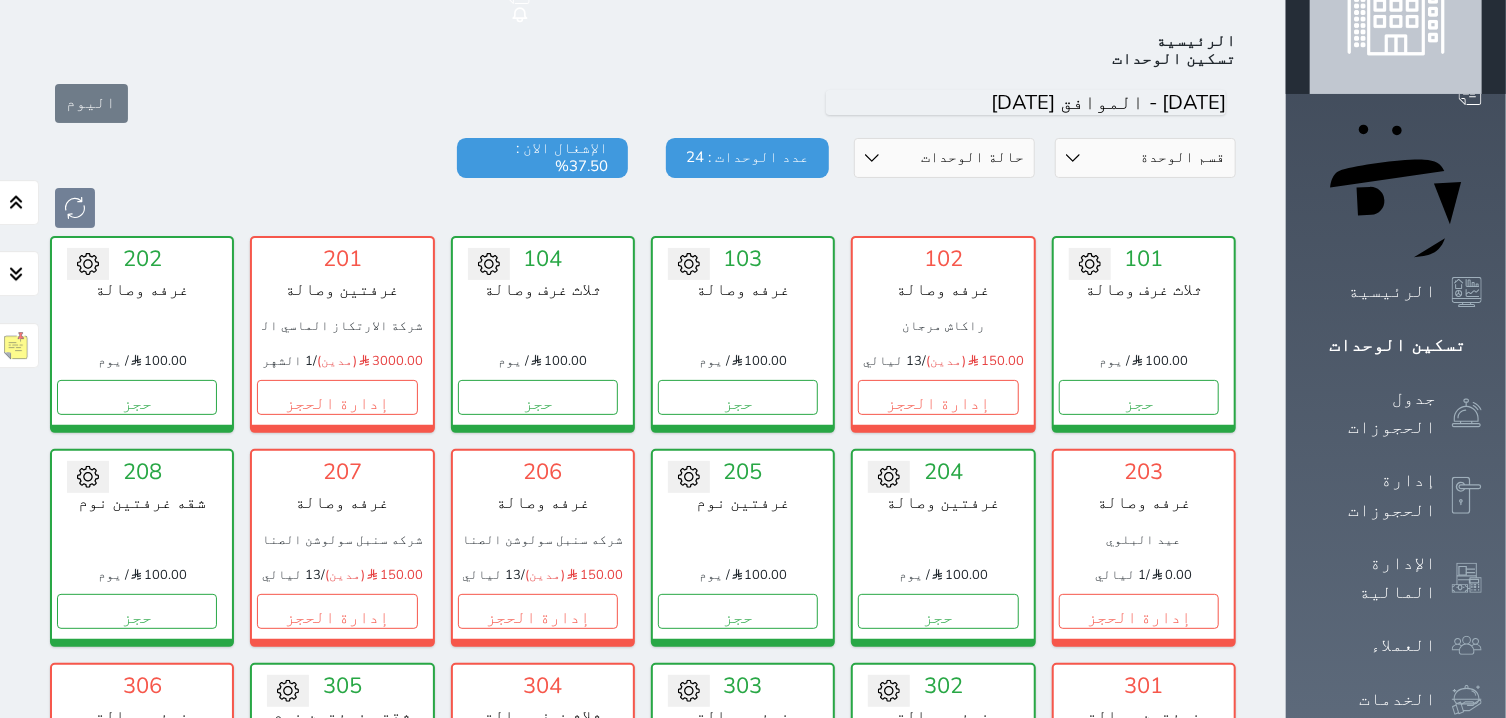 scroll, scrollTop: 78, scrollLeft: 0, axis: vertical 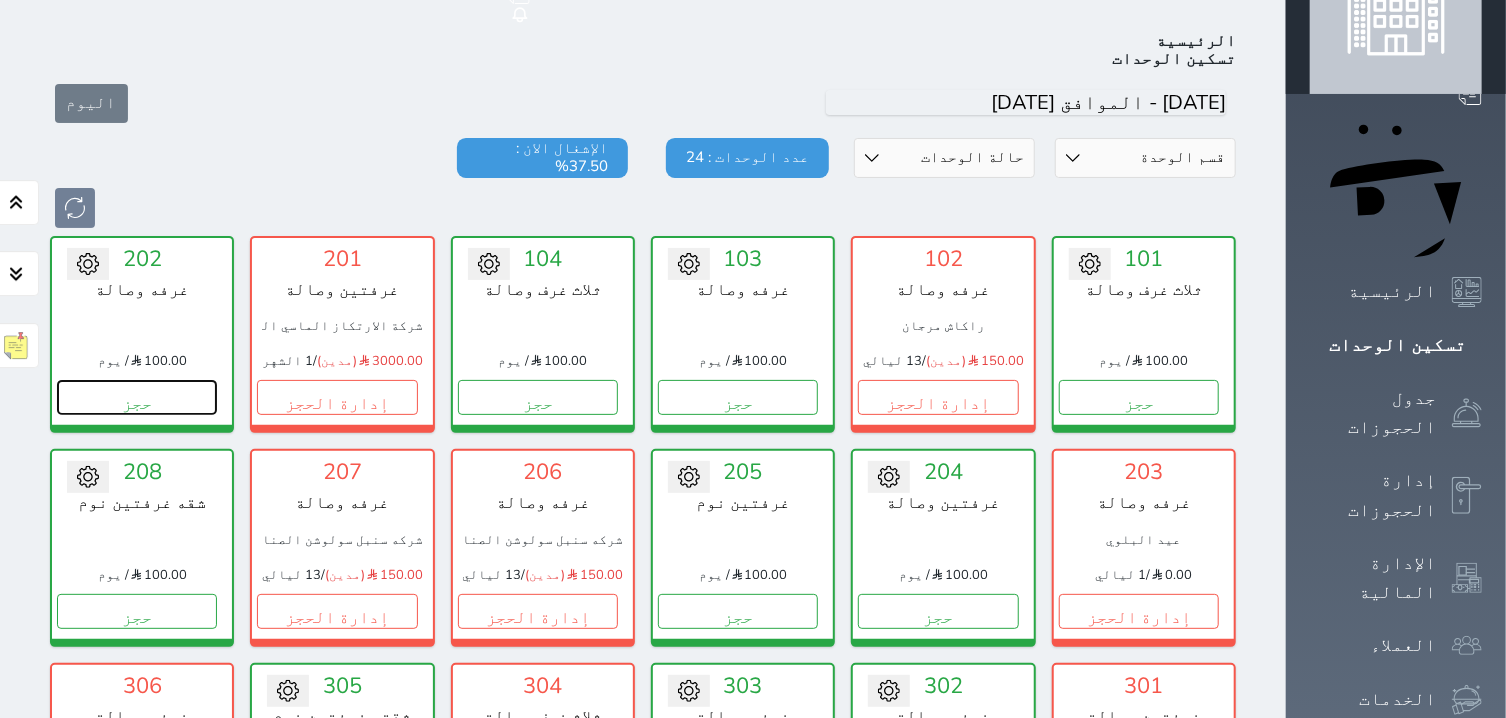 click on "حجز" at bounding box center (137, 397) 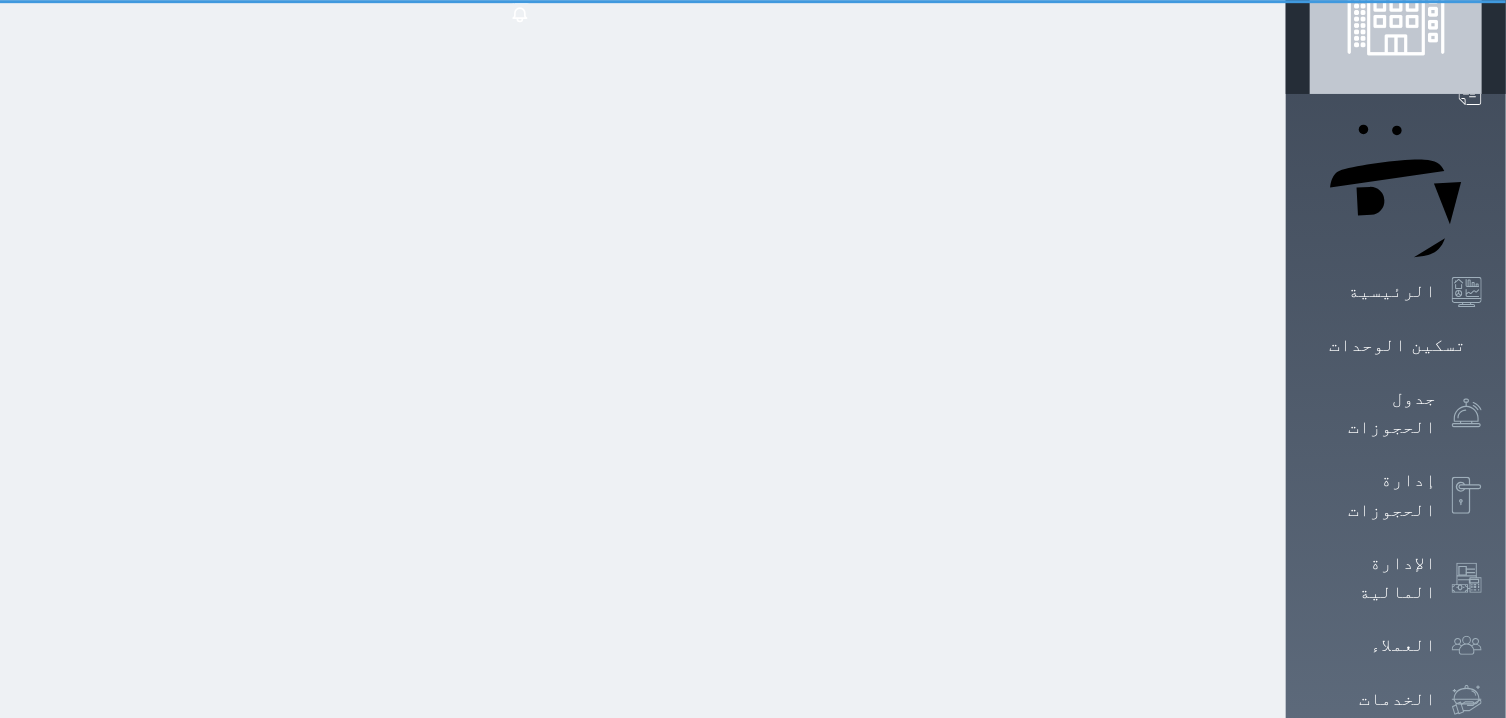 scroll, scrollTop: 54, scrollLeft: 0, axis: vertical 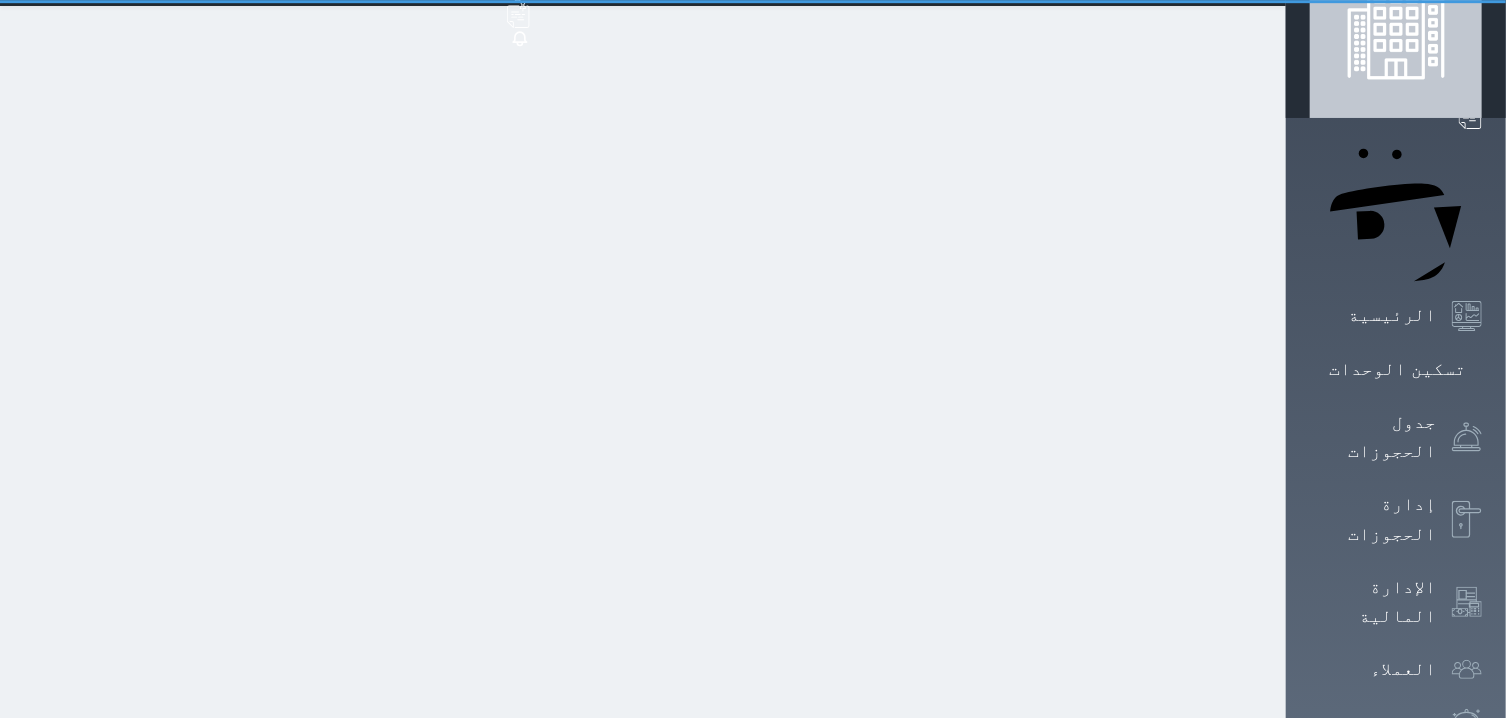 select on "1" 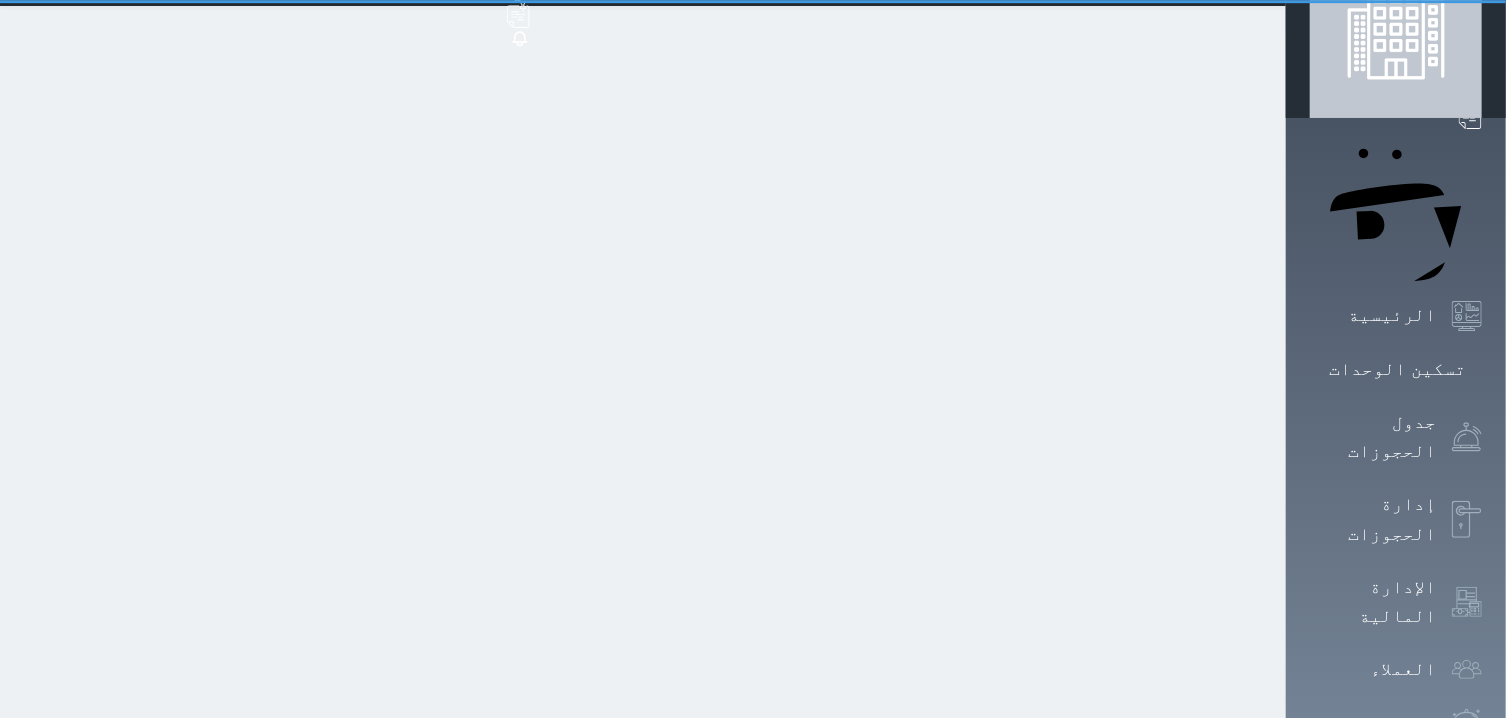 scroll, scrollTop: 0, scrollLeft: 0, axis: both 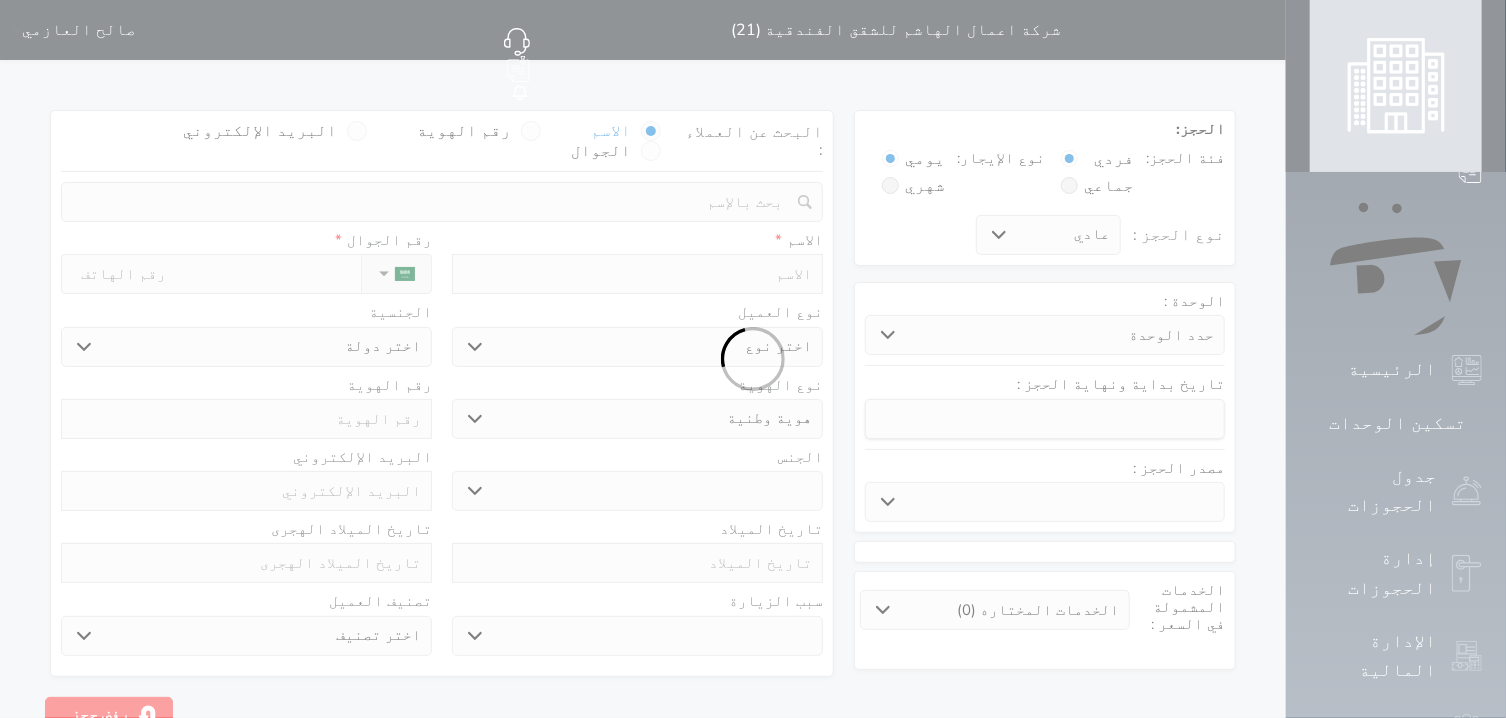 select 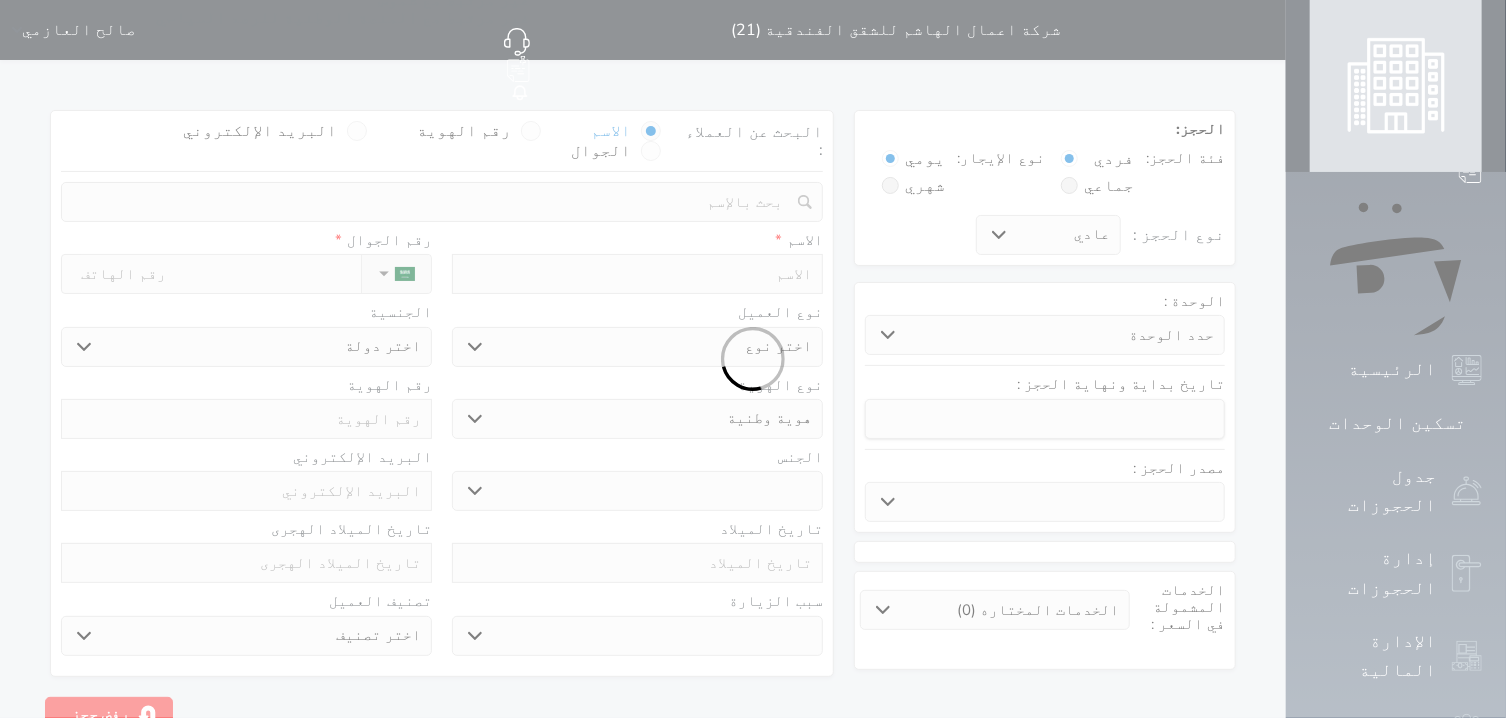 select 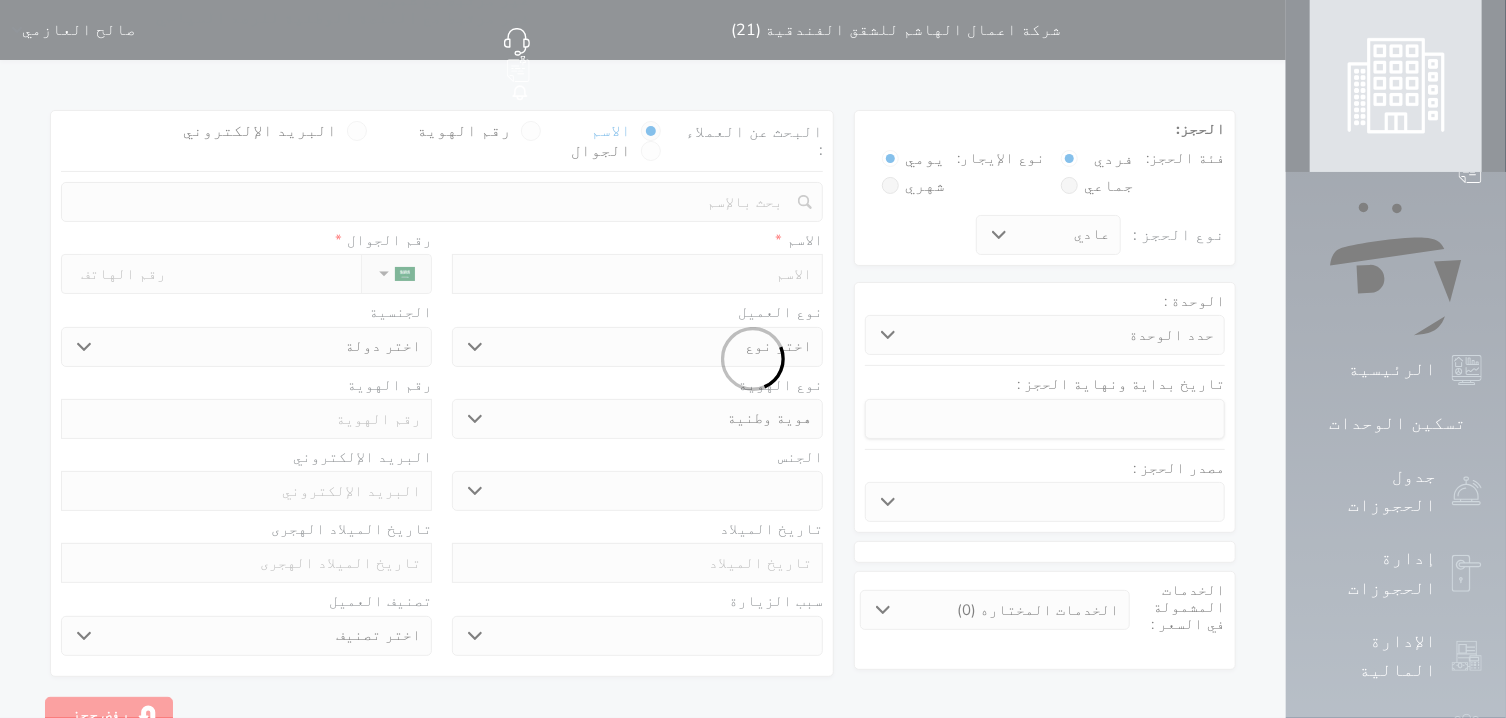 select 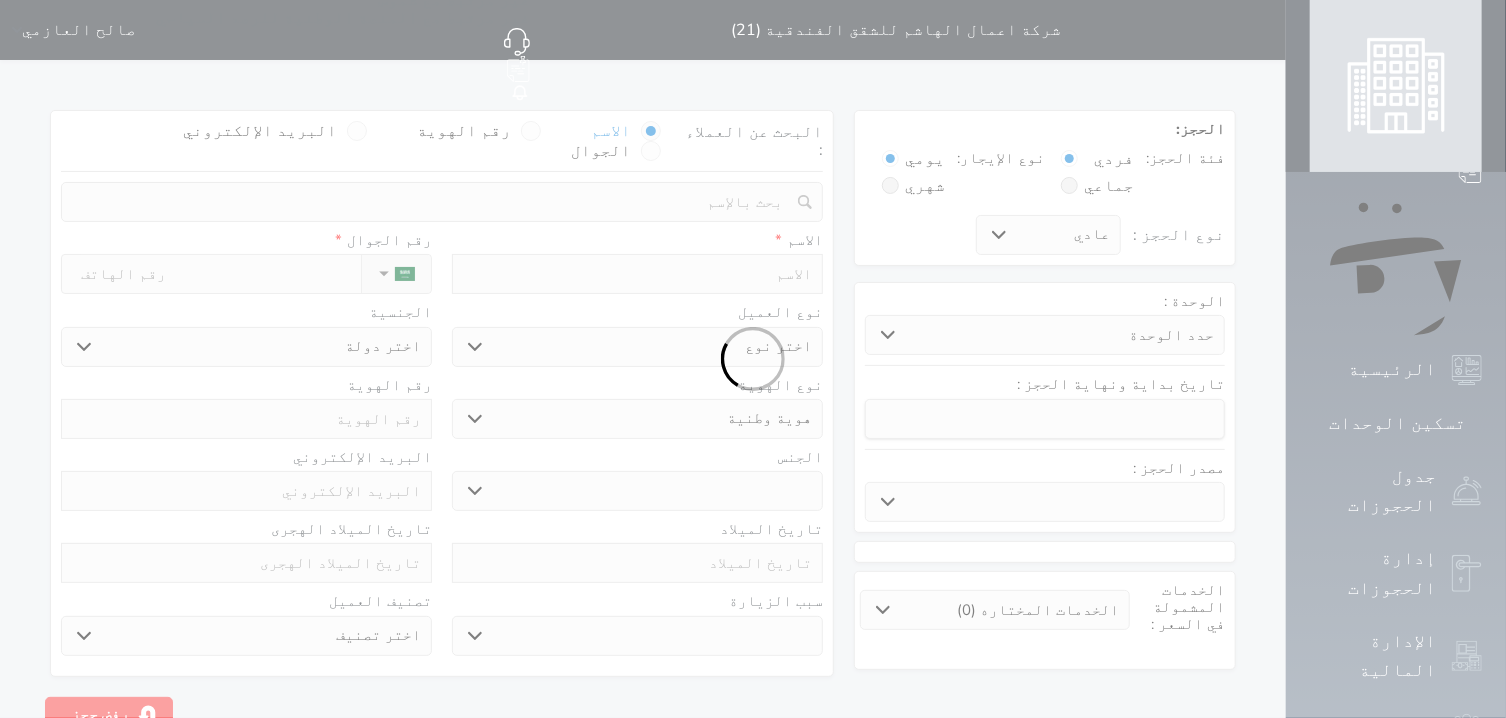 select 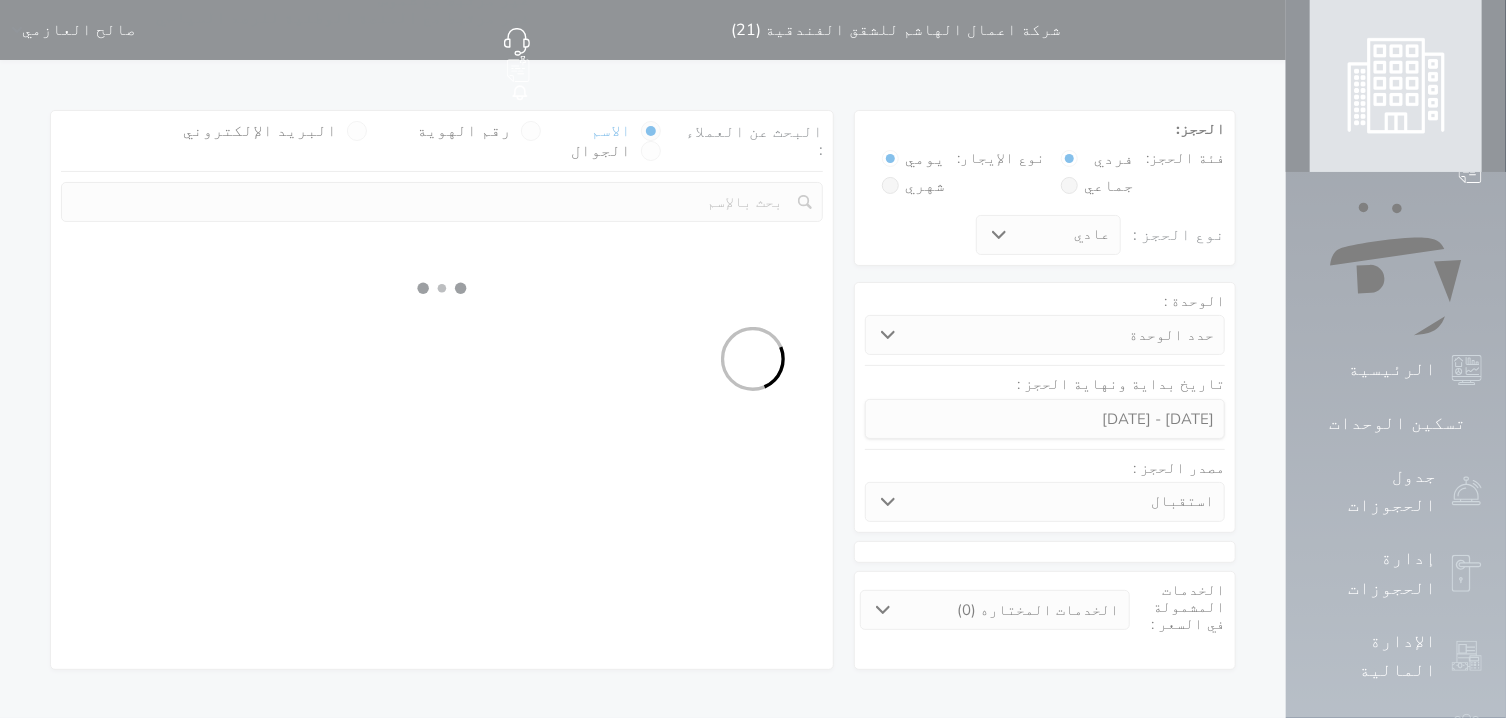 select 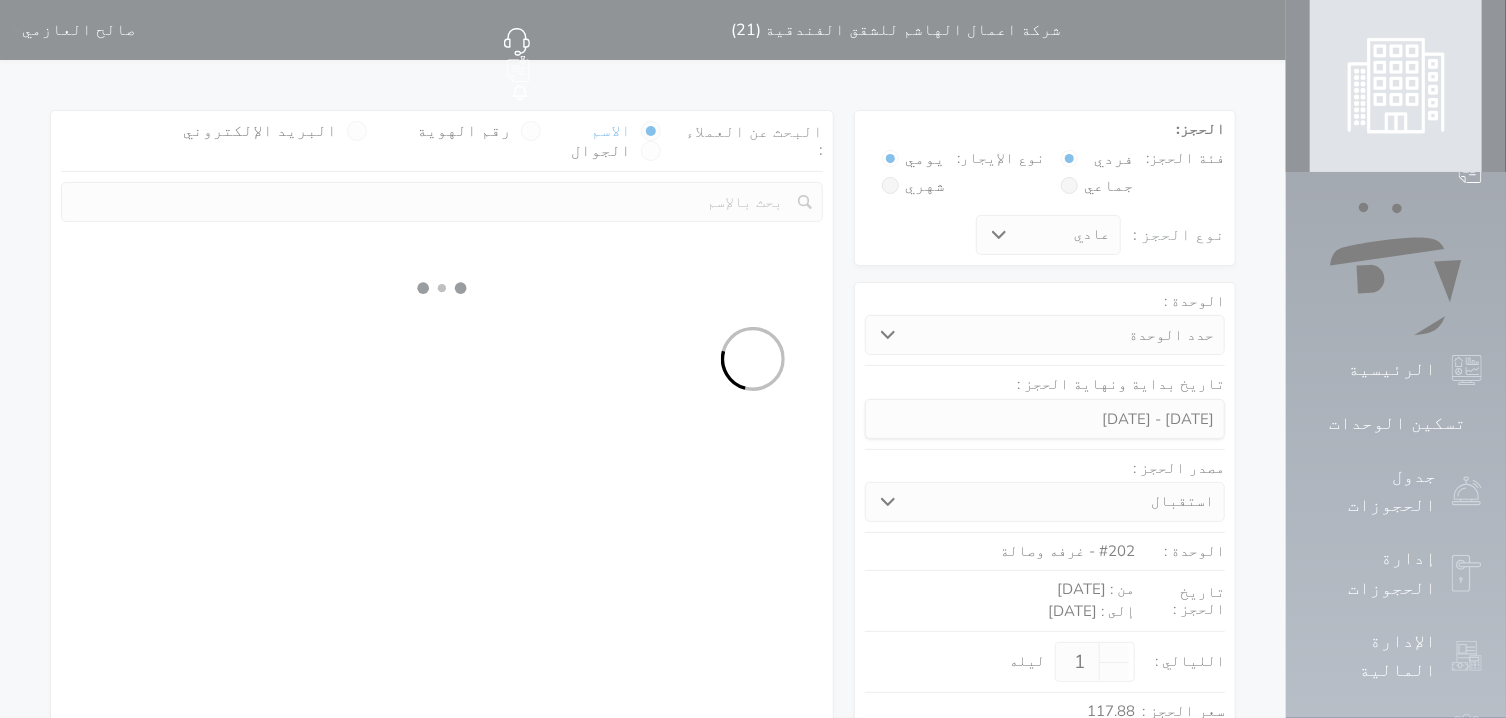 select on "1" 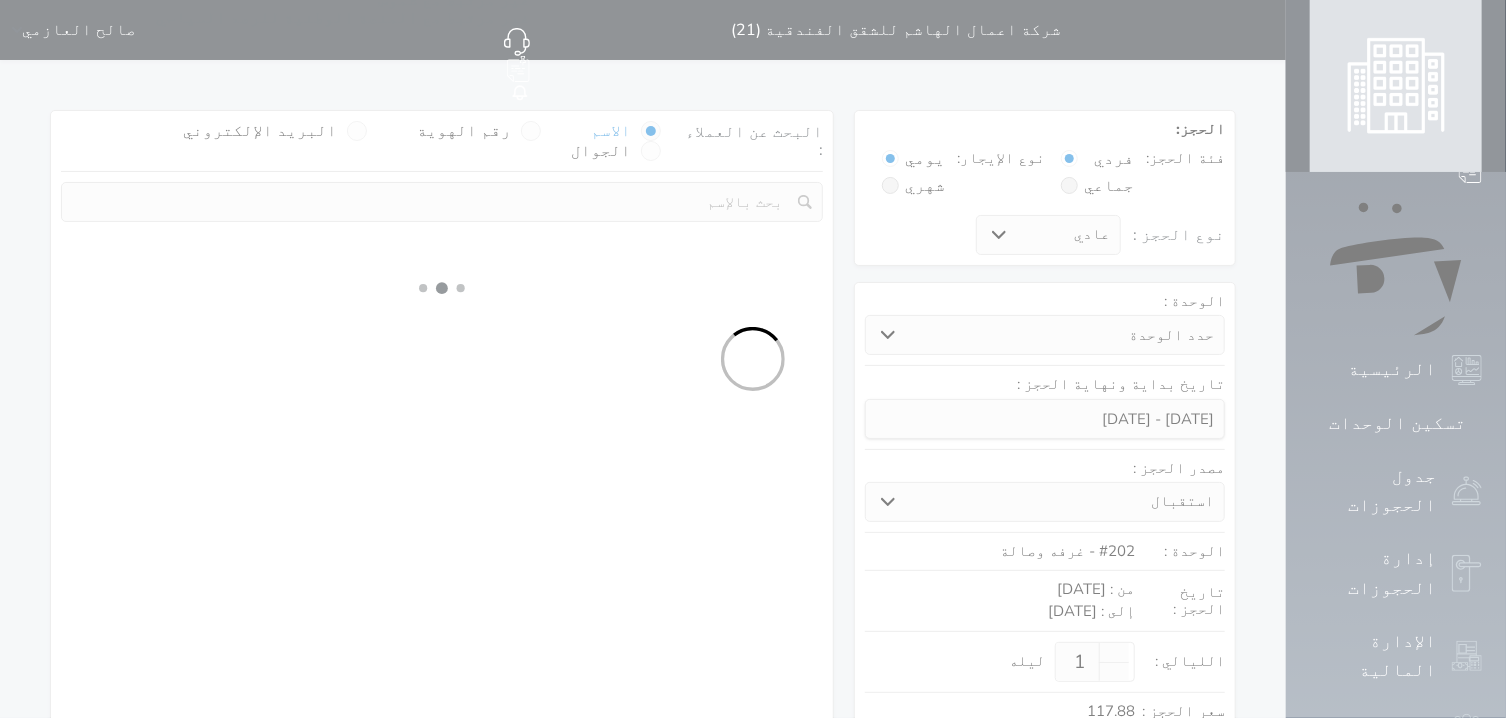 select on "113" 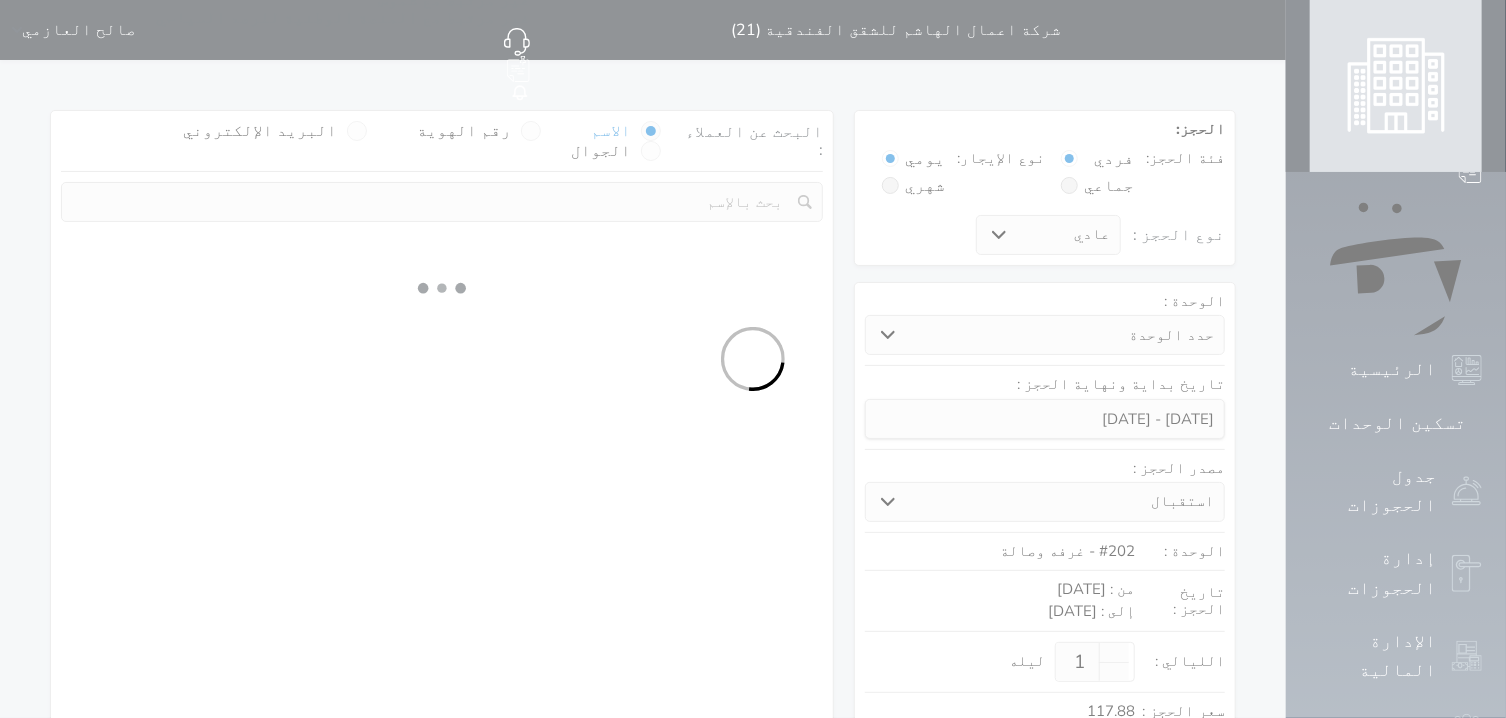select on "1" 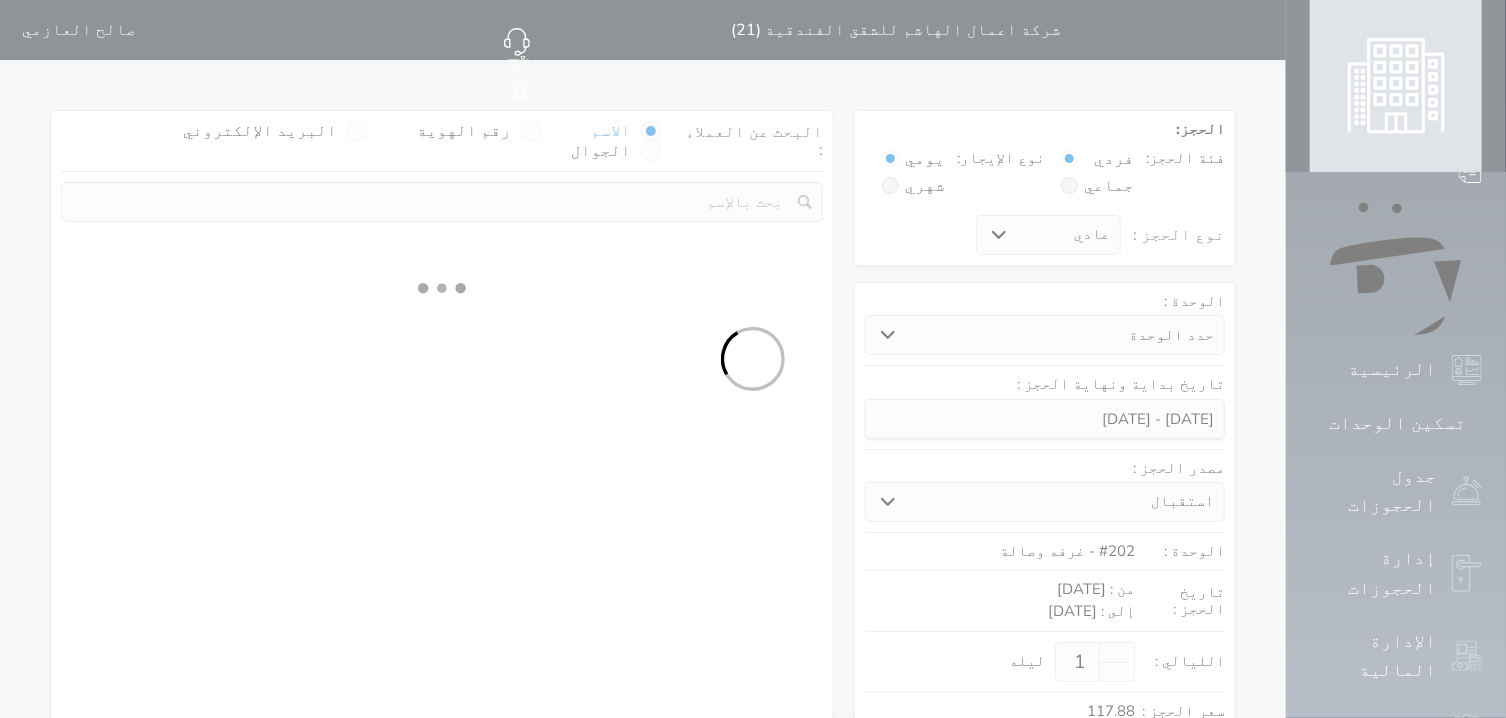 select 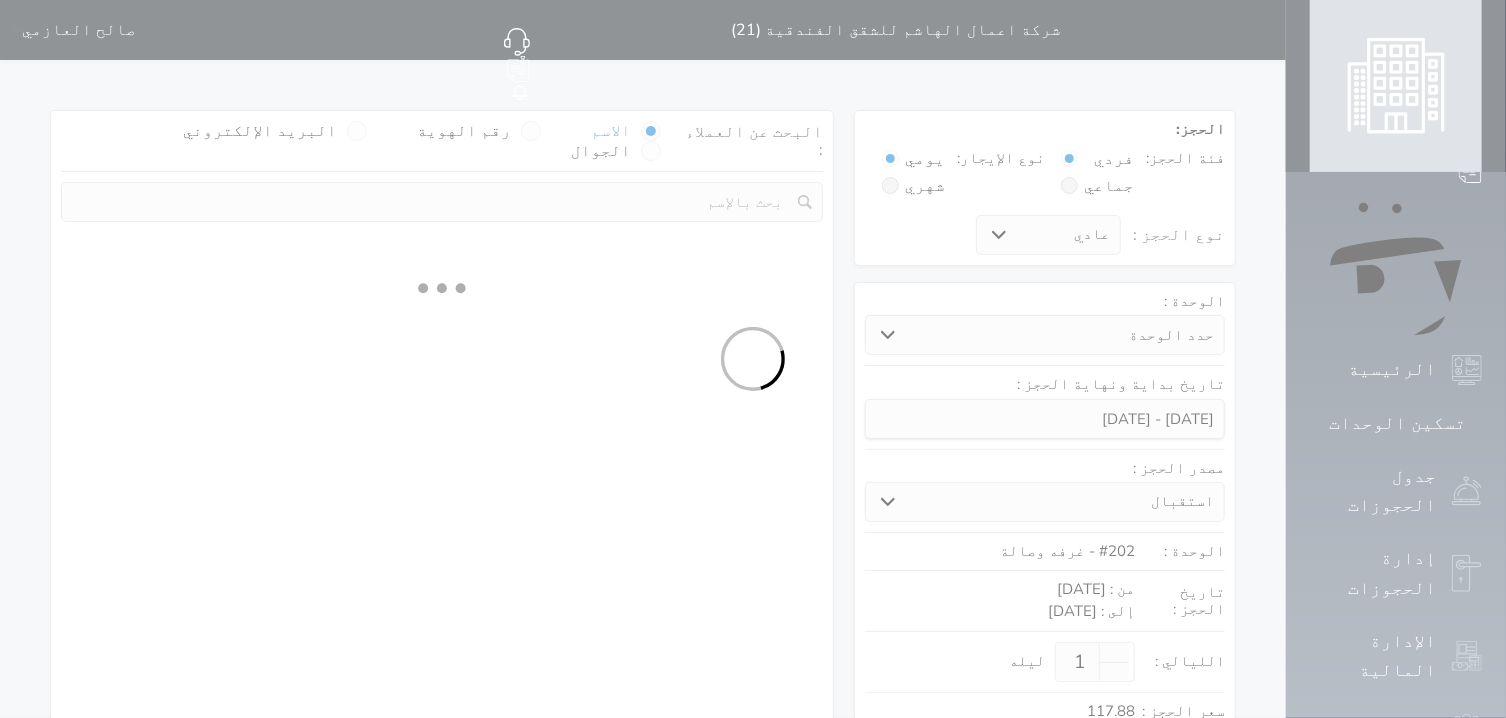 select on "7" 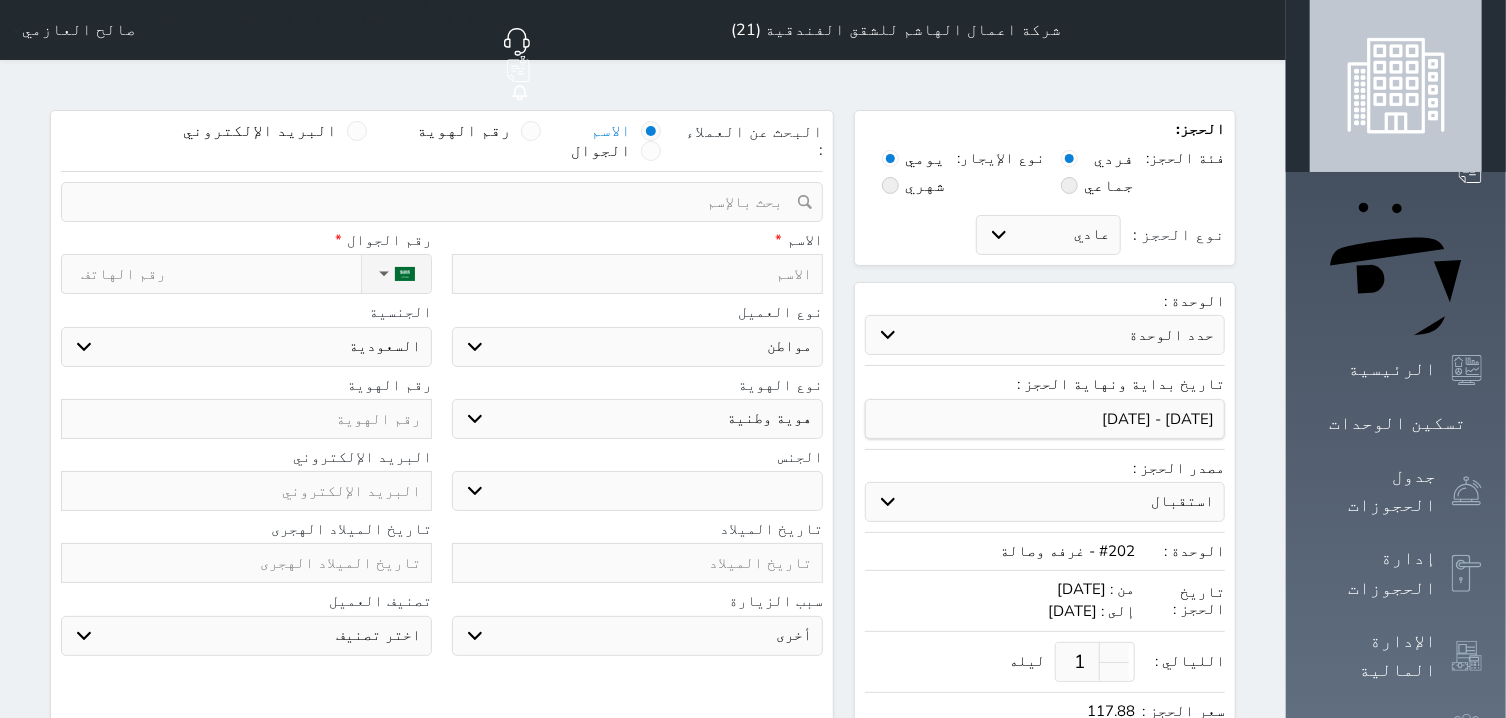 select 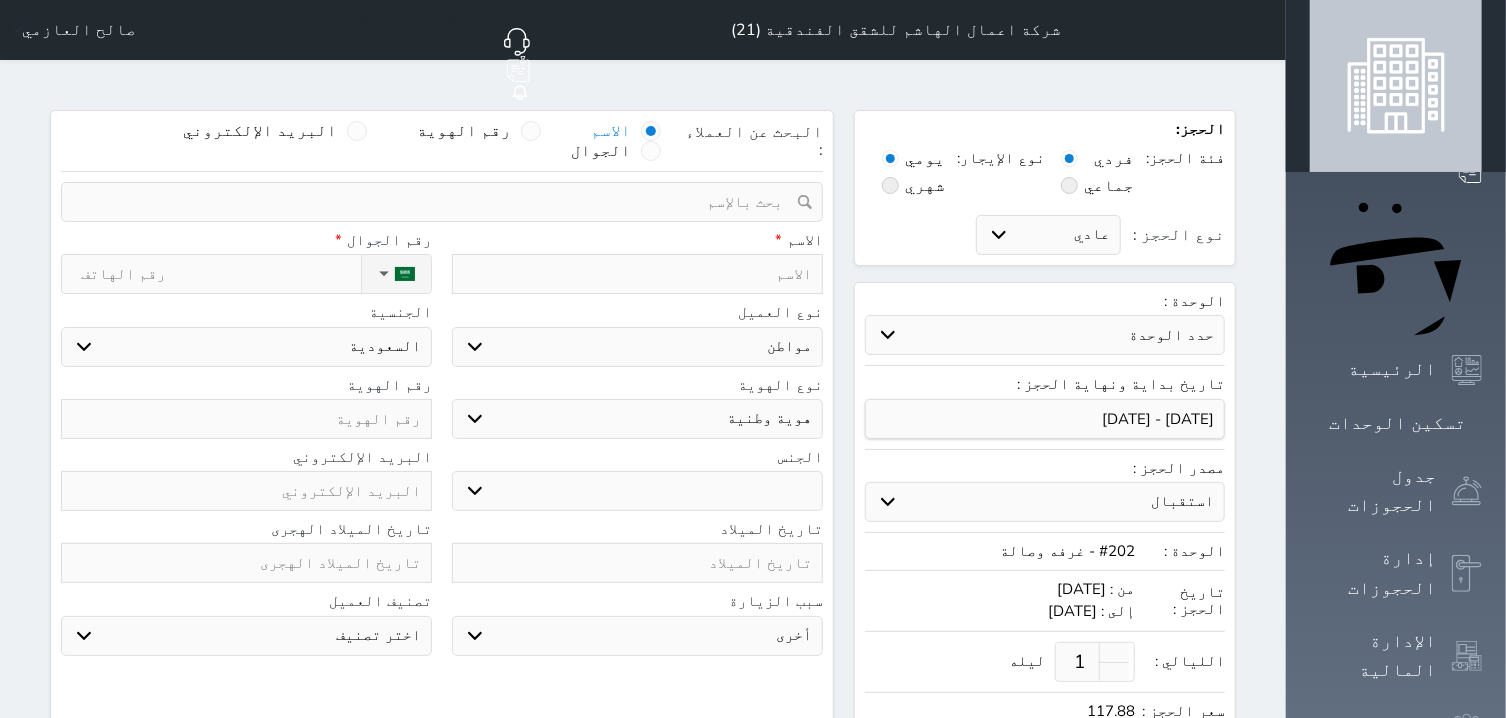 click at bounding box center (435, 202) 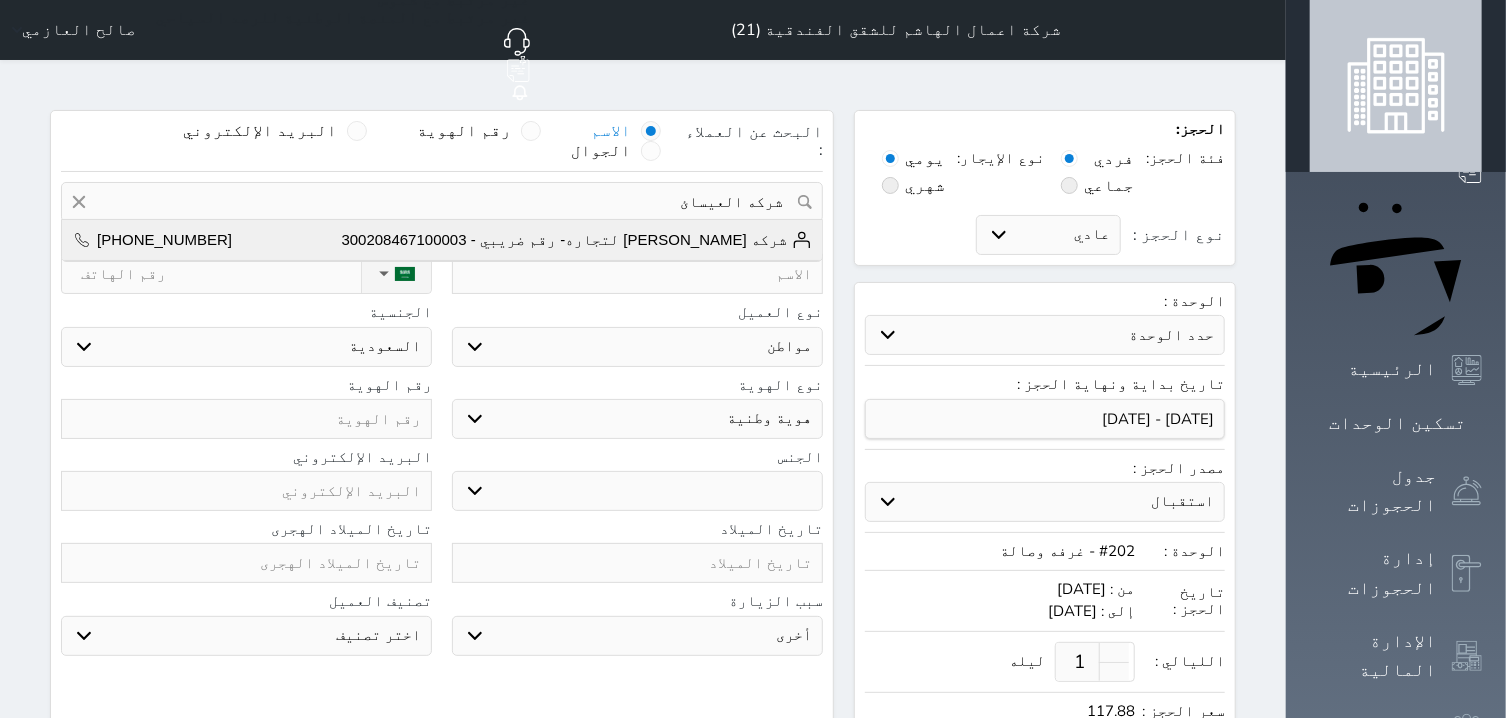 click on "شركه [PERSON_NAME] لتجاره- رقم ضريبي - 300208467100003" at bounding box center [576, 240] 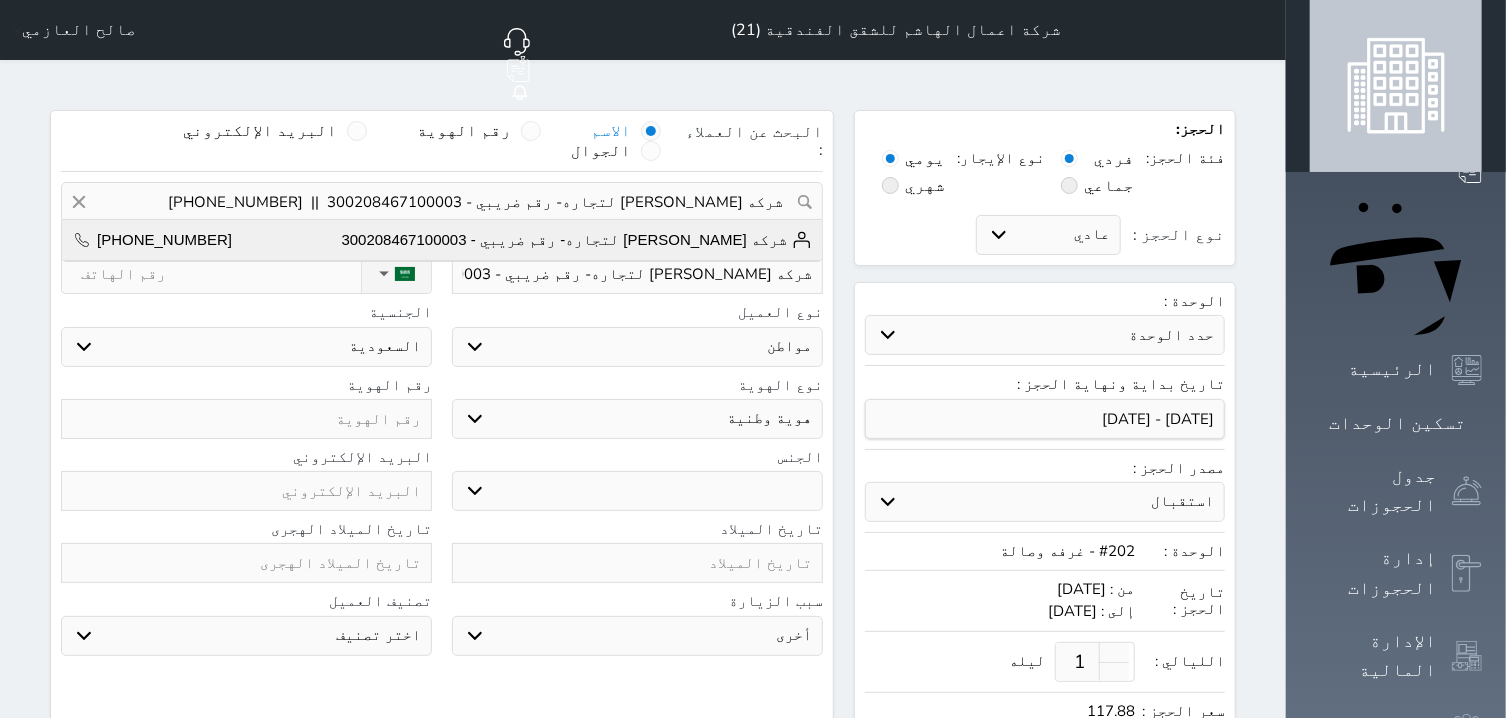type on "[PHONE_NUMBER]" 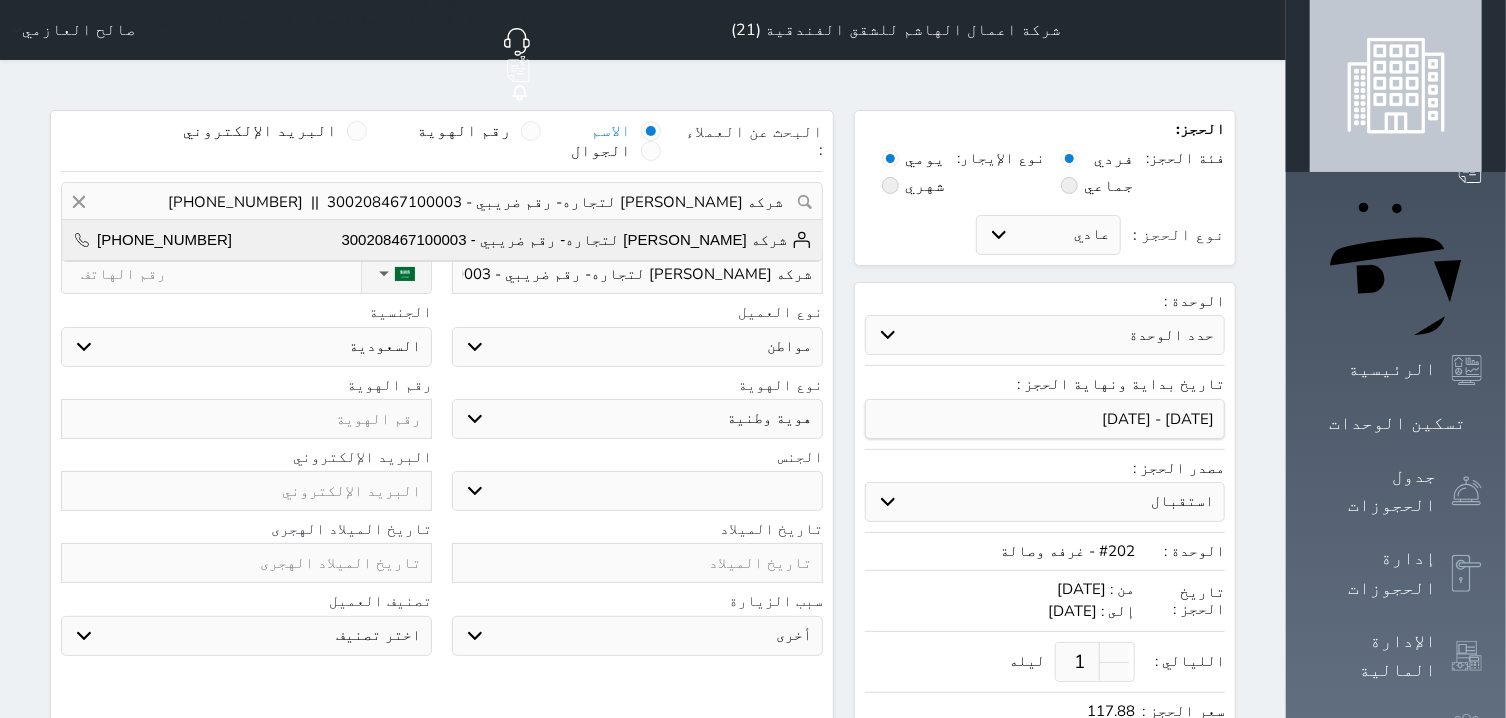 select on "4" 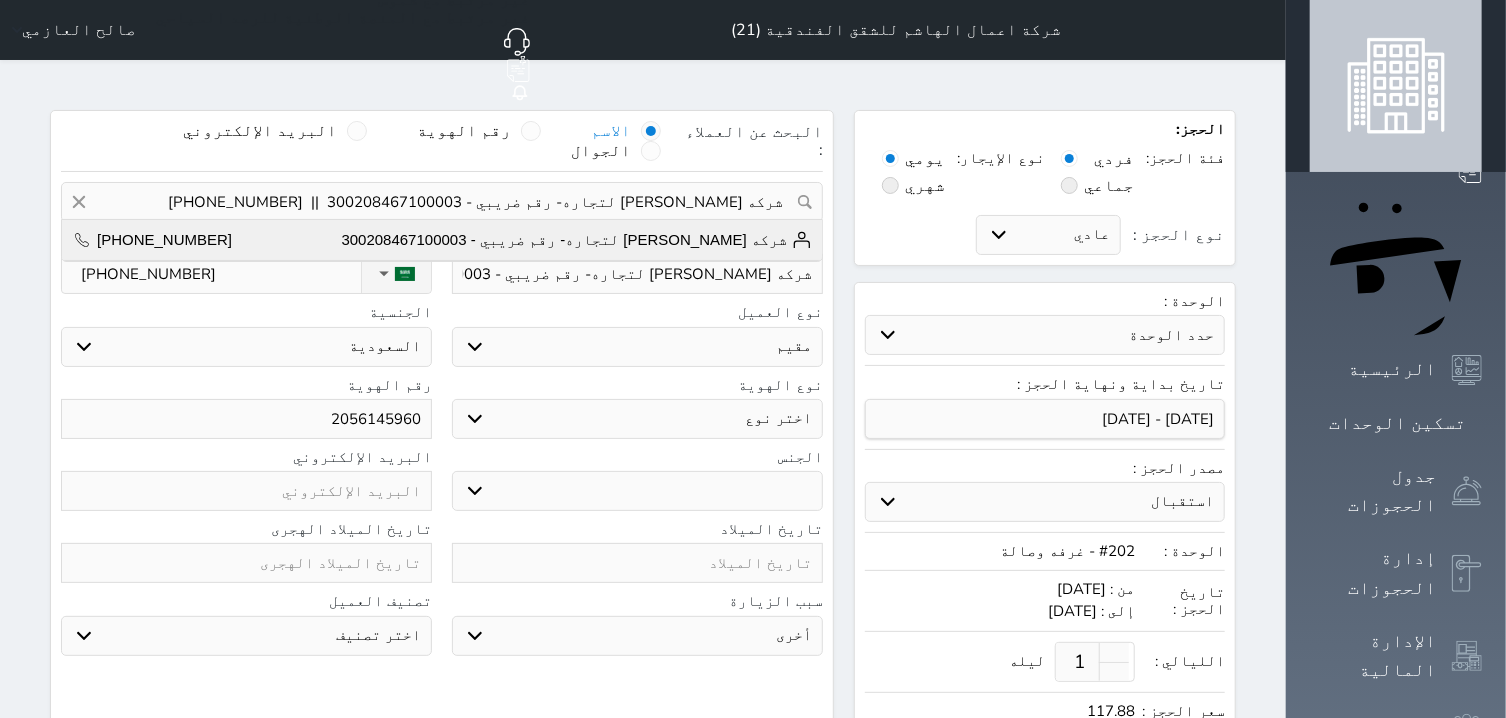 select on "111" 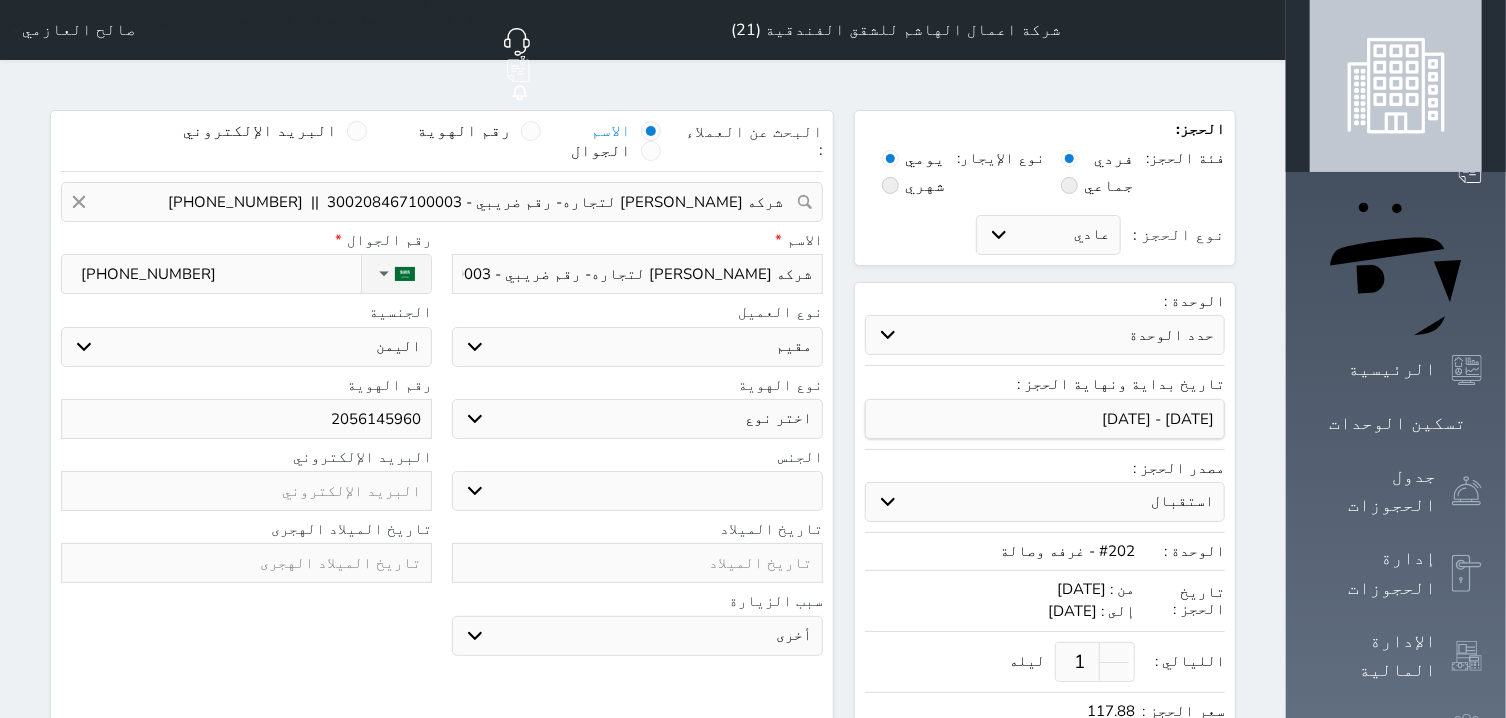 select 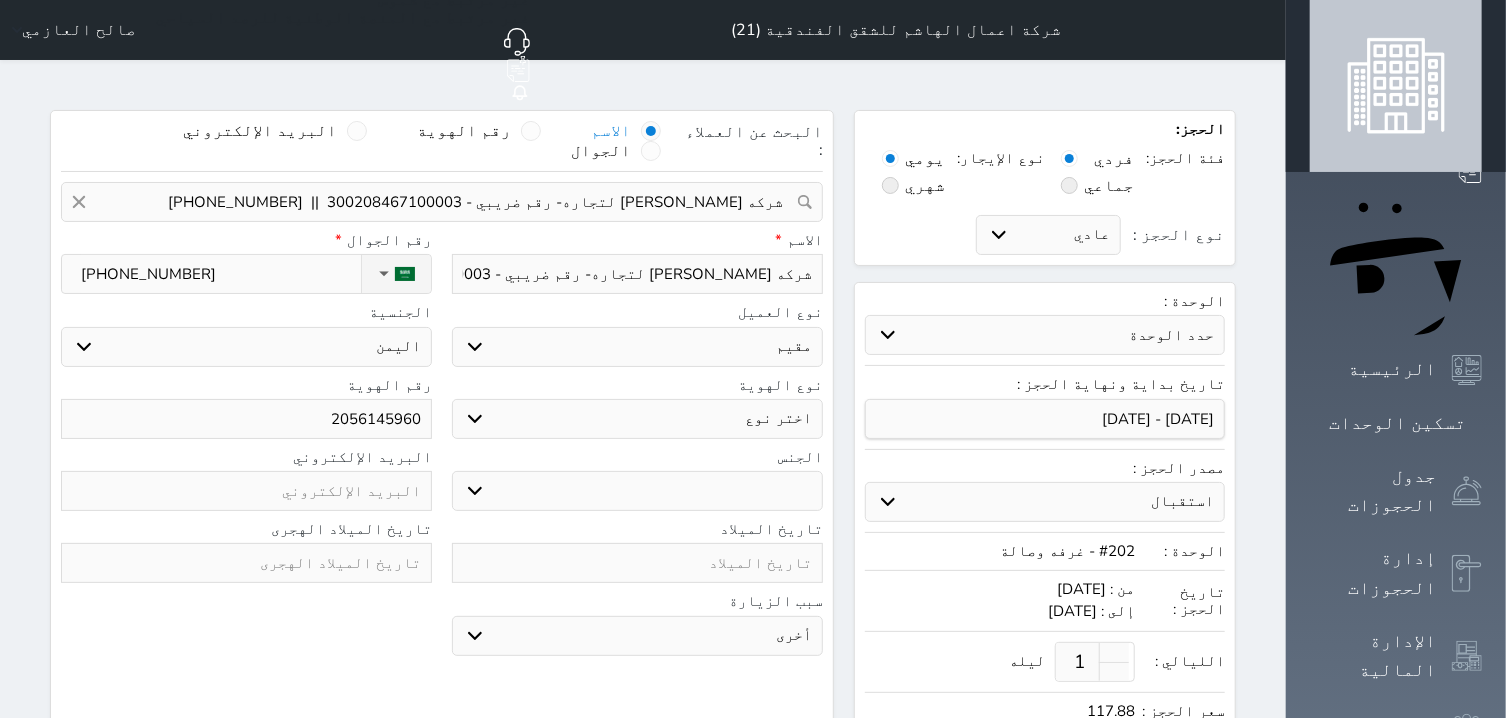 select 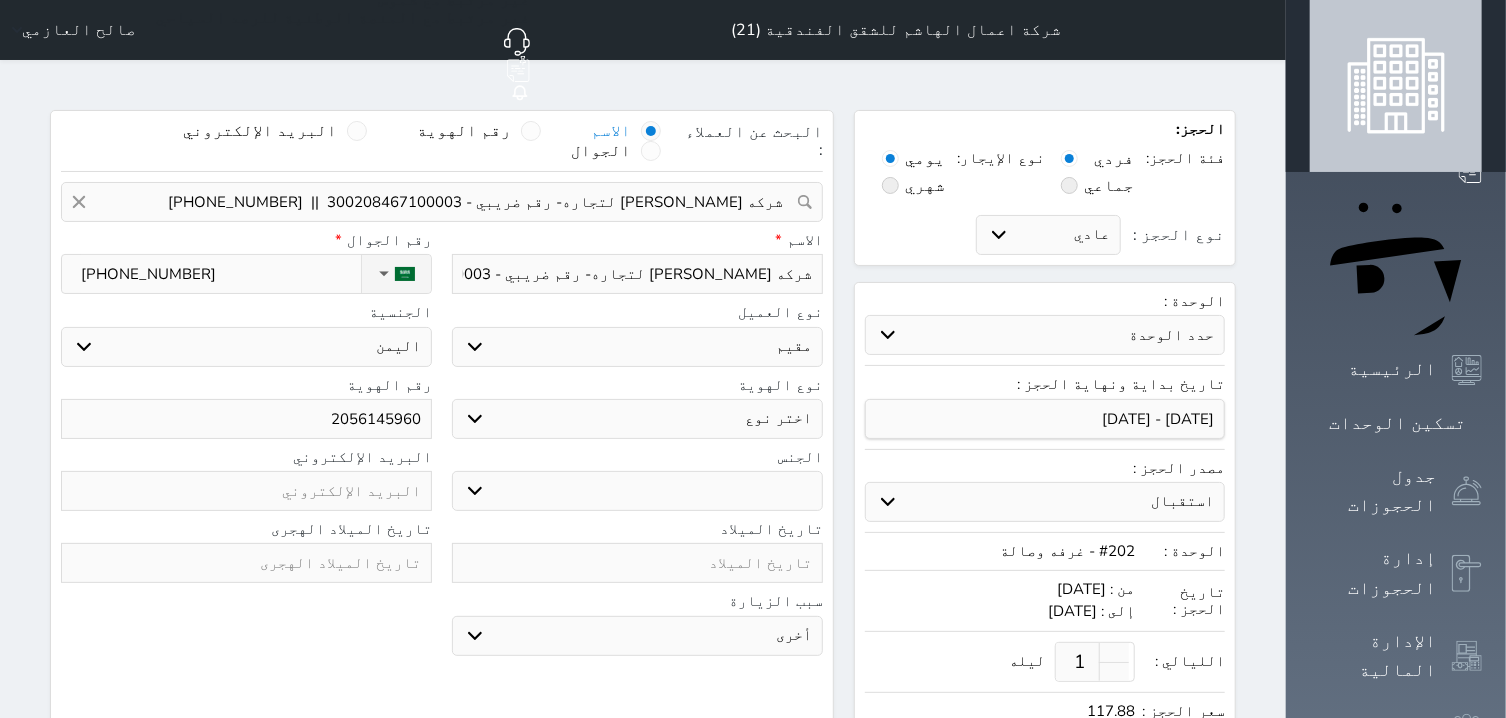 select 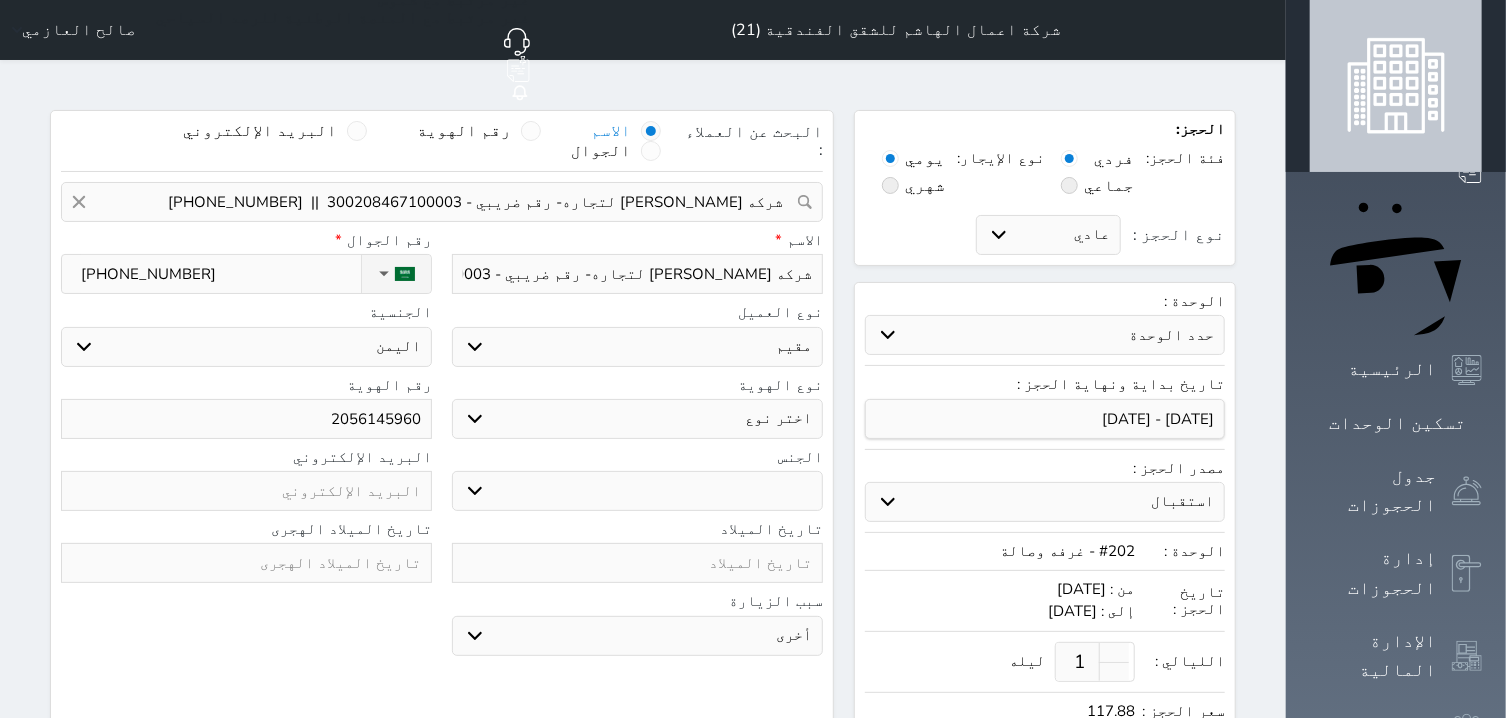 select 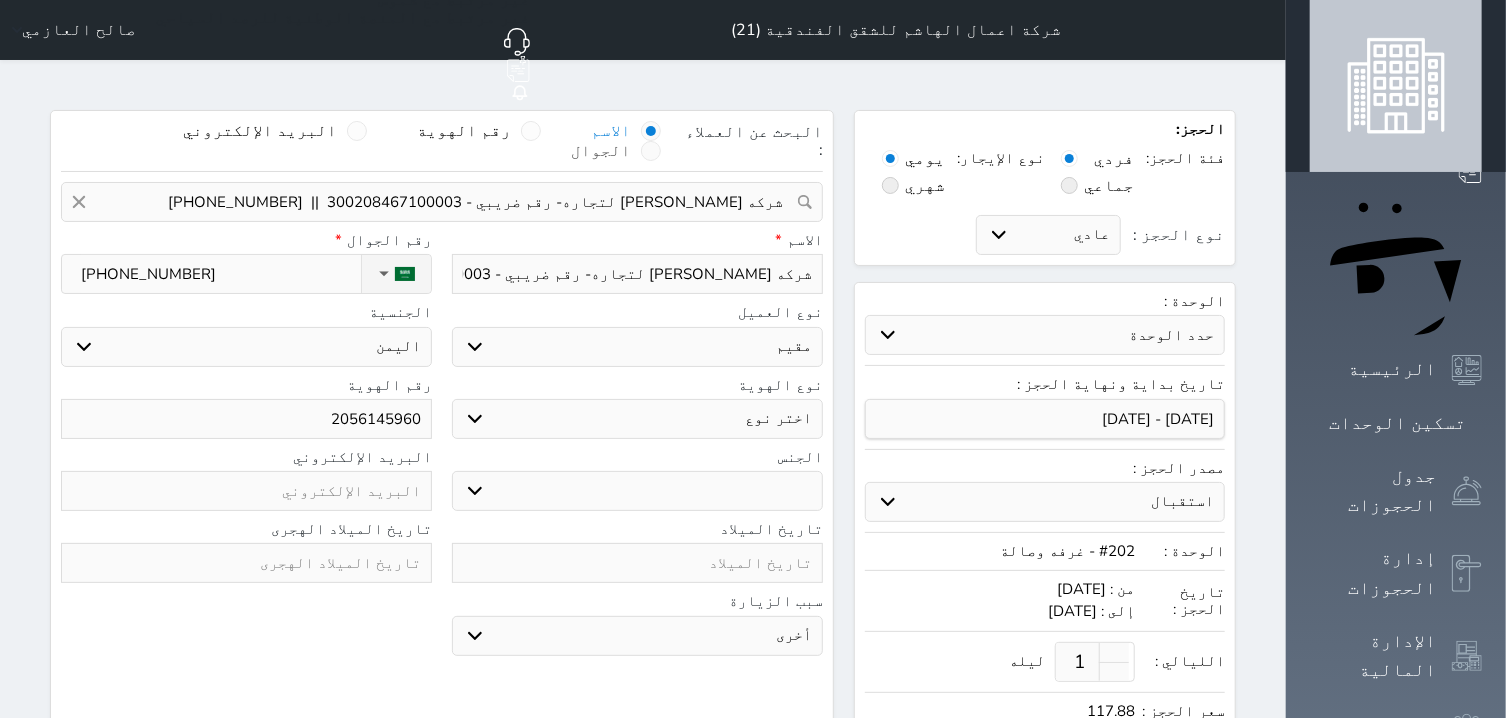 click on "الجوال" at bounding box center (601, 151) 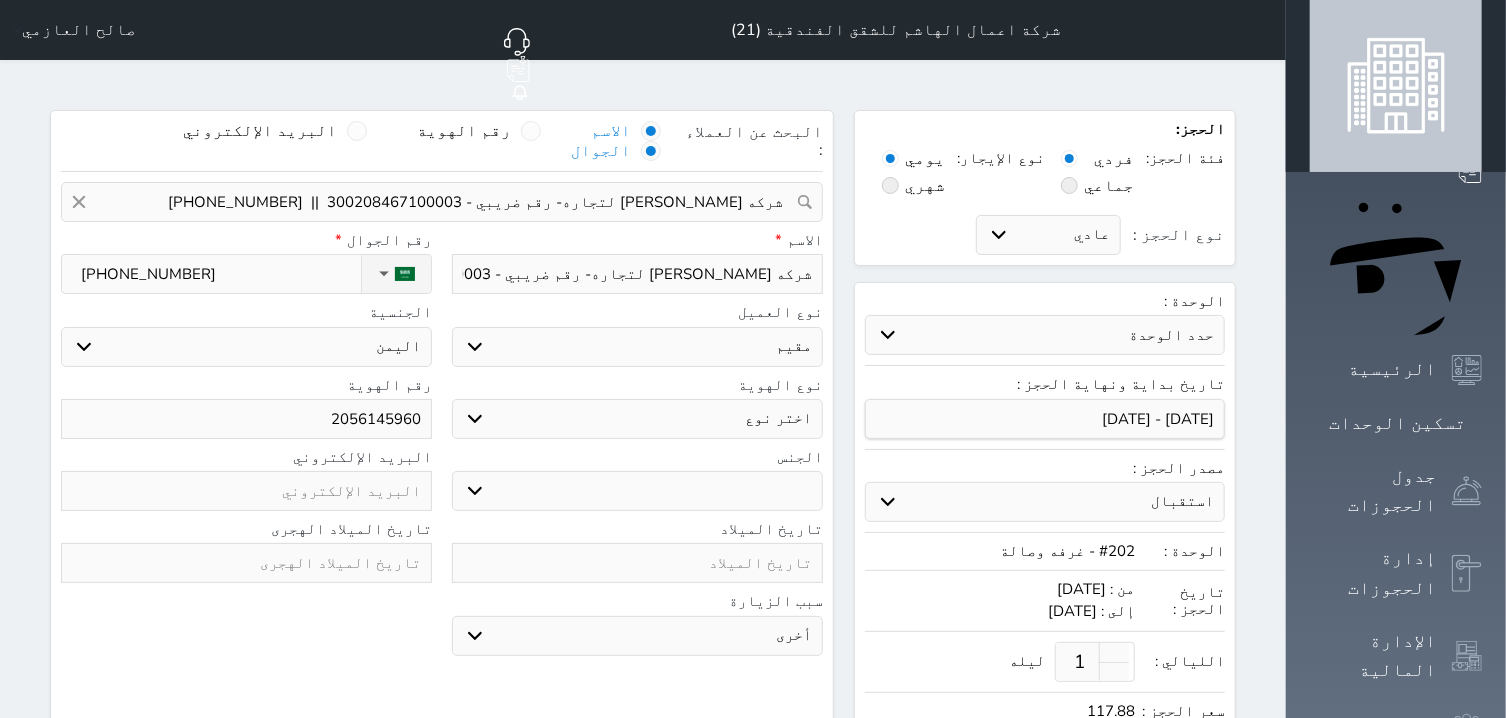 radio on "false" 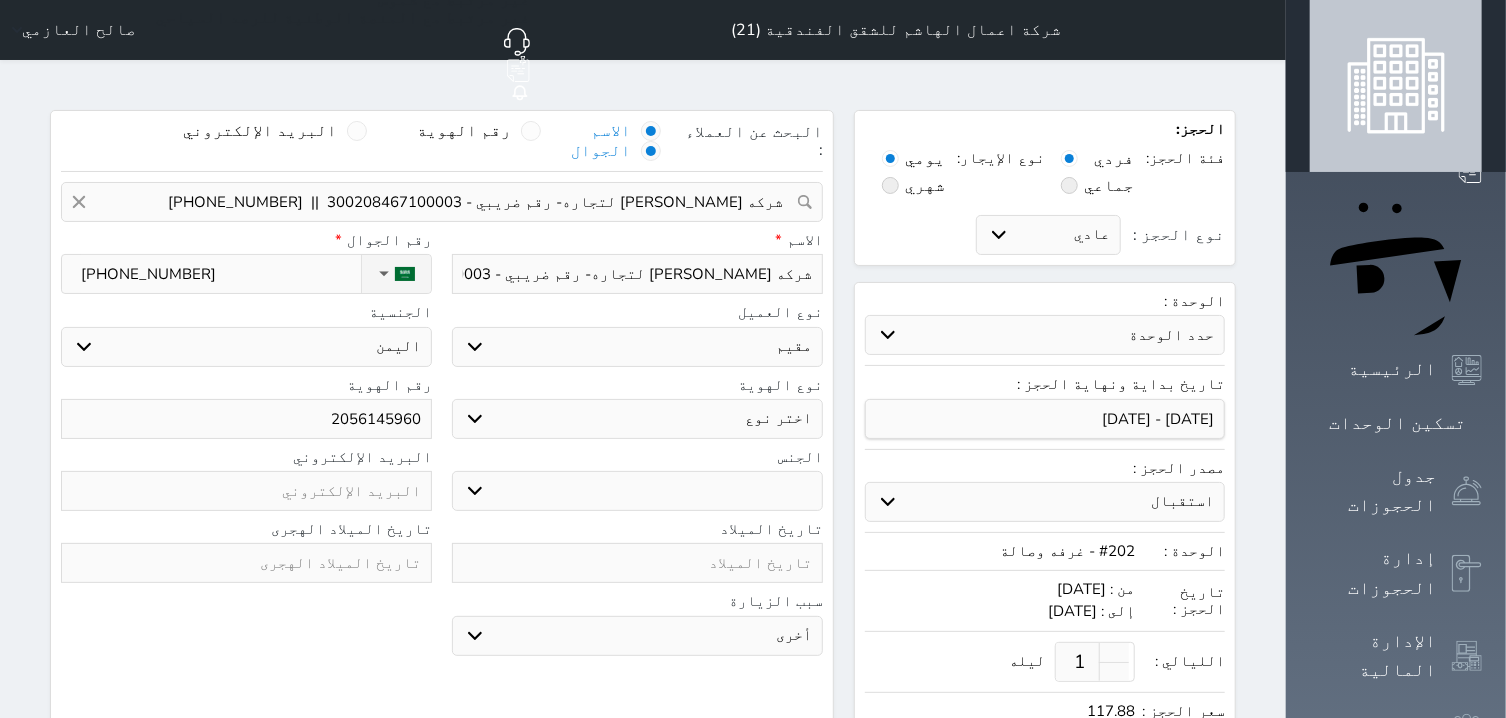 select 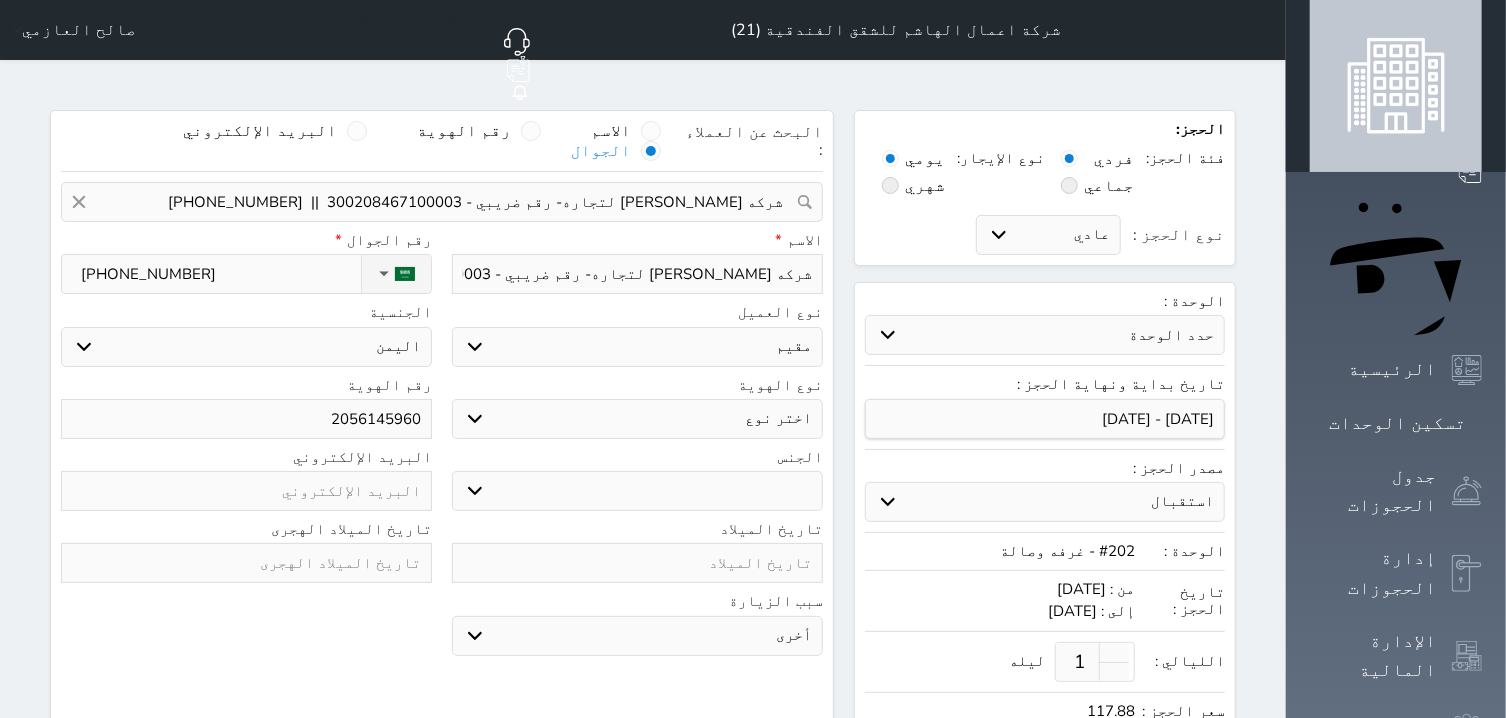 drag, startPoint x: 357, startPoint y: 151, endPoint x: 1157, endPoint y: 150, distance: 800.0006 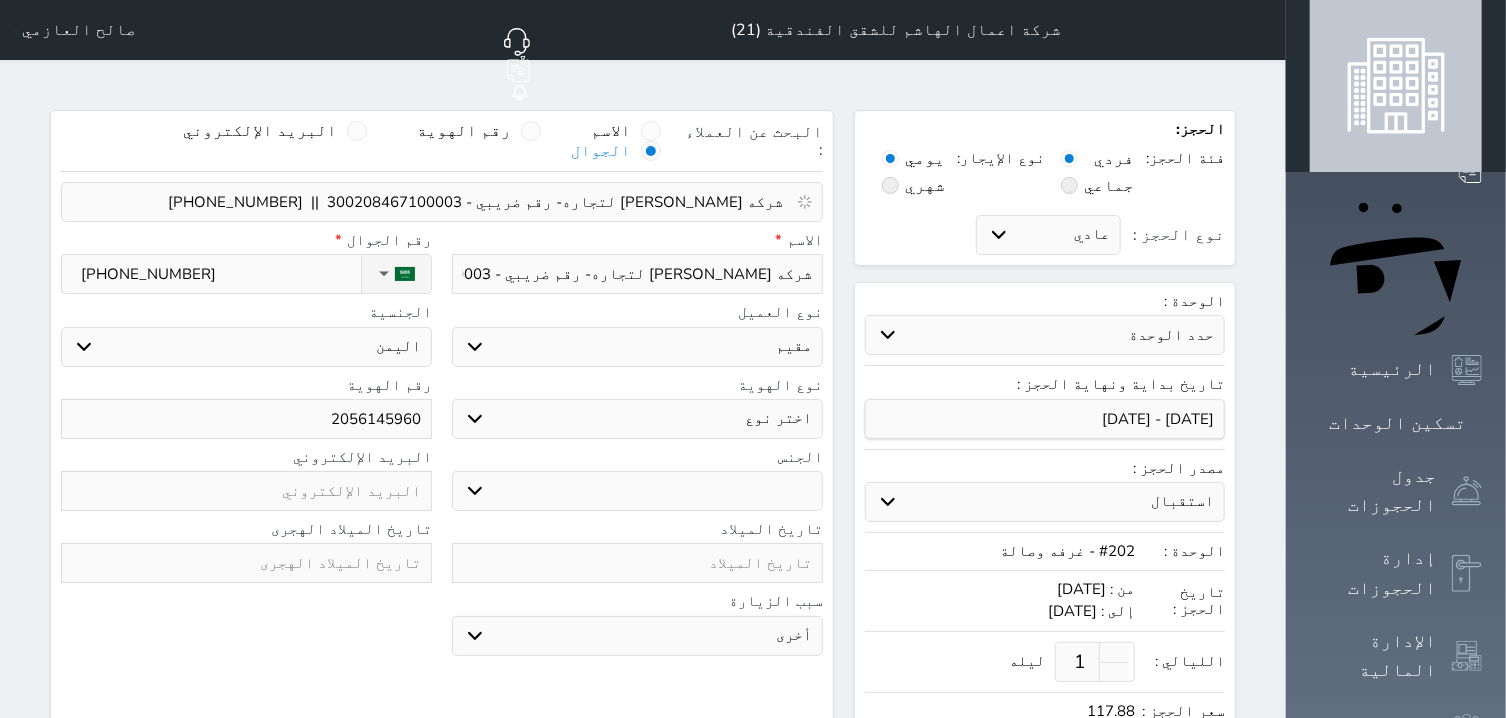 type on "966544064301" 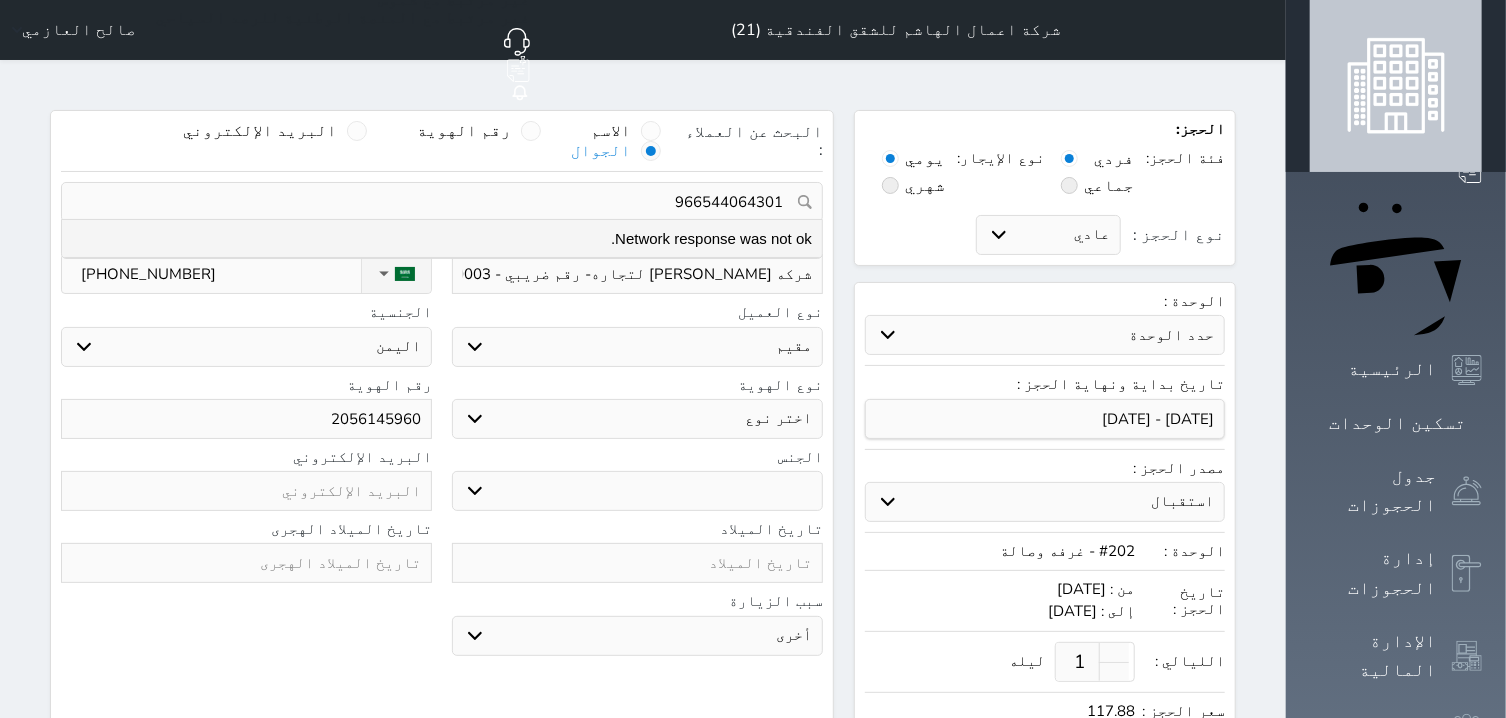 drag, startPoint x: 733, startPoint y: 152, endPoint x: 1176, endPoint y: 163, distance: 443.13654 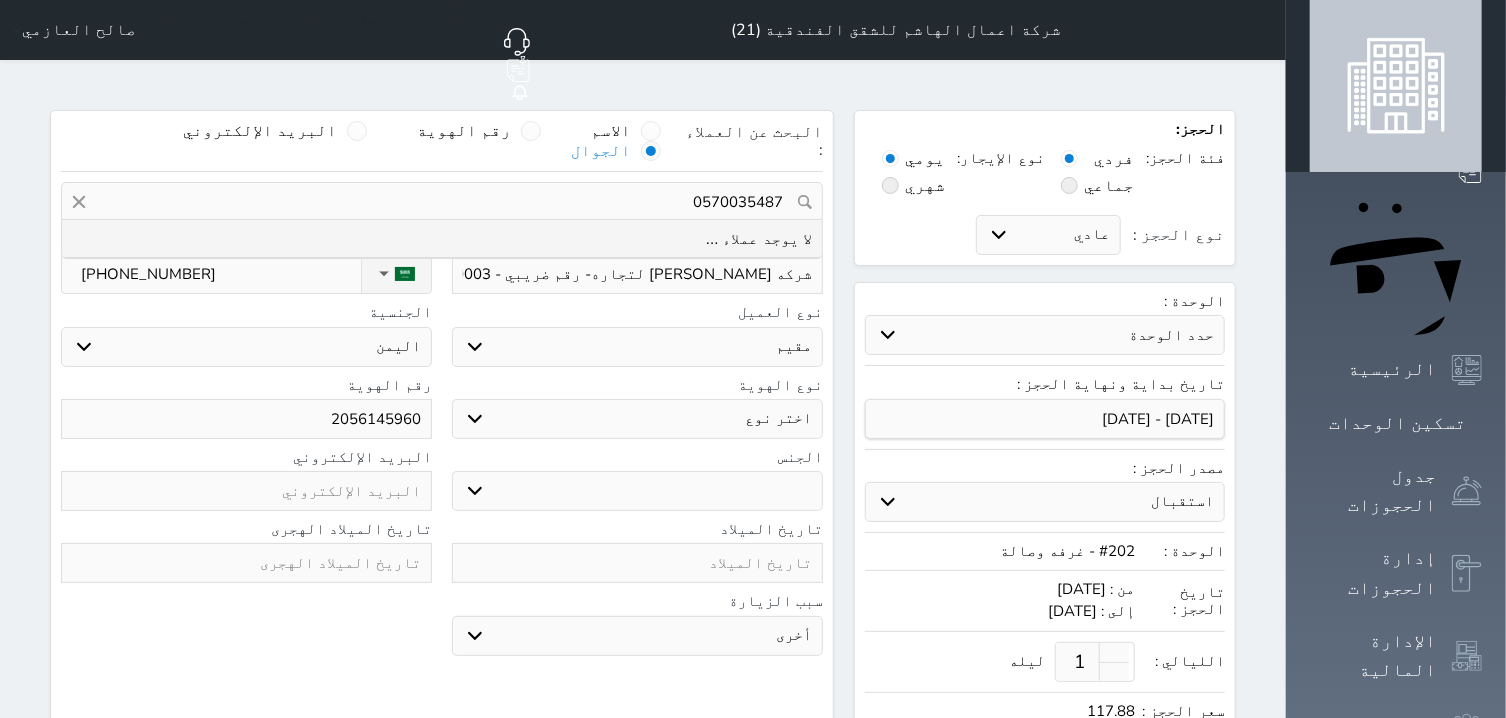 click on "0570035487" at bounding box center [442, 202] 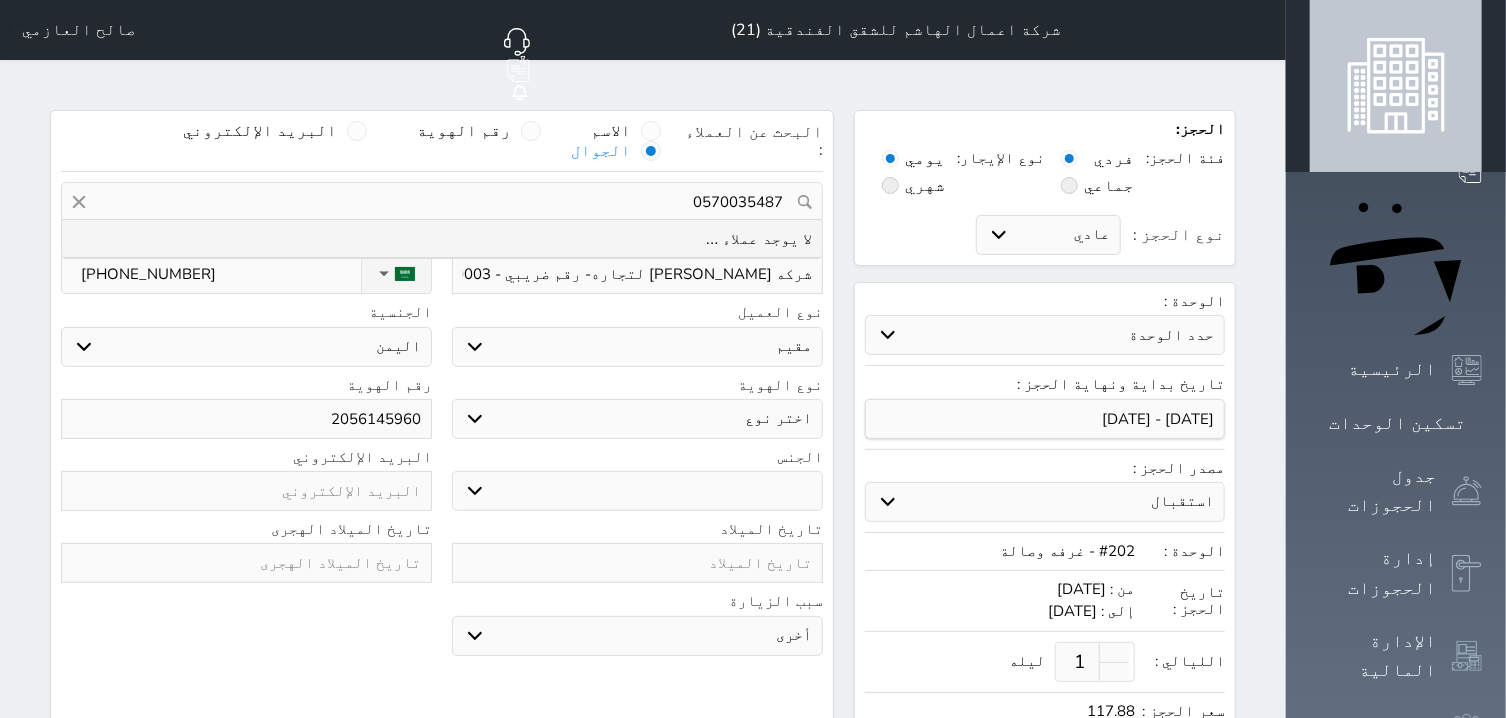 drag, startPoint x: 726, startPoint y: 144, endPoint x: 940, endPoint y: 174, distance: 216.09258 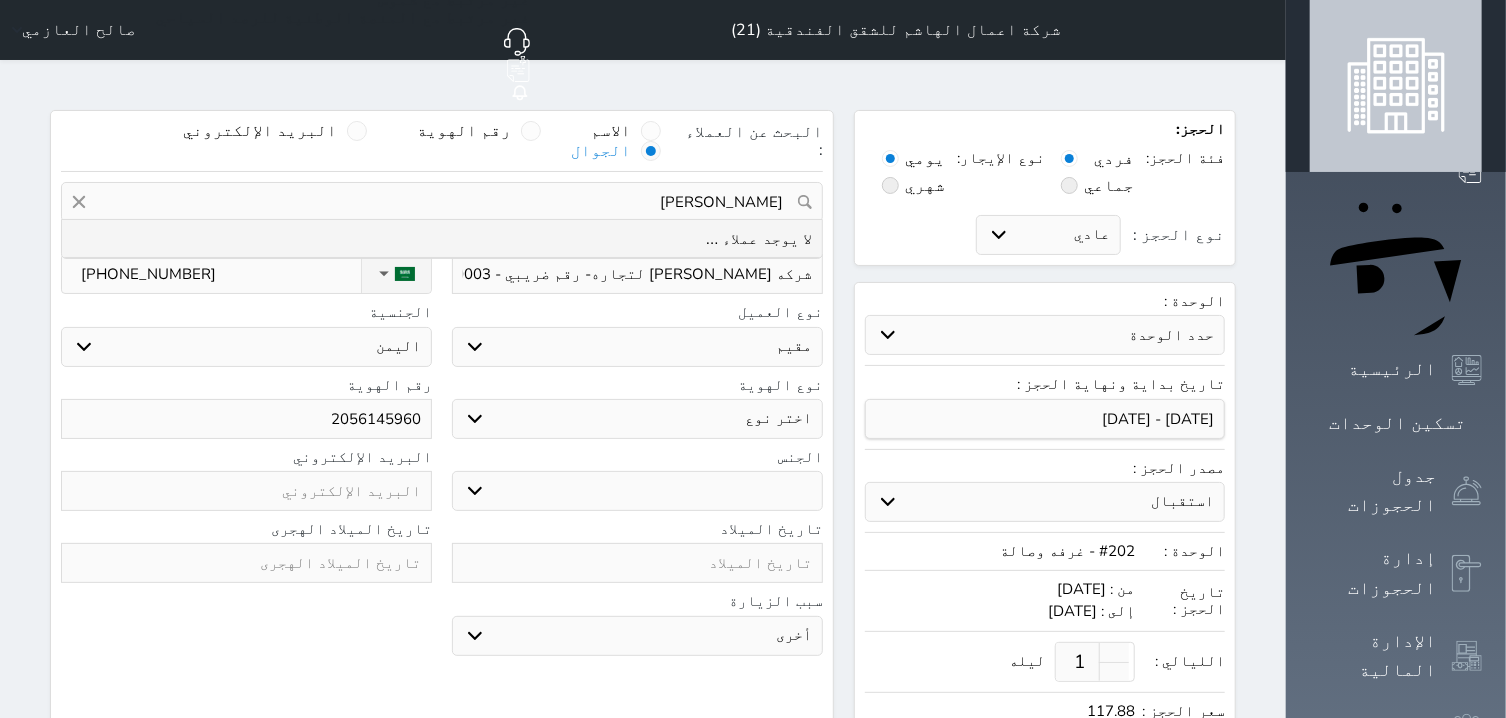 click on "[PERSON_NAME]" at bounding box center [442, 202] 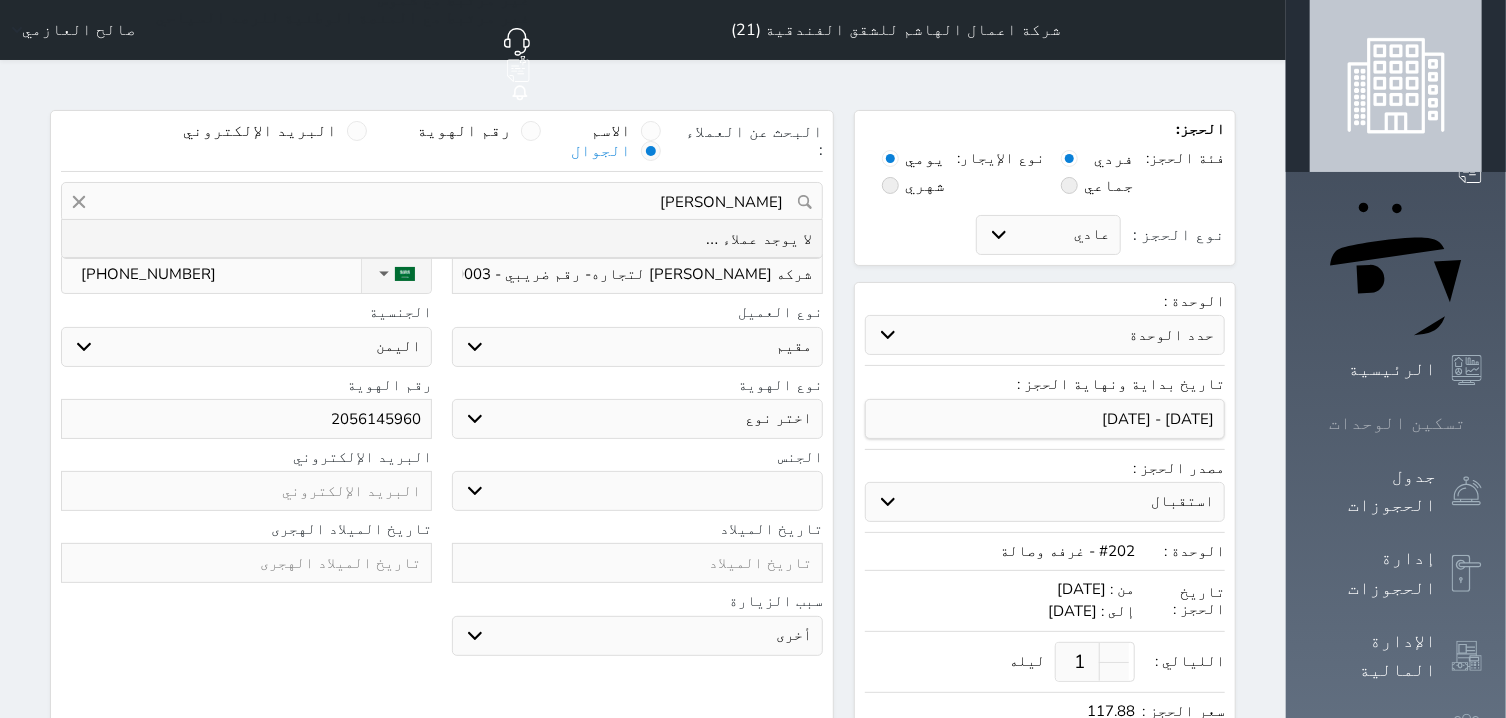 click 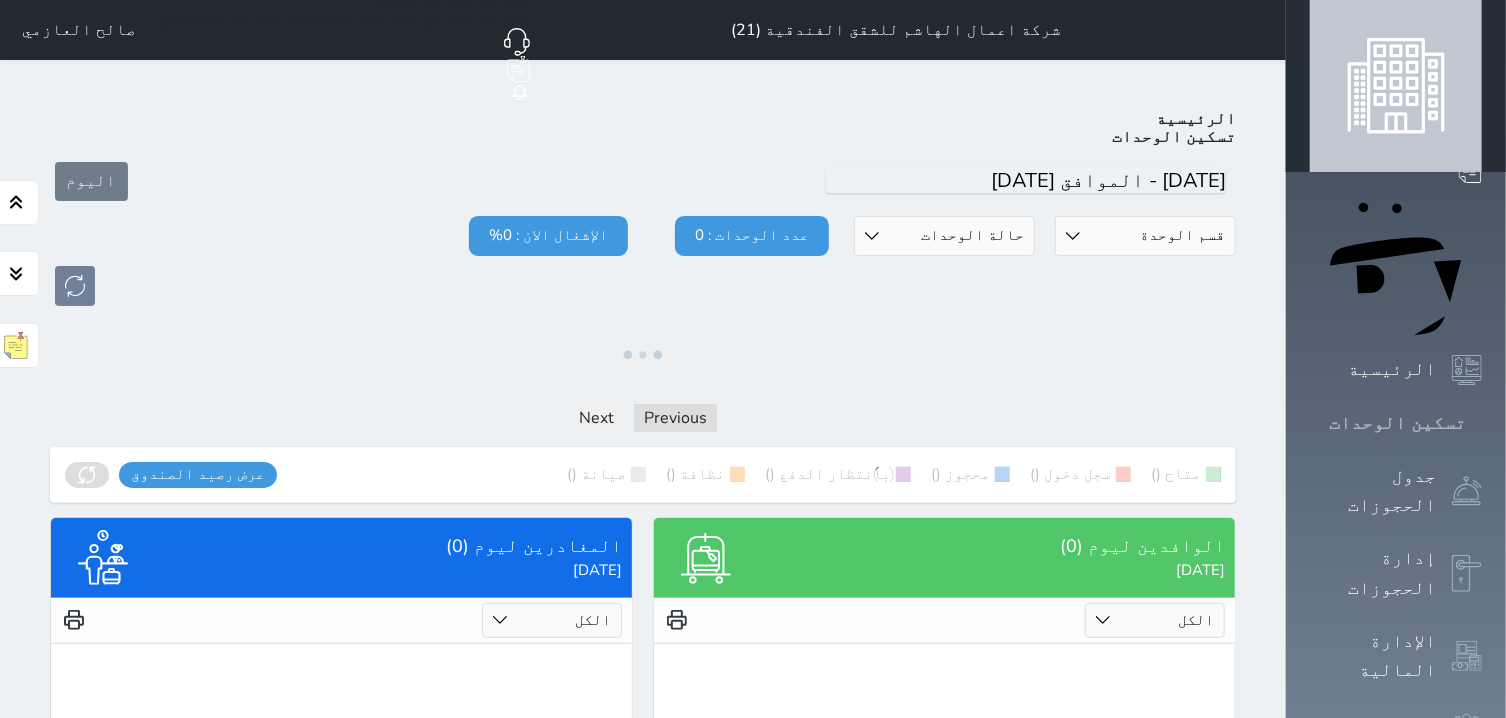 click 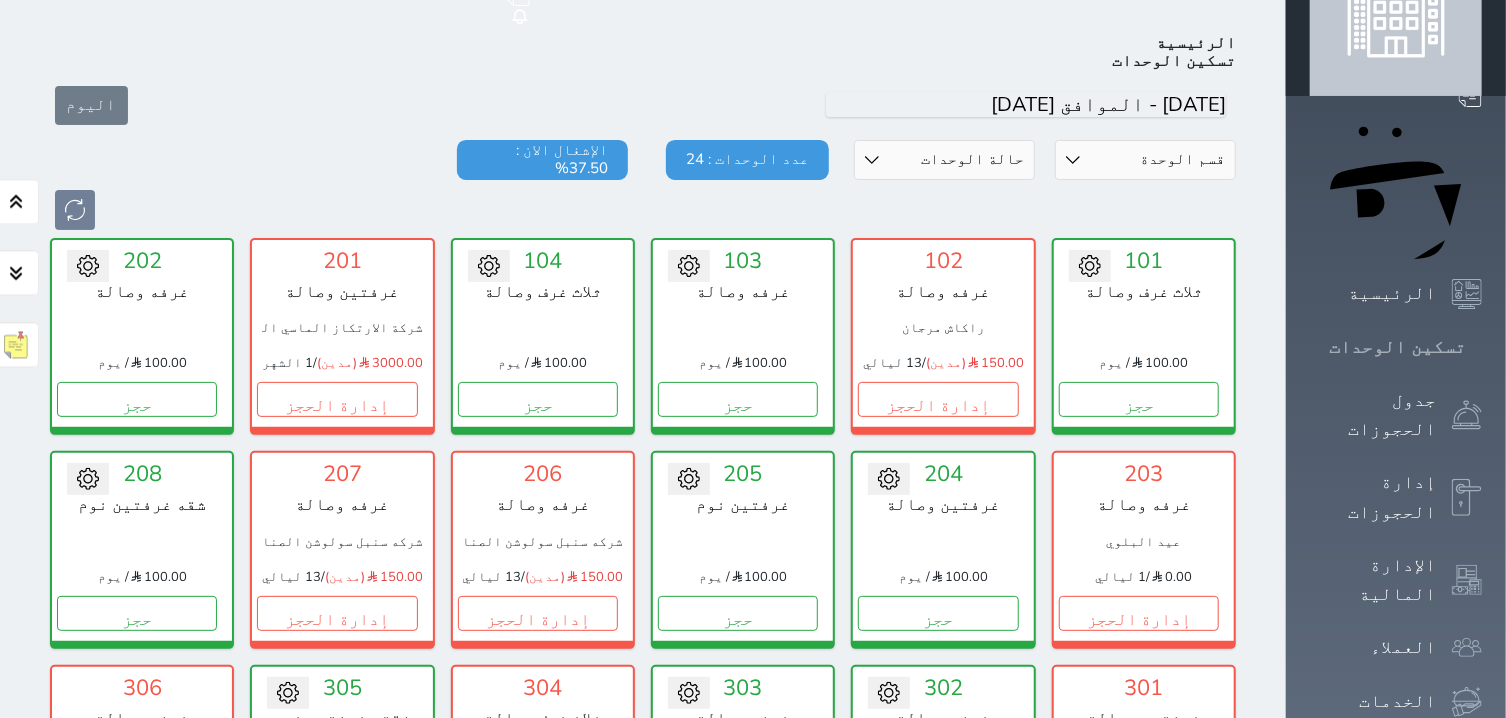 scroll, scrollTop: 78, scrollLeft: 0, axis: vertical 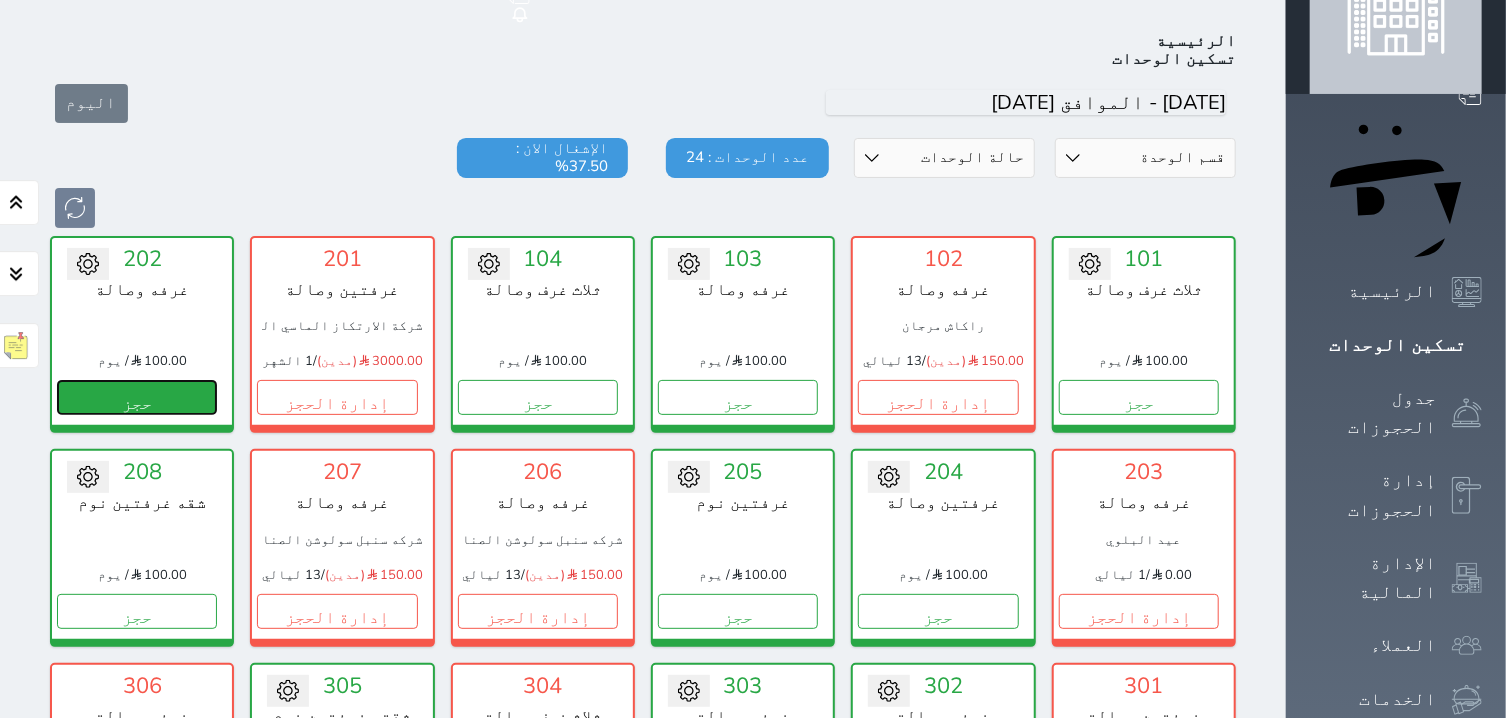 click on "حجز" at bounding box center (137, 397) 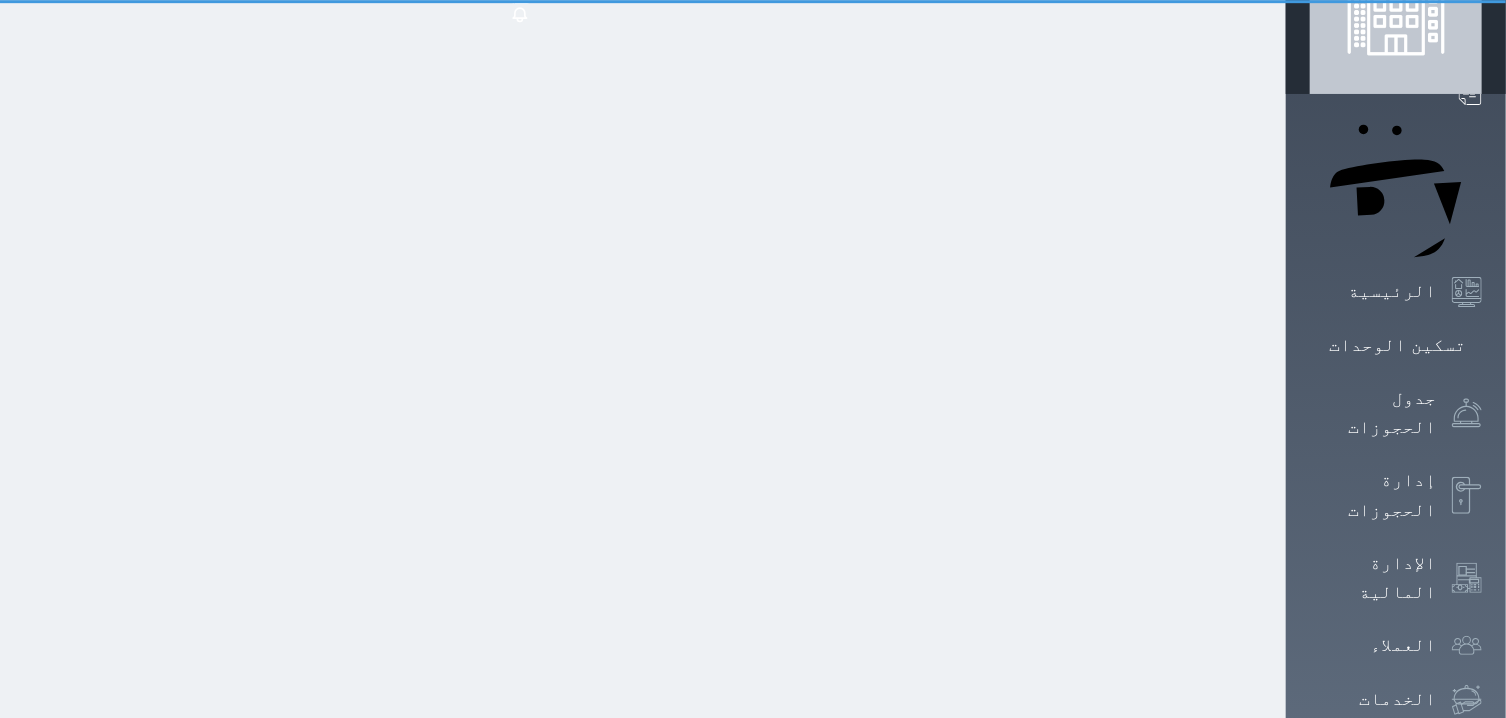 select on "1" 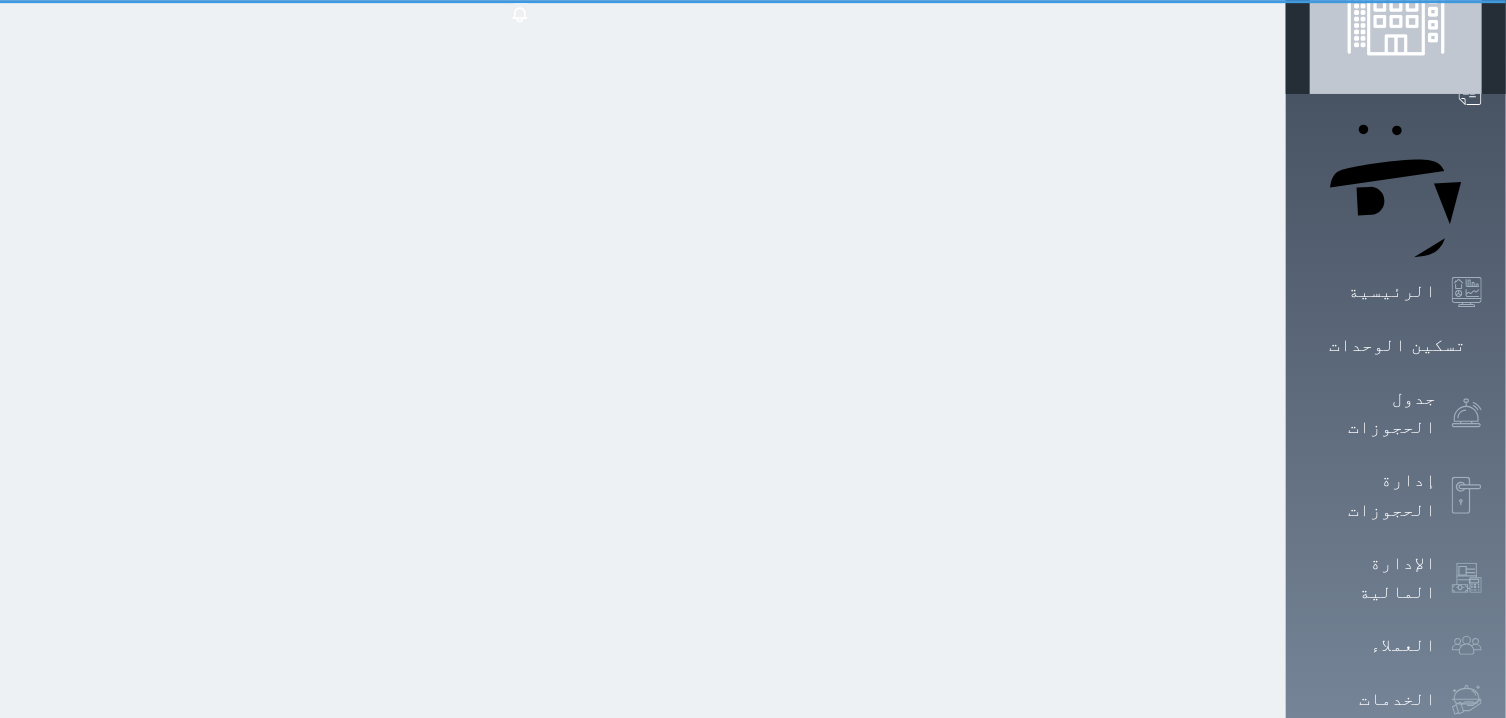 scroll, scrollTop: 0, scrollLeft: 0, axis: both 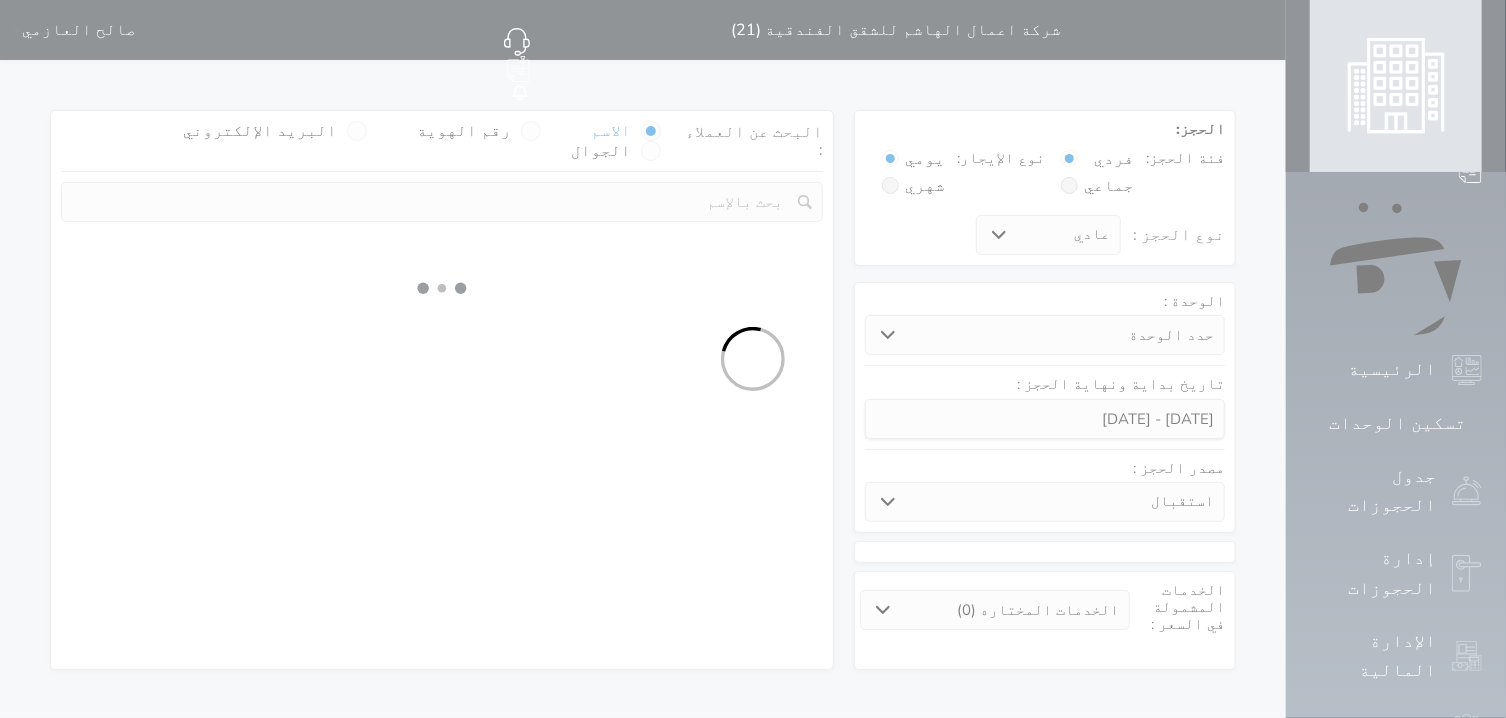 select 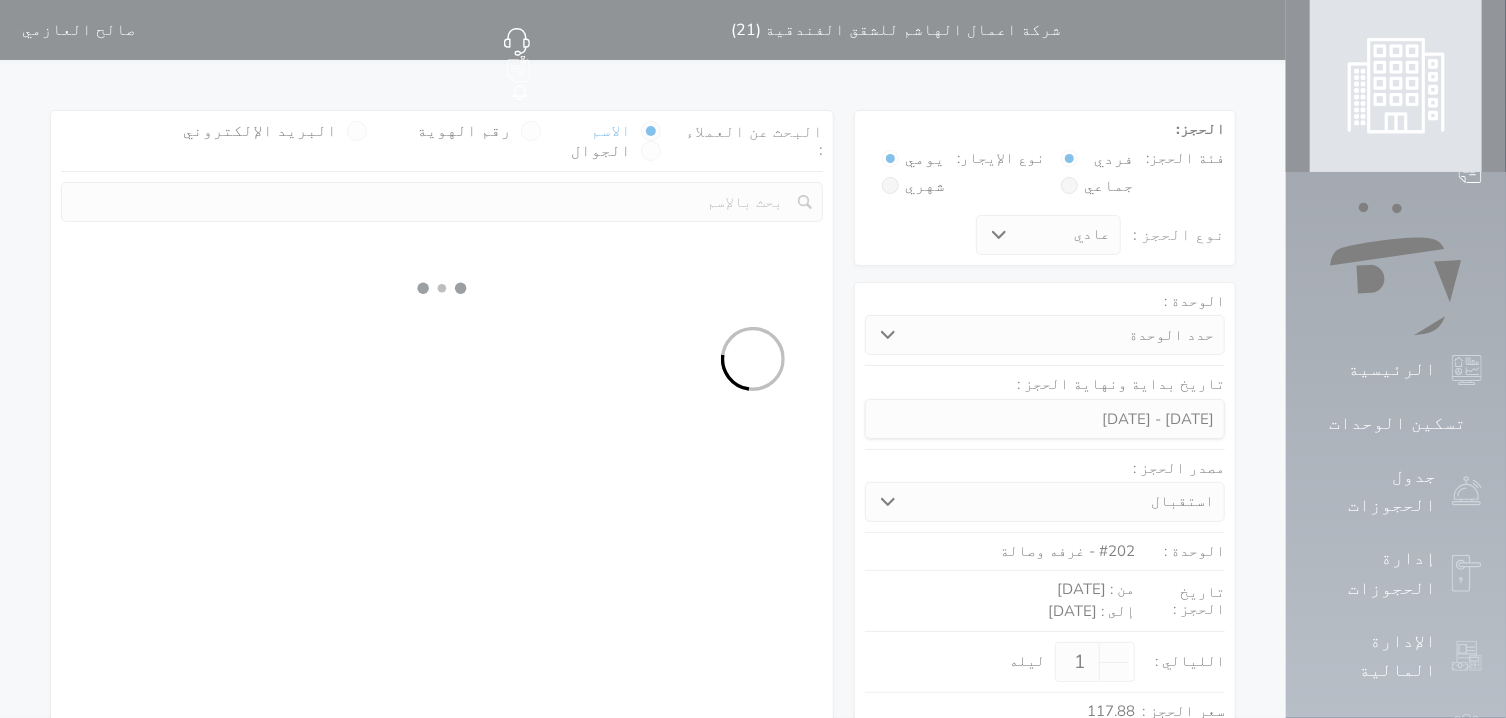 select on "1" 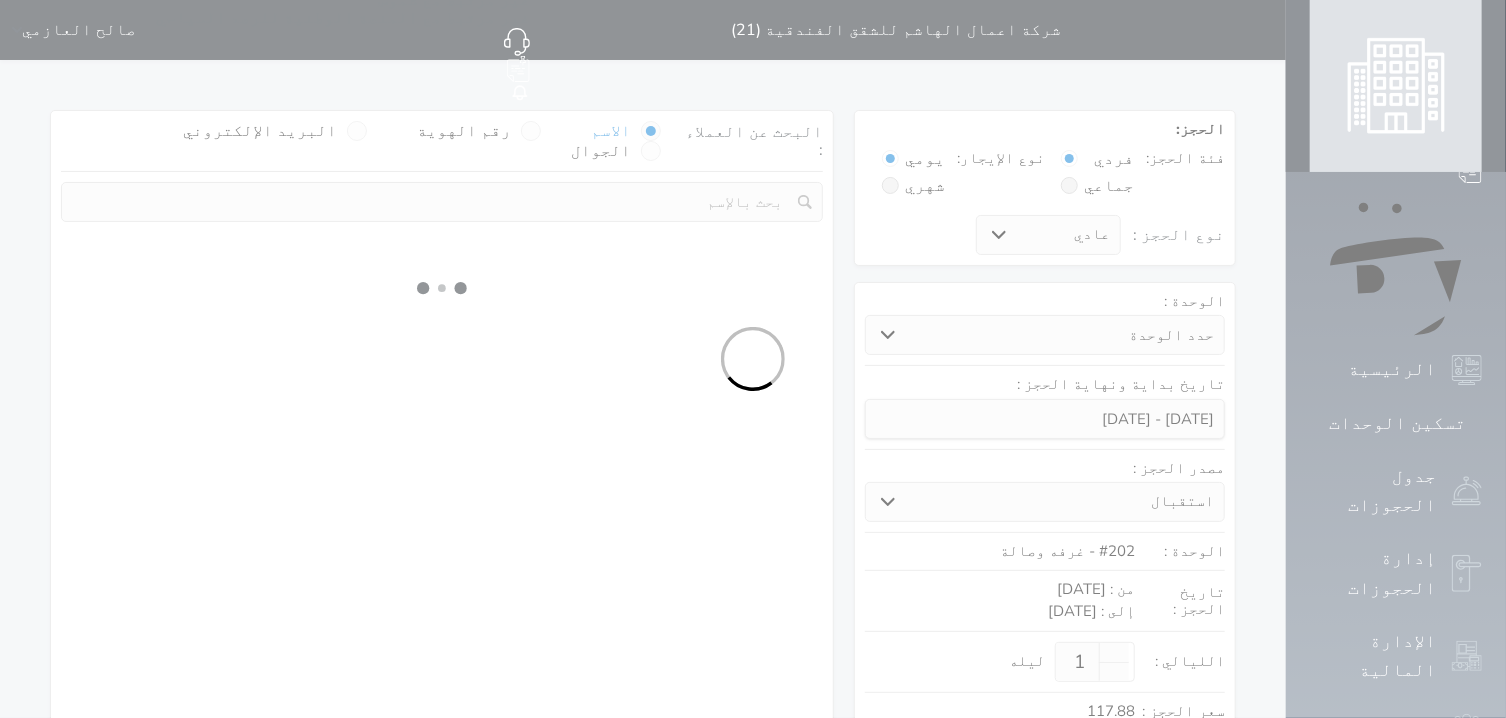 select on "113" 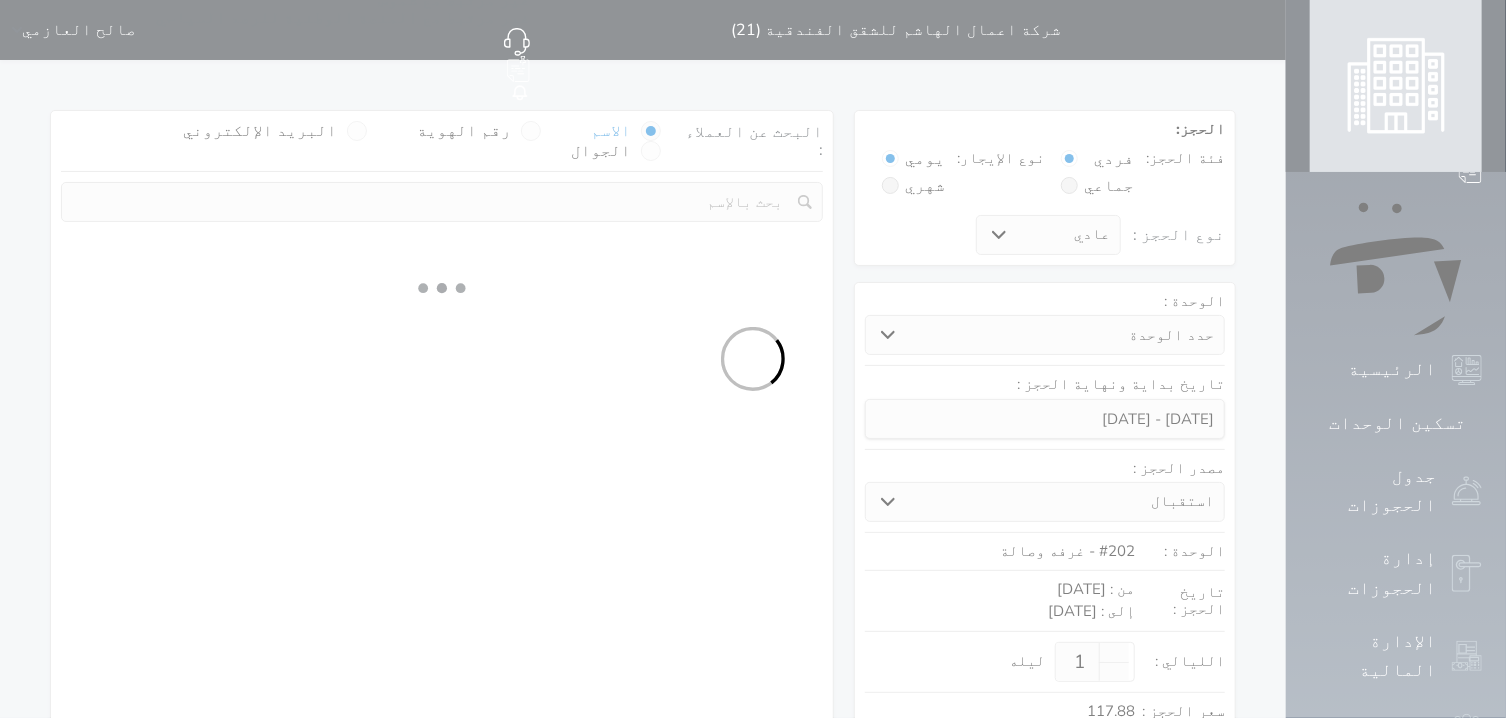 select on "1" 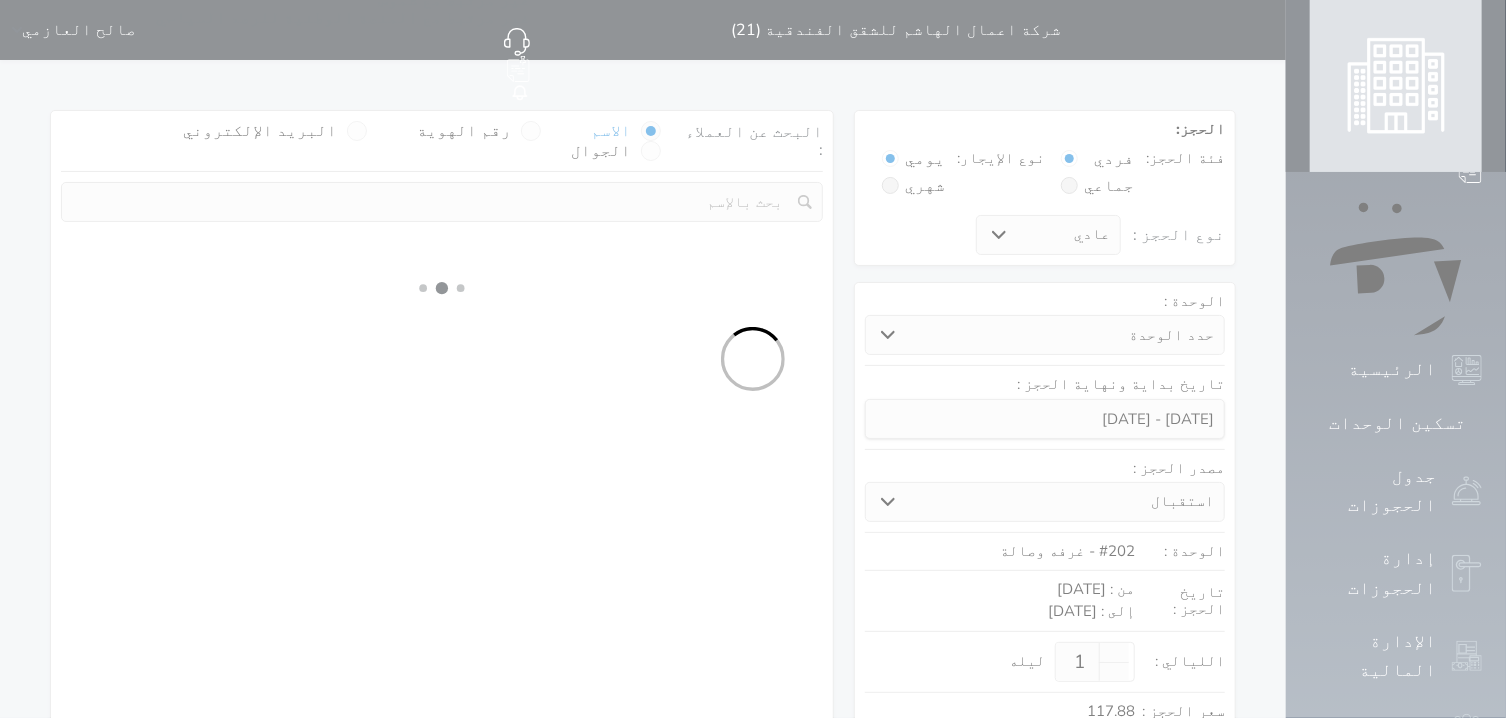 select 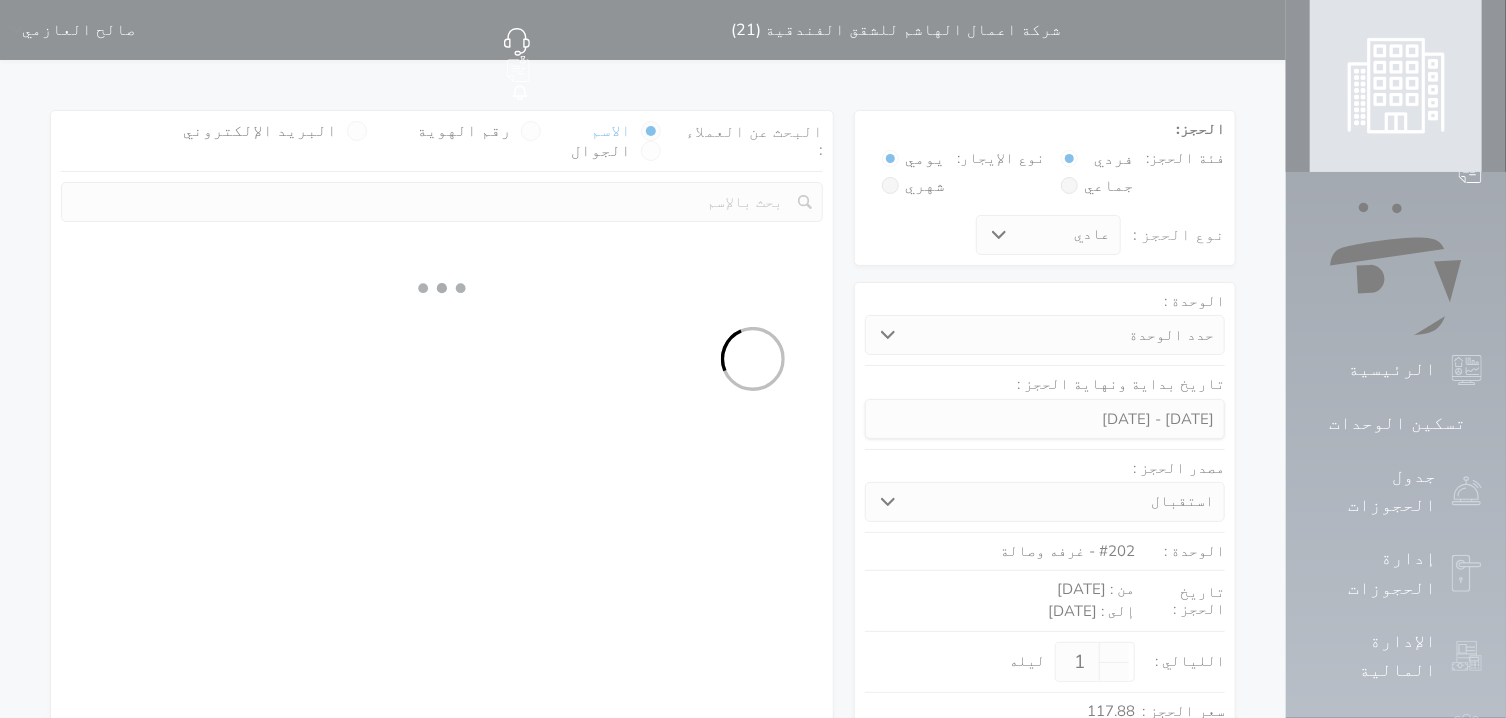 select on "7" 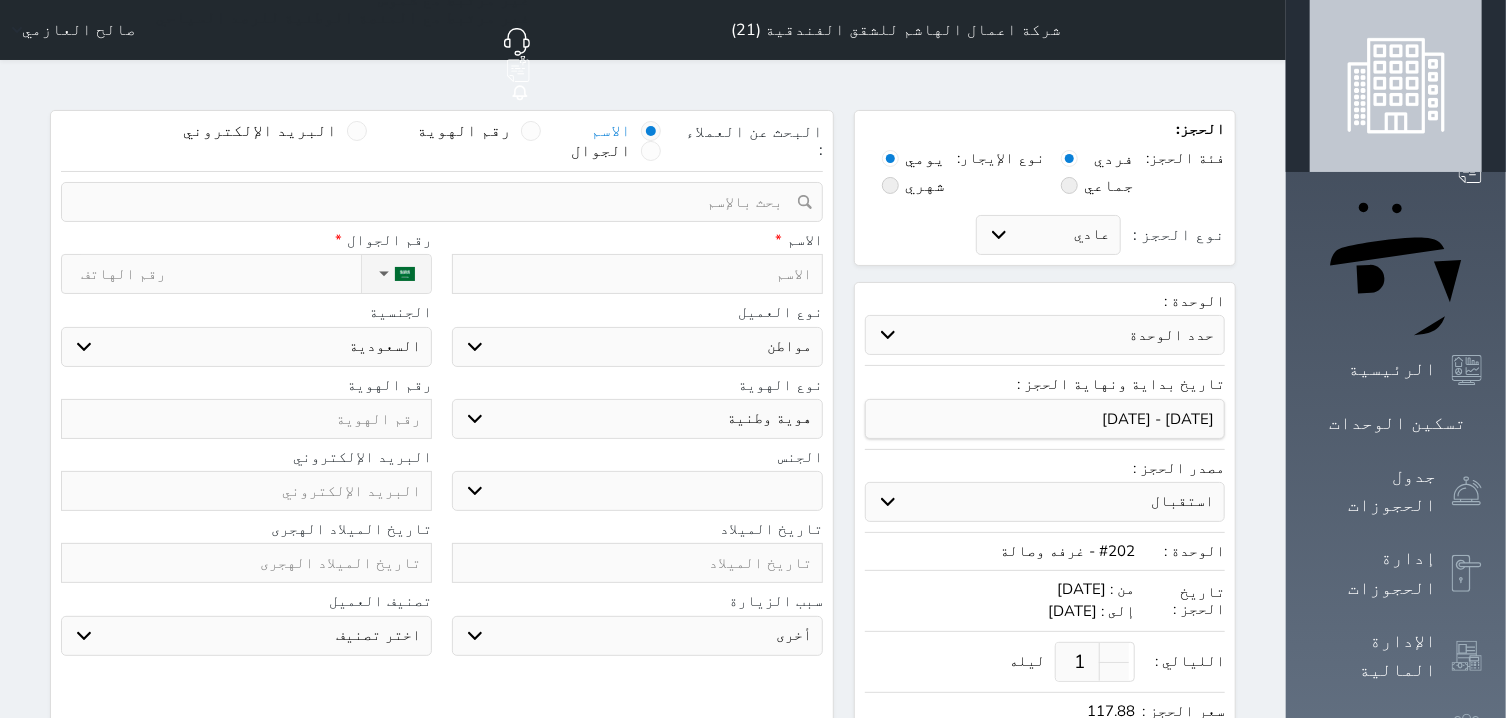 select 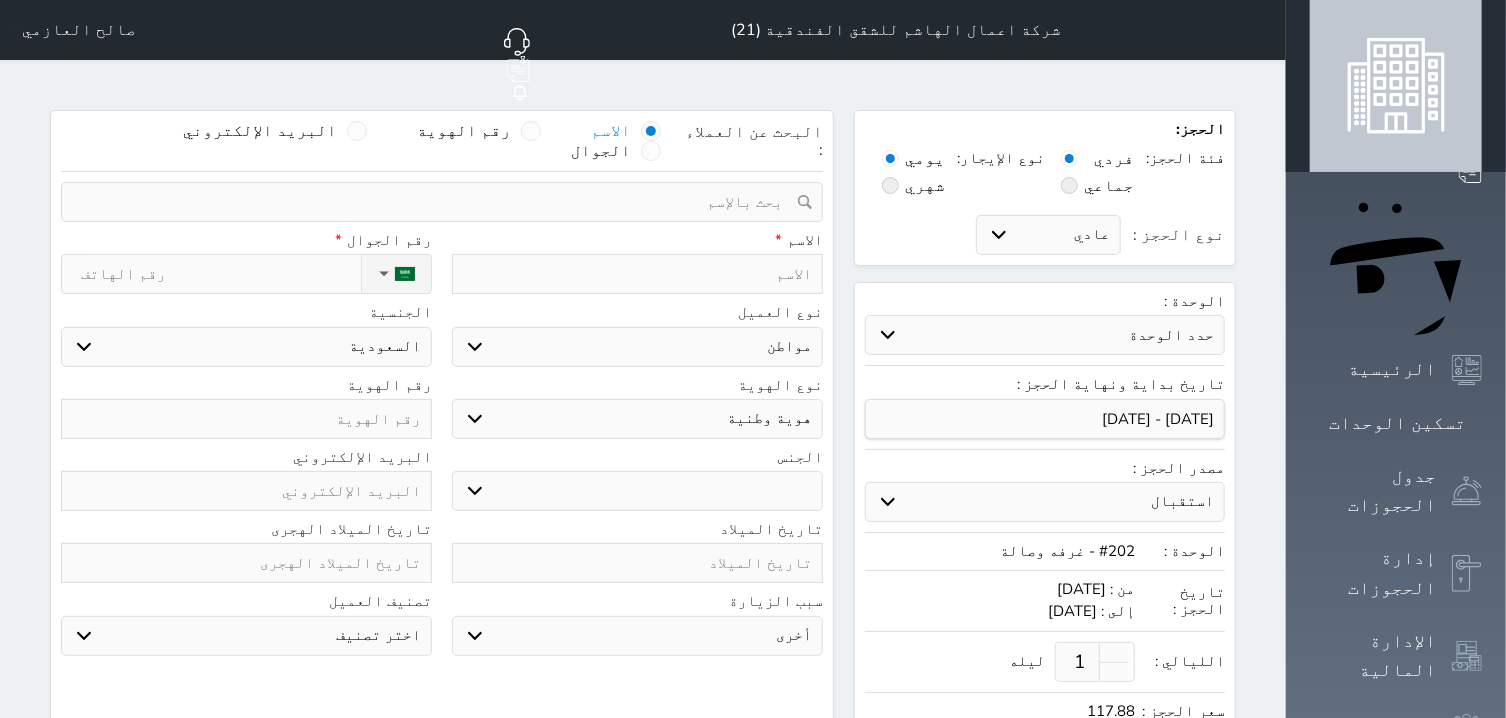 click at bounding box center [435, 202] 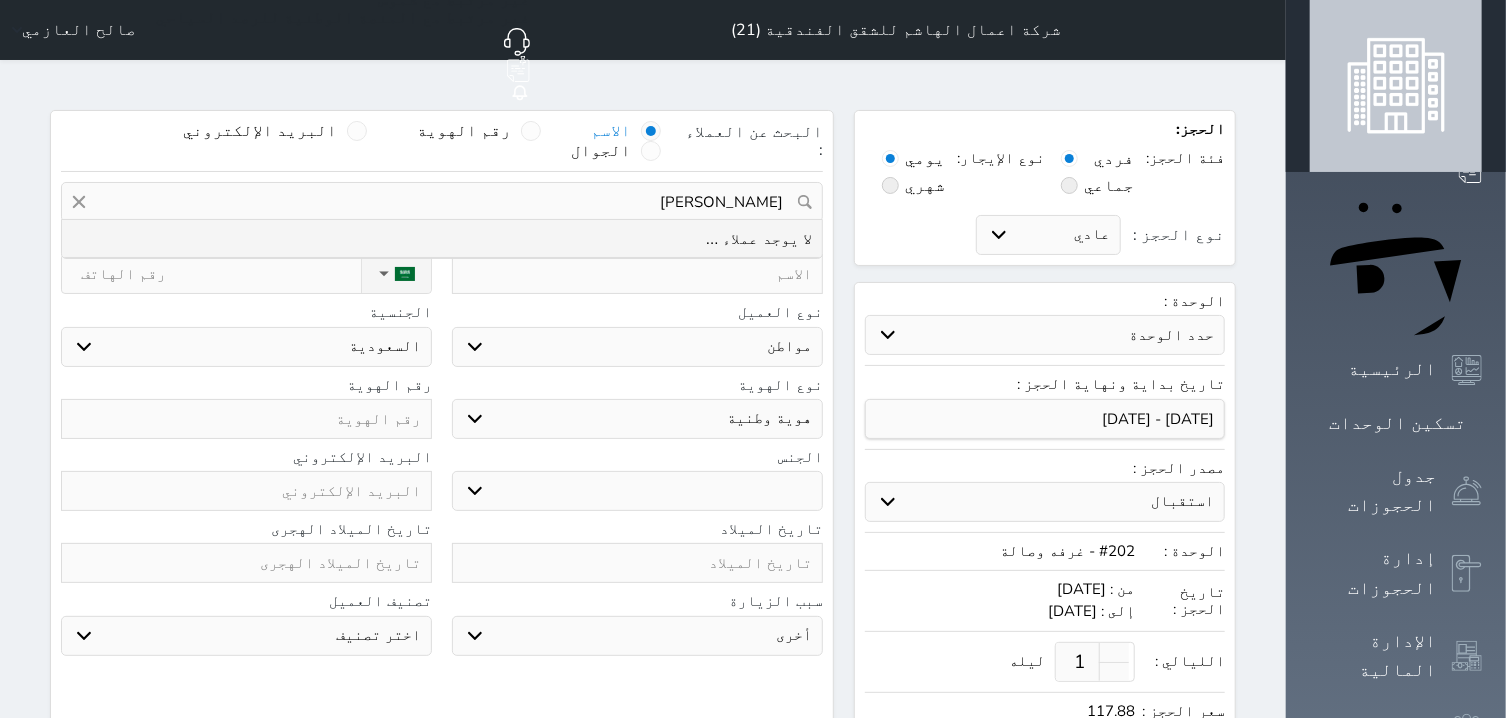 drag, startPoint x: 772, startPoint y: 151, endPoint x: 806, endPoint y: 154, distance: 34.132095 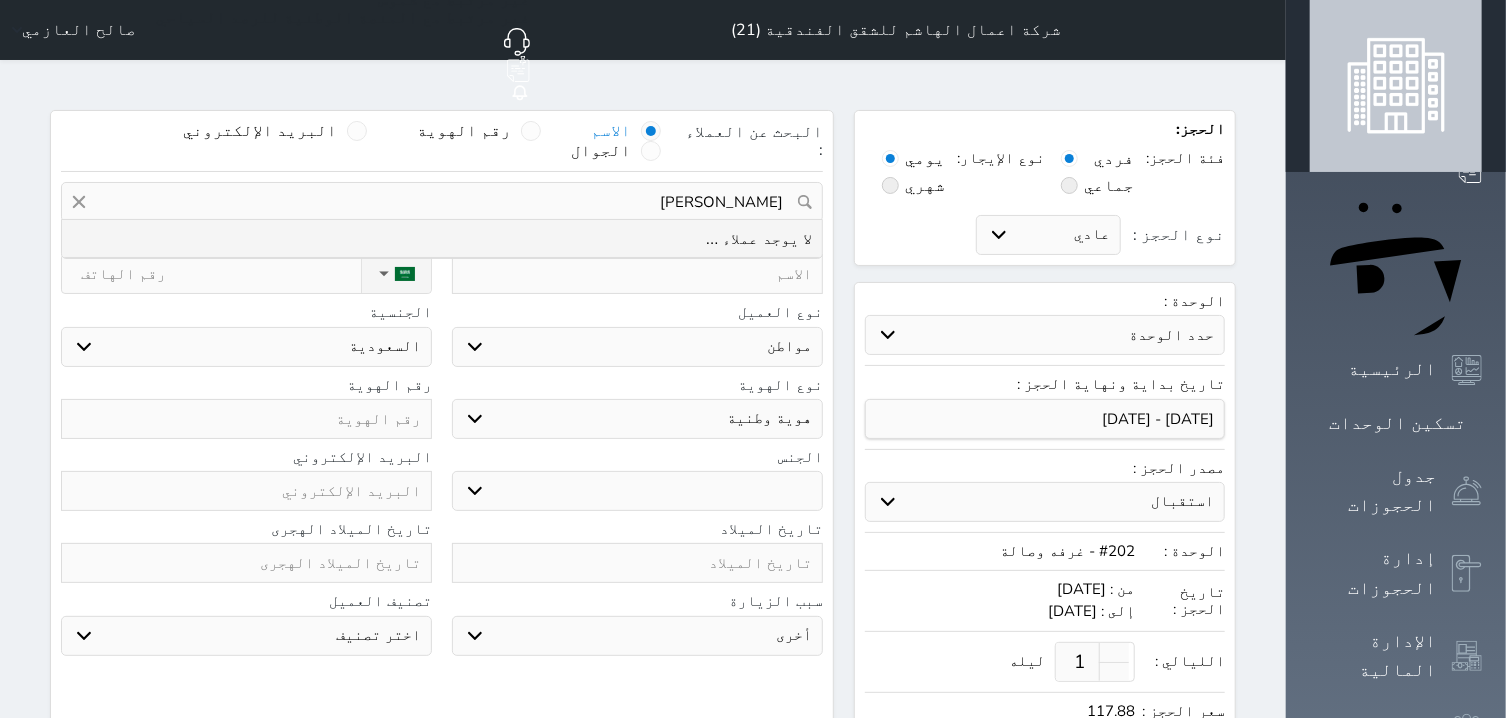 click on "[PERSON_NAME]" at bounding box center (442, 202) 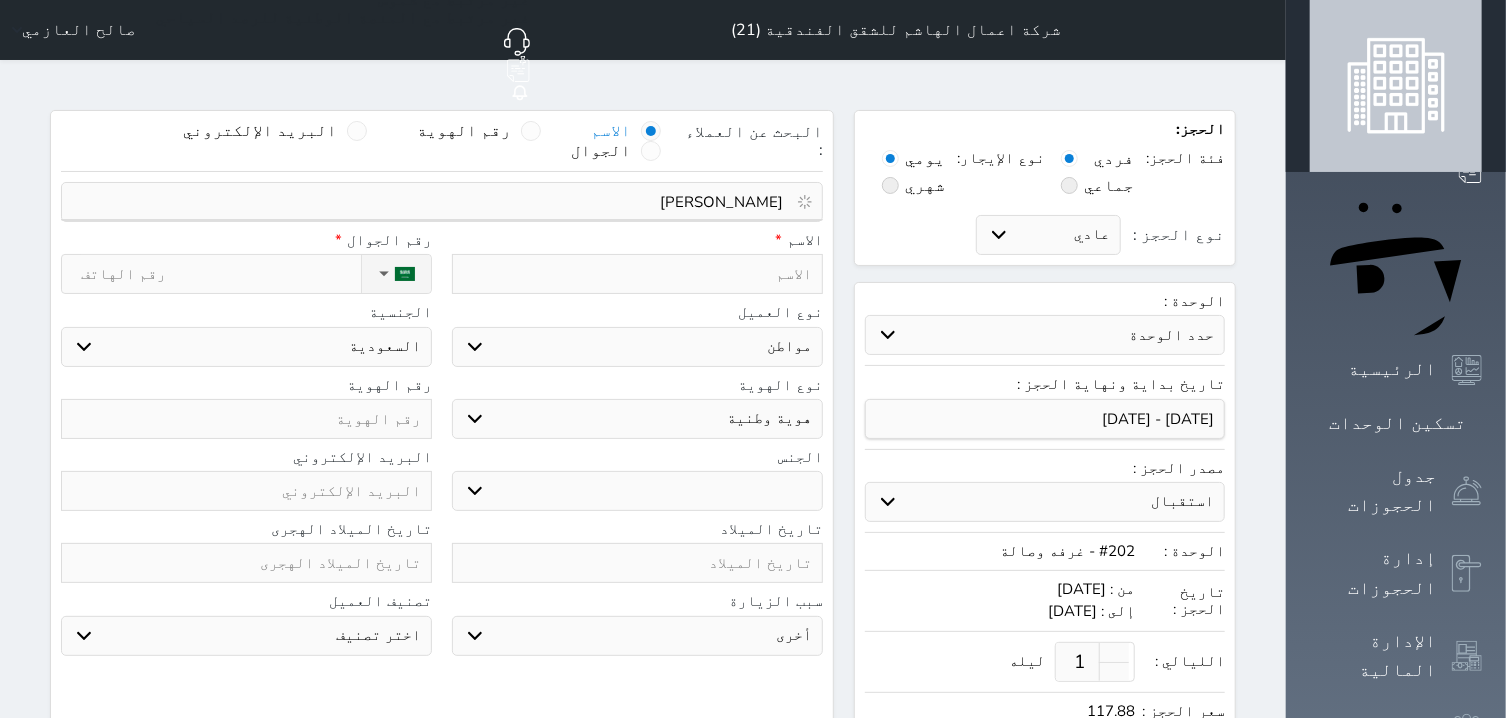 type on "[PERSON_NAME]" 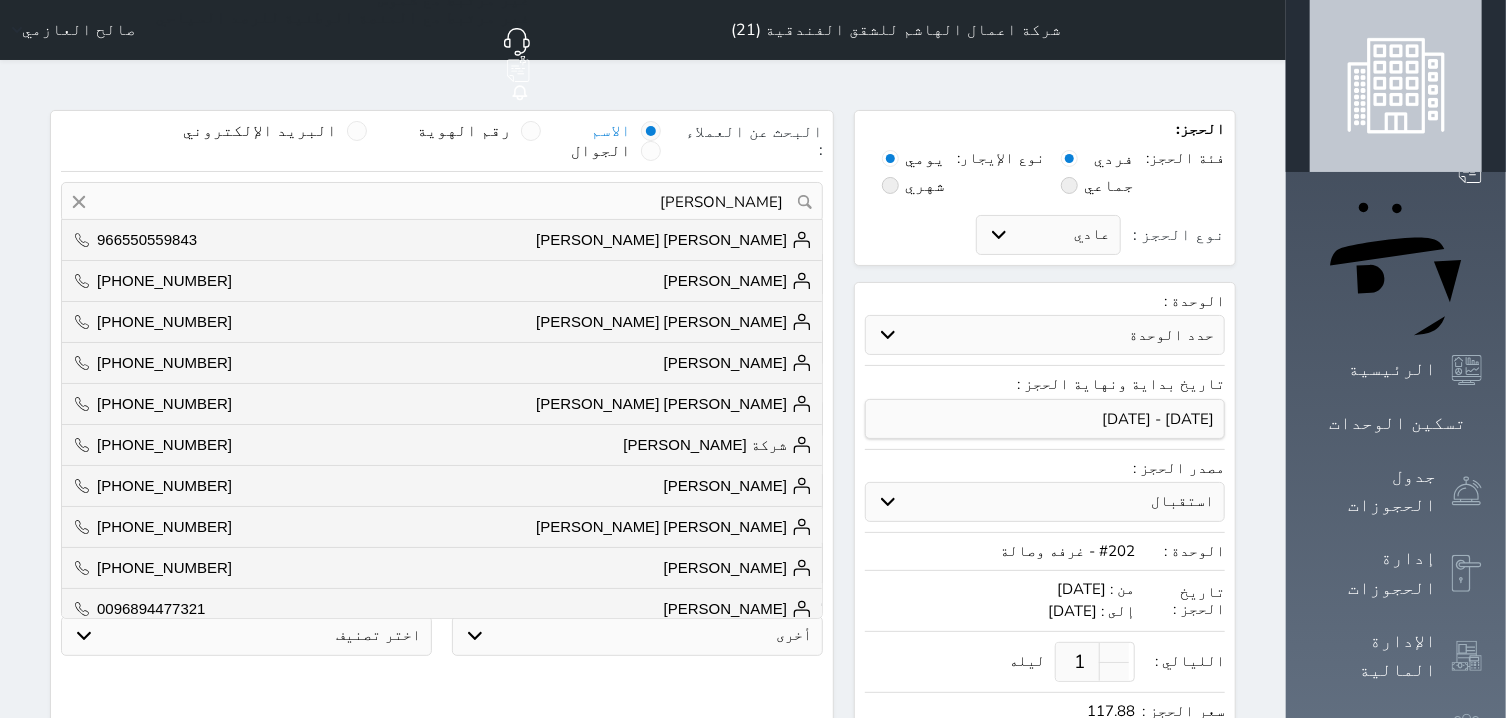 drag, startPoint x: 771, startPoint y: 154, endPoint x: 927, endPoint y: 136, distance: 157.03503 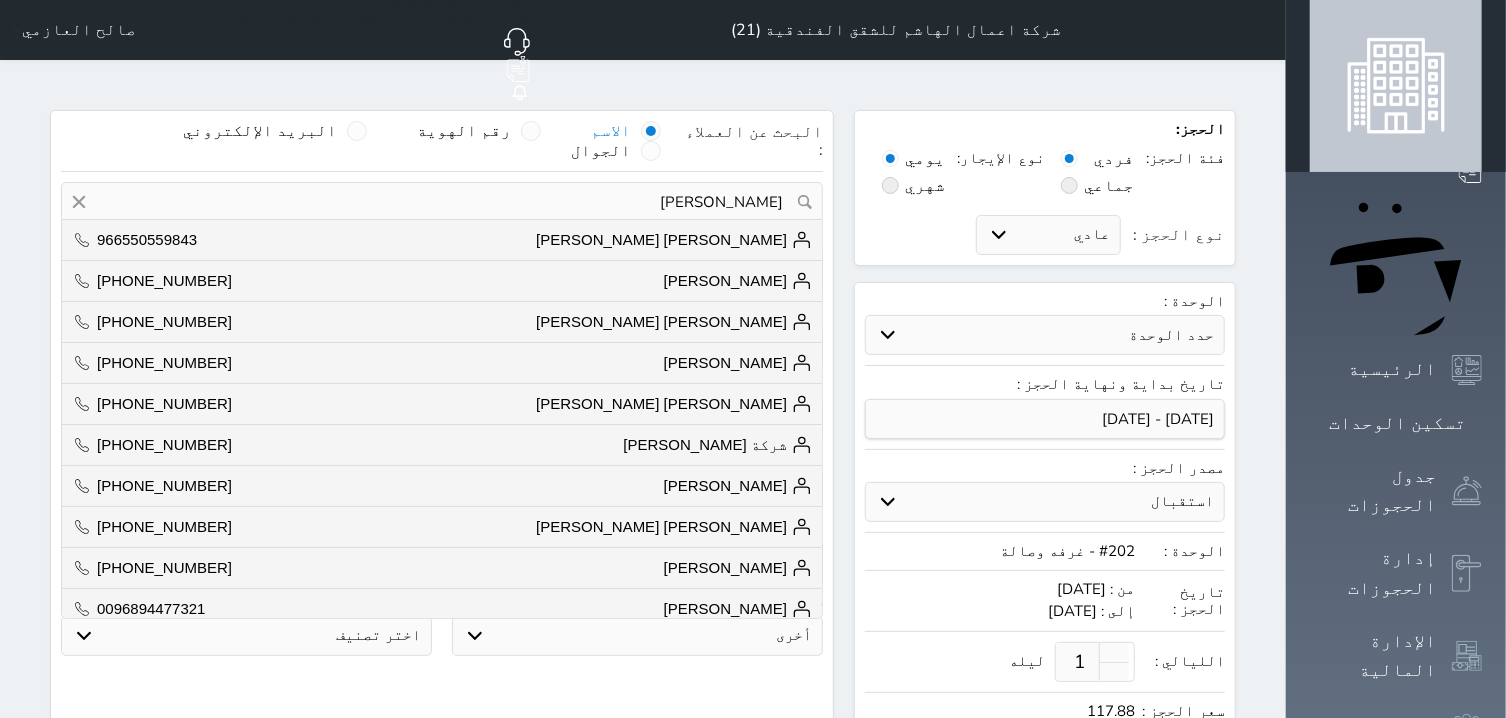 click on "[PERSON_NAME]" at bounding box center (442, 202) 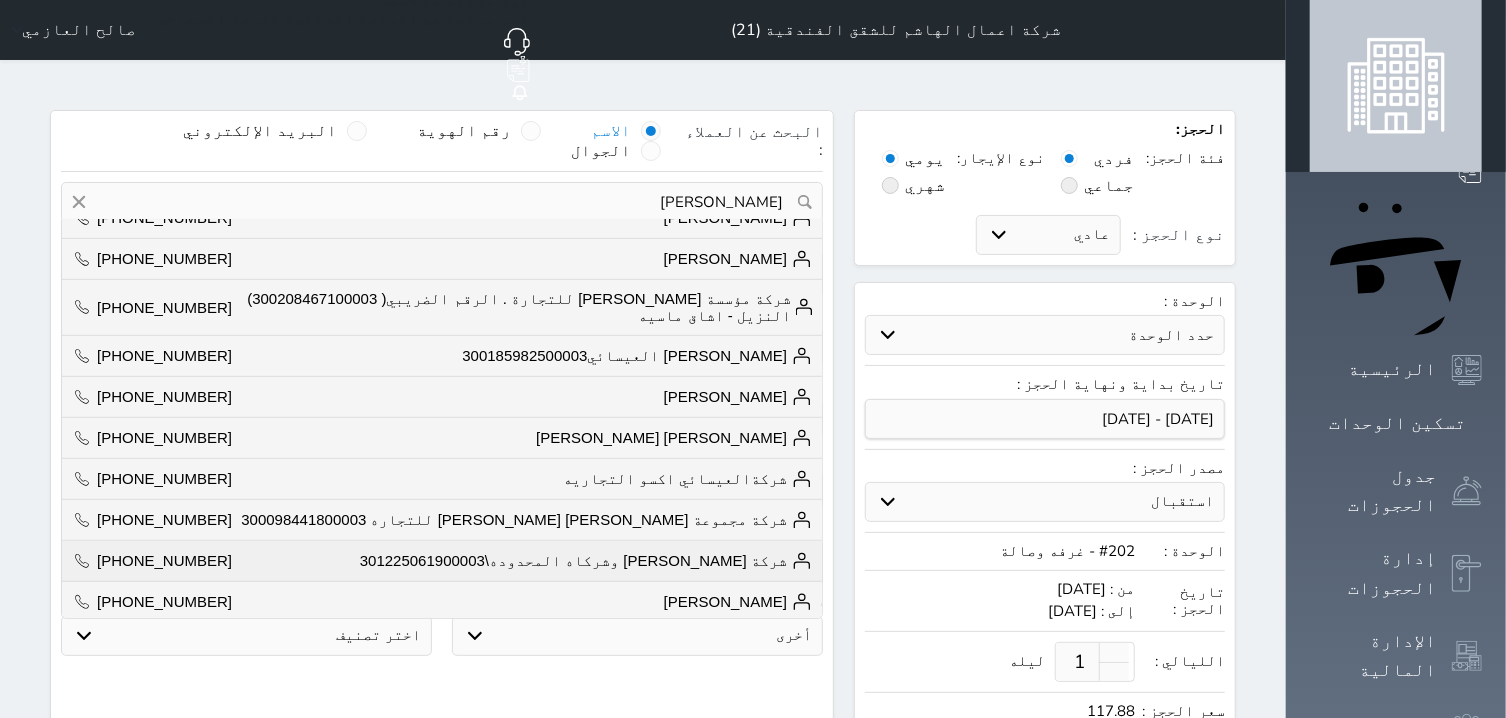 scroll, scrollTop: 712, scrollLeft: 0, axis: vertical 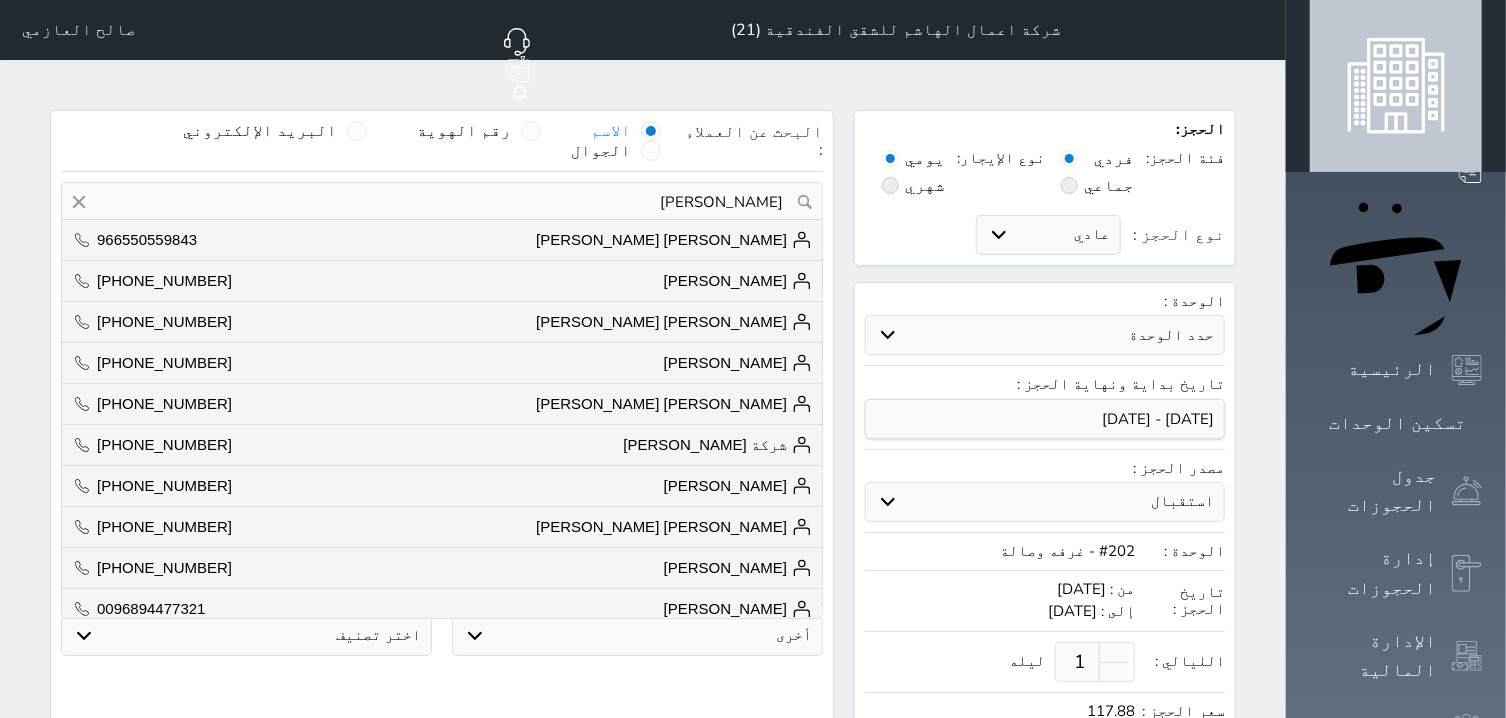 click on "[PERSON_NAME]" at bounding box center (442, 202) 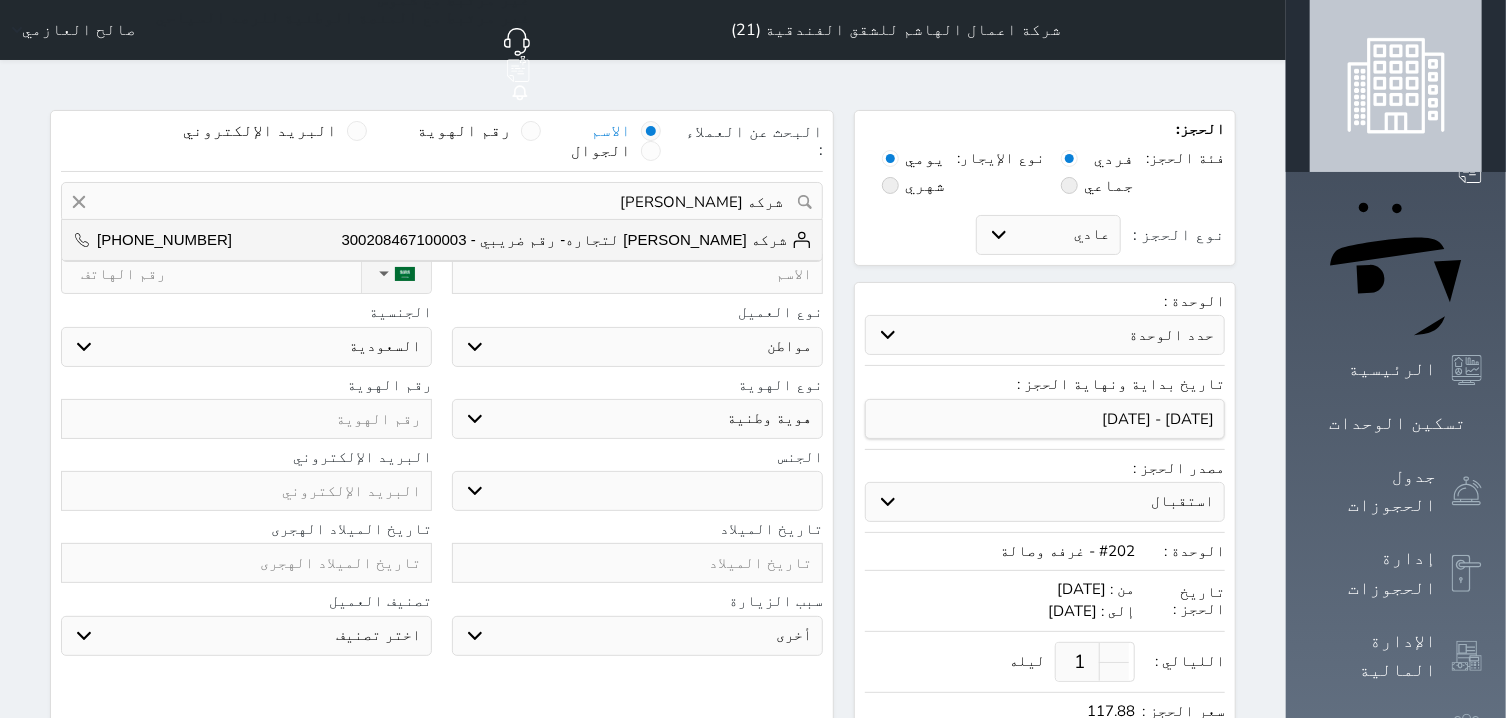 click on "شركه [PERSON_NAME]" at bounding box center [442, 202] 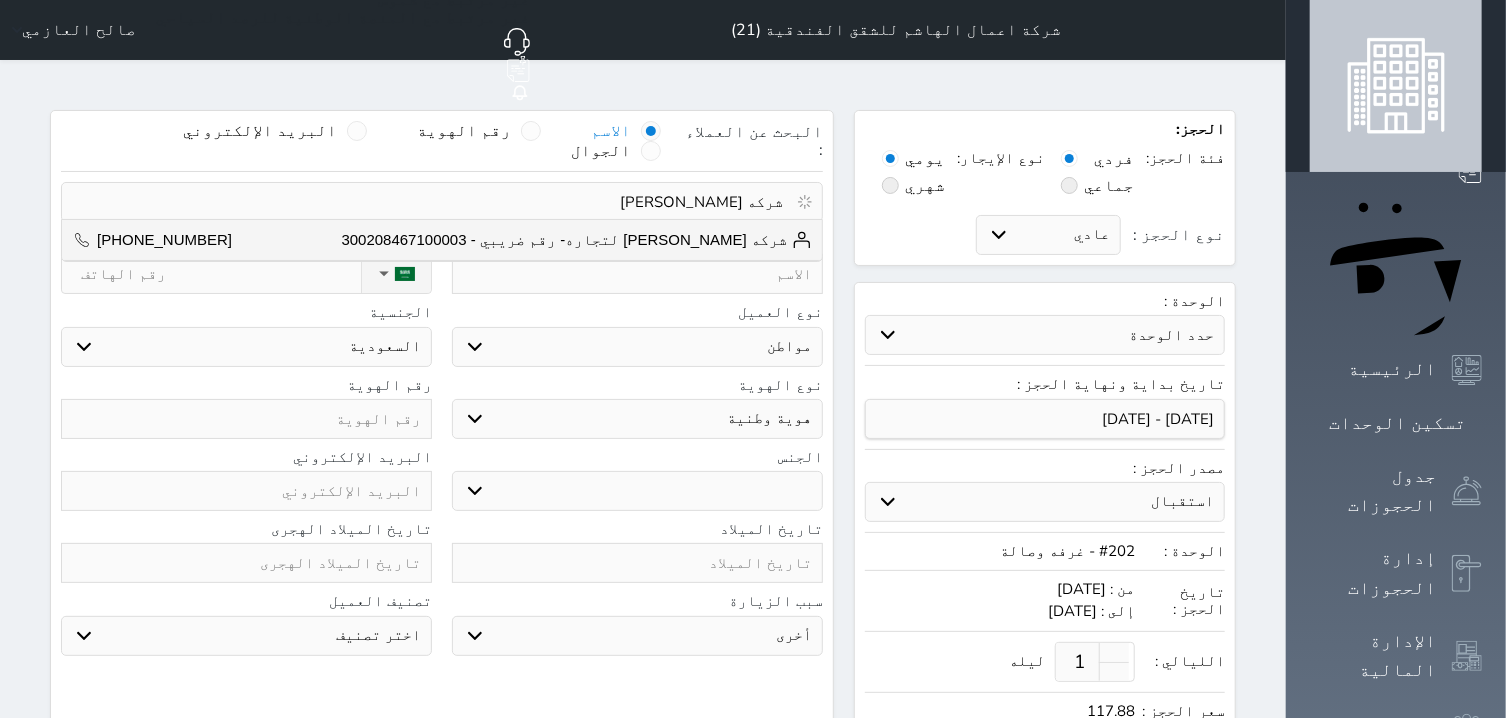 click on "شركه [PERSON_NAME]" at bounding box center (435, 202) 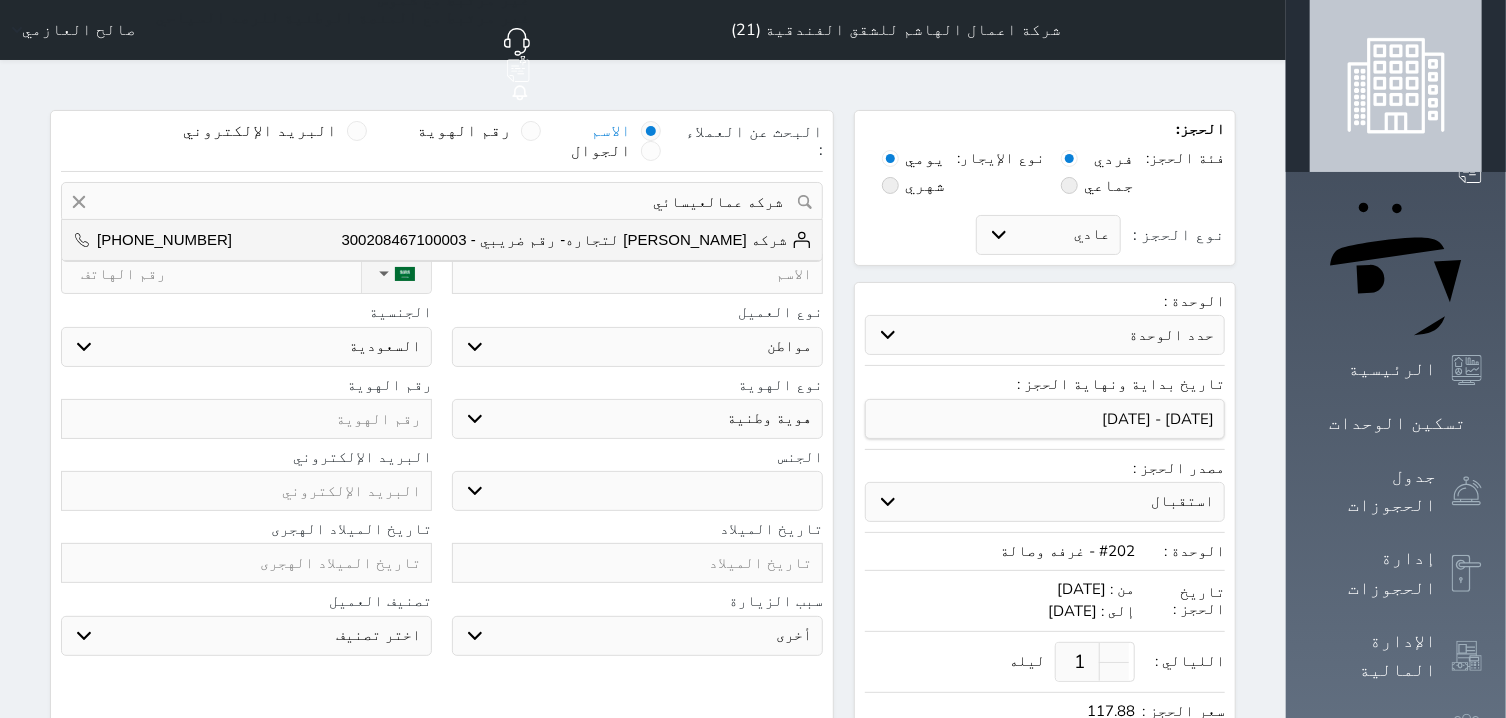type on "شركه [PERSON_NAME]" 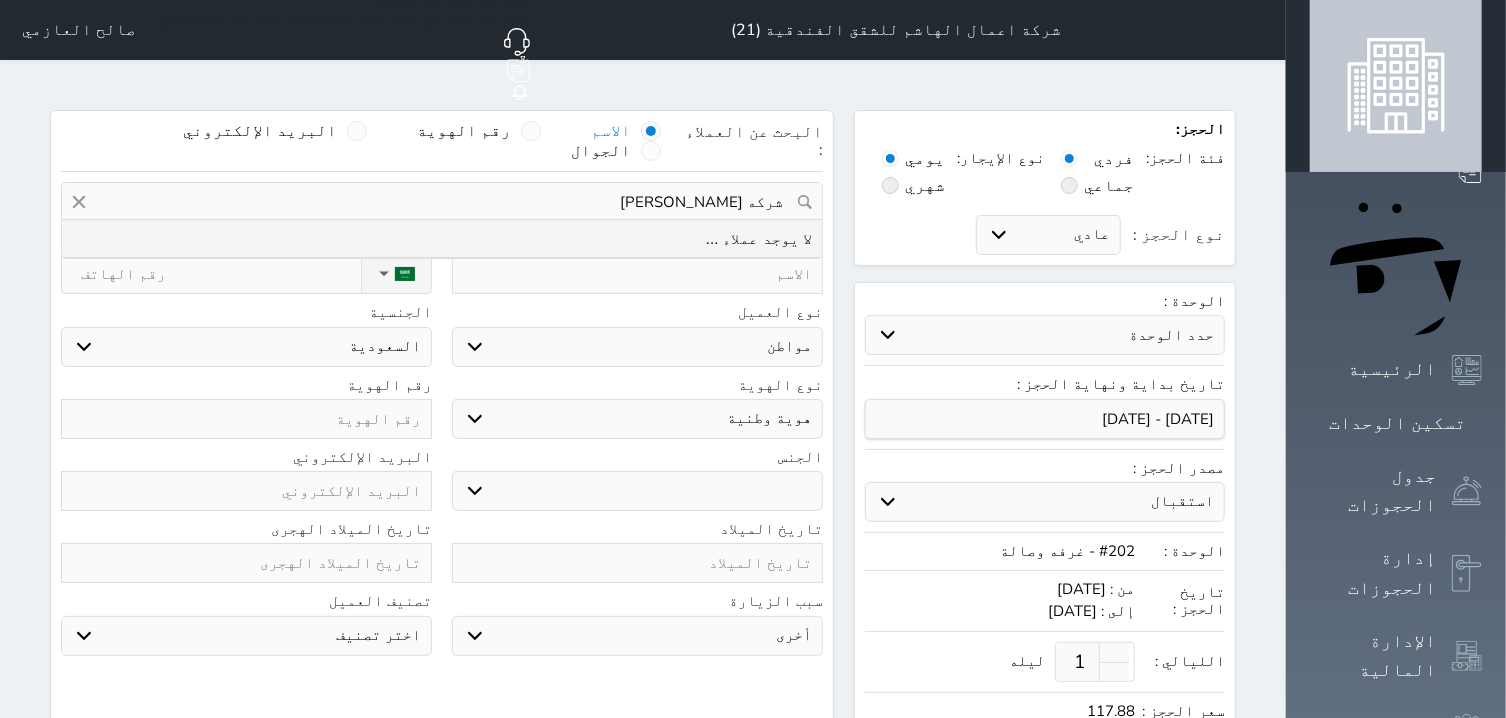 drag, startPoint x: 736, startPoint y: 150, endPoint x: 941, endPoint y: 155, distance: 205.06097 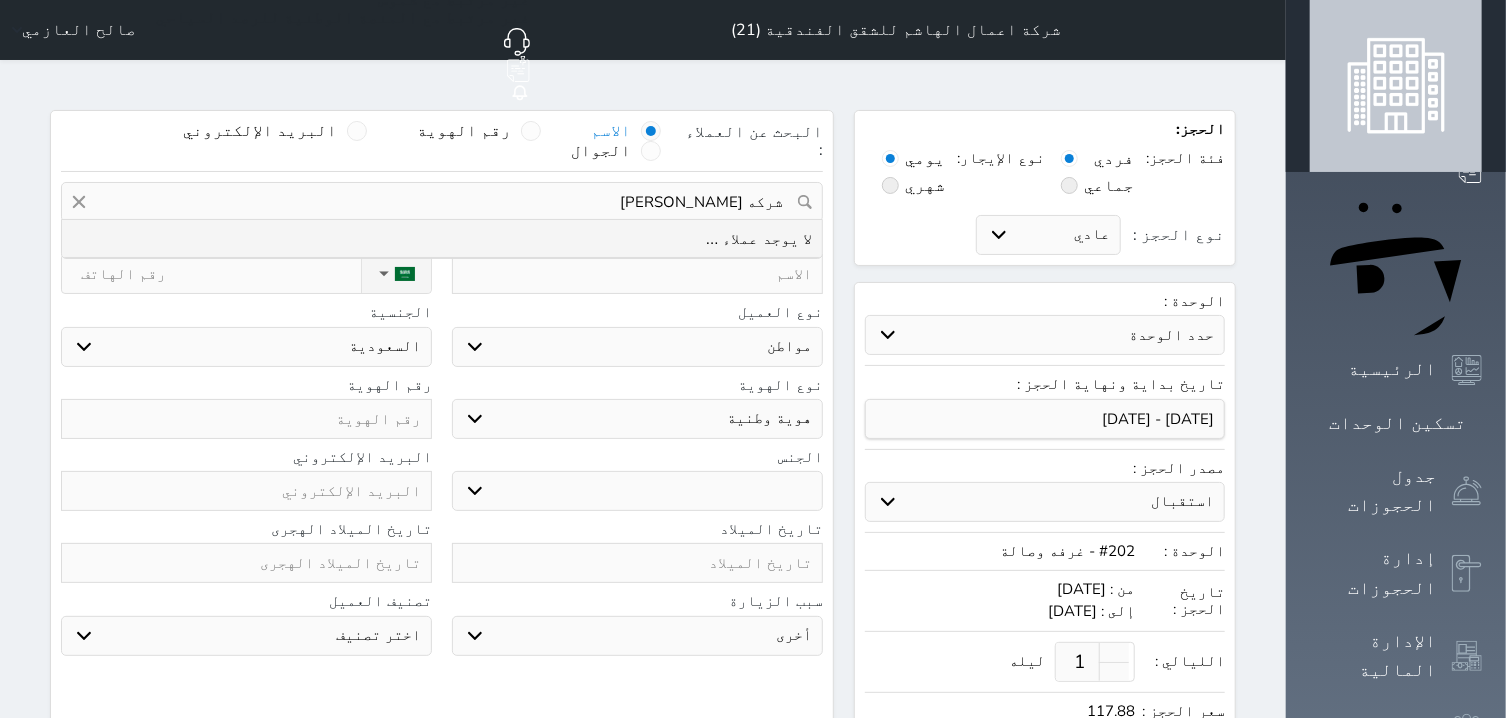 click on "شركه [PERSON_NAME]" at bounding box center [442, 202] 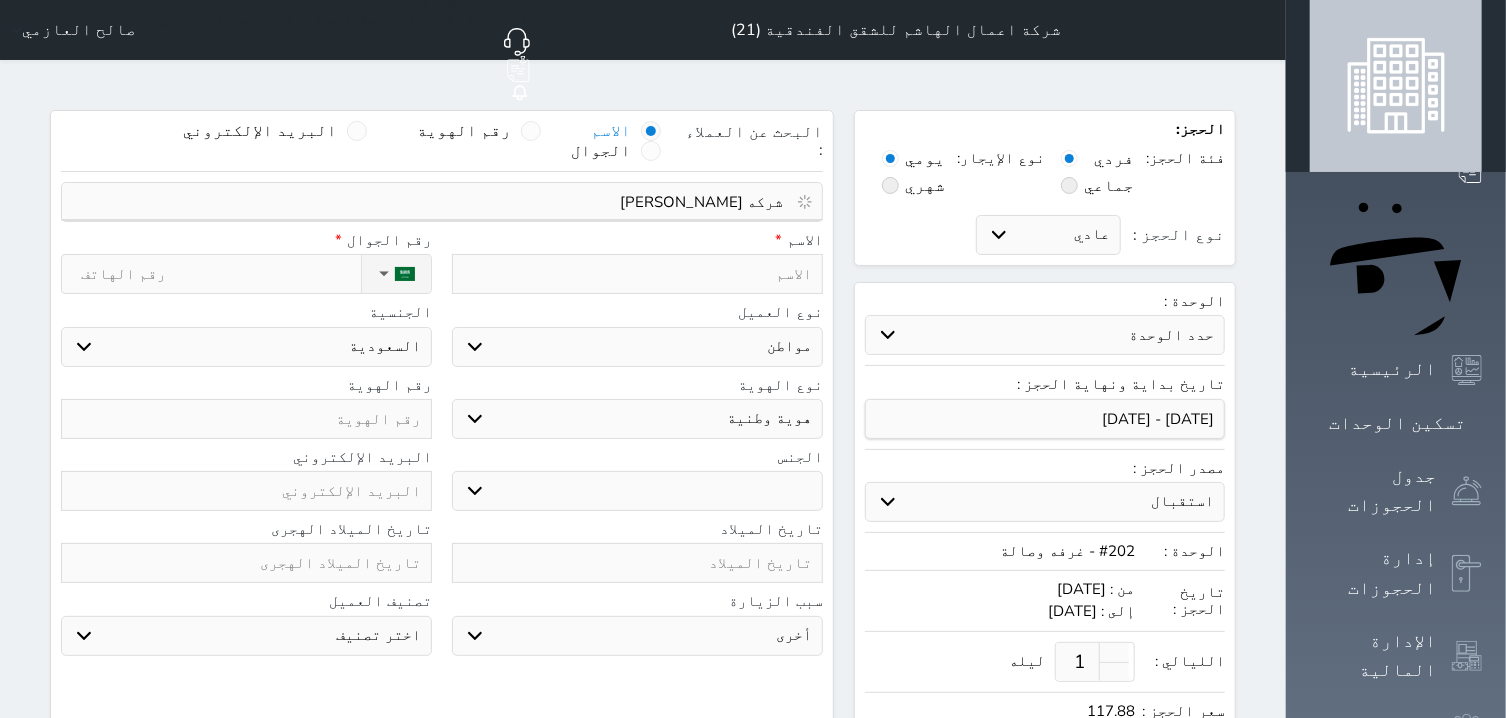 type 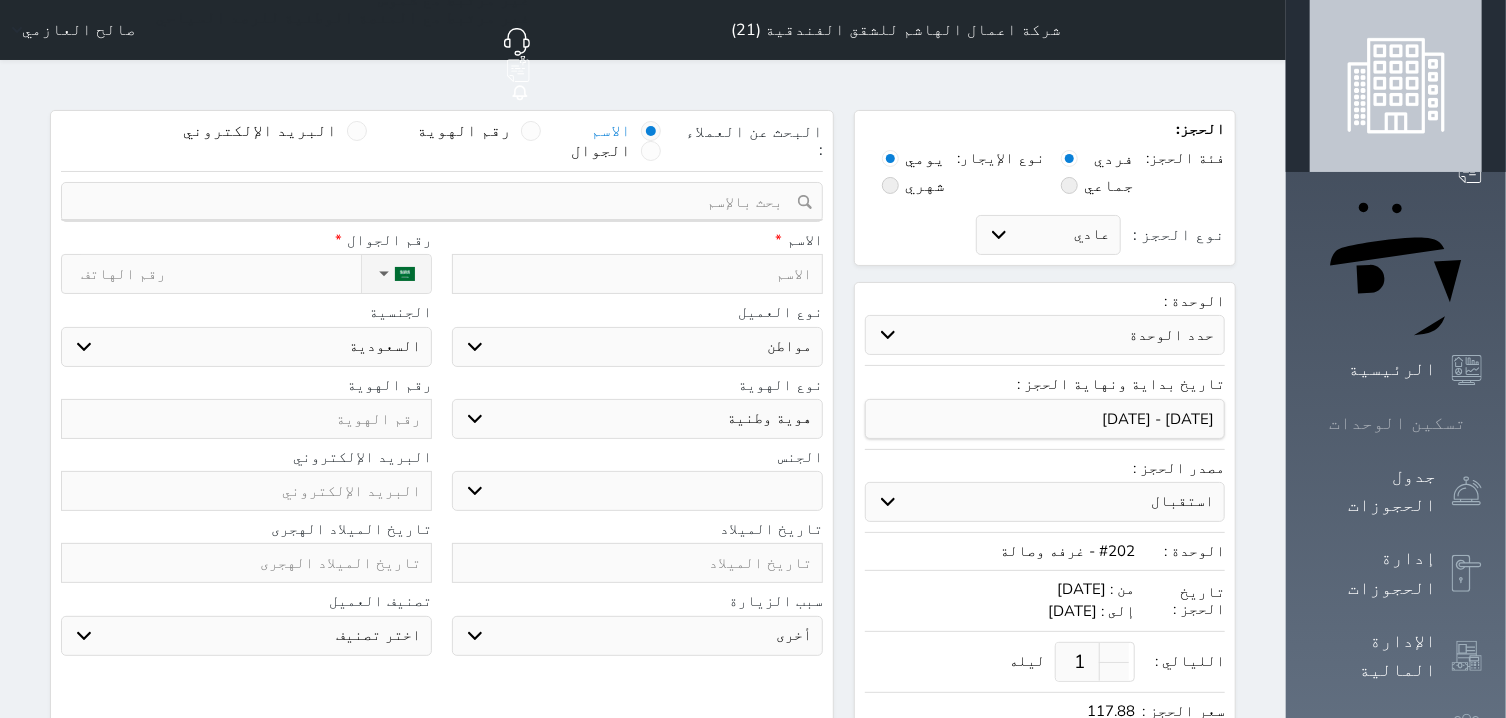 click 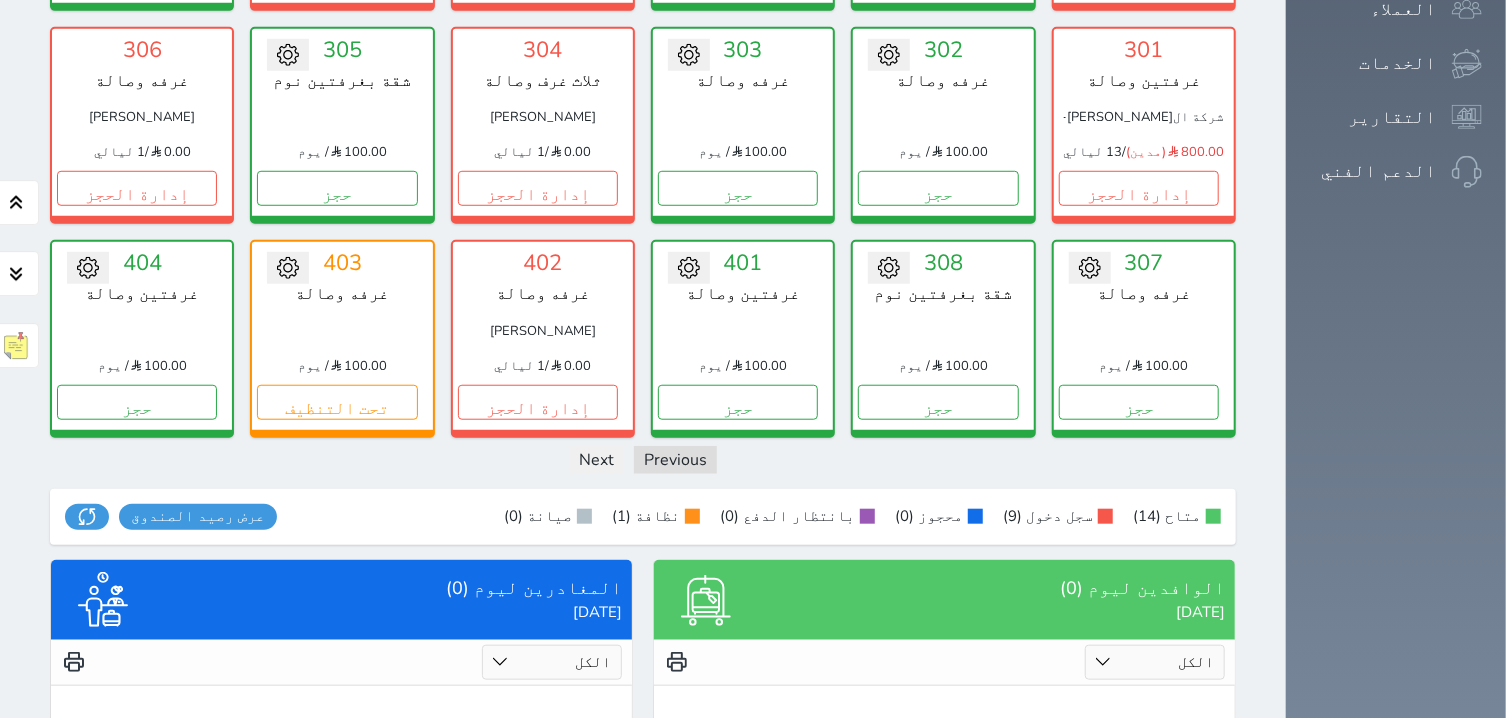 scroll, scrollTop: 840, scrollLeft: 0, axis: vertical 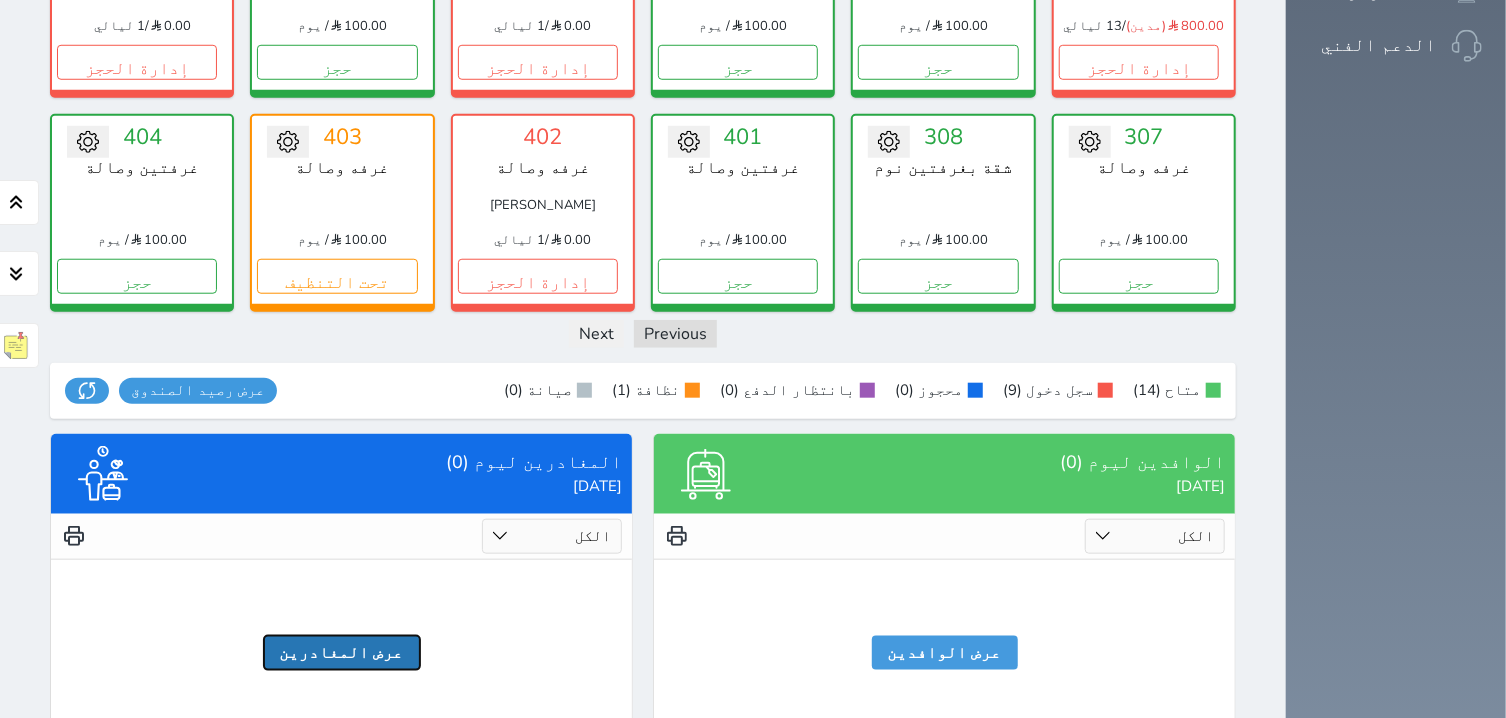 click on "عرض المغادرين" at bounding box center [342, 653] 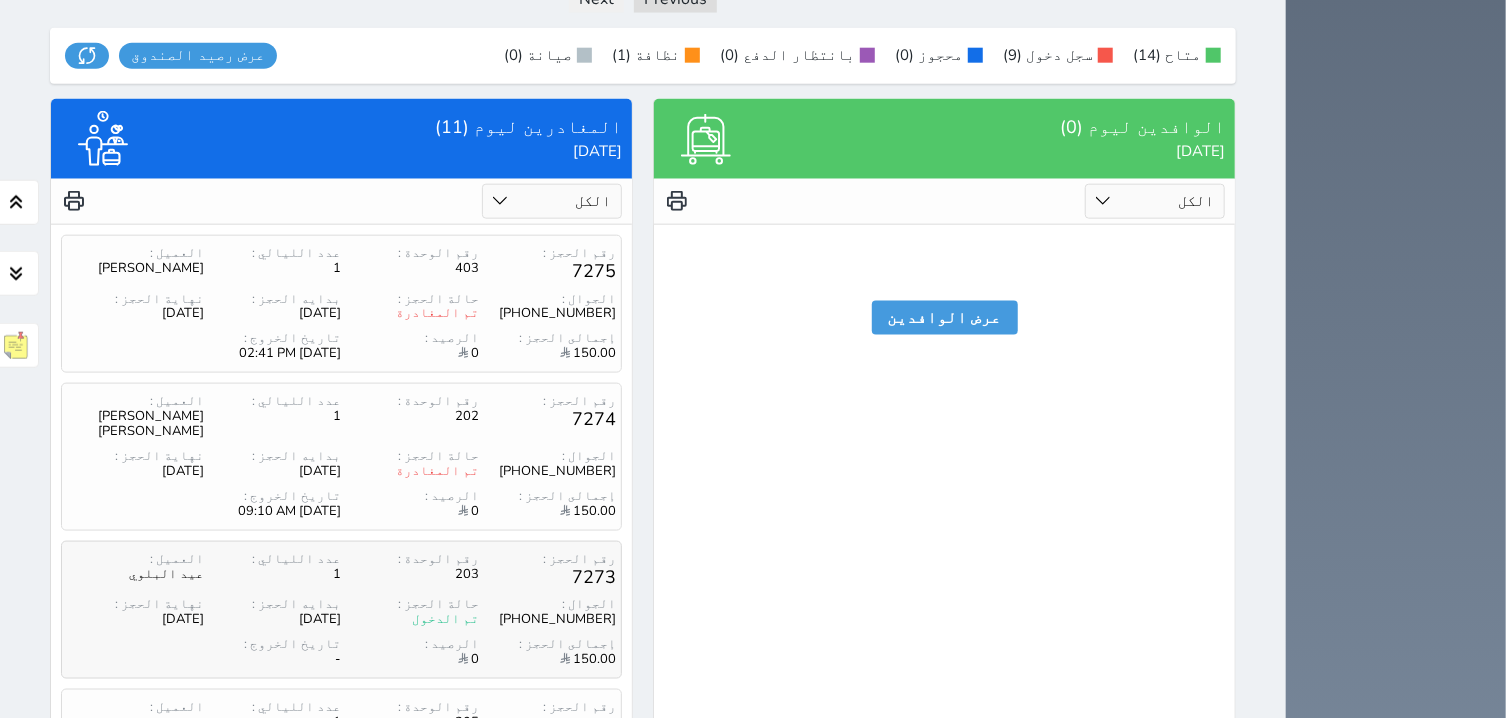 scroll, scrollTop: 1222, scrollLeft: 0, axis: vertical 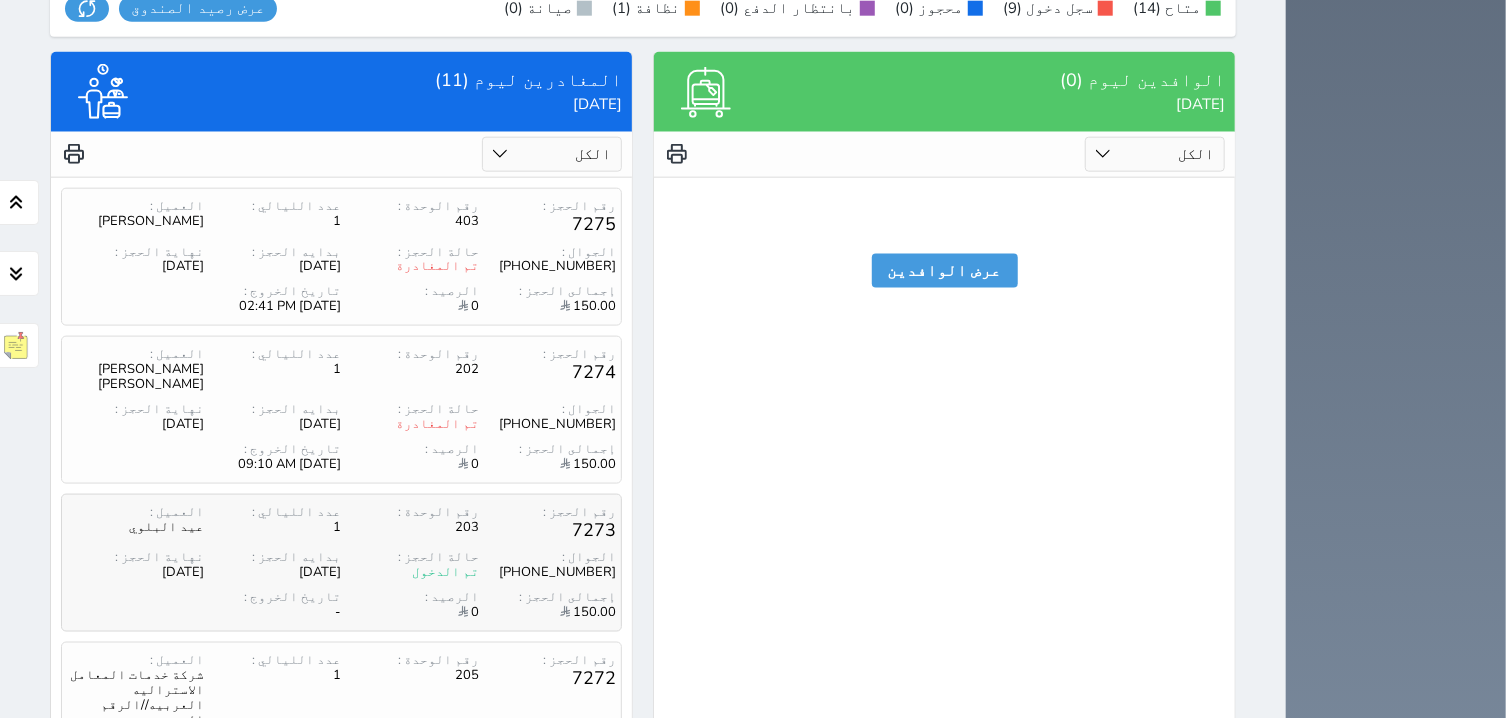 click on "[PHONE_NUMBER]" at bounding box center [547, 572] 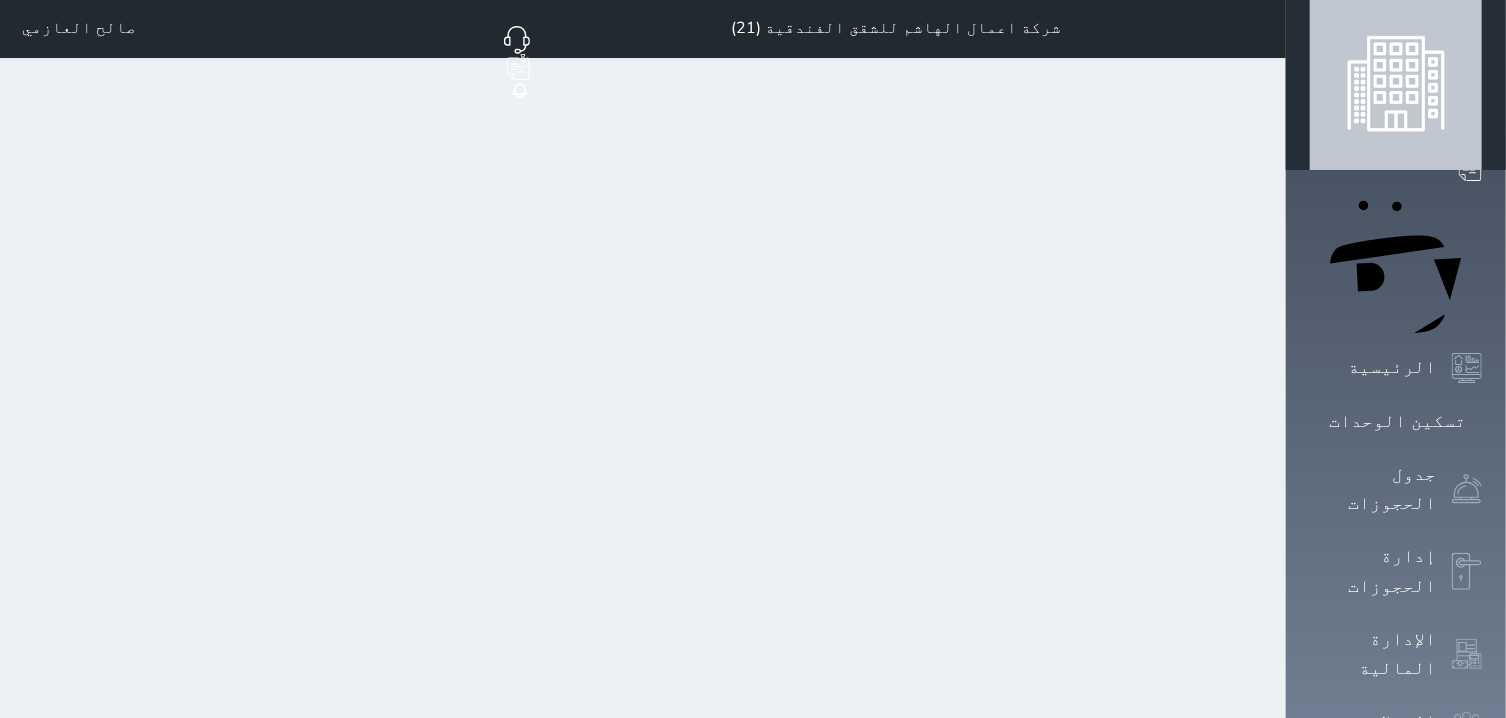 scroll, scrollTop: 0, scrollLeft: 0, axis: both 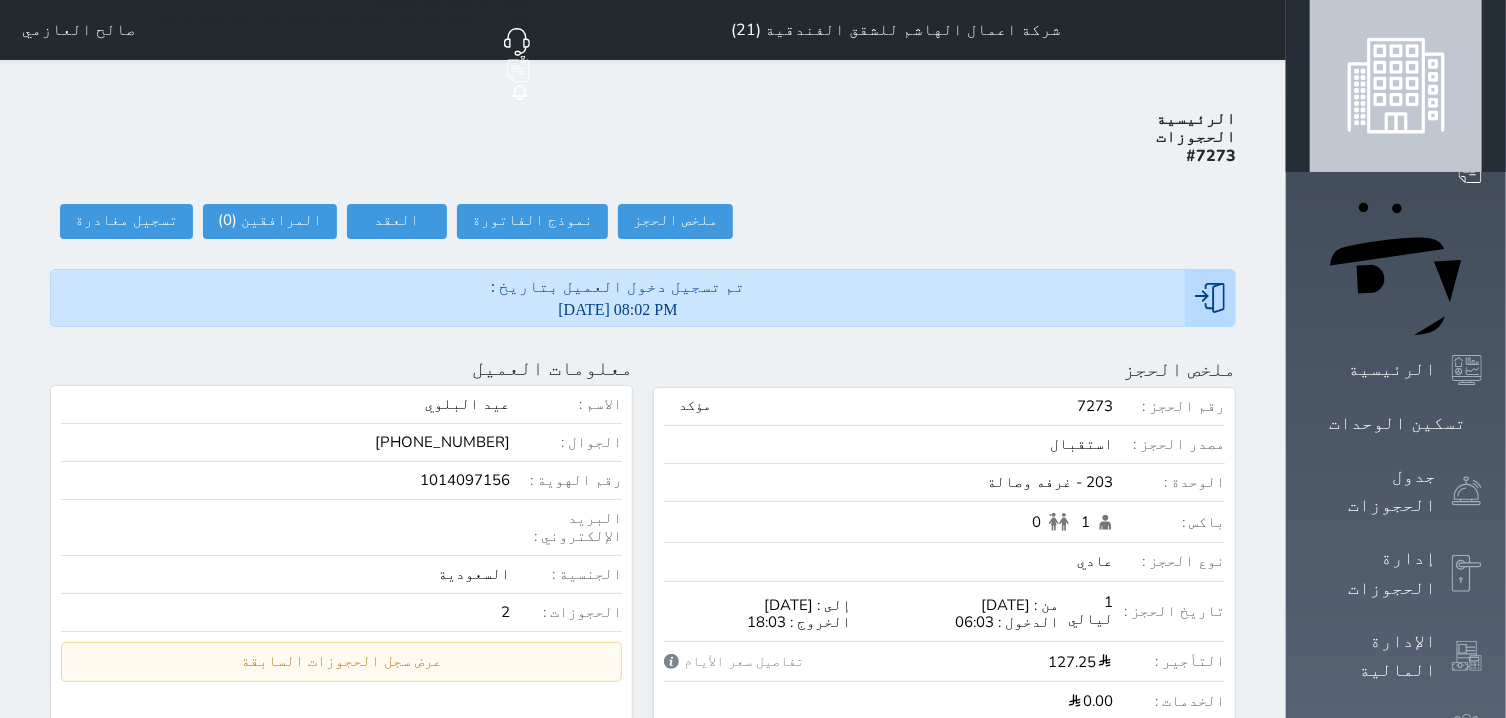 click on "1014097156" at bounding box center [285, 480] 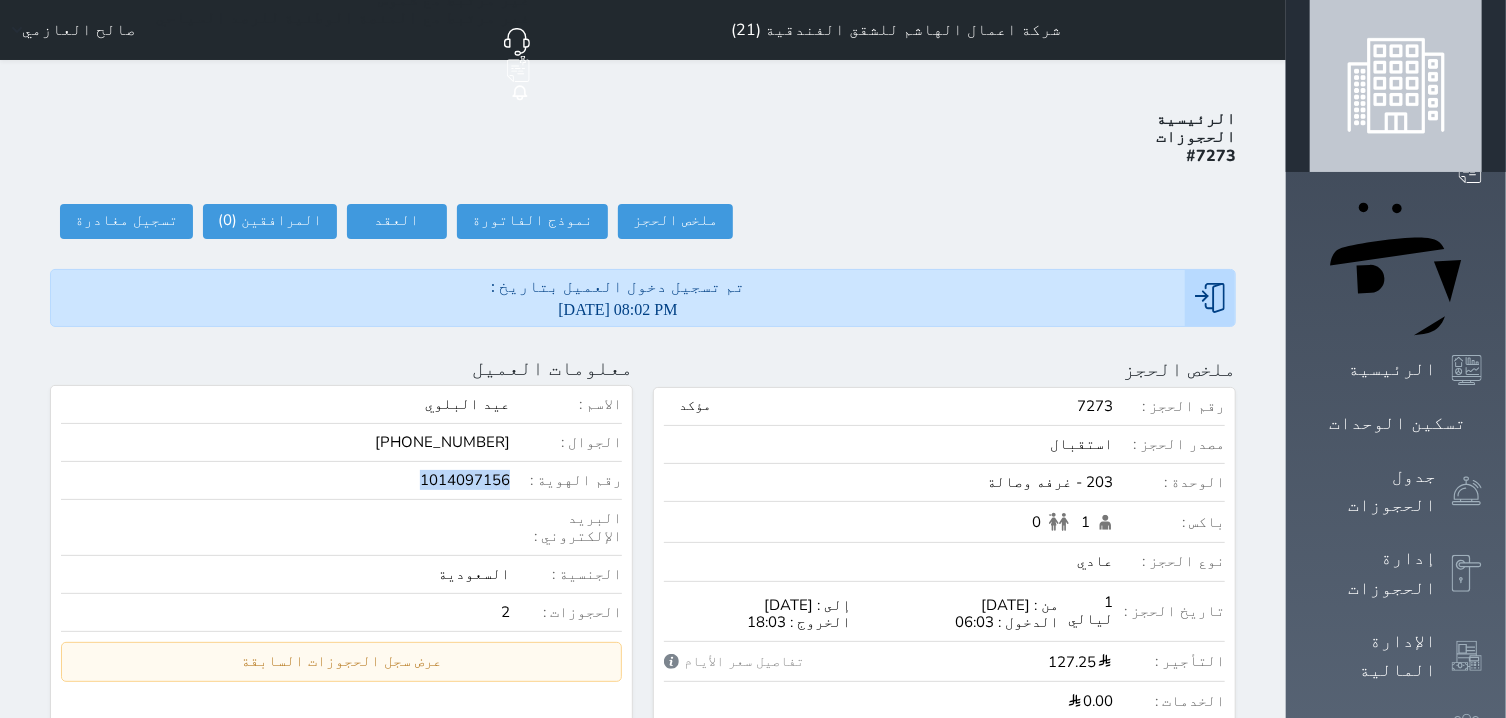 drag, startPoint x: 451, startPoint y: 410, endPoint x: 500, endPoint y: 406, distance: 49.162994 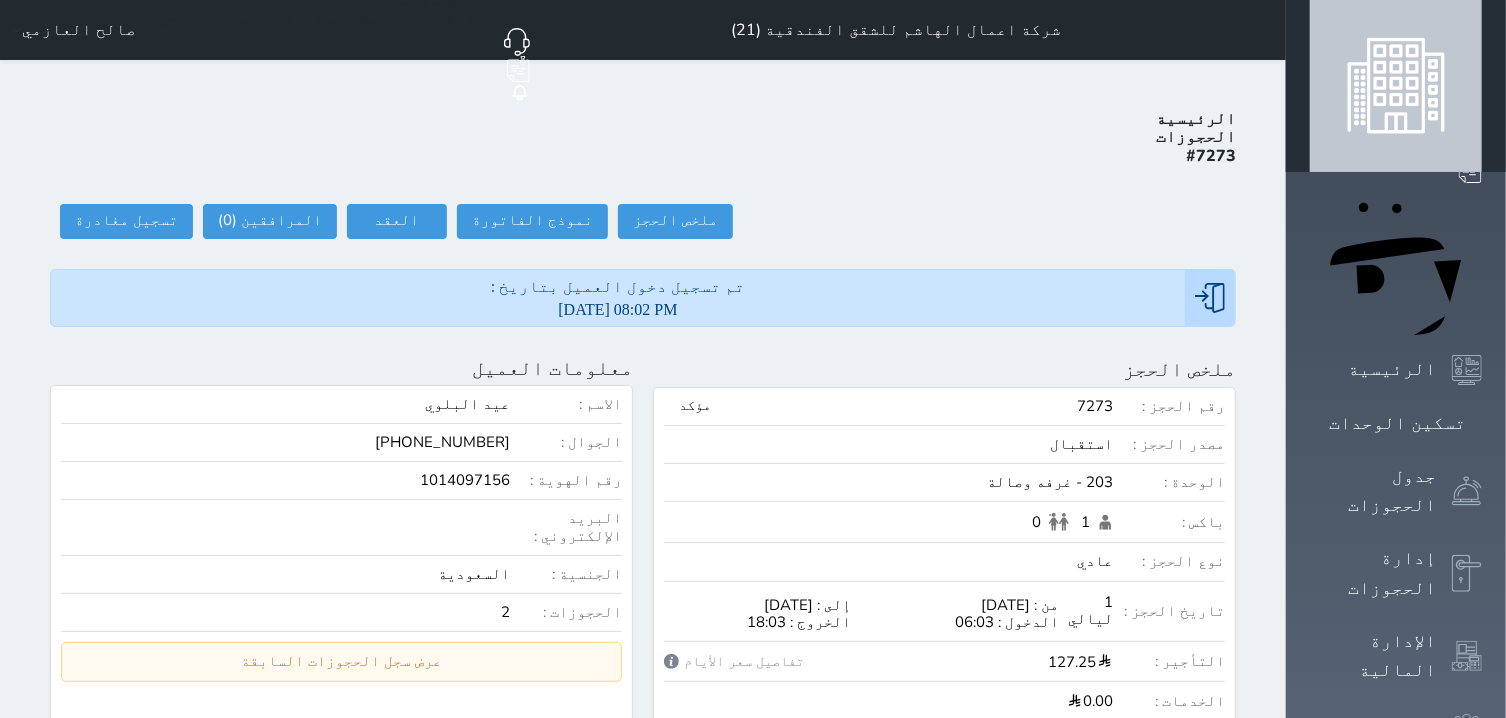 click on "رقم الهوية :   1014097156" at bounding box center [341, 486] 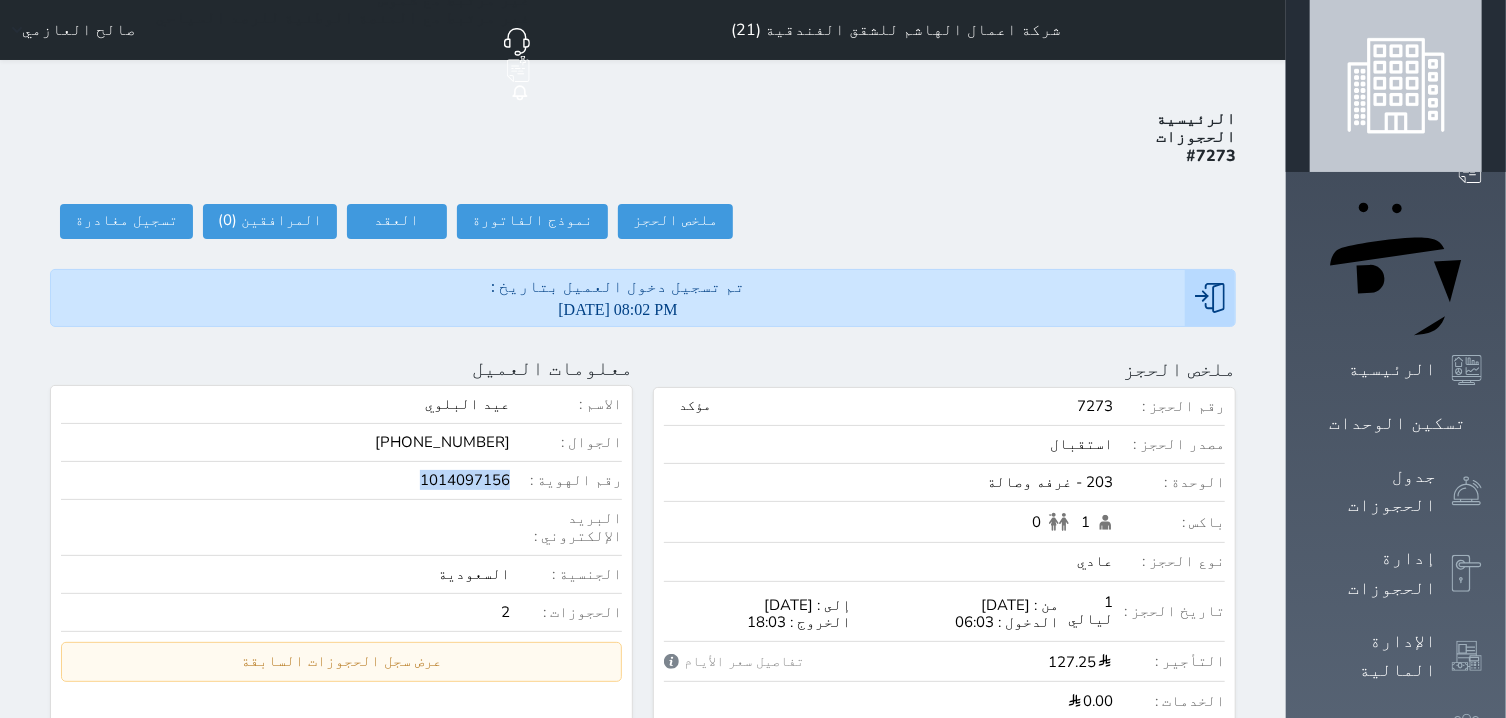 drag, startPoint x: 428, startPoint y: 404, endPoint x: 529, endPoint y: 402, distance: 101.0198 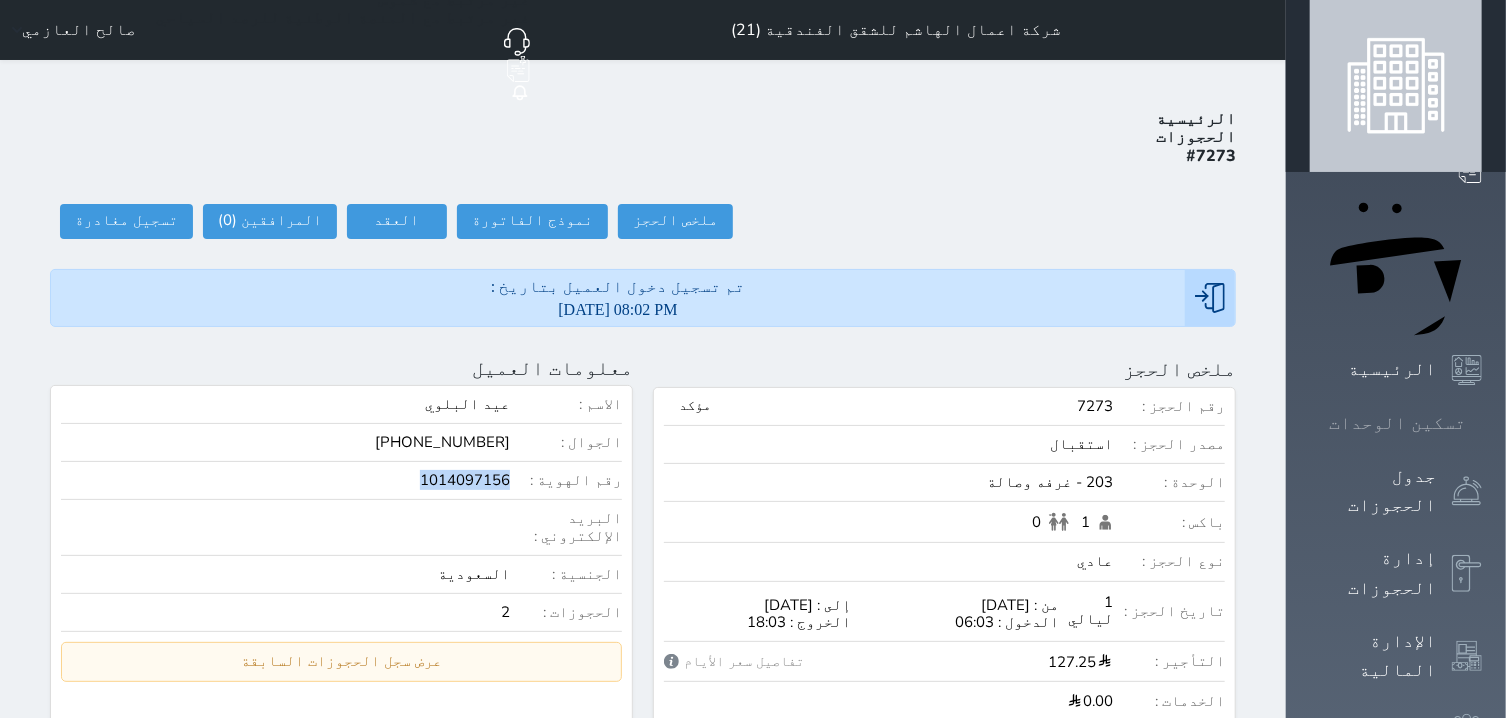 click 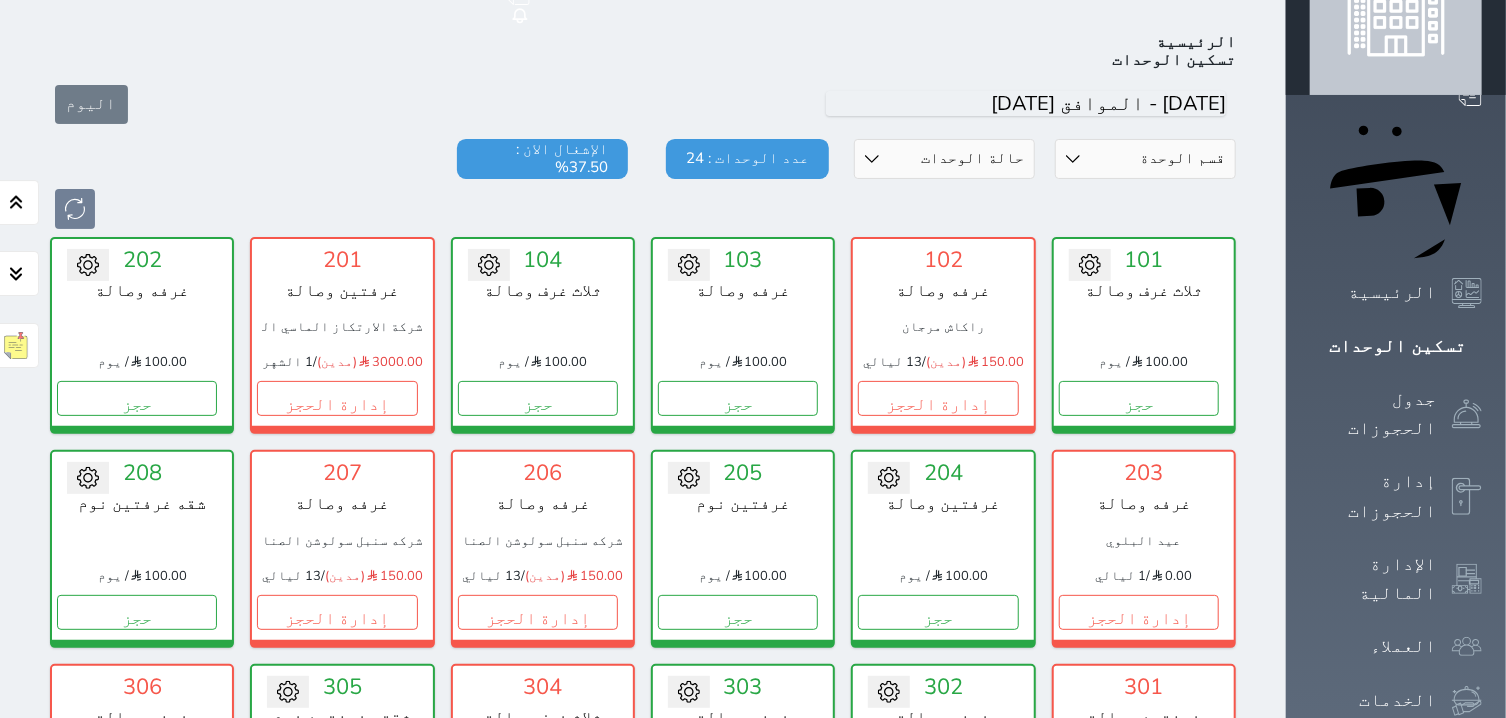scroll, scrollTop: 78, scrollLeft: 0, axis: vertical 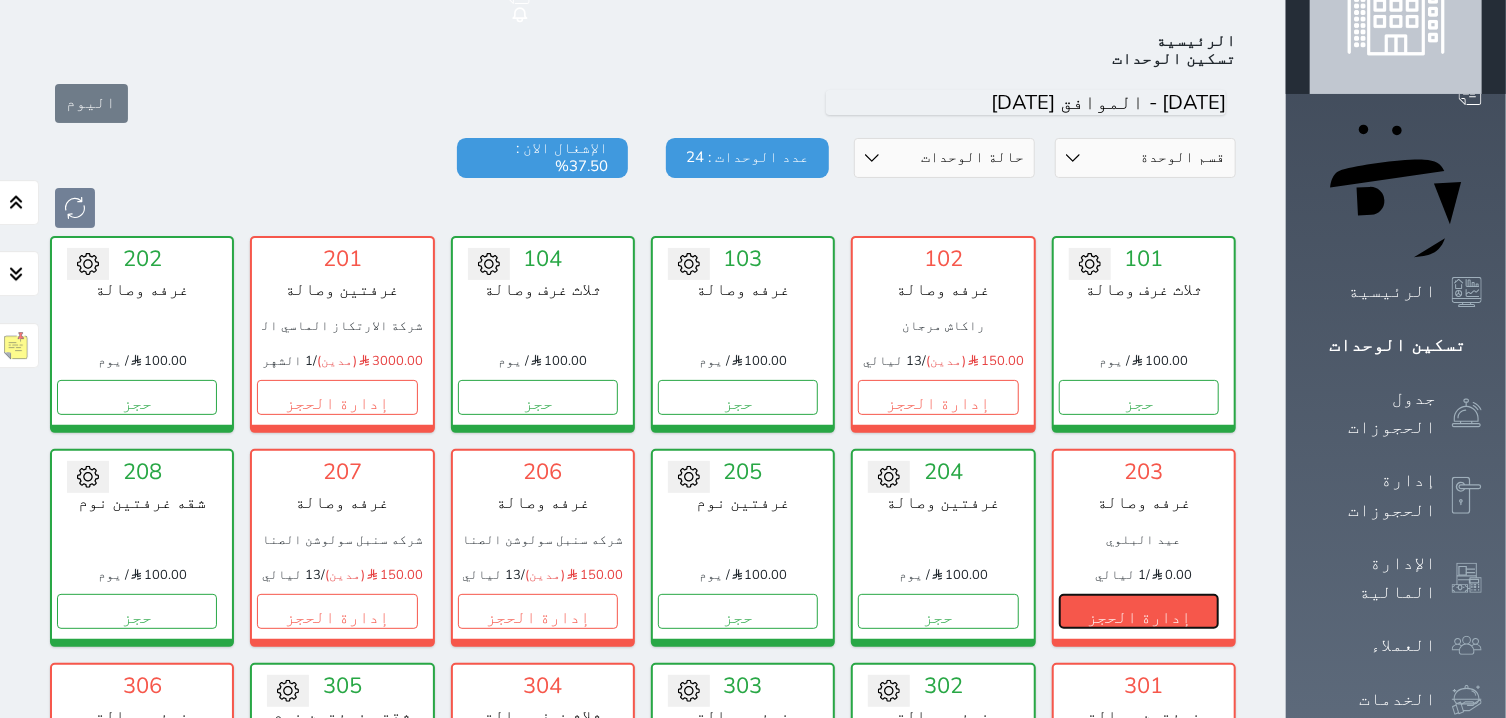 click on "إدارة الحجز" at bounding box center (1139, 611) 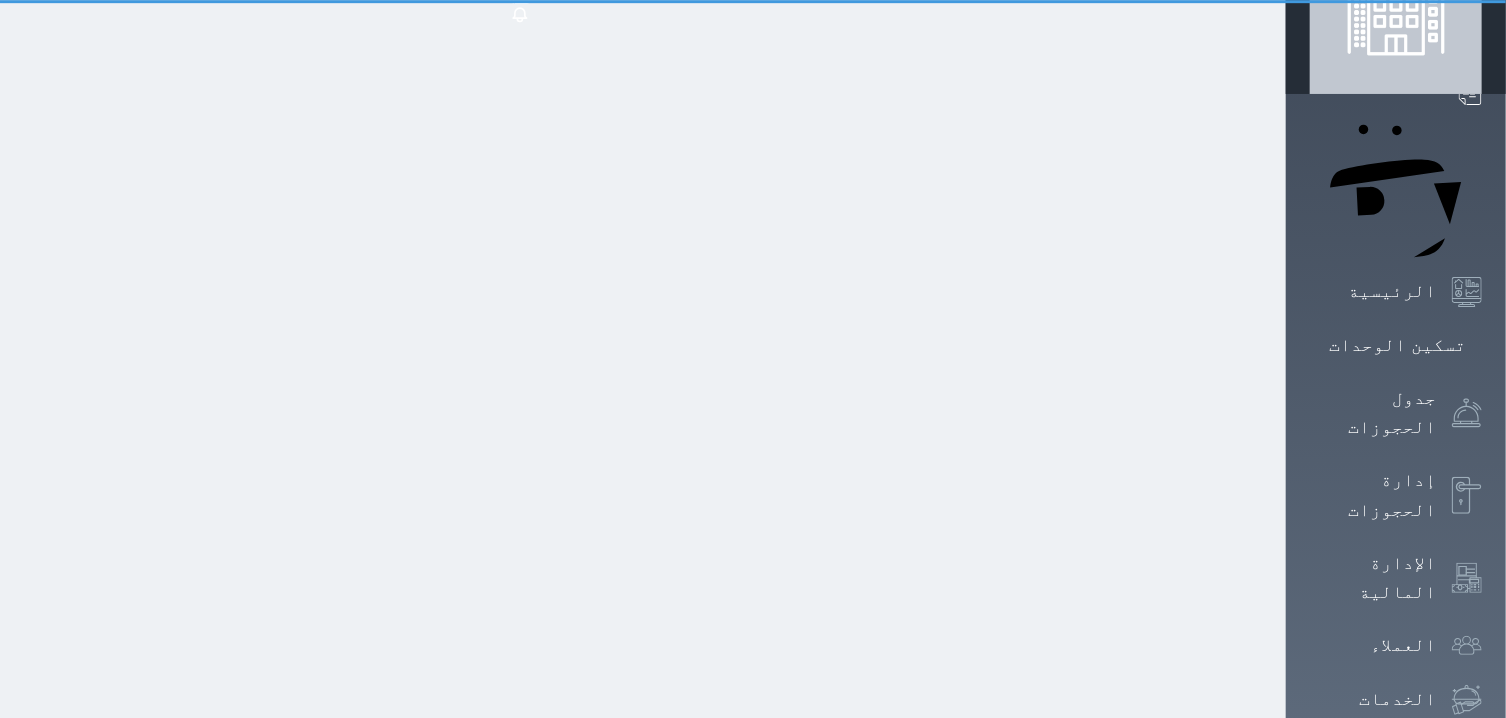 scroll, scrollTop: 0, scrollLeft: 0, axis: both 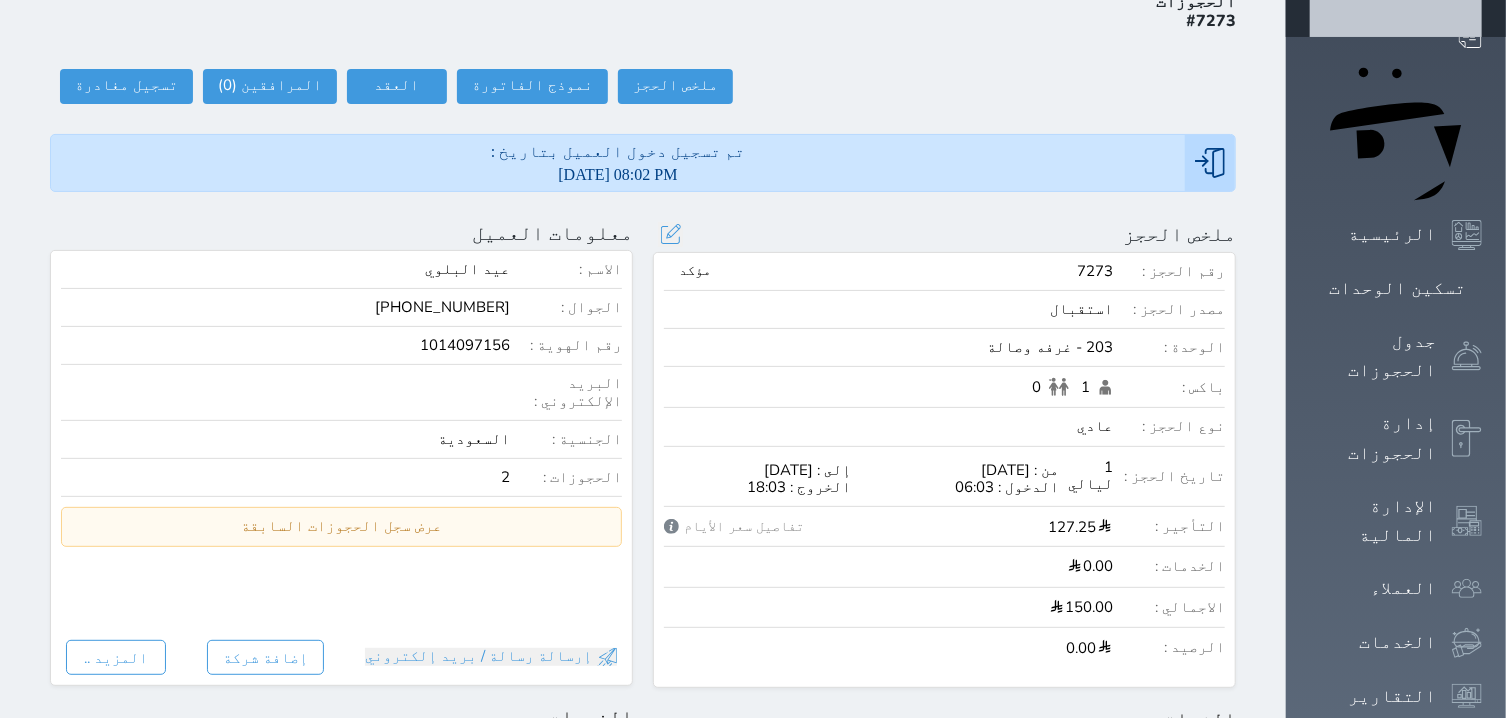 select 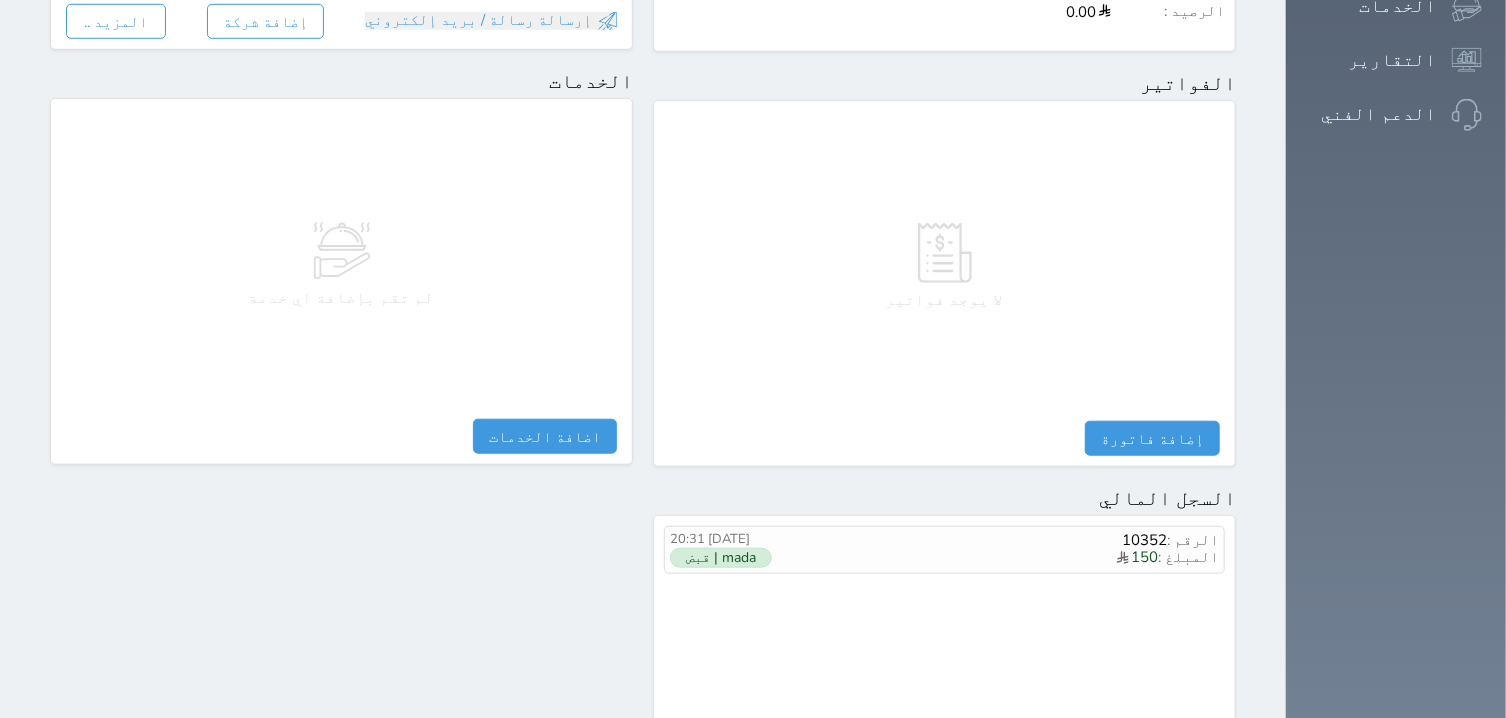scroll, scrollTop: 1008, scrollLeft: 0, axis: vertical 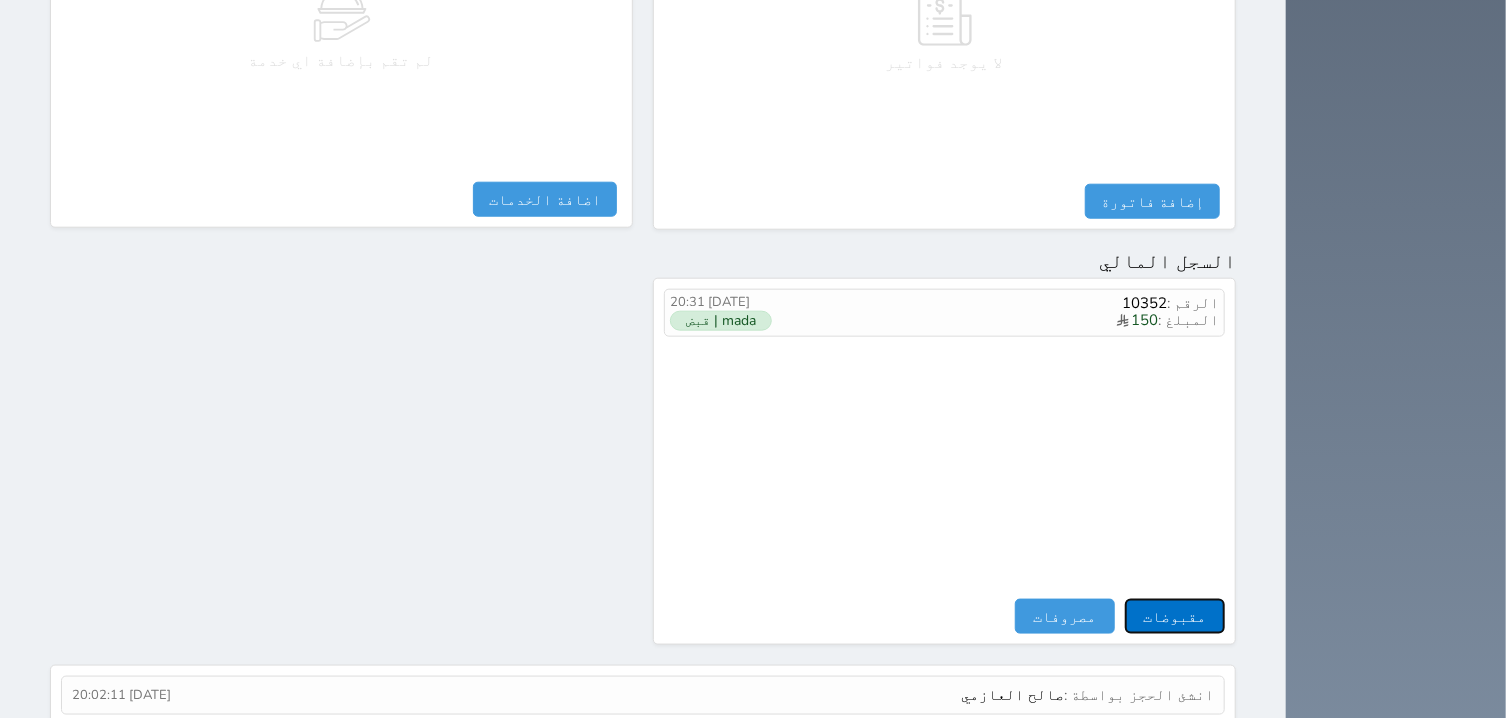 click on "مقبوضات" at bounding box center [1175, 616] 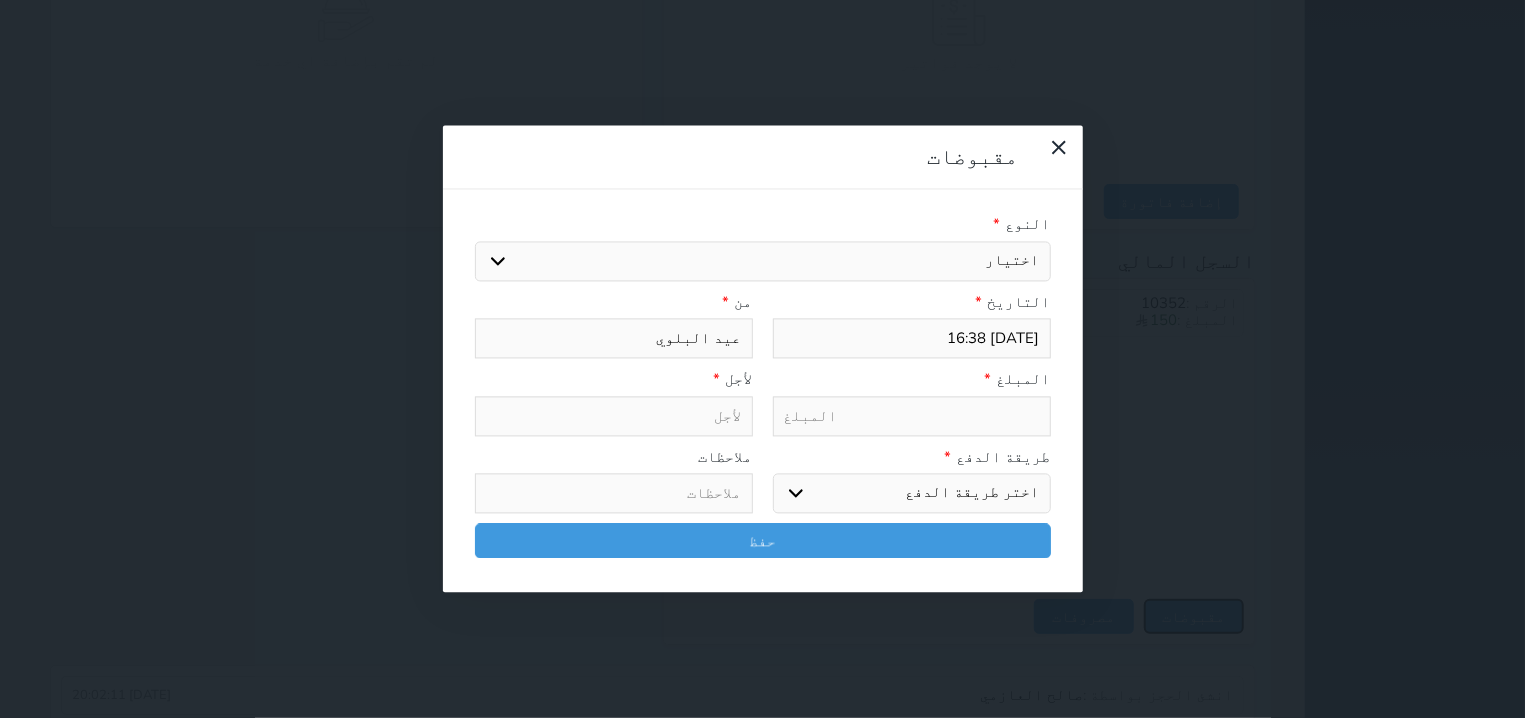 select 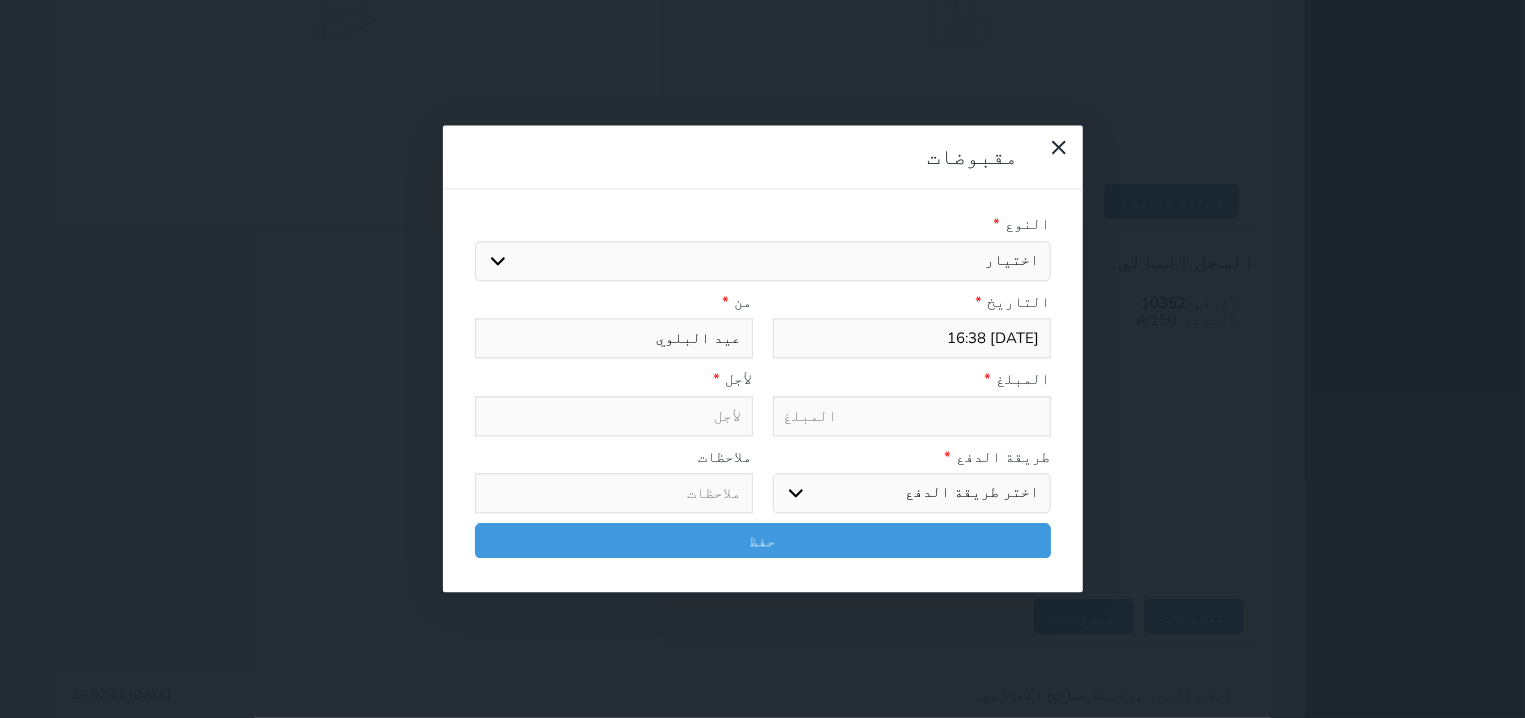 click on "اختيار   مقبوضات عامة قيمة إيجار فواتير تامين عربون لا ينطبق آخر مغسلة واي فاي - الإنترنت مواقف السيارات طعام الأغذية والمشروبات مشروبات المشروبات الباردة المشروبات الساخنة الإفطار غداء عشاء مخبز و كعك حمام سباحة الصالة الرياضية سبا و خدمات الجمال اختيار وإسقاط (خدمات النقل) ميني بار كابل - تلفزيون سرير إضافي تصفيف الشعر التسوق خدمات الجولات السياحية المنظمة خدمات الدليل السياحي" at bounding box center [763, 261] 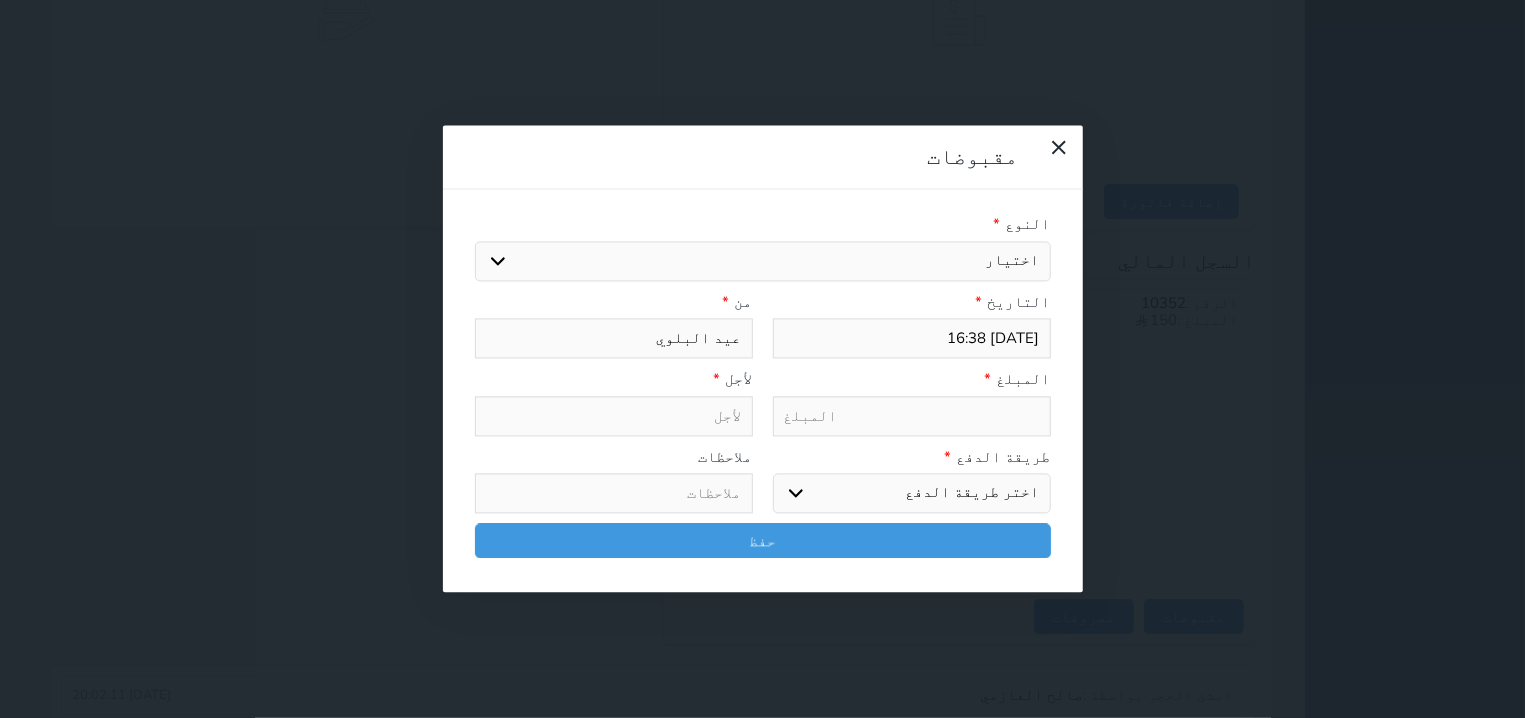 select on "77559" 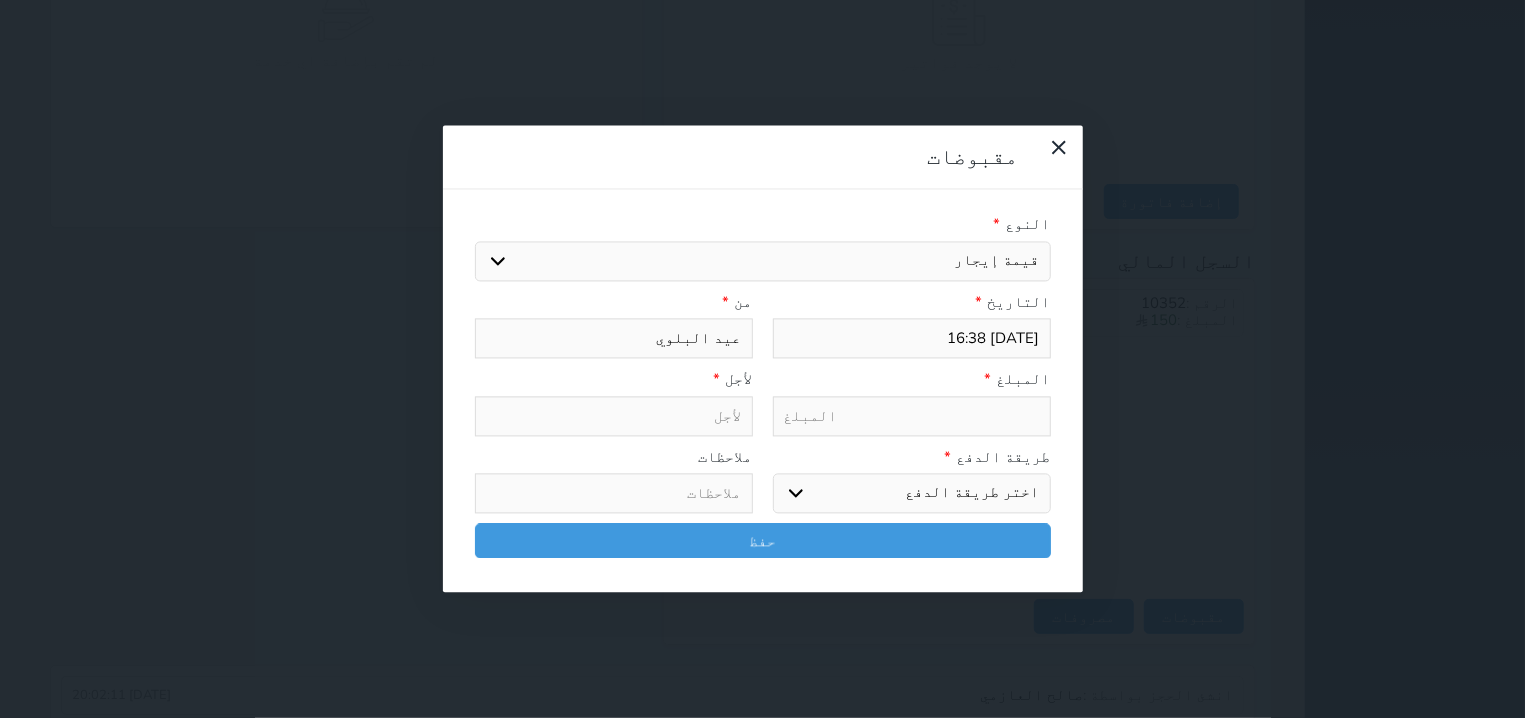 click on "قيمة إيجار" at bounding box center [0, 0] 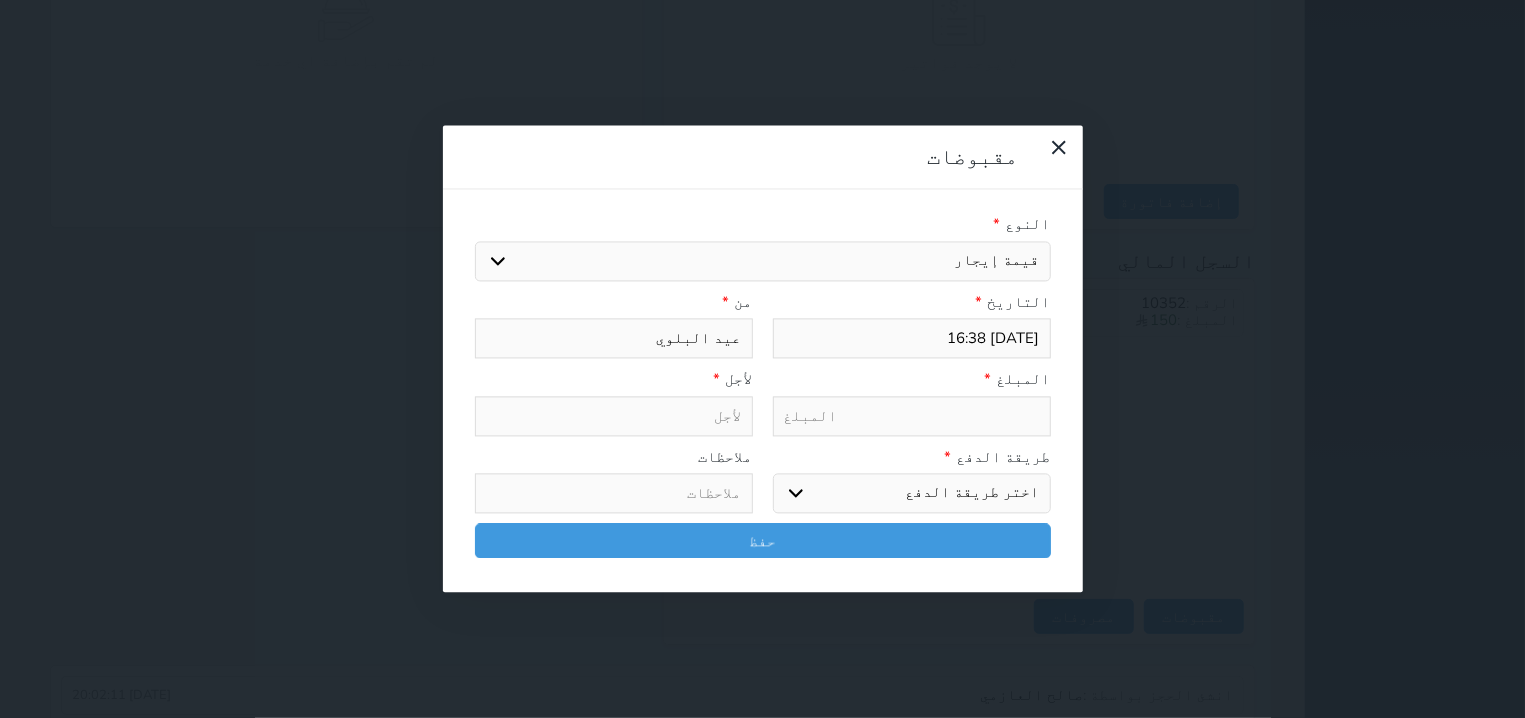 select 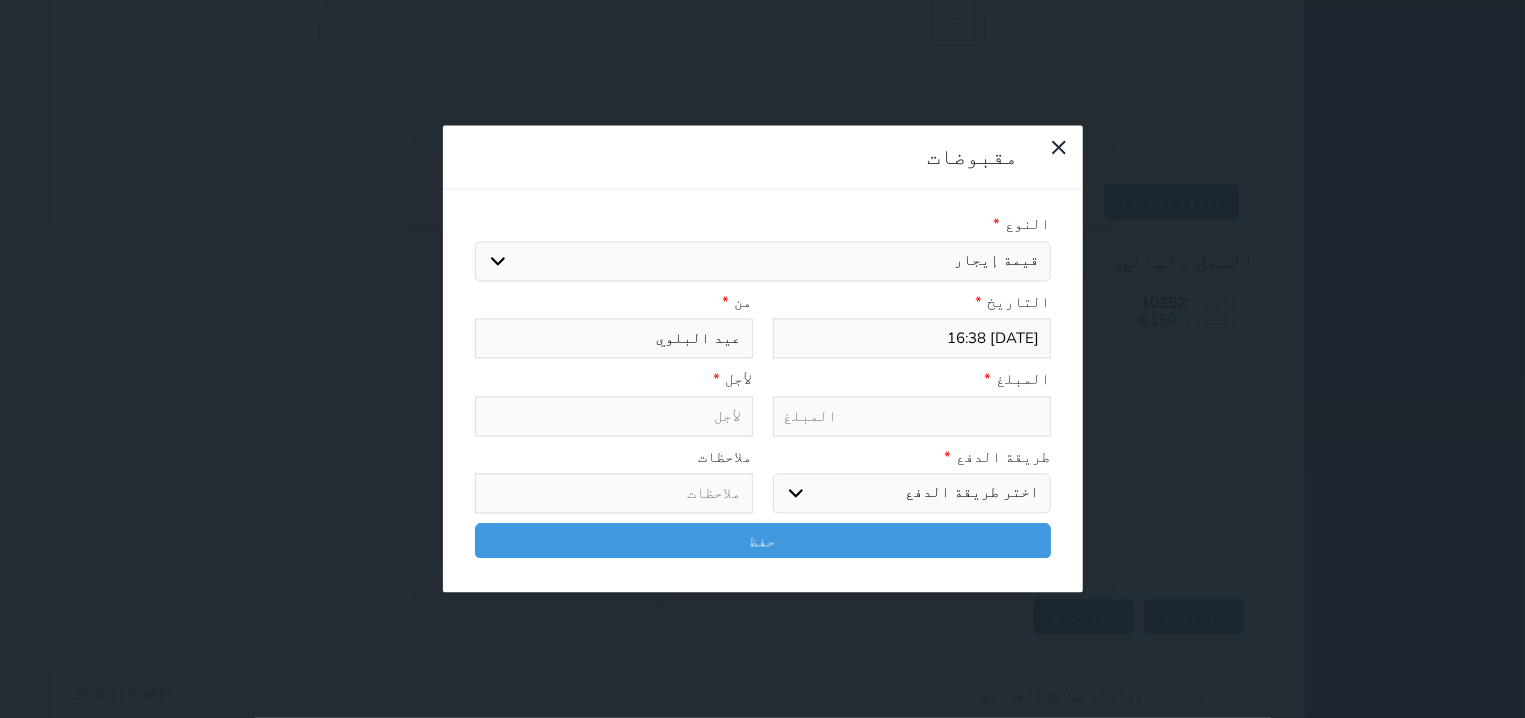 type on "قيمة إيجار - الوحدة - 203" 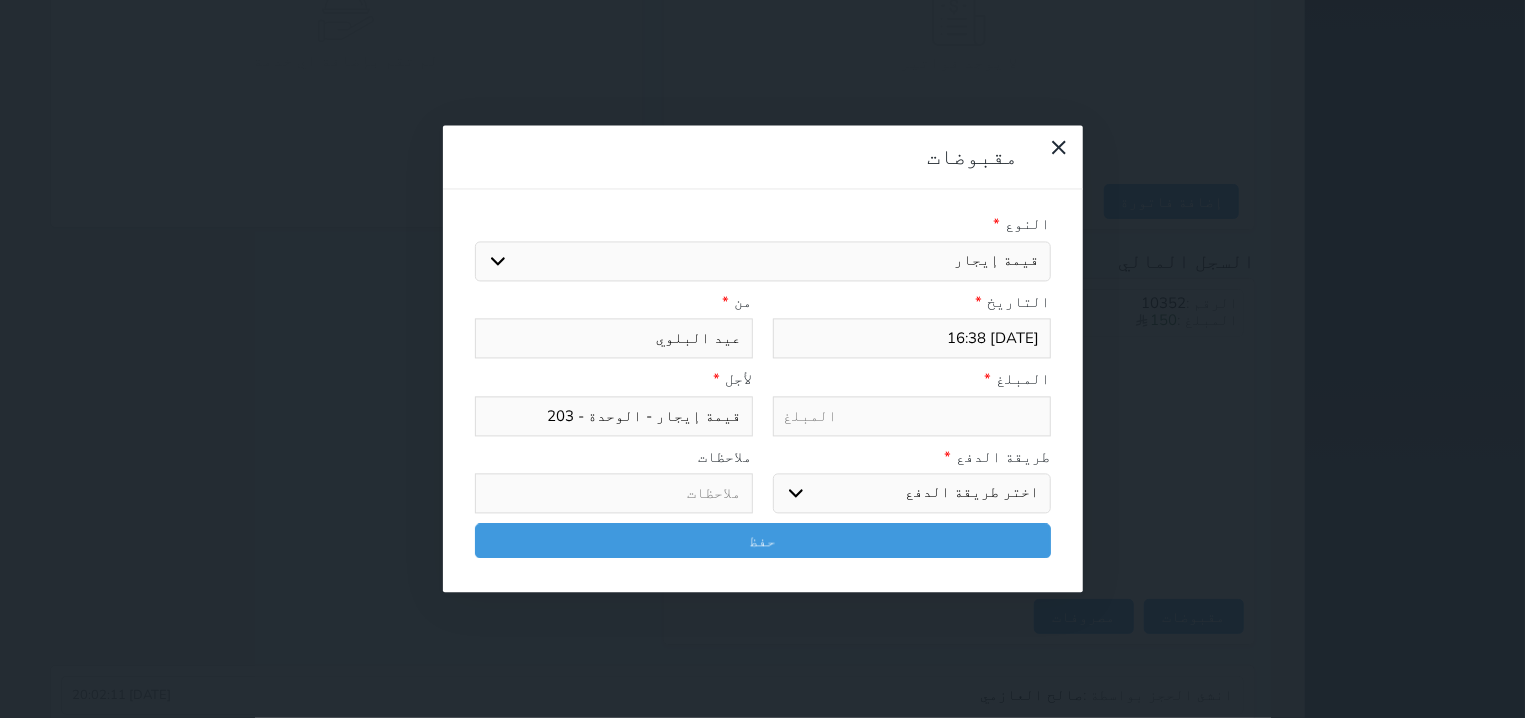 click on "طريقة الدفع *" at bounding box center [912, 457] 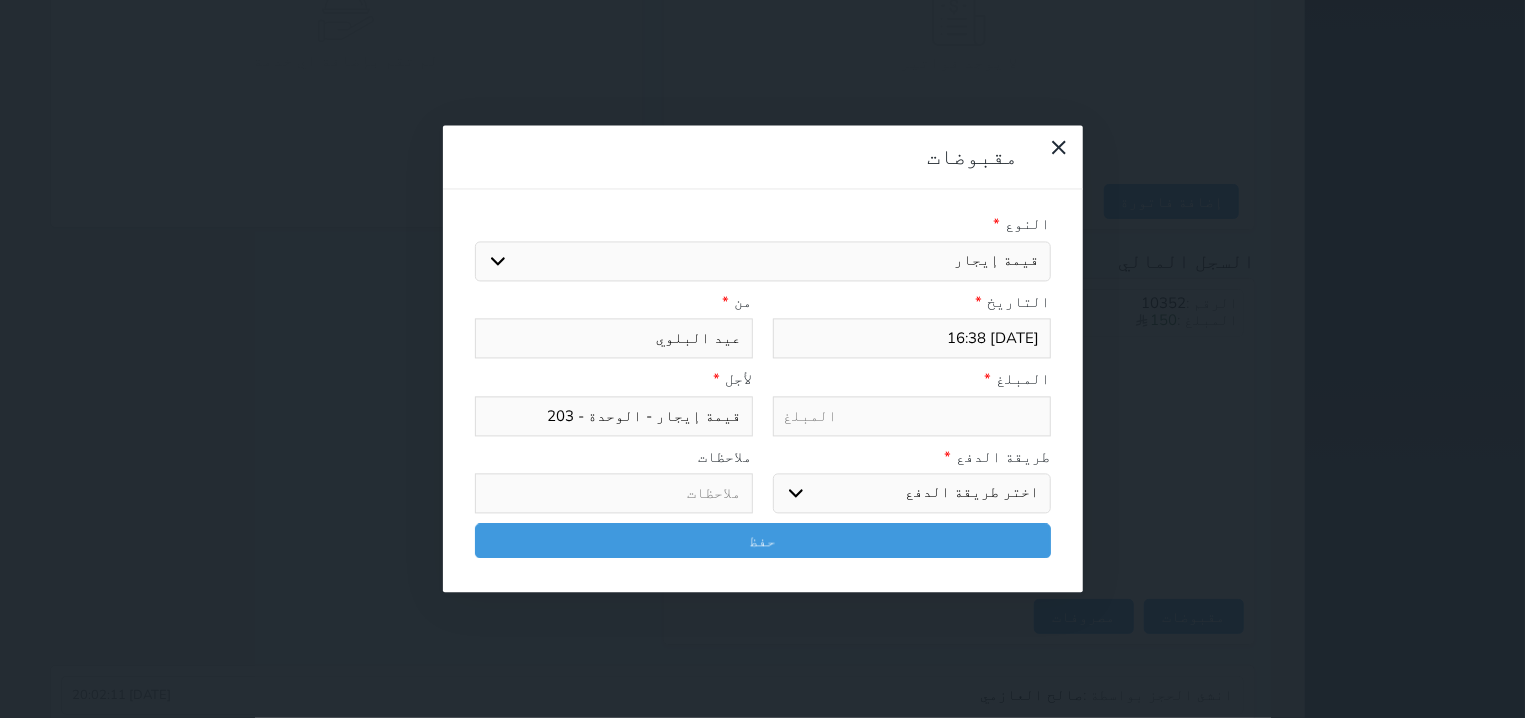 click on "اختر طريقة الدفع   دفع نقدى   تحويل بنكى   مدى   بطاقة ائتمان   آجل" at bounding box center (912, 494) 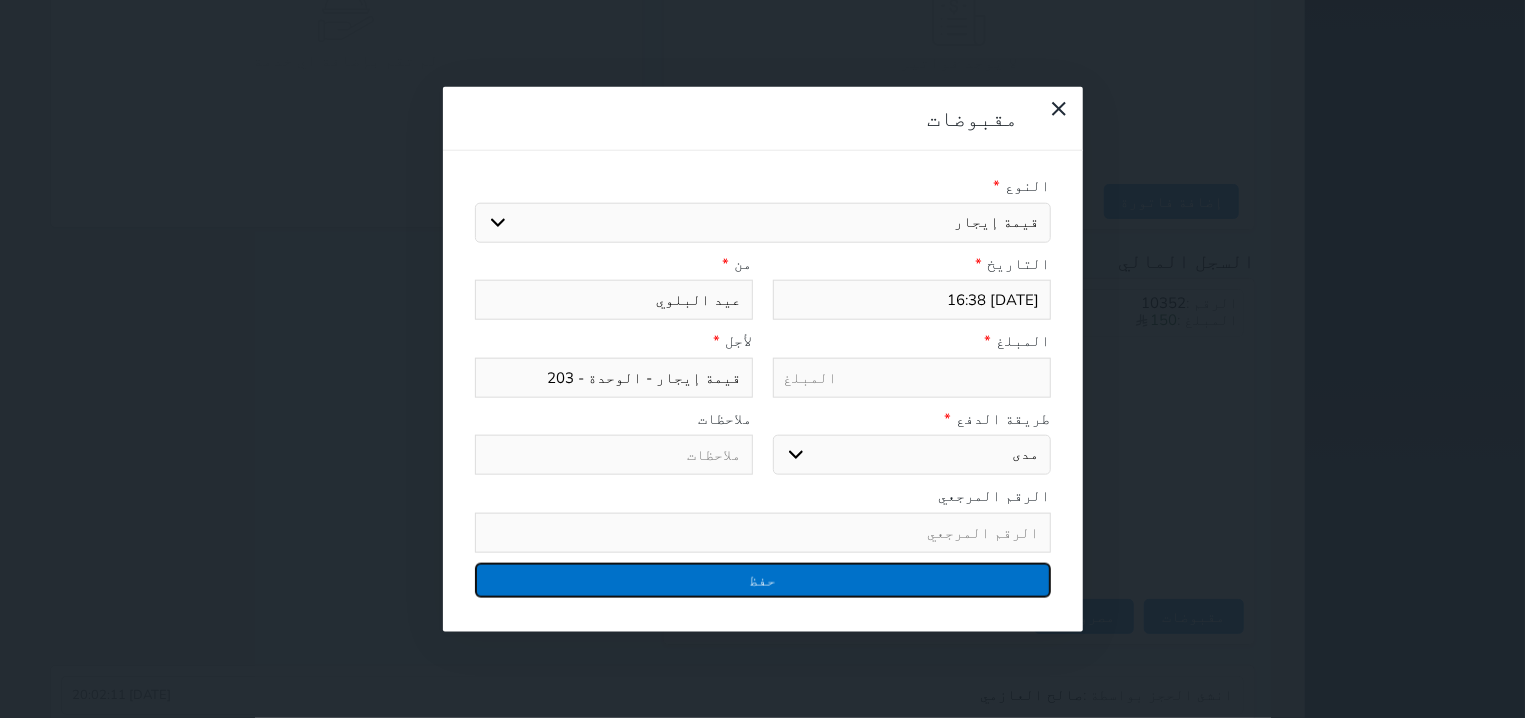 click on "حفظ" at bounding box center [763, 579] 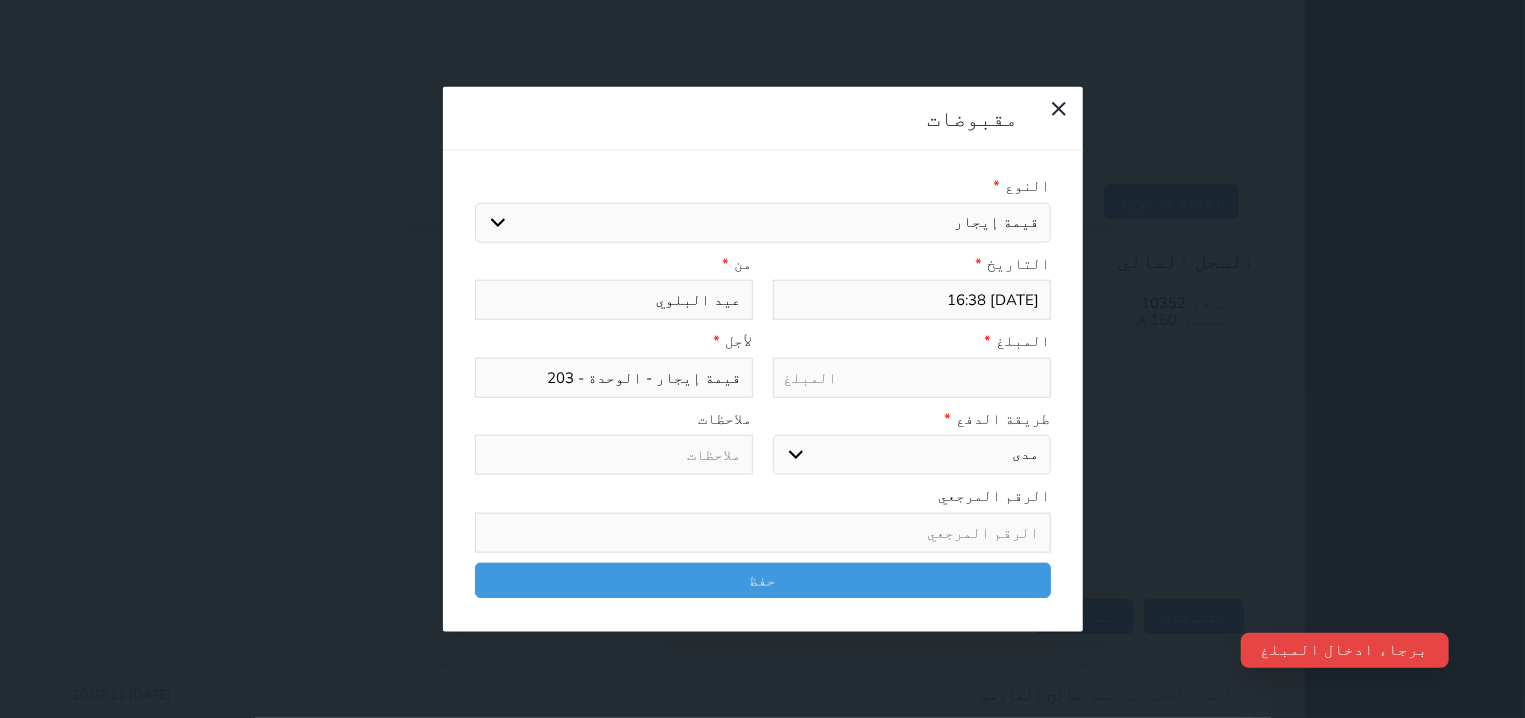 click at bounding box center (912, 377) 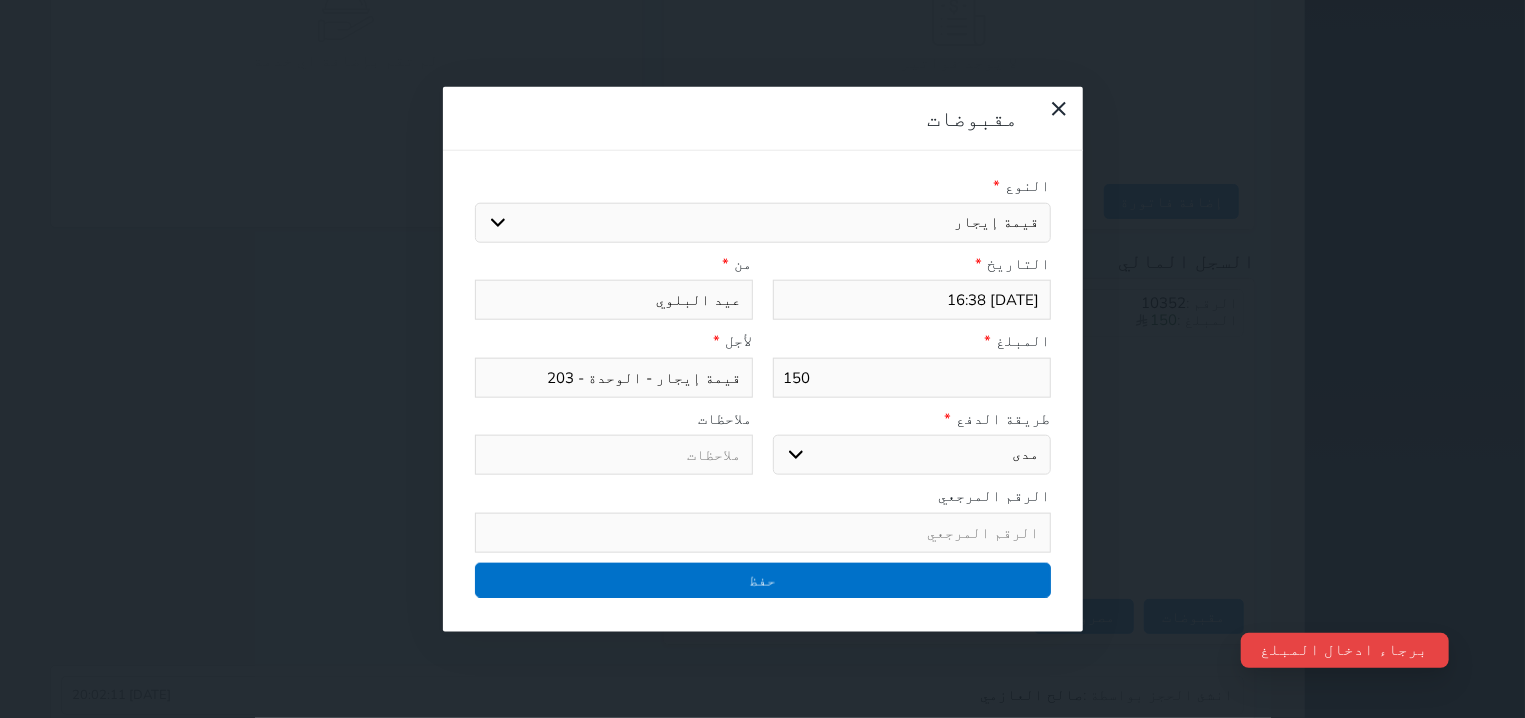 type on "150" 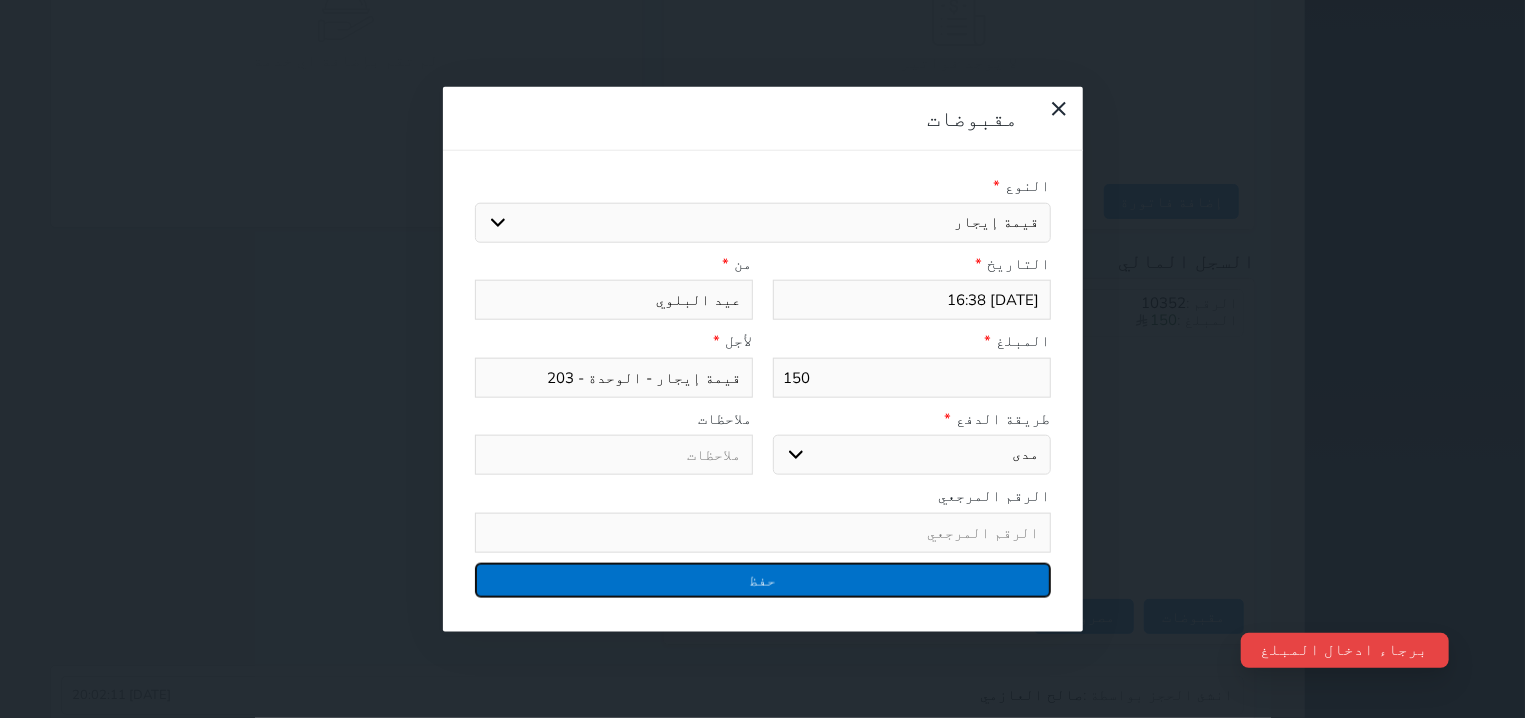 click on "حفظ" at bounding box center [763, 579] 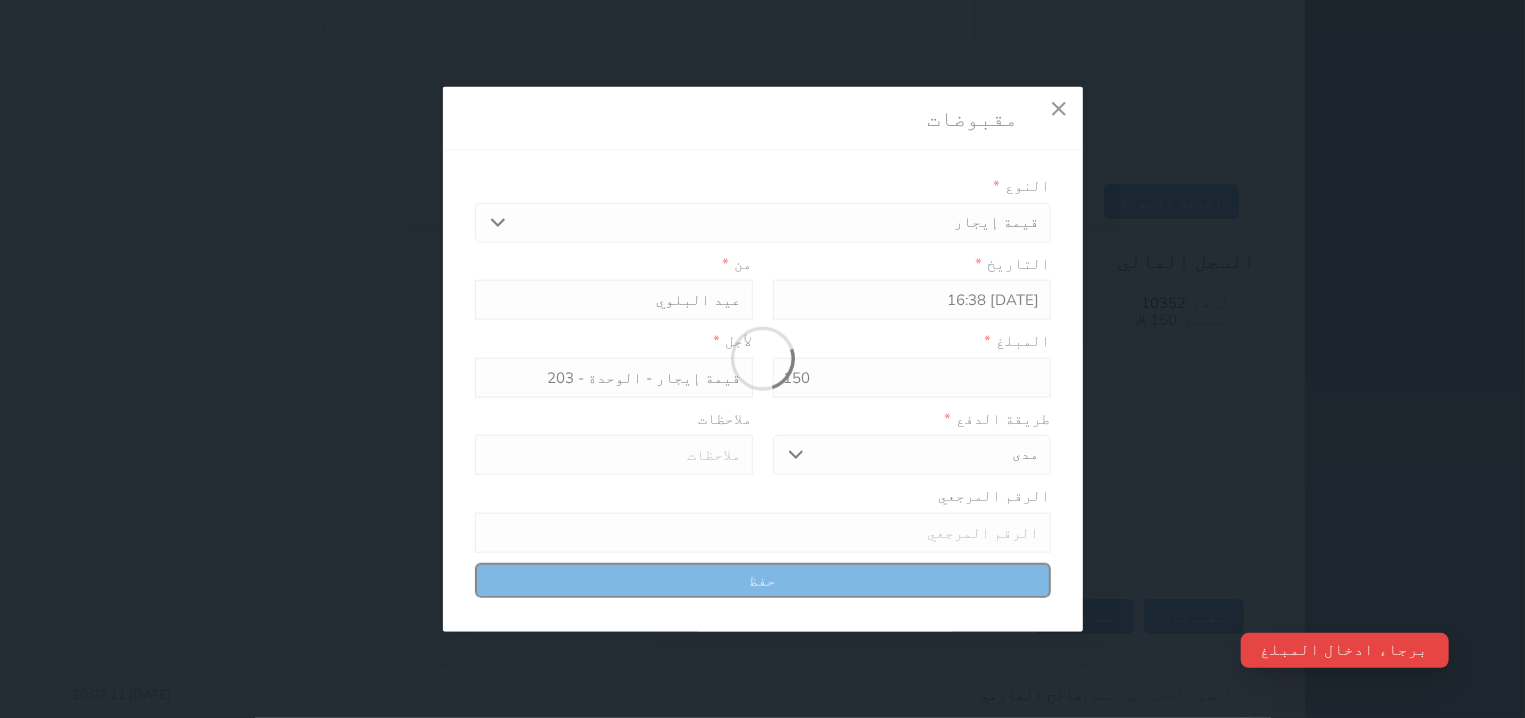 select 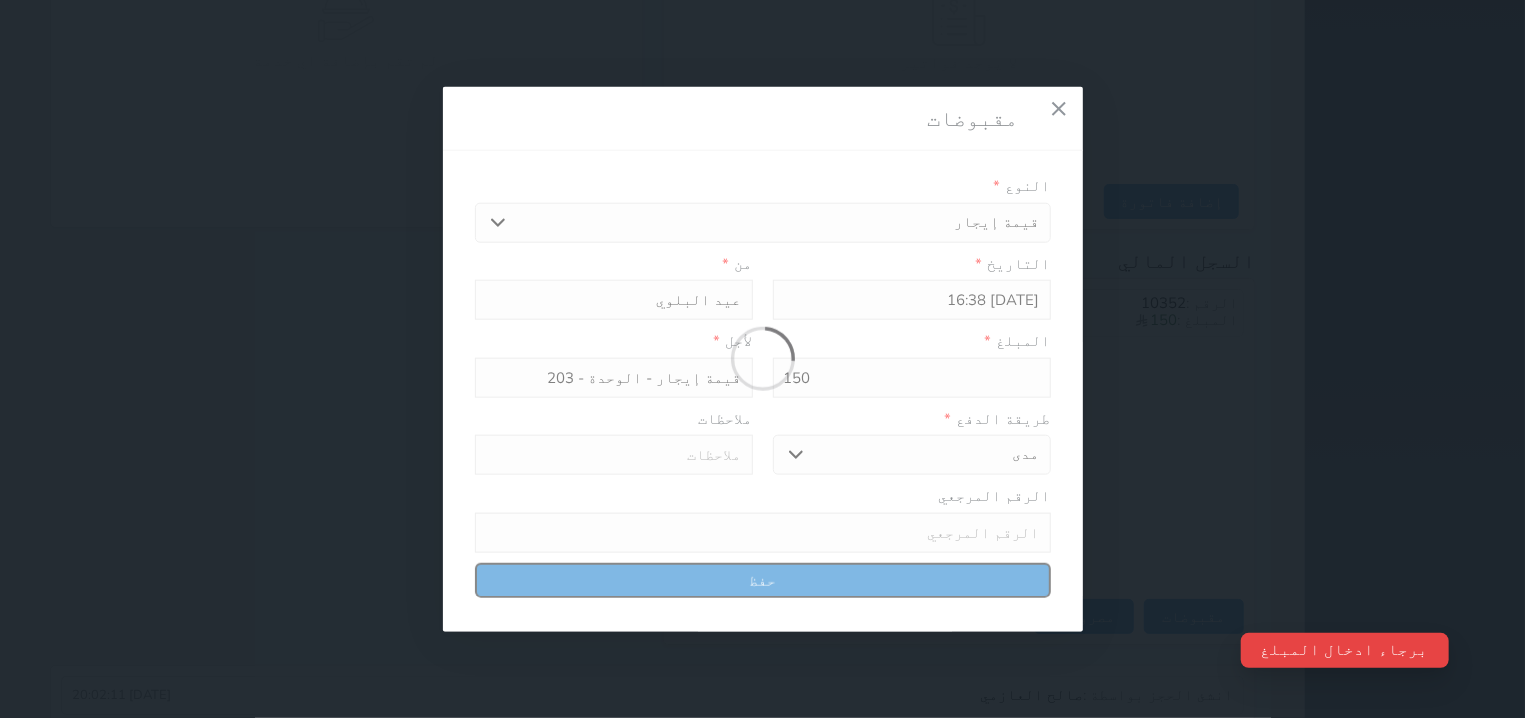 type 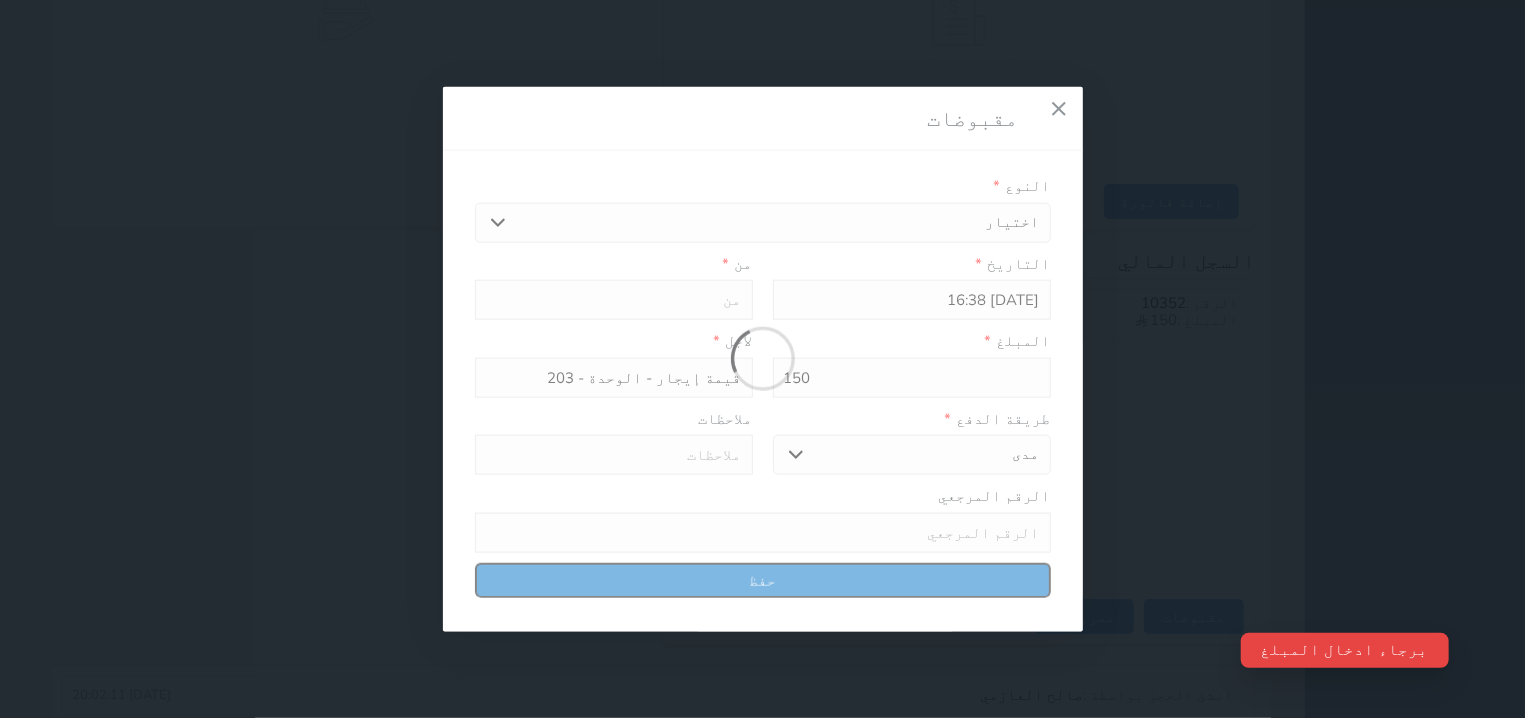 type on "0" 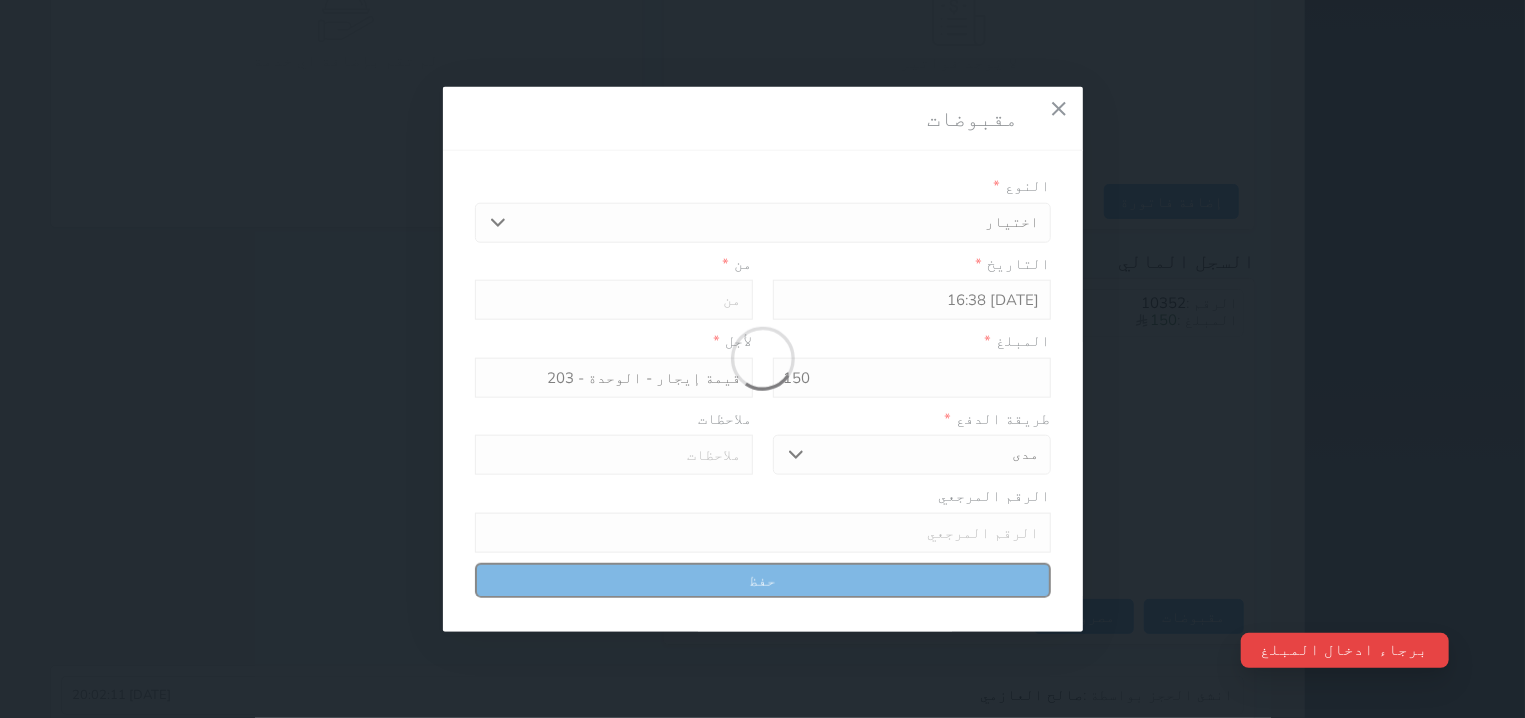 select 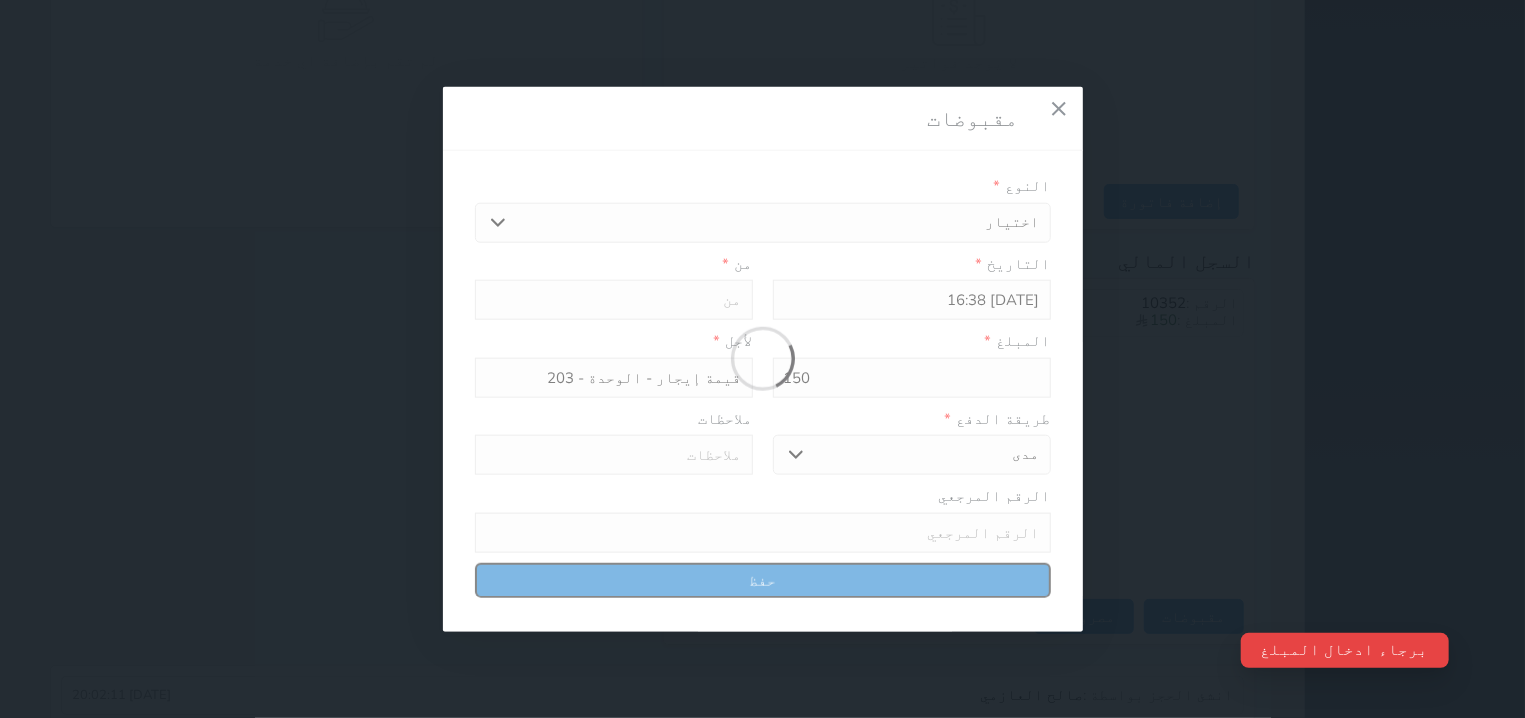 type on "0" 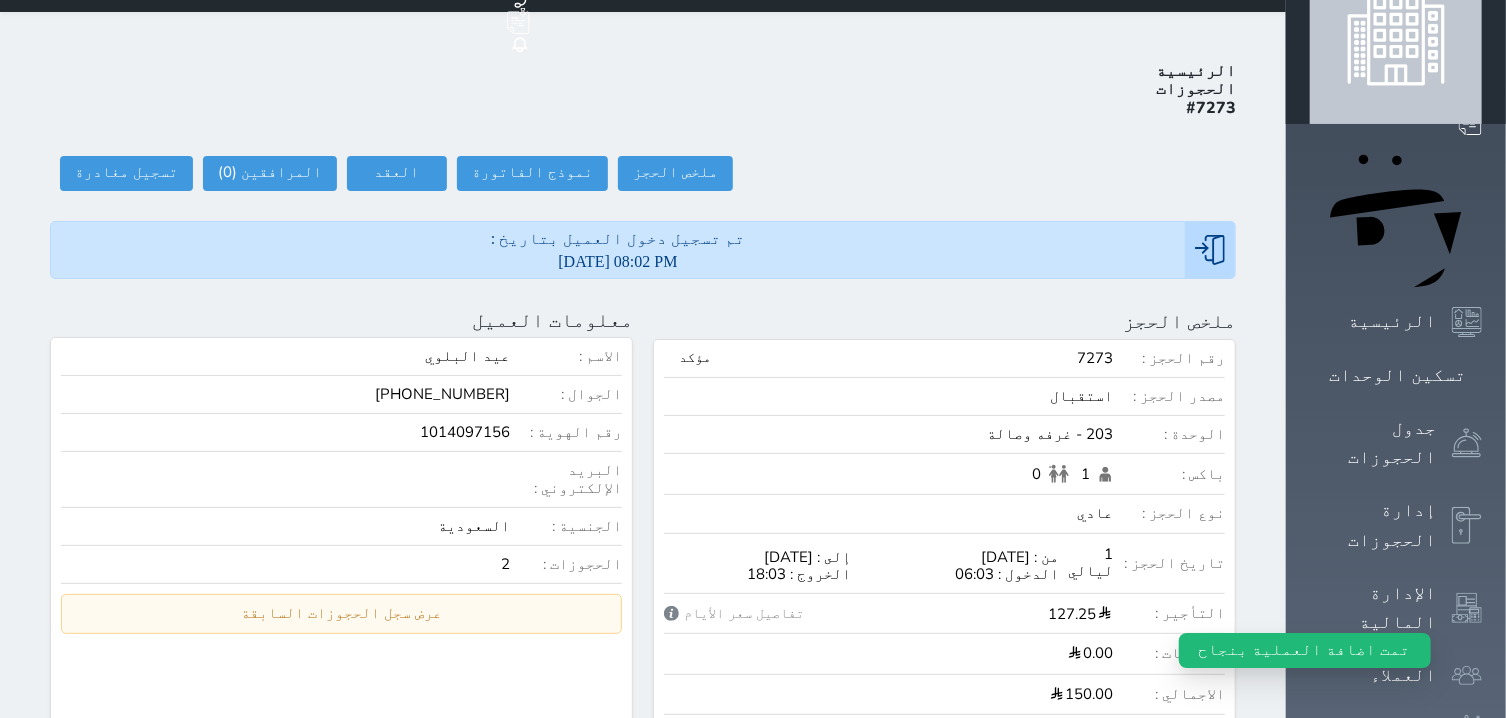scroll, scrollTop: 0, scrollLeft: 0, axis: both 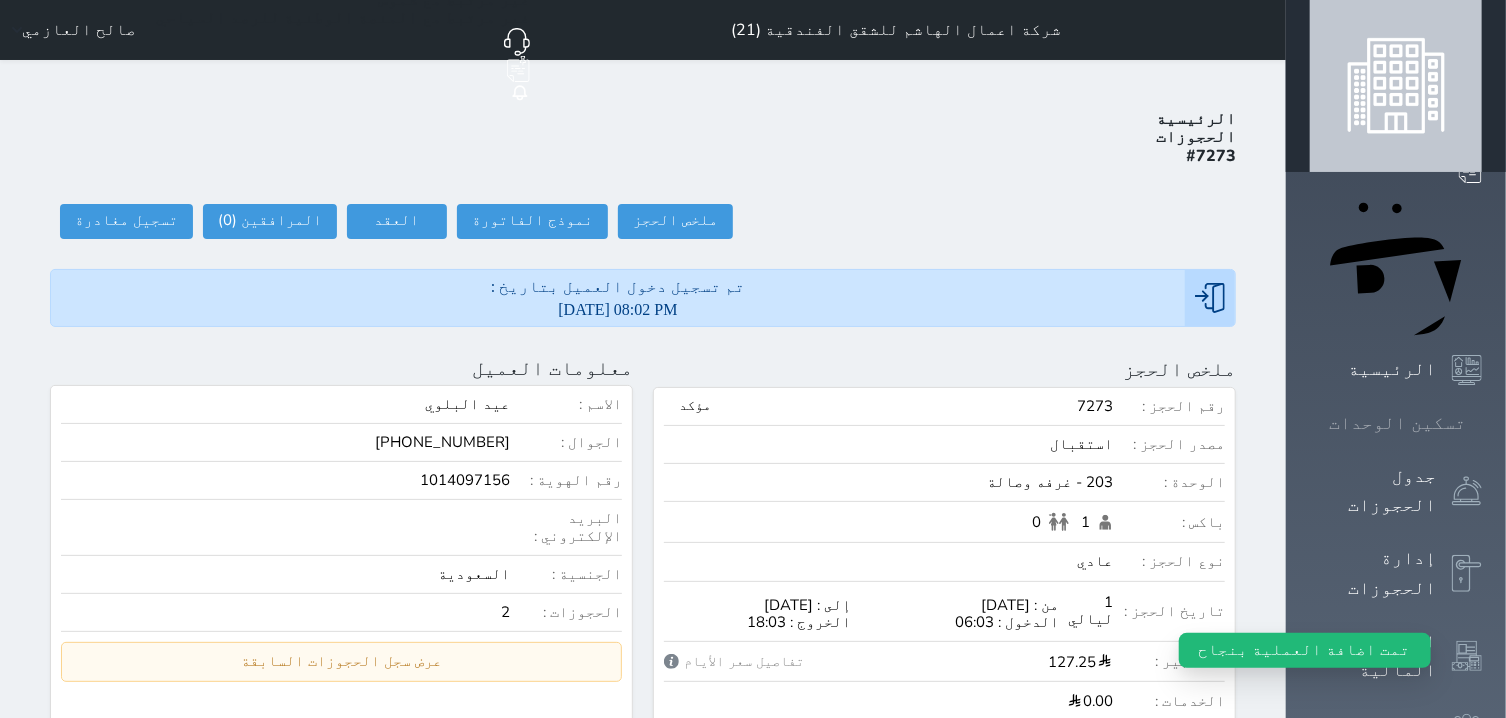 click 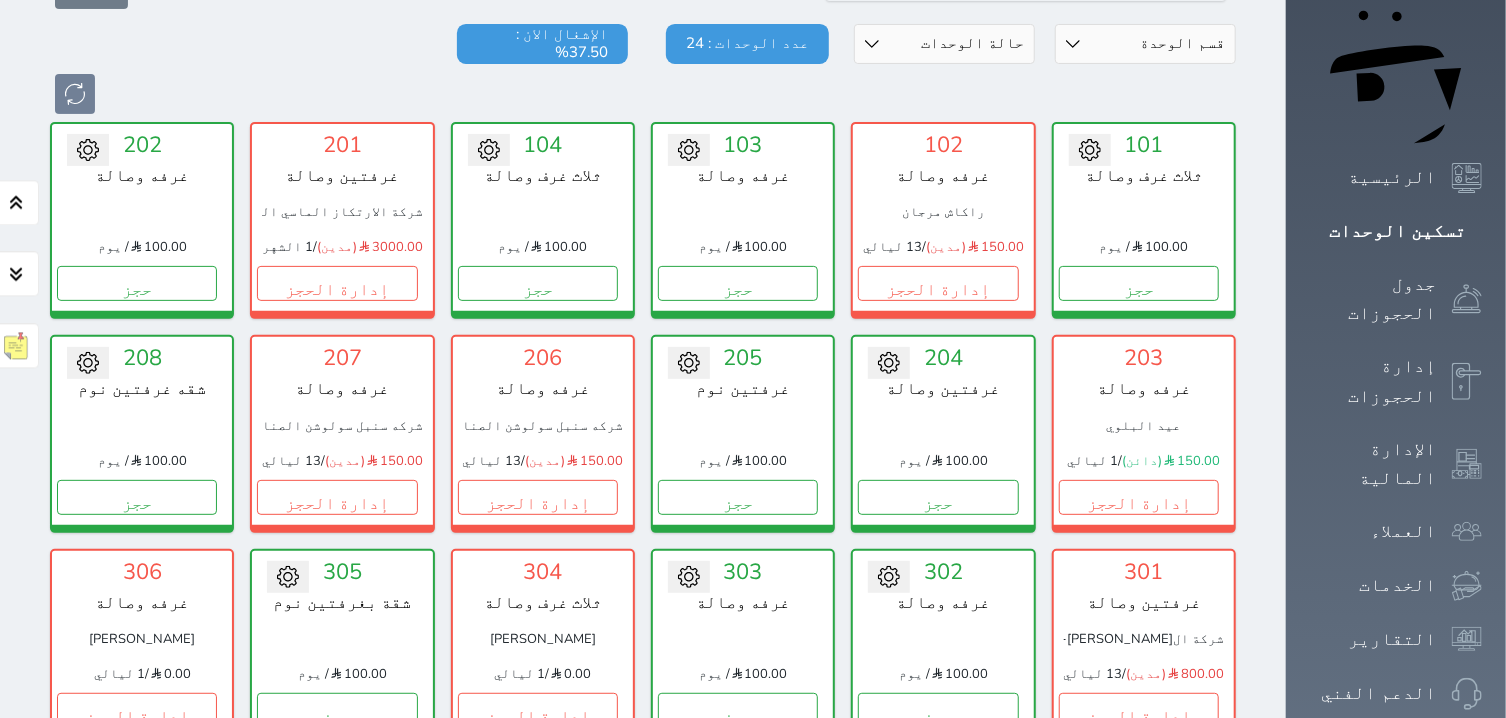 scroll, scrollTop: 77, scrollLeft: 0, axis: vertical 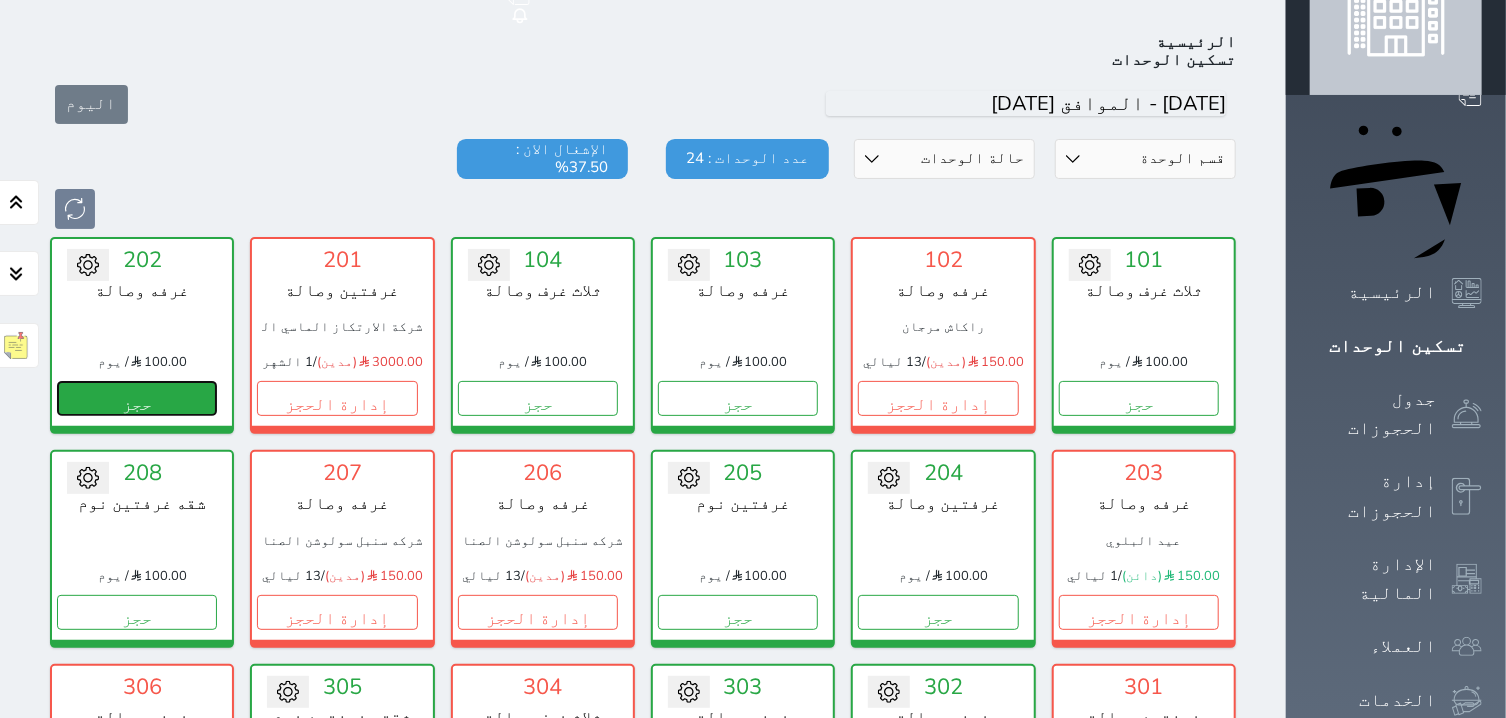 click on "حجز" at bounding box center (137, 398) 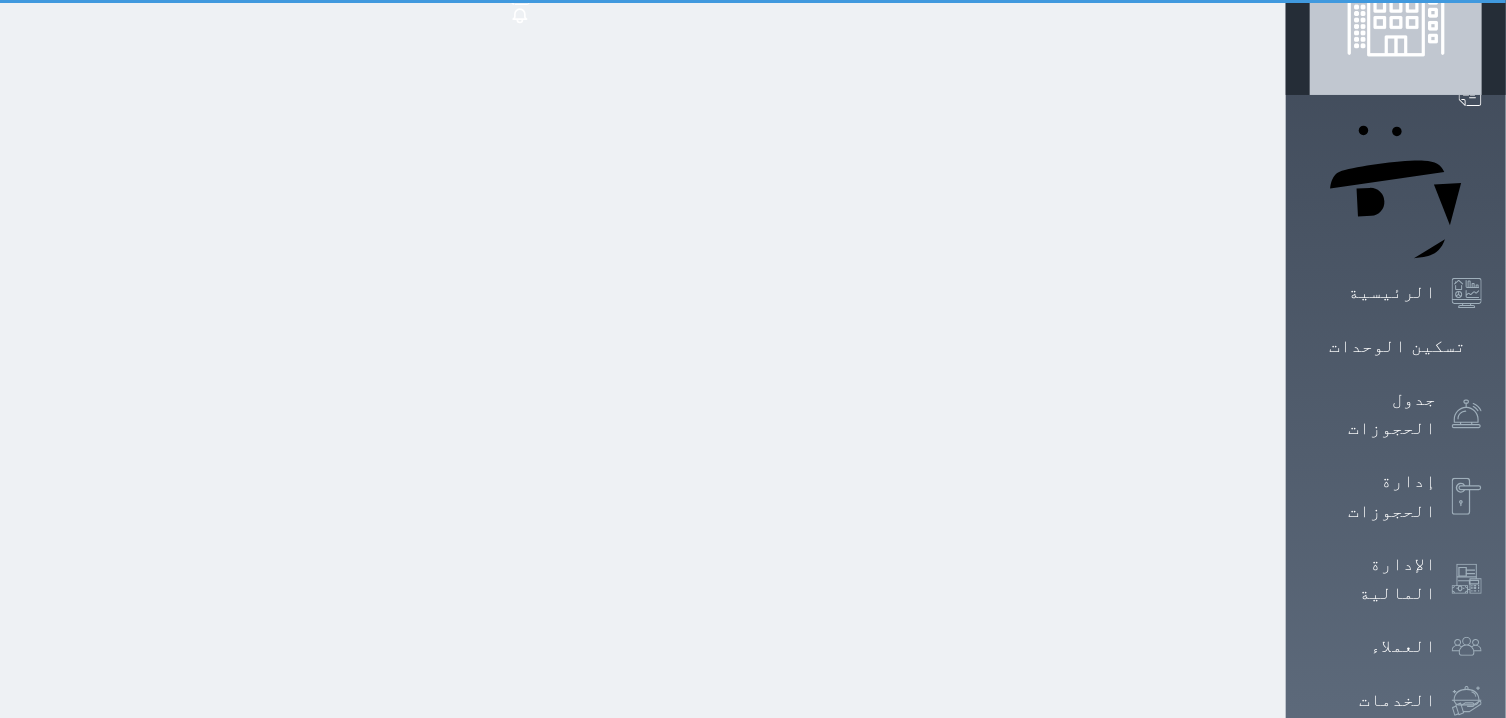 scroll, scrollTop: 34, scrollLeft: 0, axis: vertical 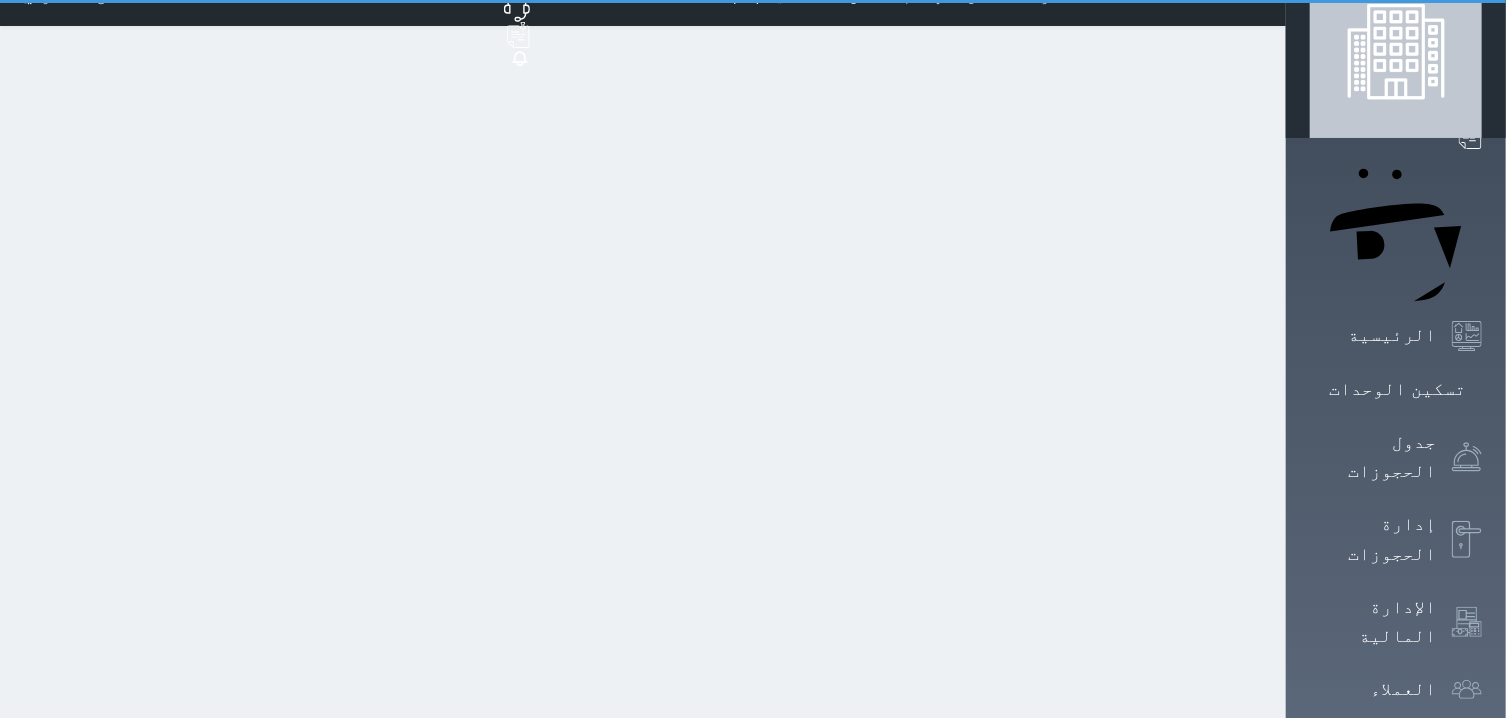 select on "1" 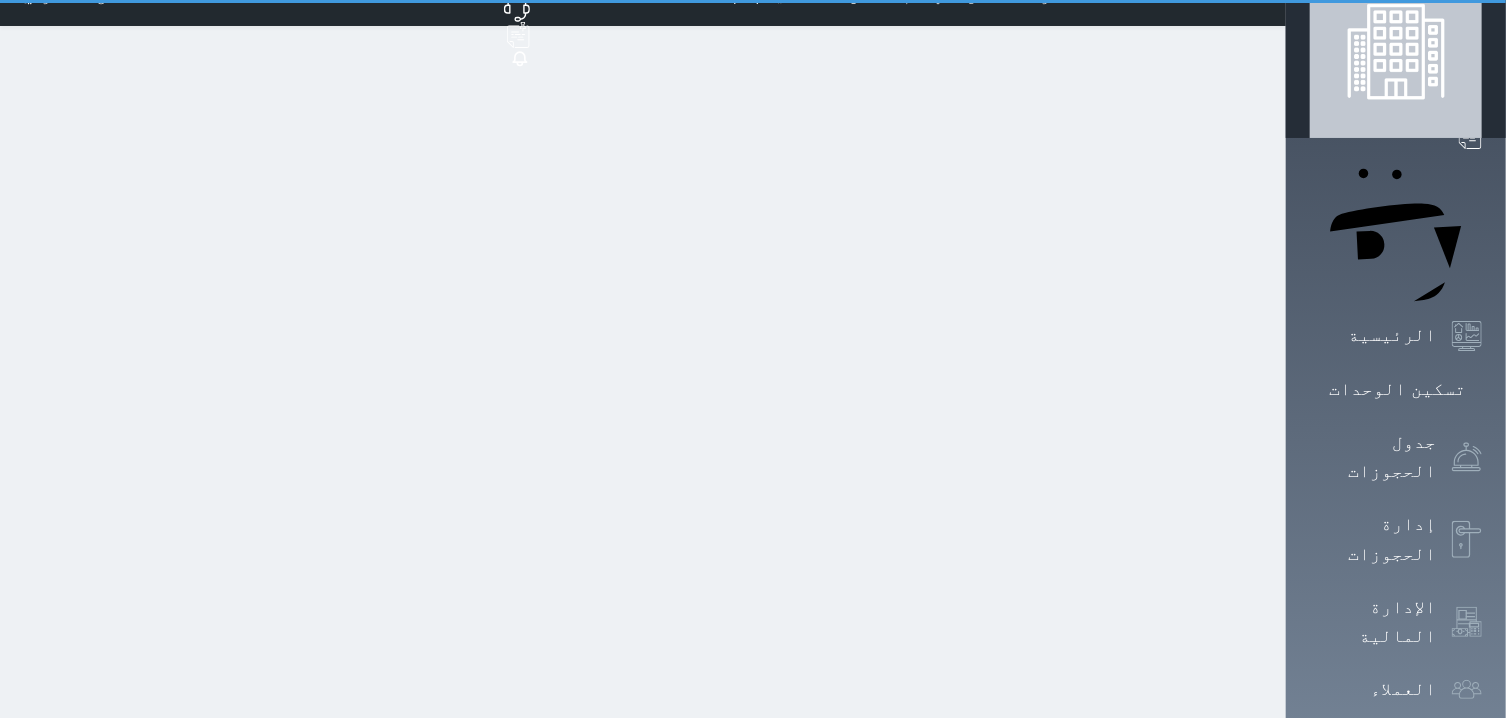 scroll, scrollTop: 0, scrollLeft: 0, axis: both 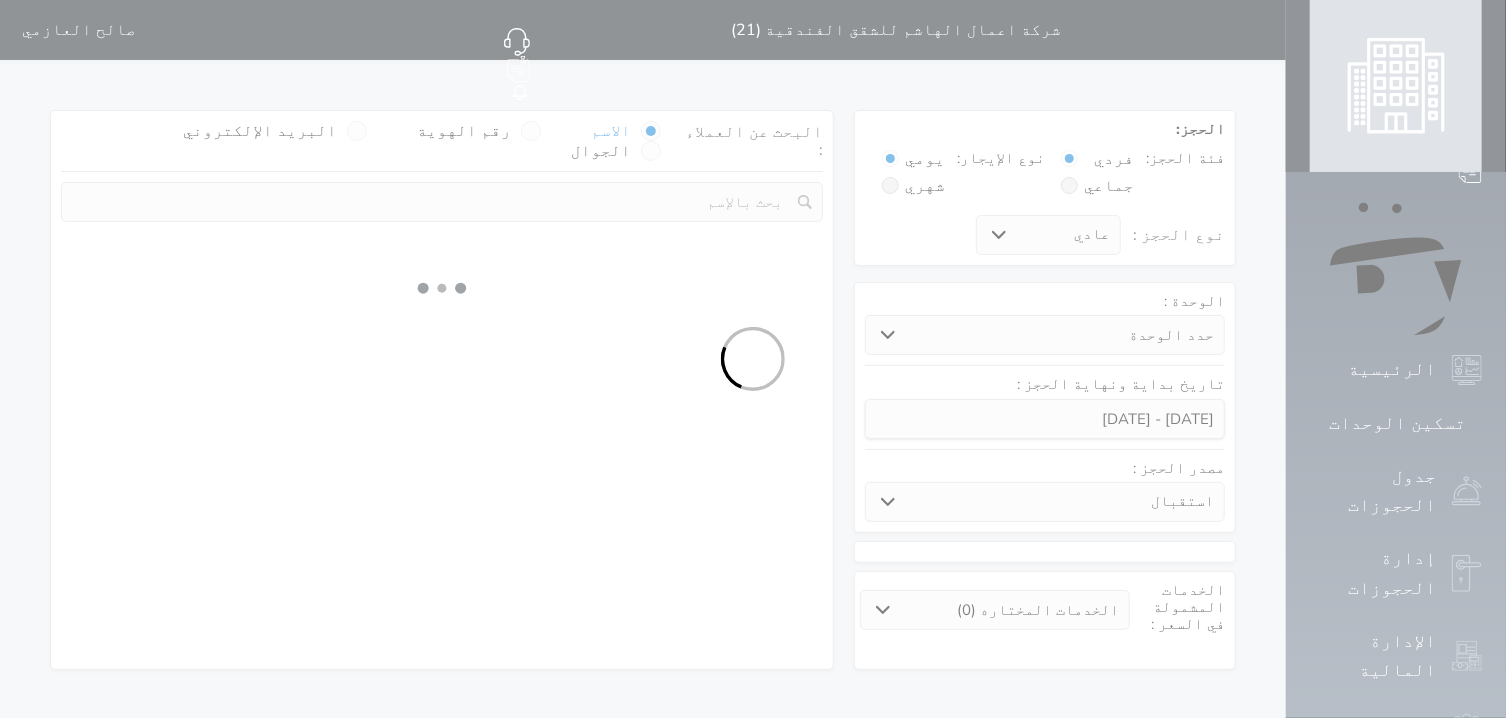 select 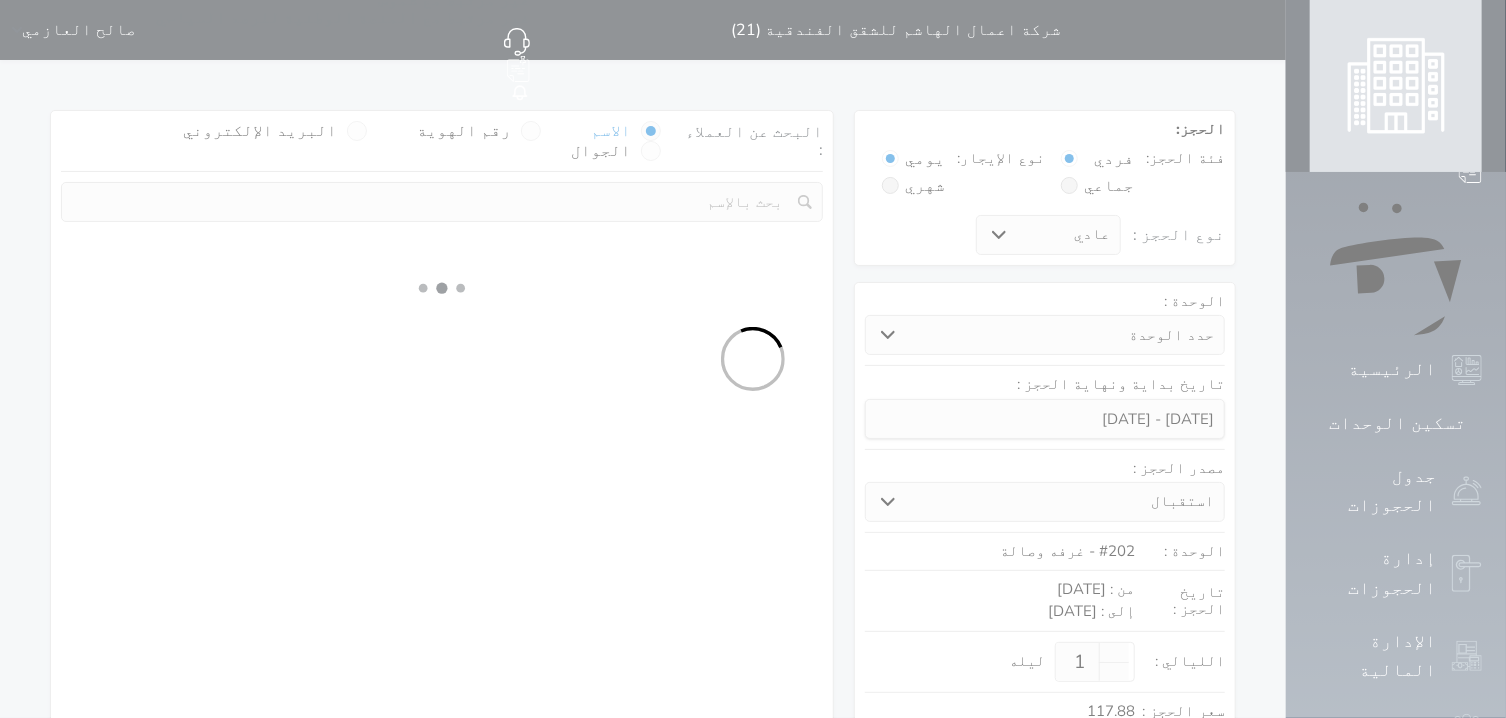 select on "1" 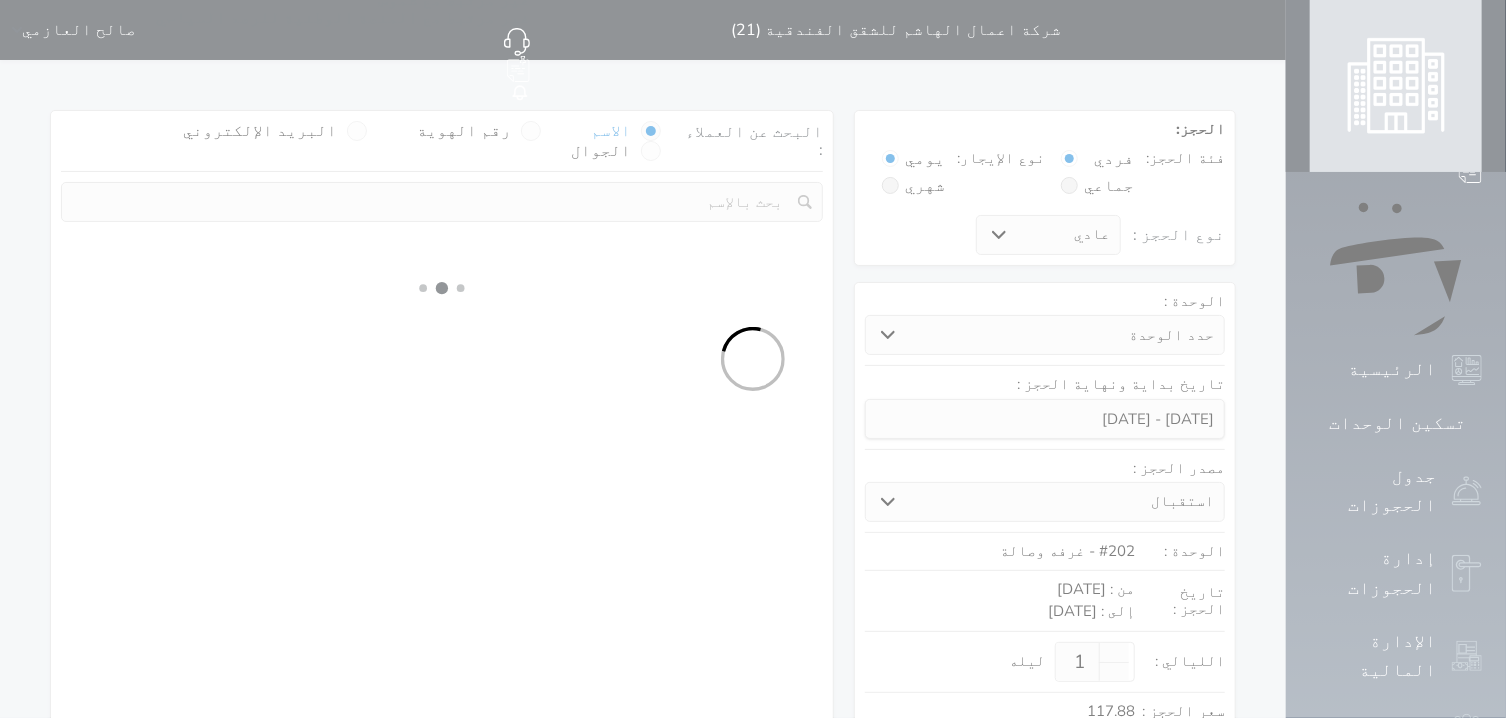select on "113" 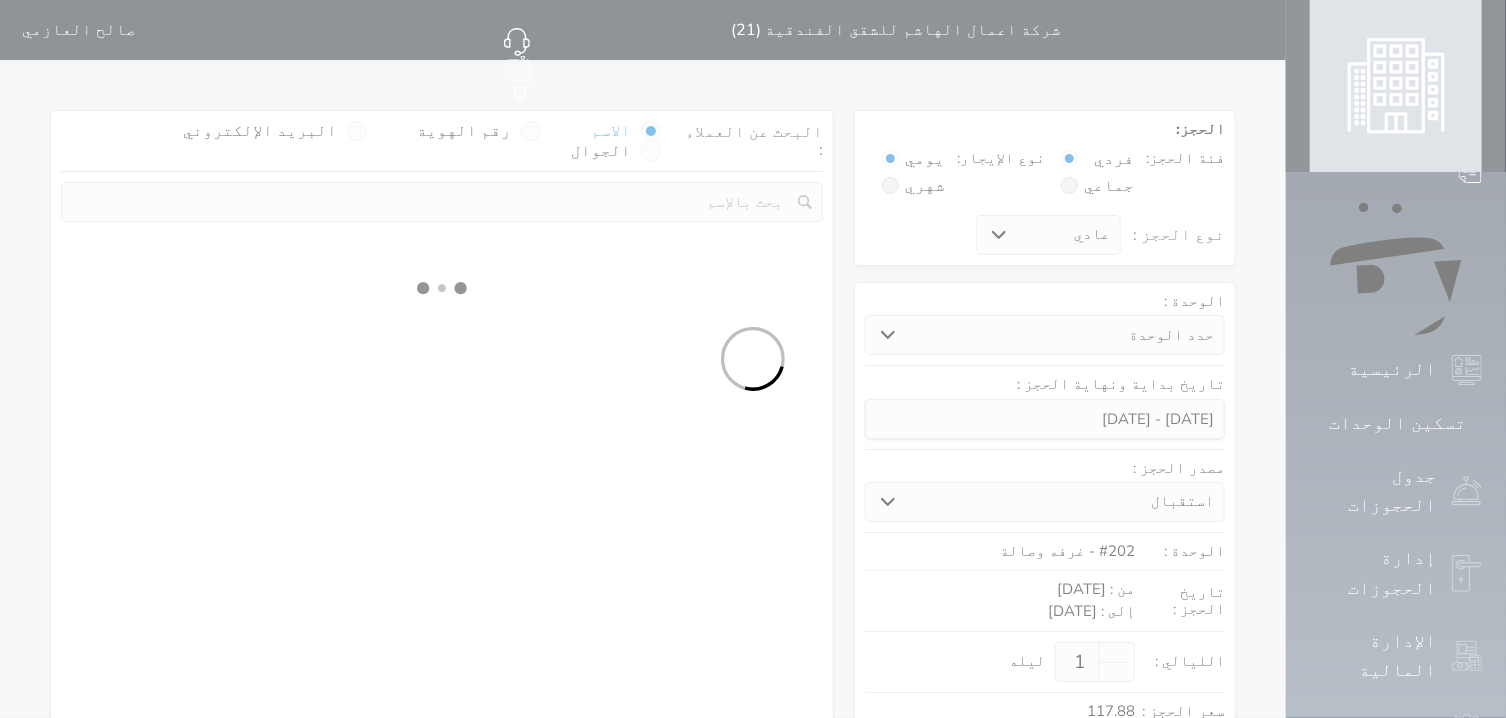 select on "1" 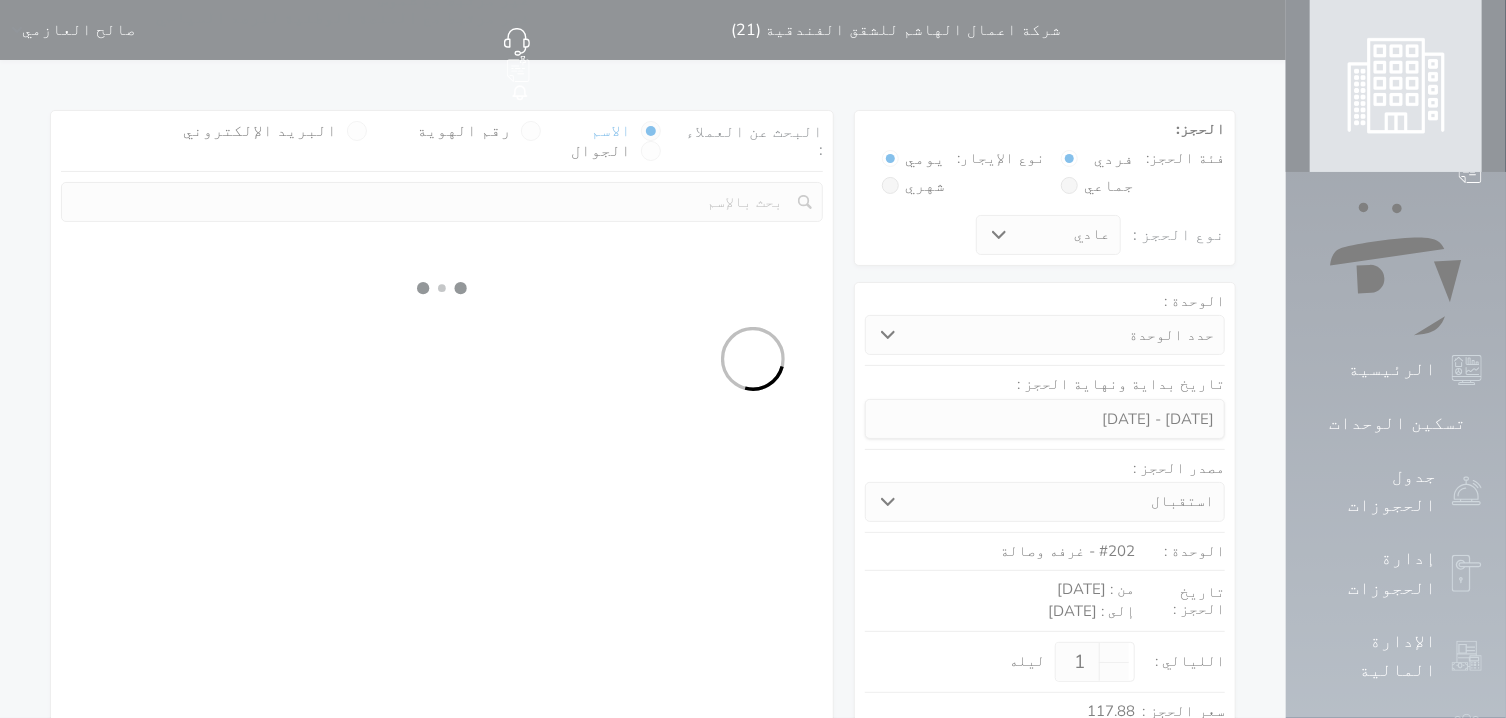 select 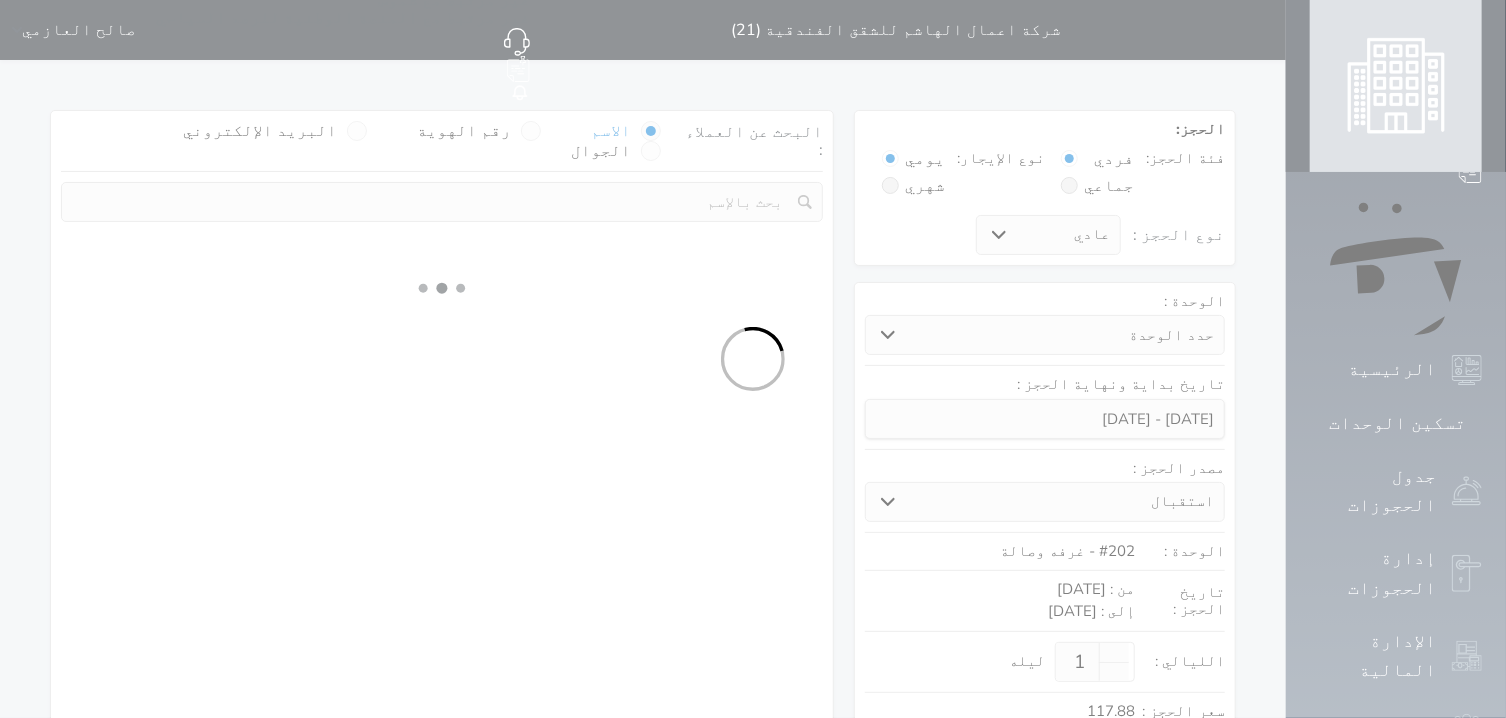 select on "7" 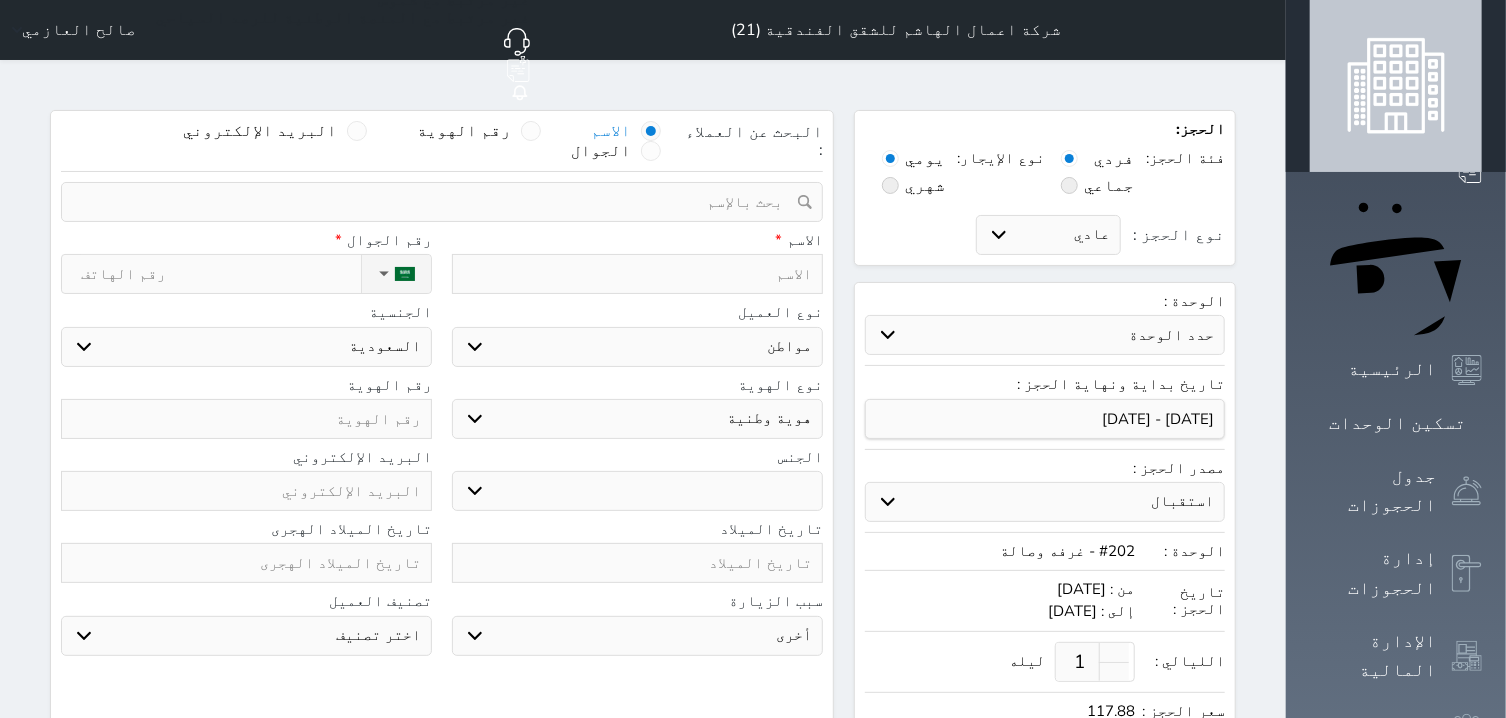 select 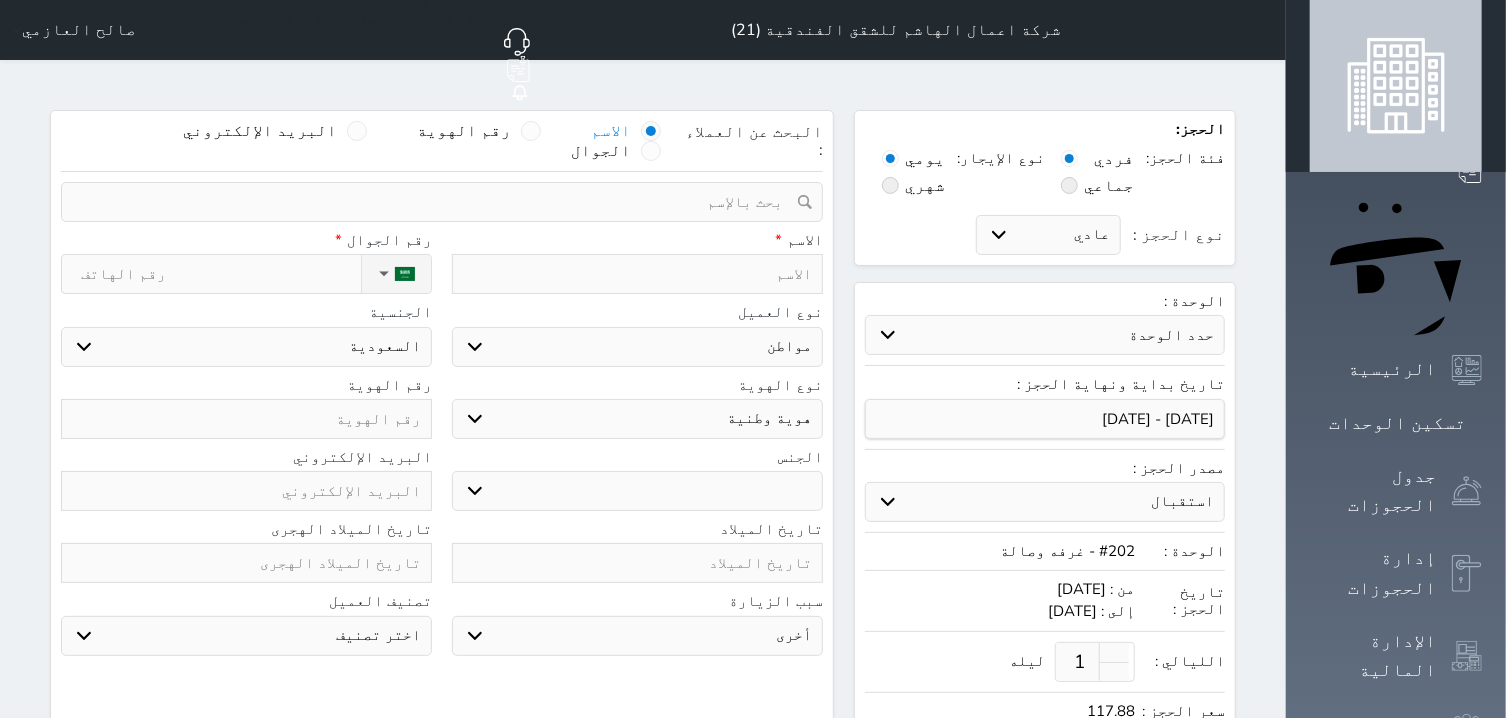 click at bounding box center [435, 202] 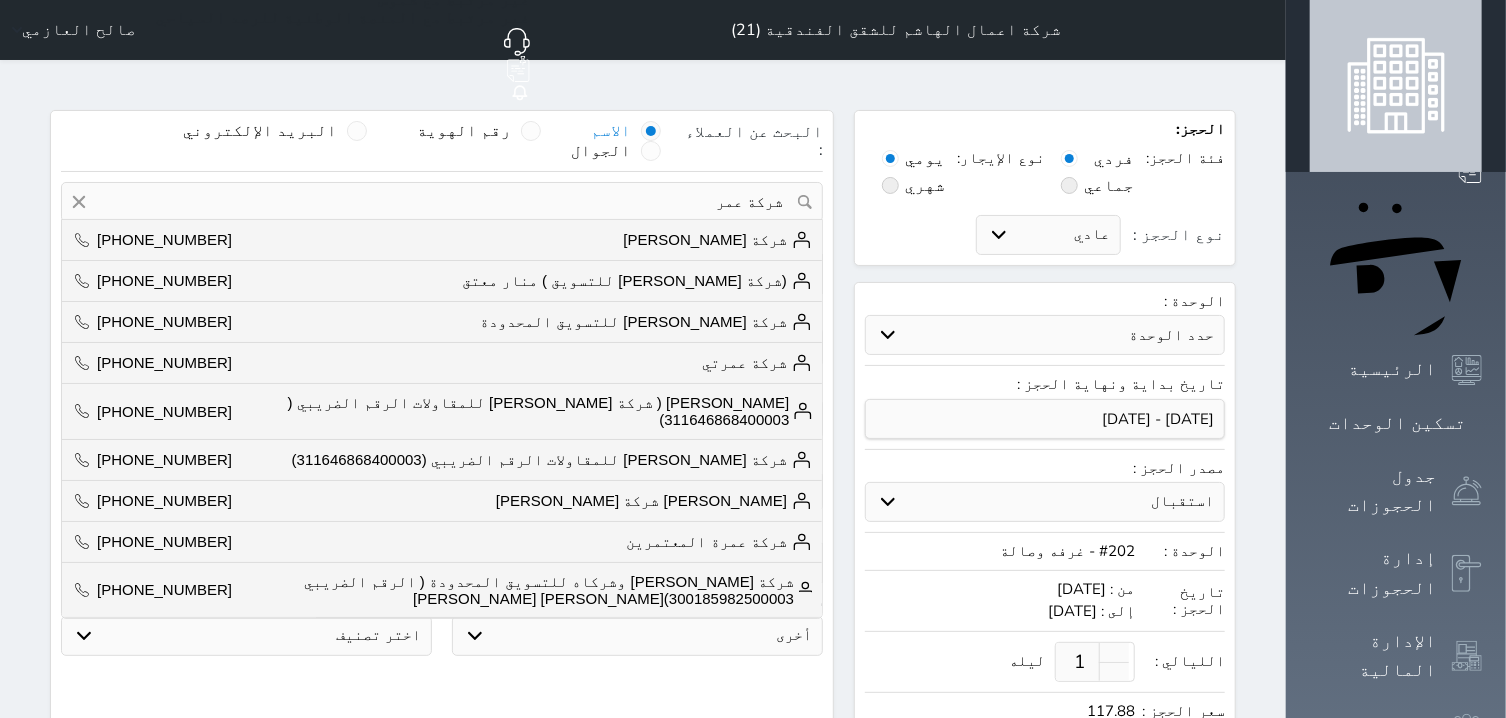drag, startPoint x: 746, startPoint y: 151, endPoint x: 950, endPoint y: 173, distance: 205.18285 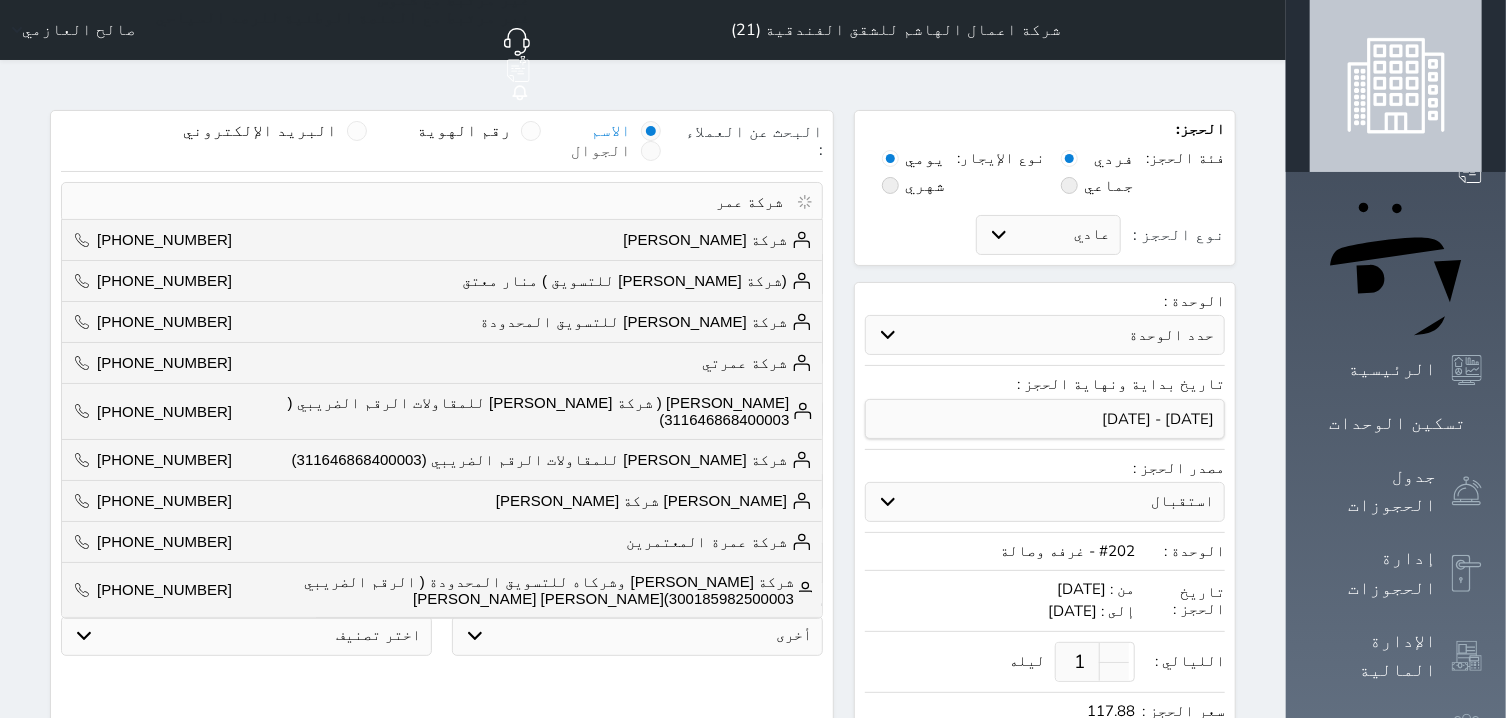 type on "شركة عمر" 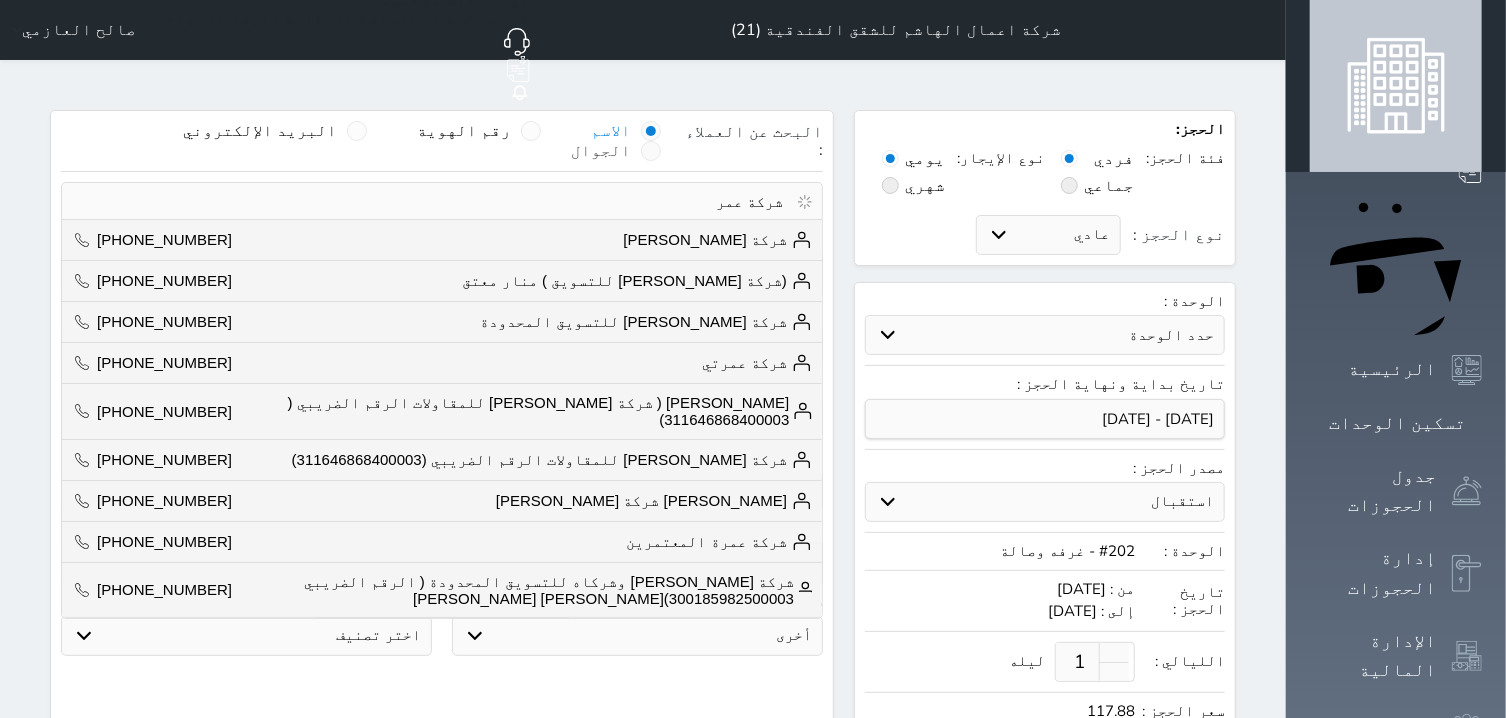 radio on "true" 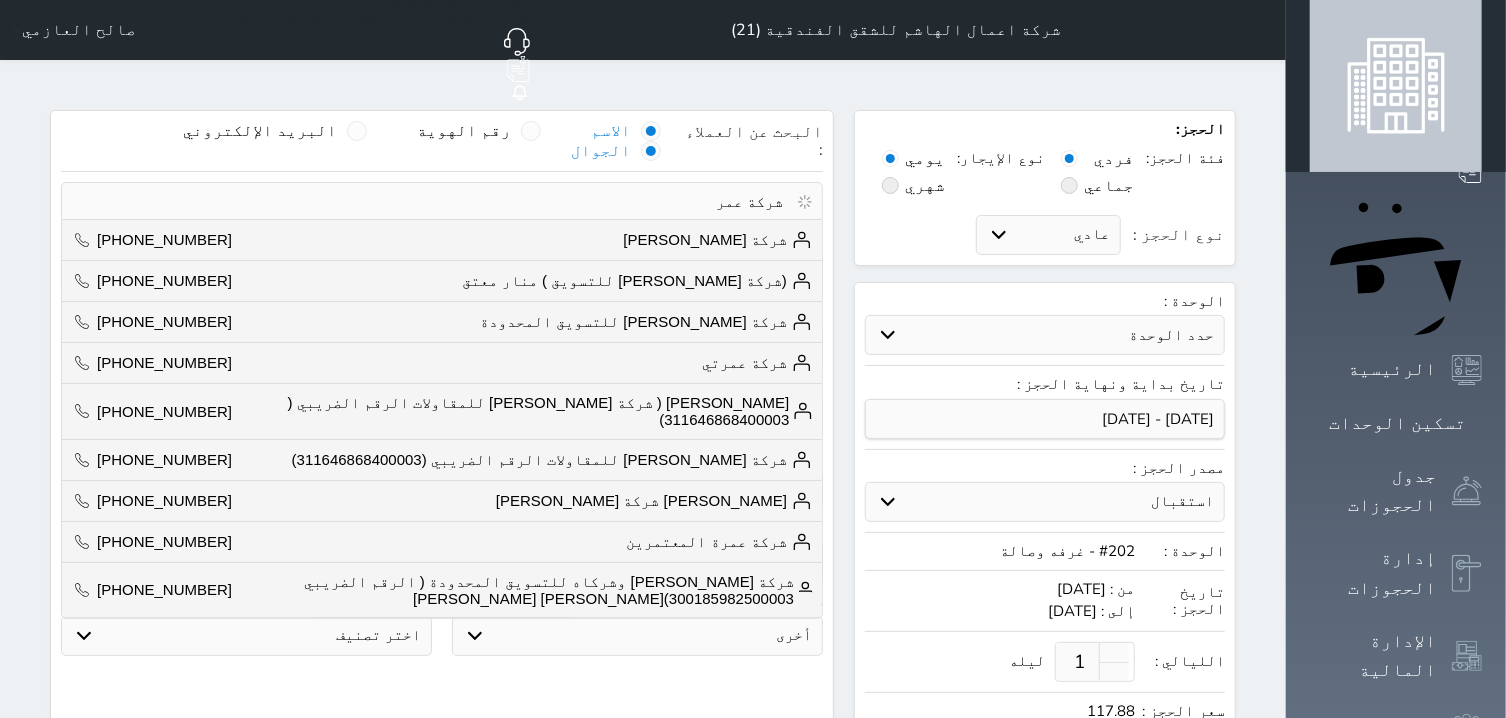 radio on "false" 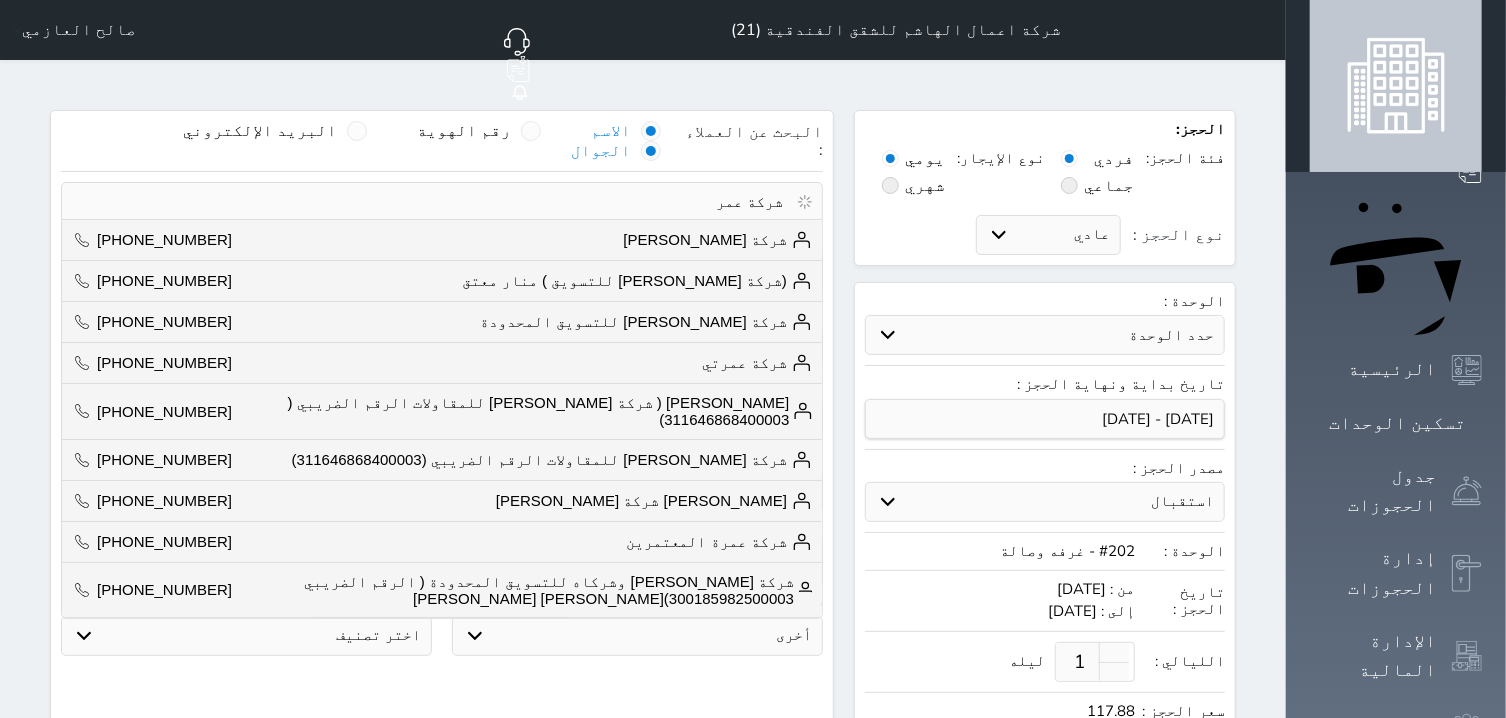 select 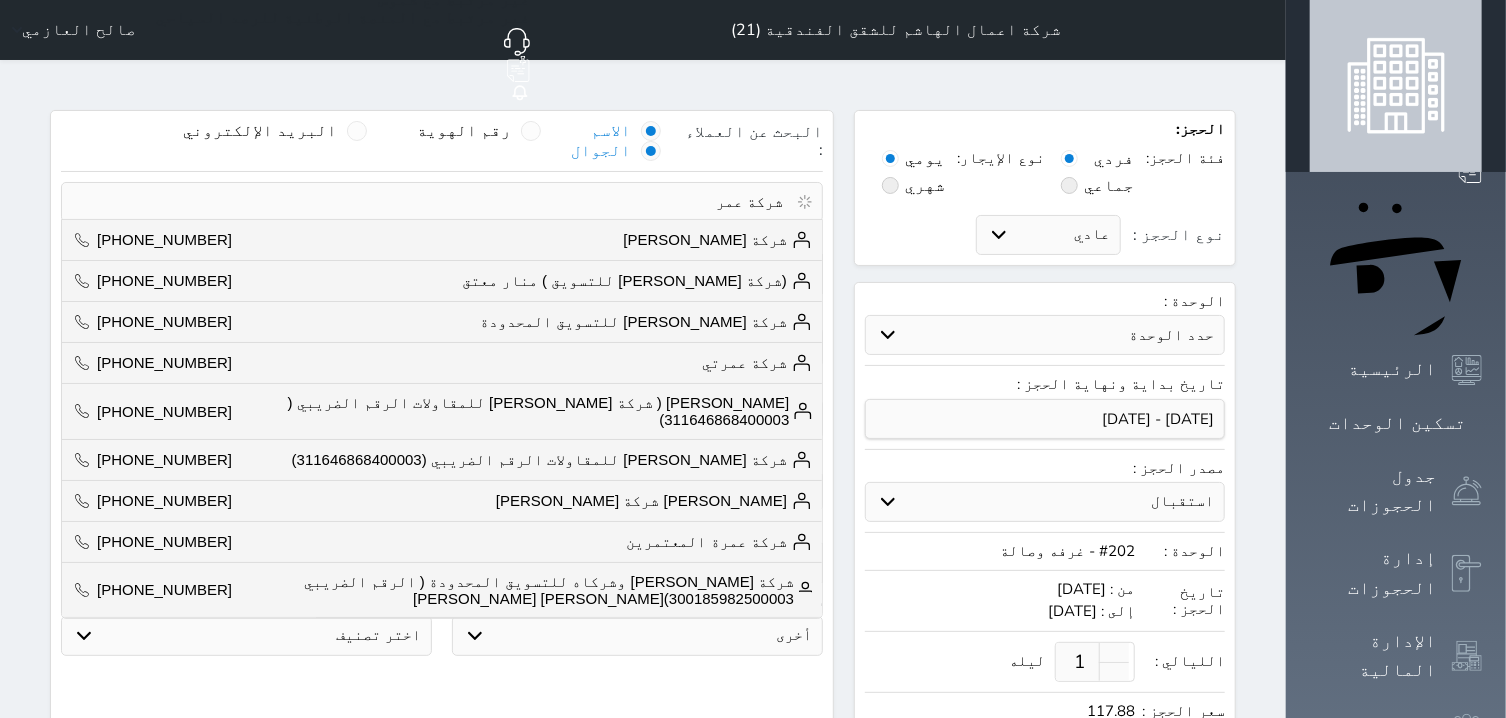 select 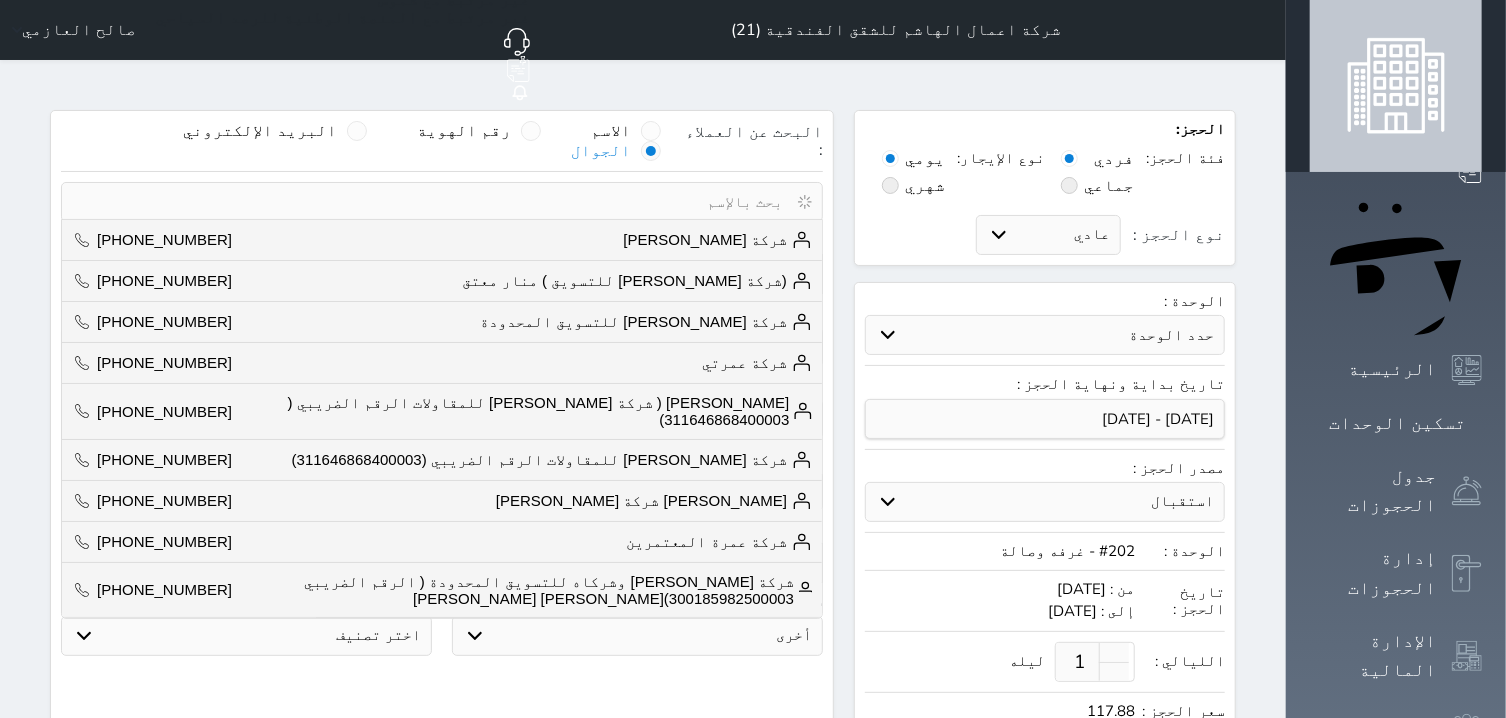 click at bounding box center (651, 151) 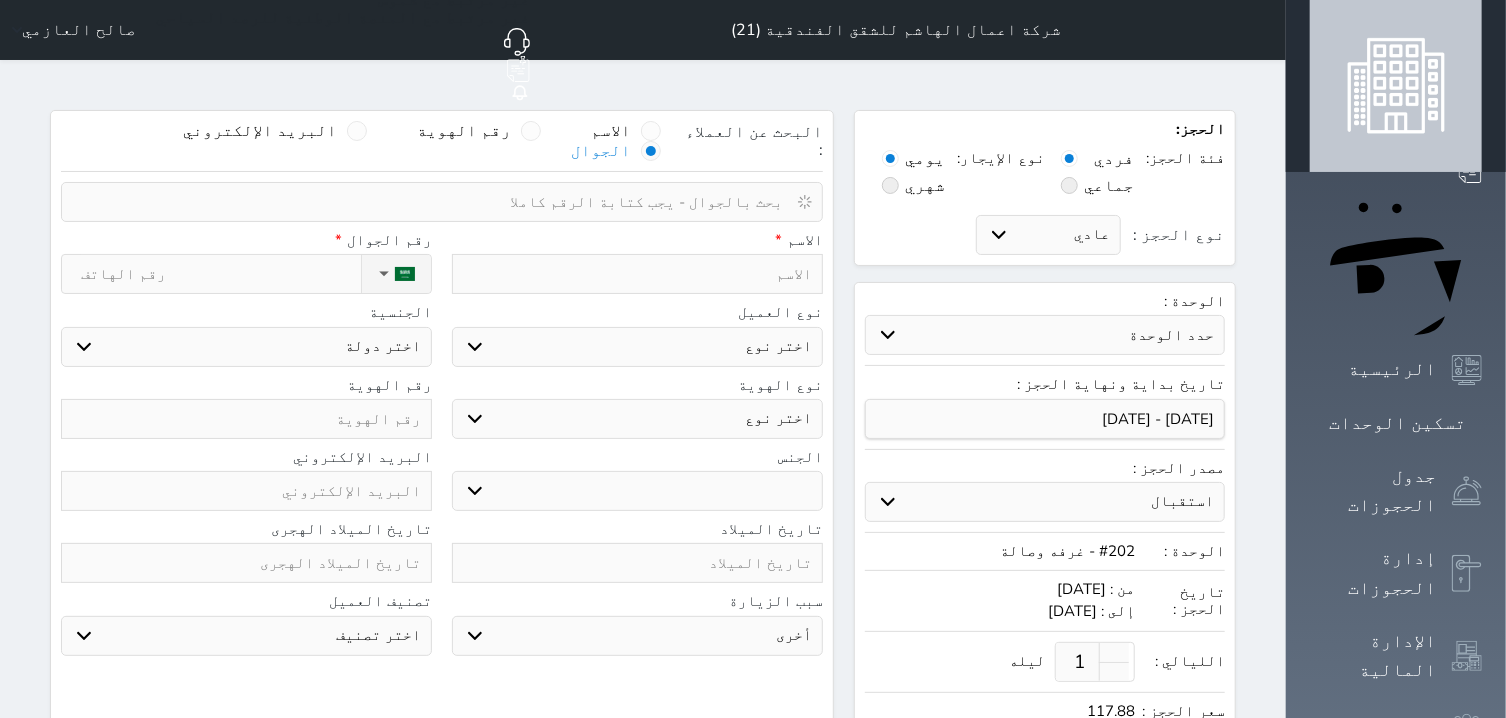 click on "البحث عن العملاء :        الاسم       رقم الهوية       البريد الإلكتروني       الجوال" at bounding box center (442, 146) 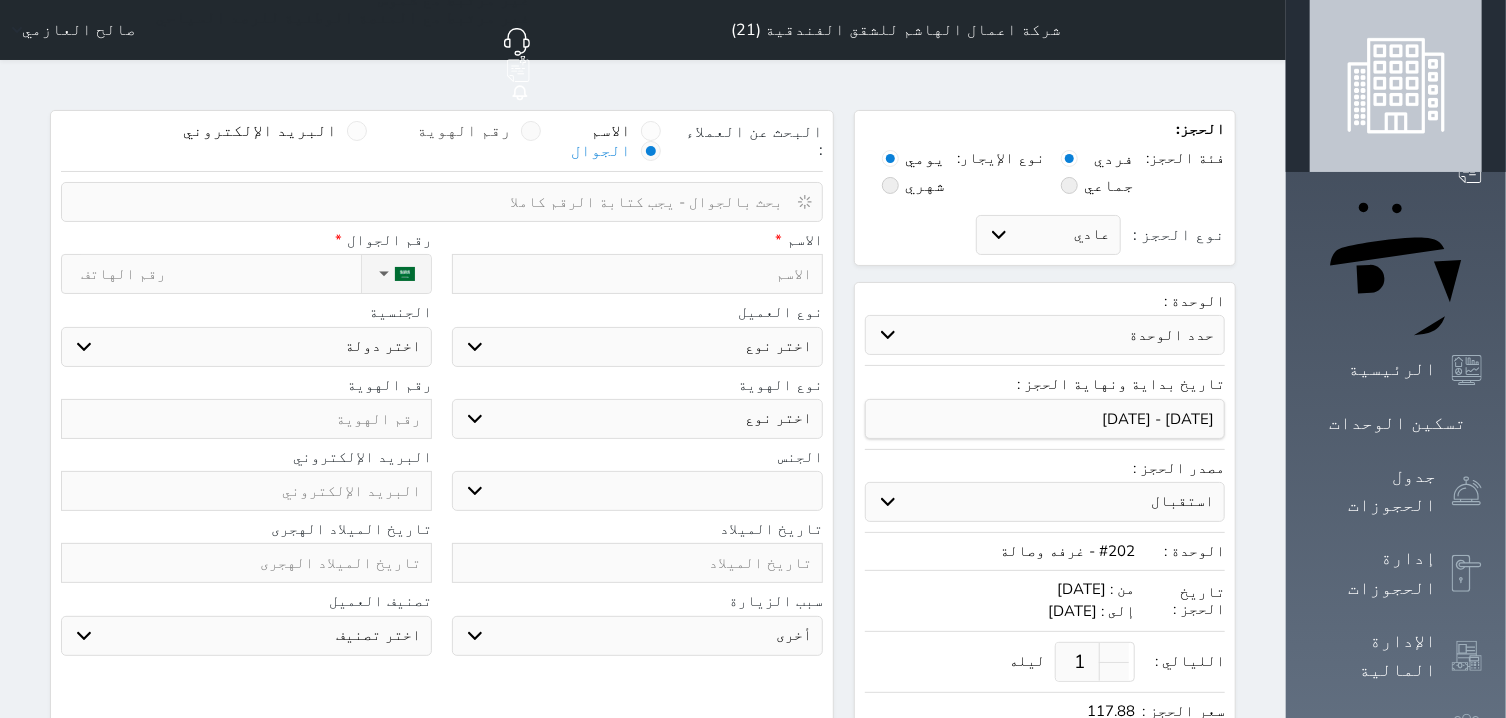click on "رقم الهوية" at bounding box center [479, 131] 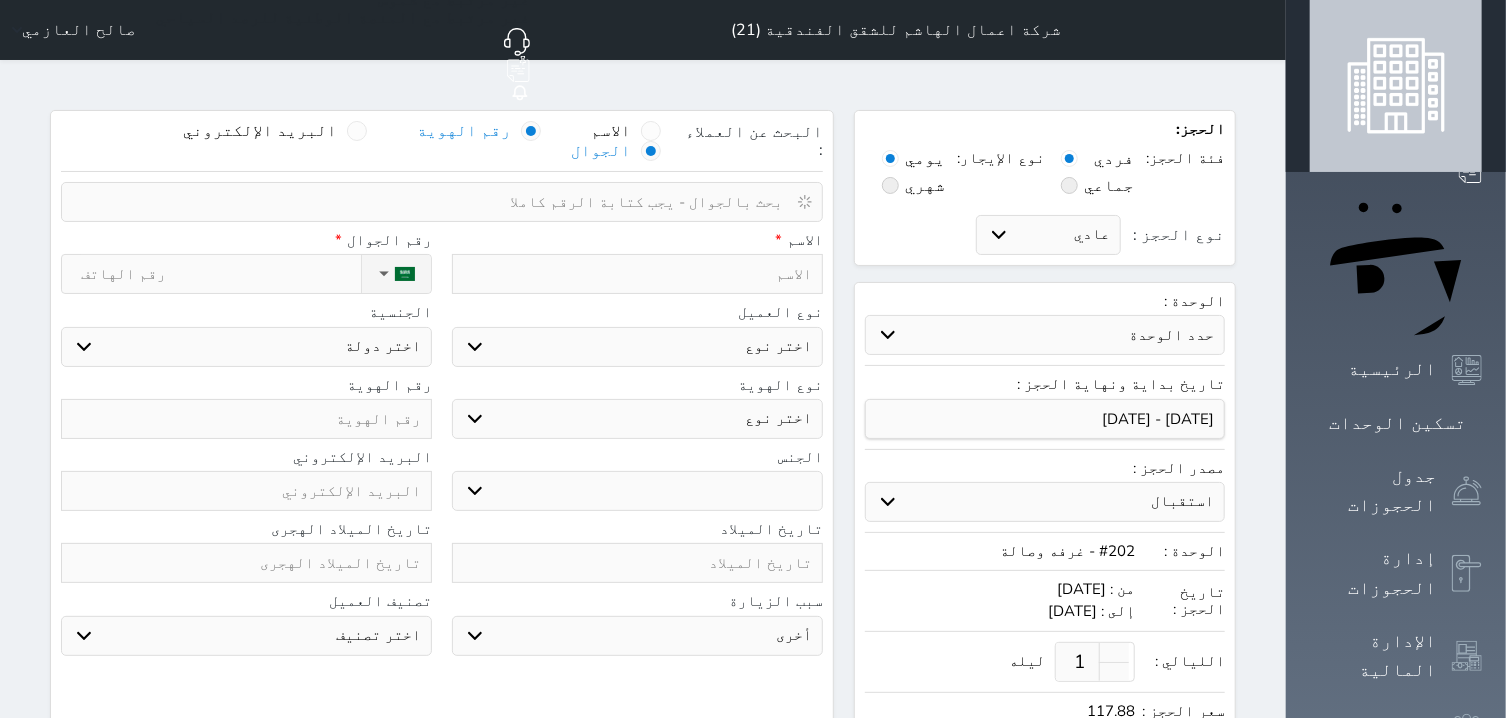 radio on "false" 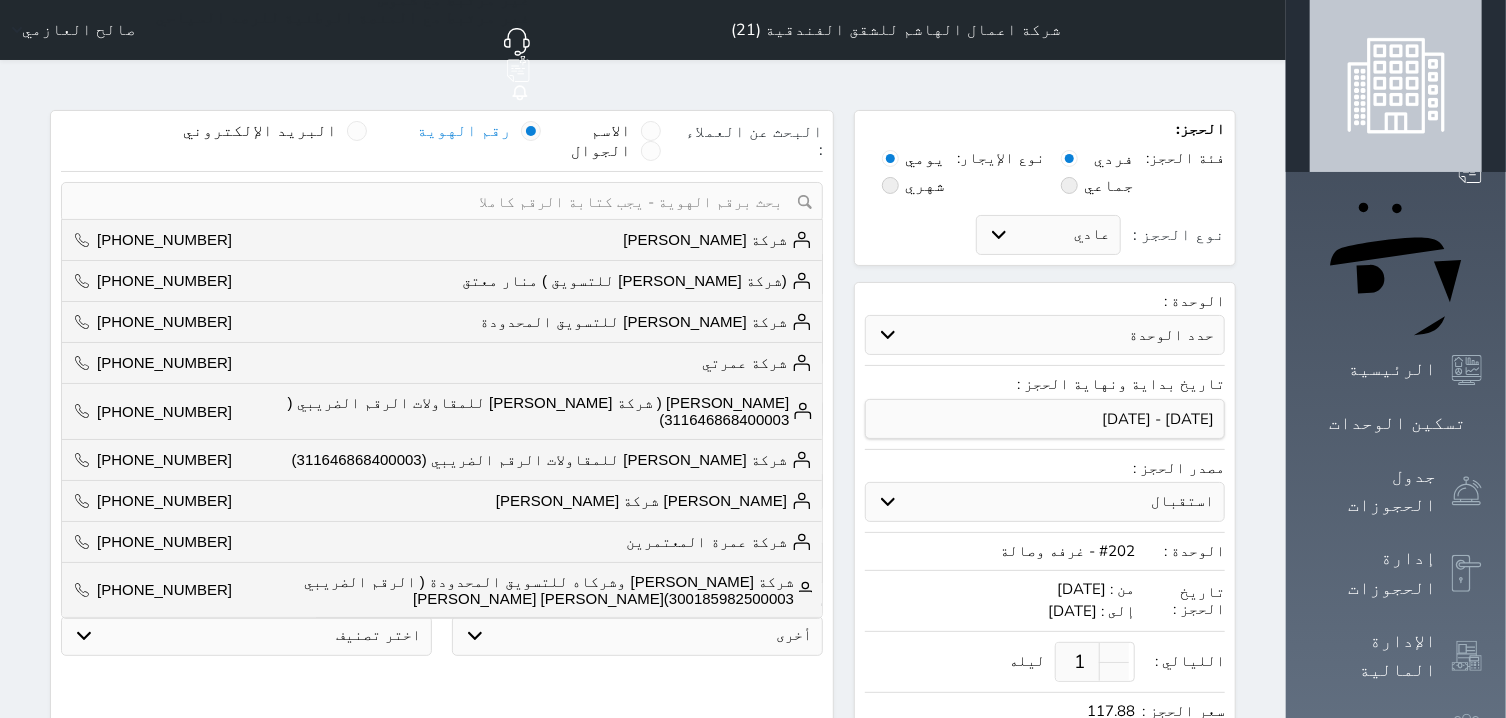 click at bounding box center (435, 202) 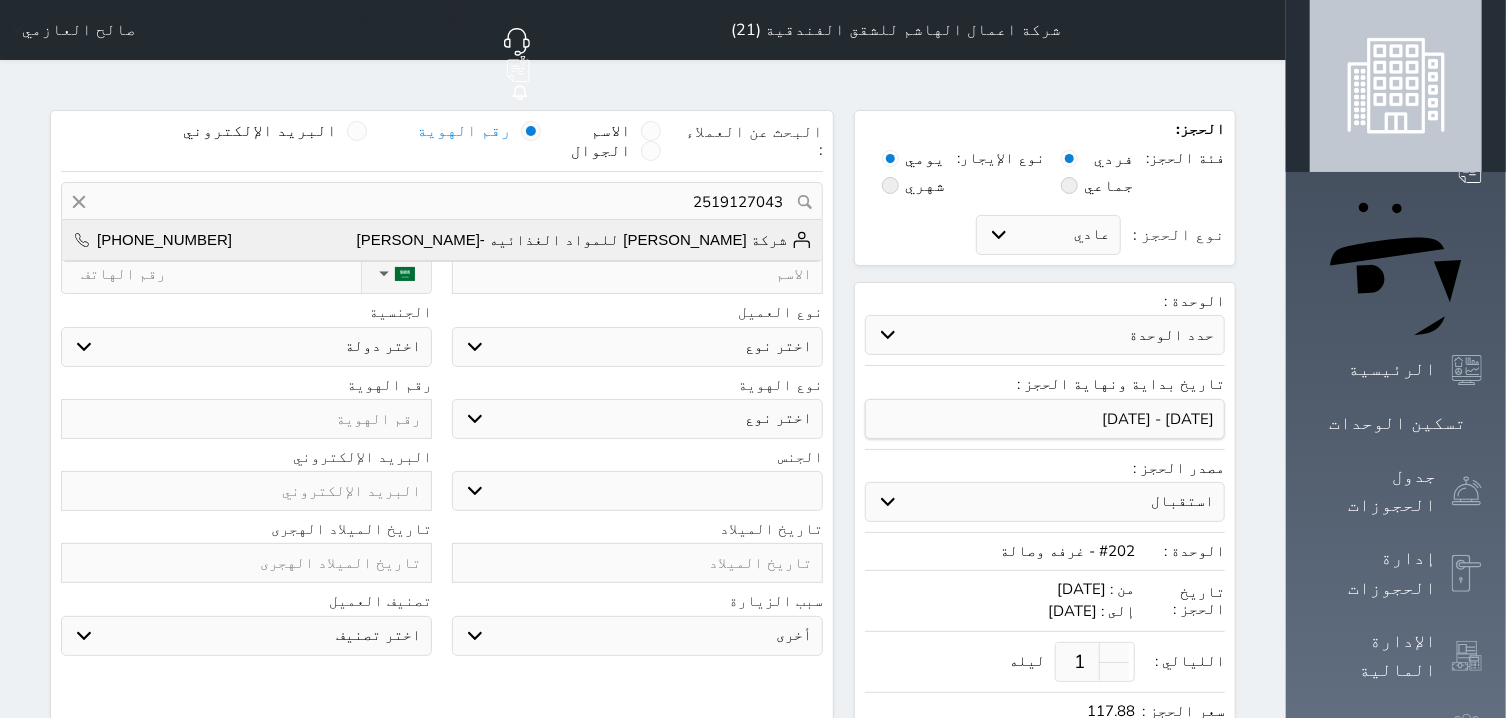 click on "شركة [PERSON_NAME] للمواد الغذائيه -[PERSON_NAME]" at bounding box center (584, 240) 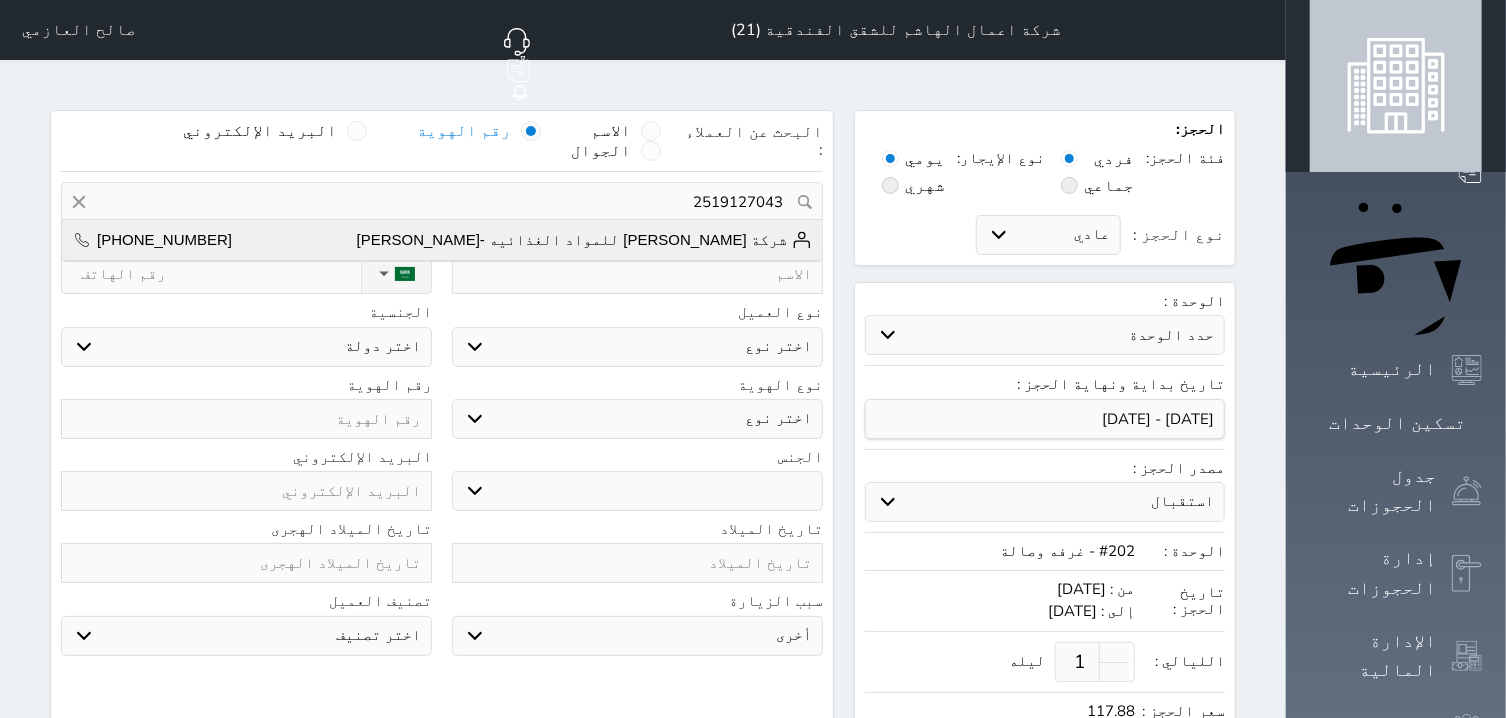 type on "[PHONE_NUMBER]" 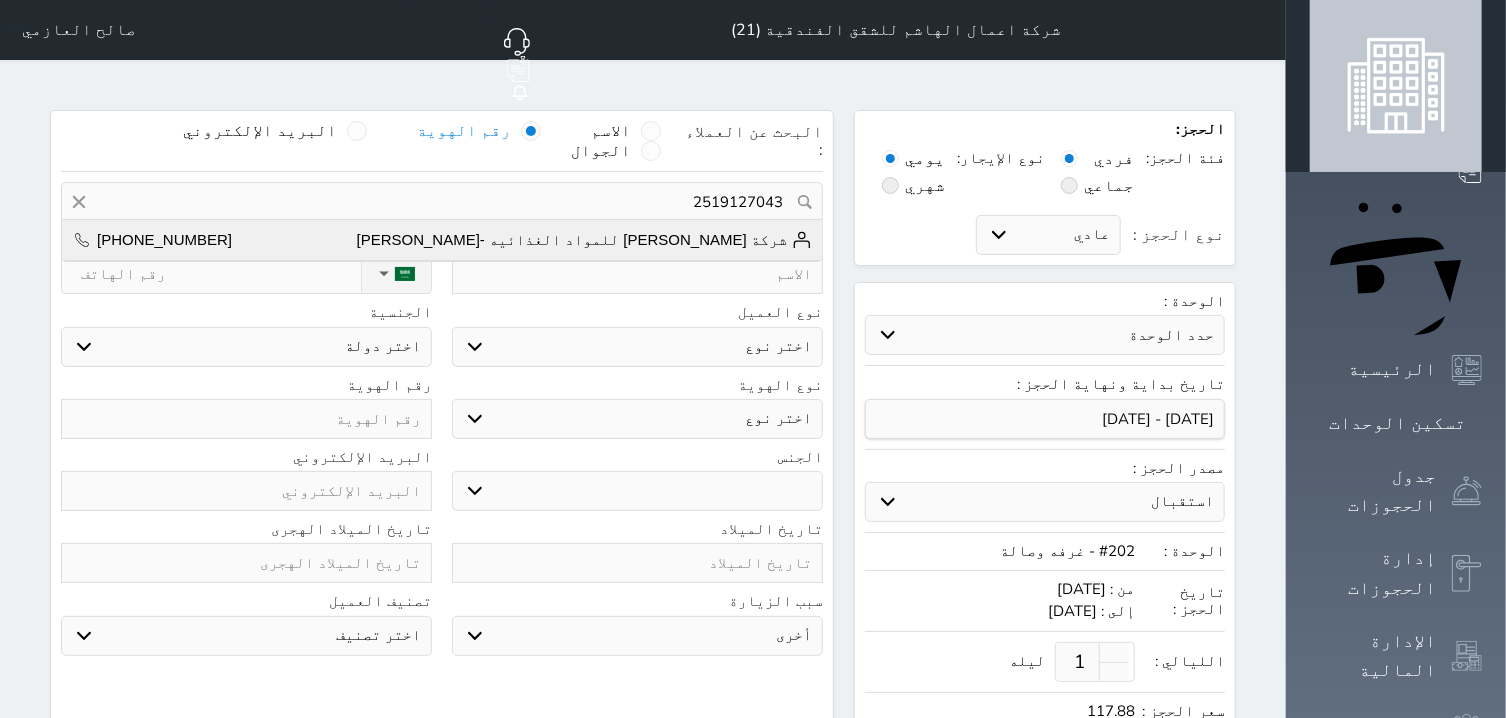 select on "4" 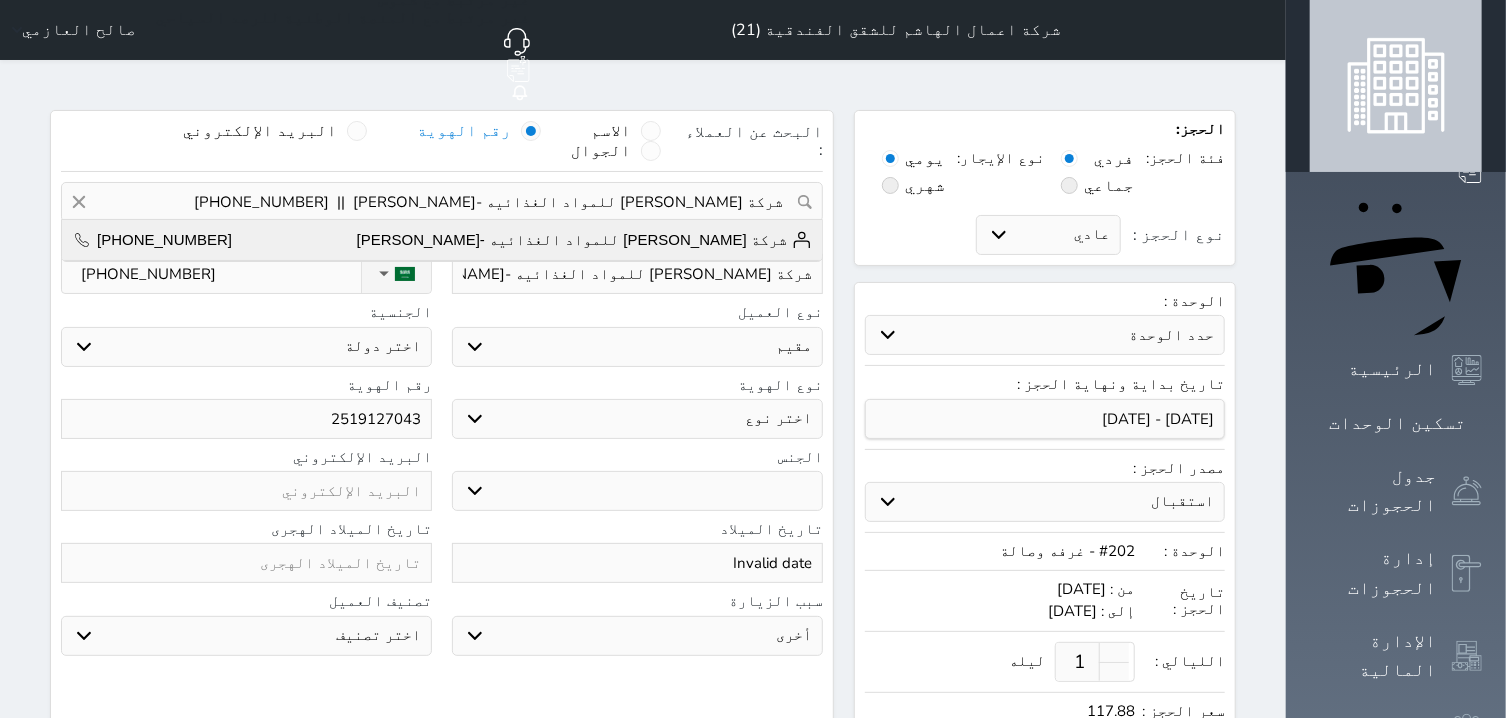 select on "207" 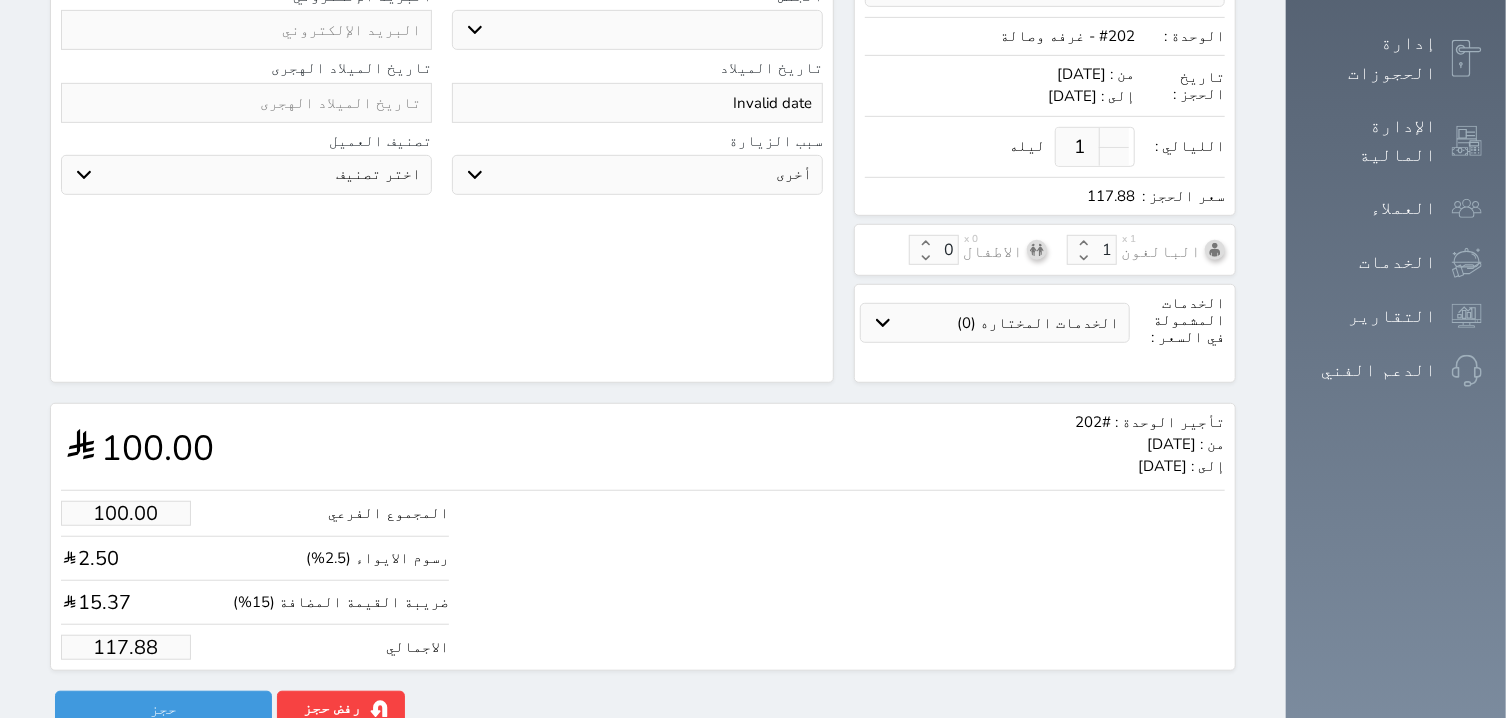 scroll, scrollTop: 532, scrollLeft: 0, axis: vertical 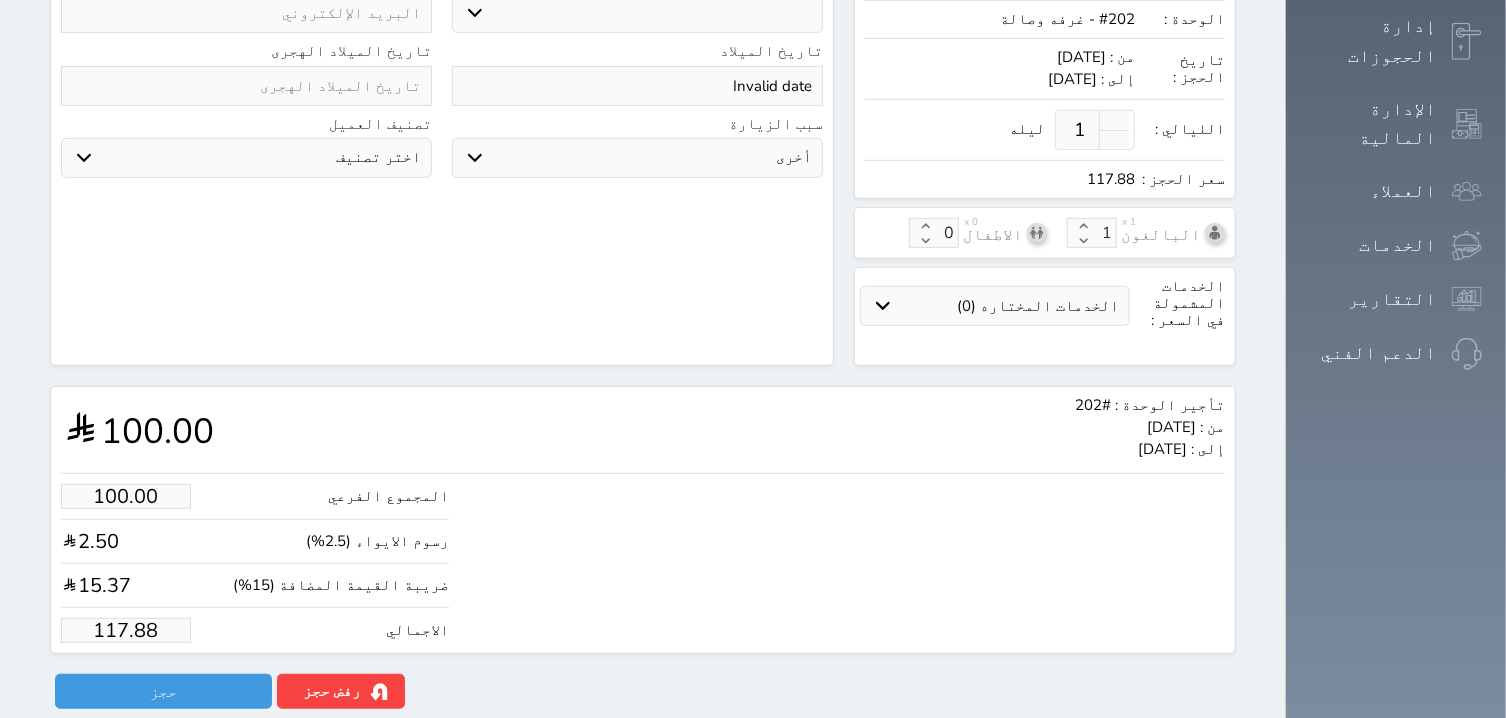 click on "117.88" at bounding box center (126, 630) 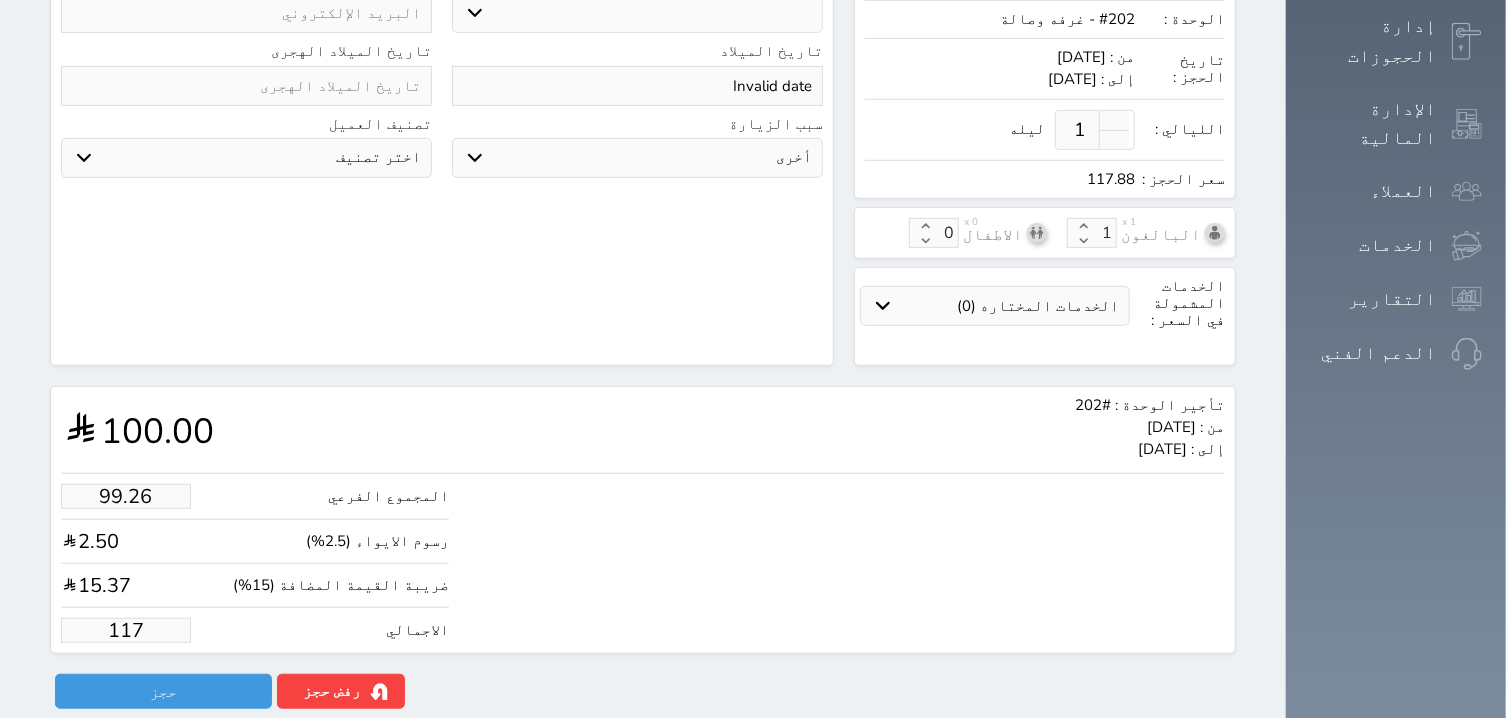 type on "9.33" 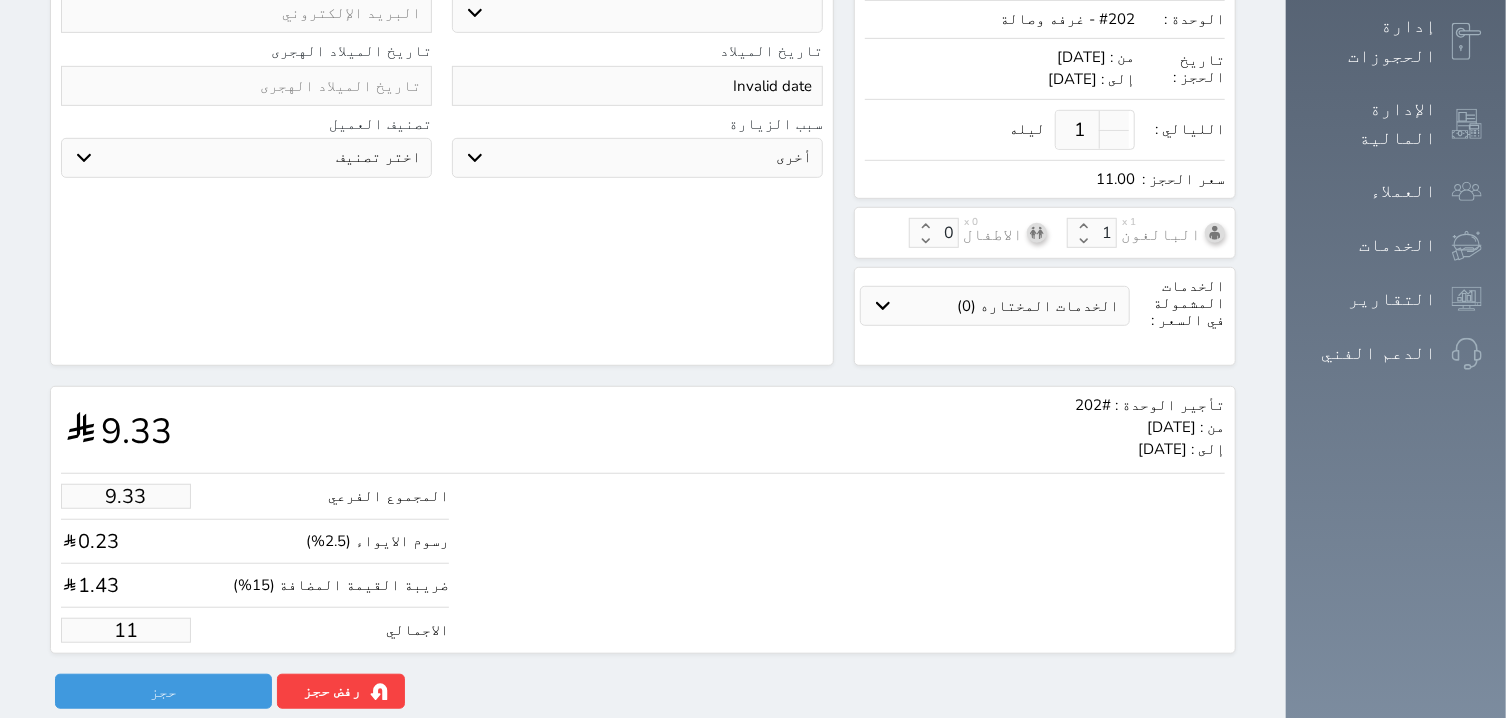 type on "1.00" 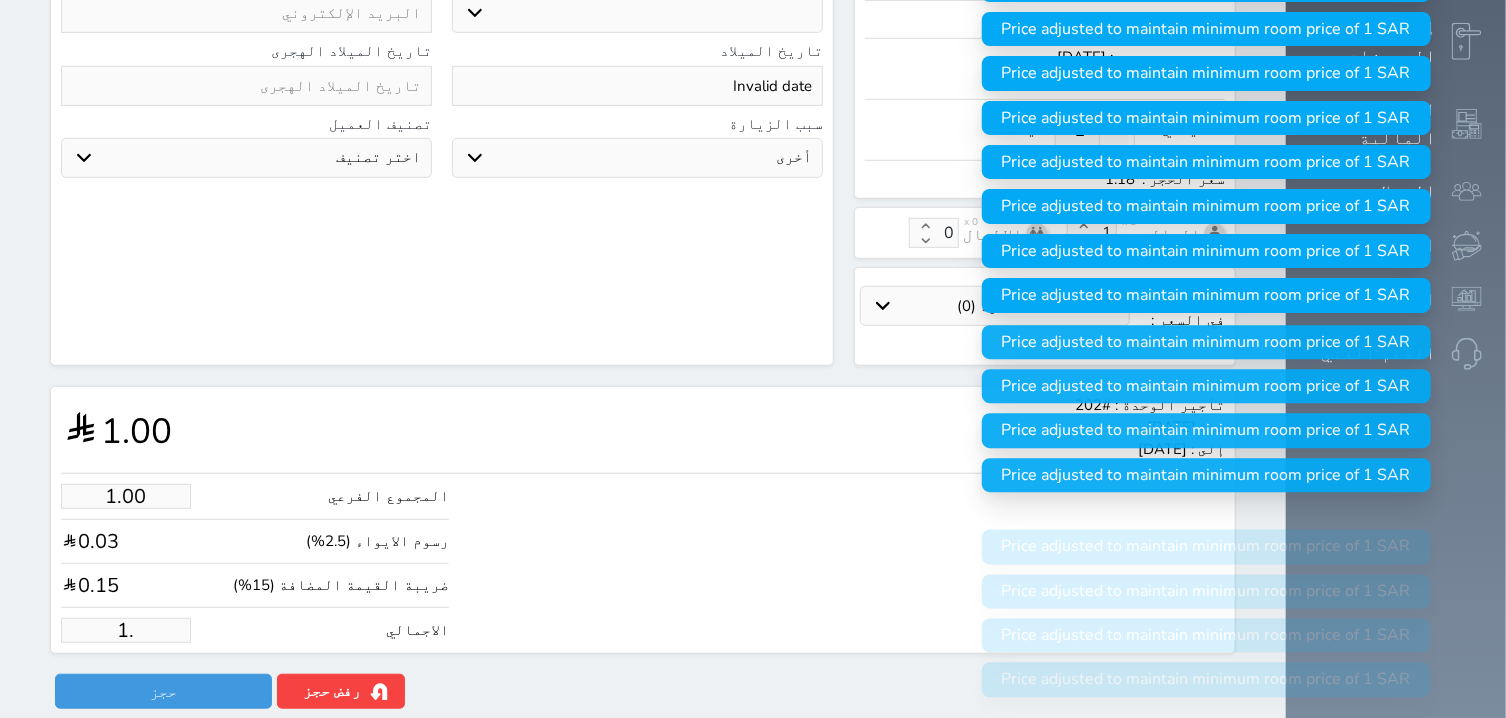 type on "1" 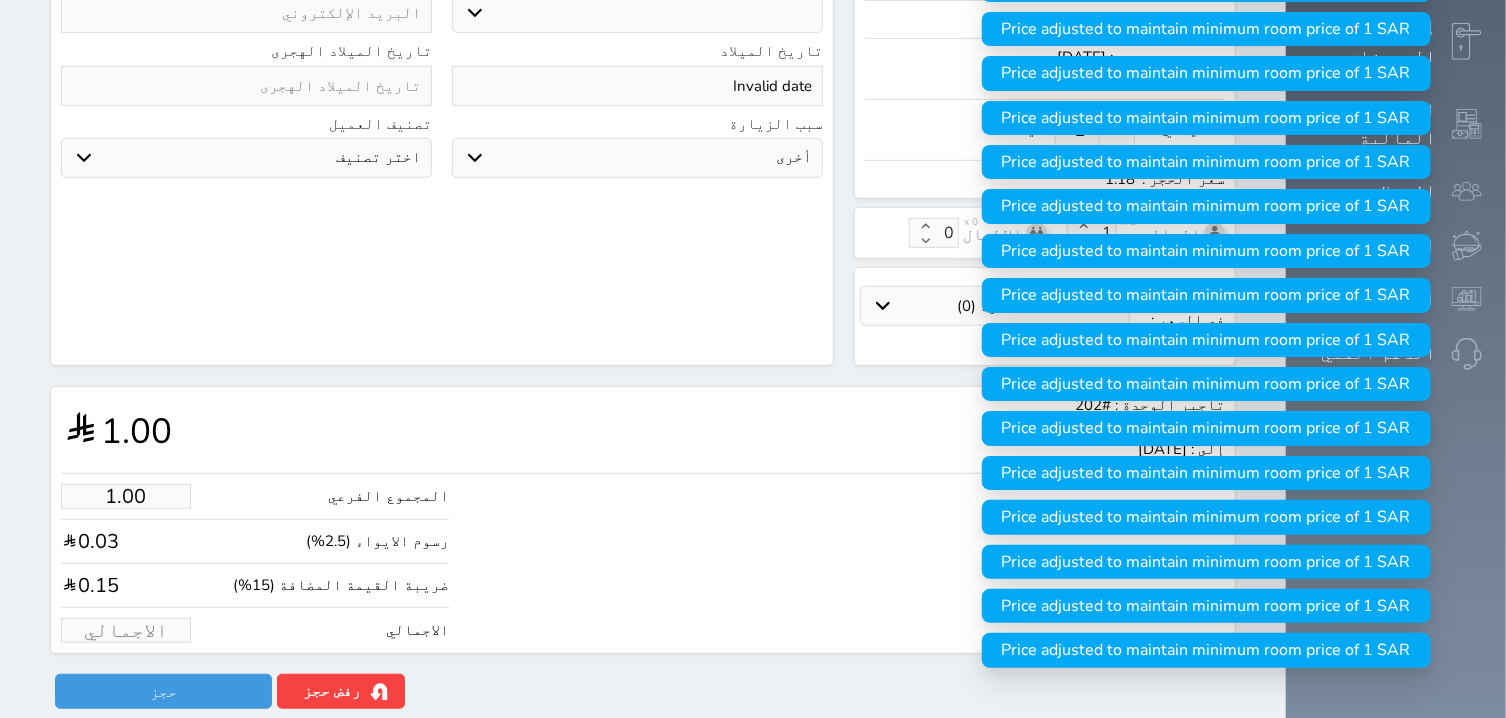 type on "1" 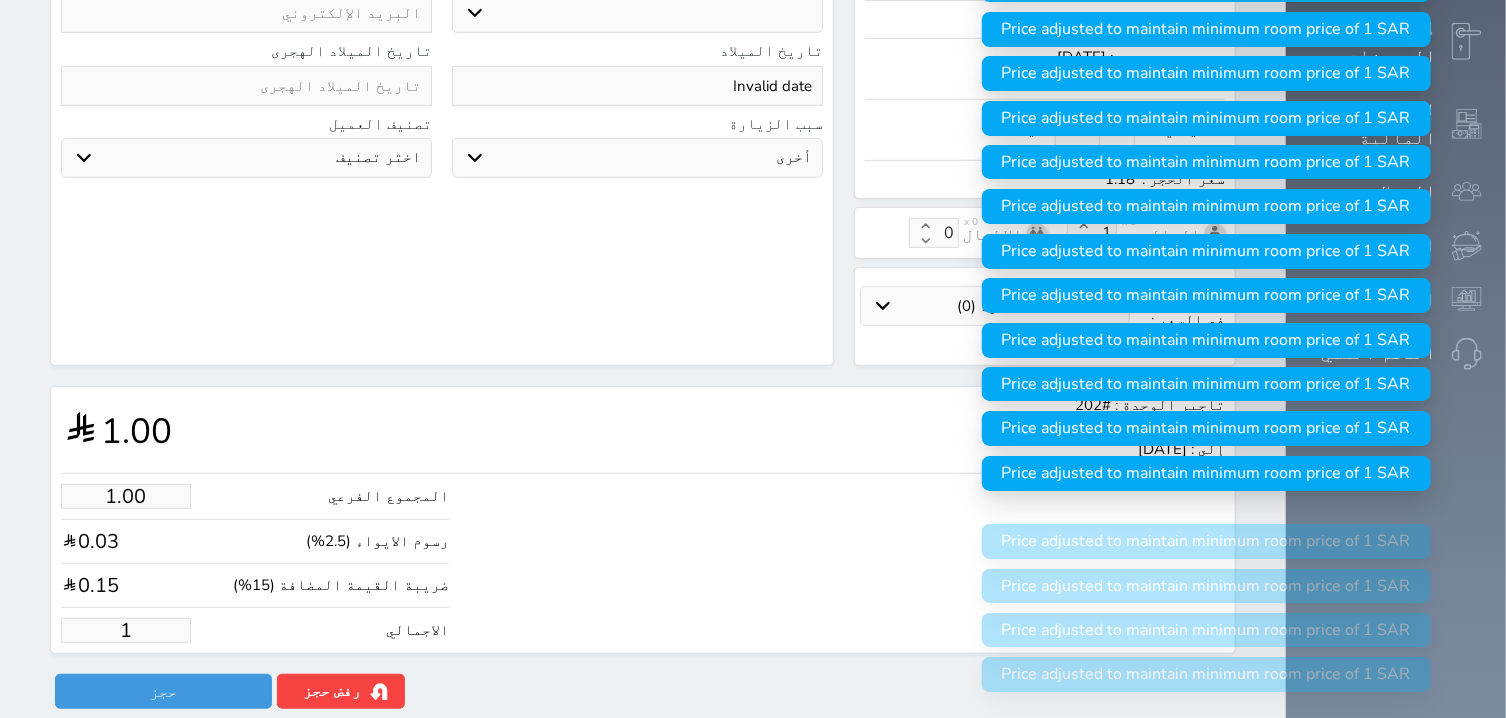 type on "12.73" 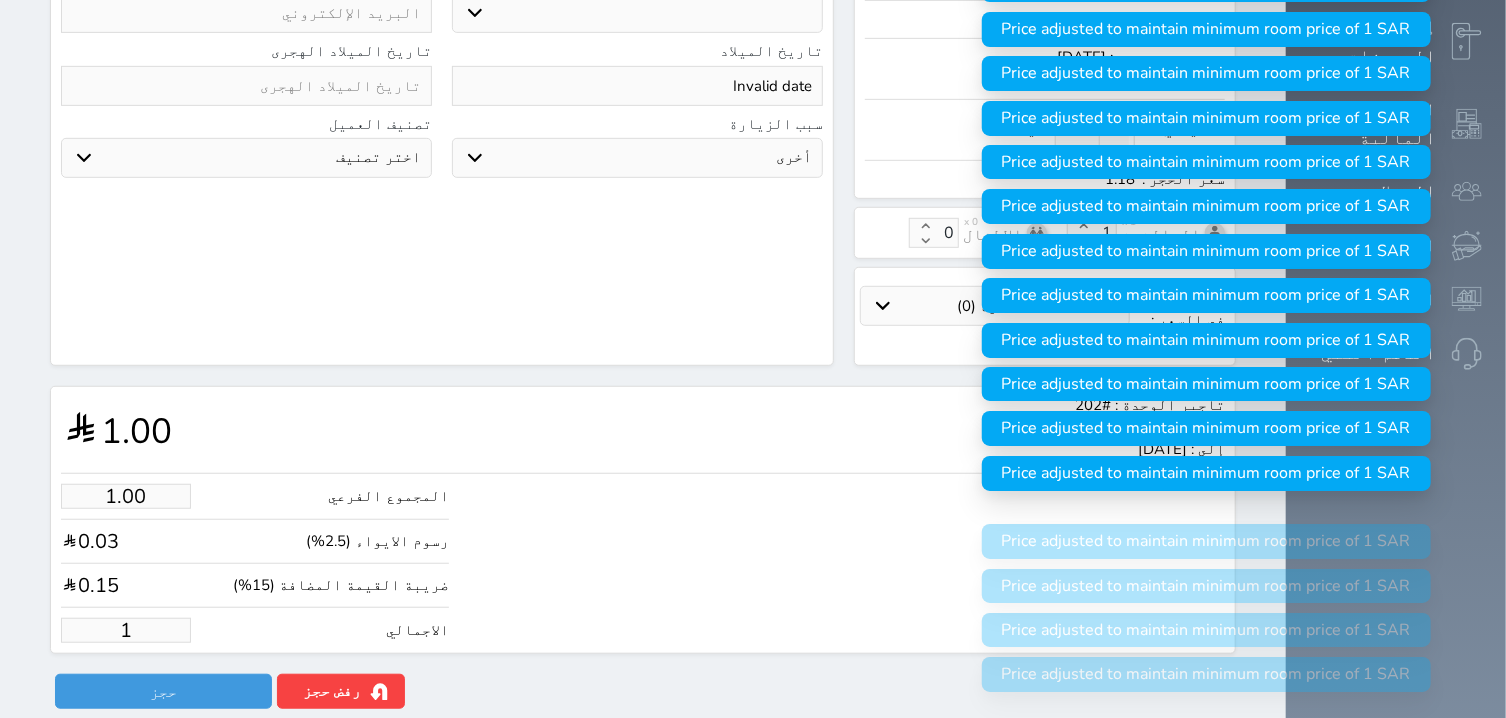 type on "15" 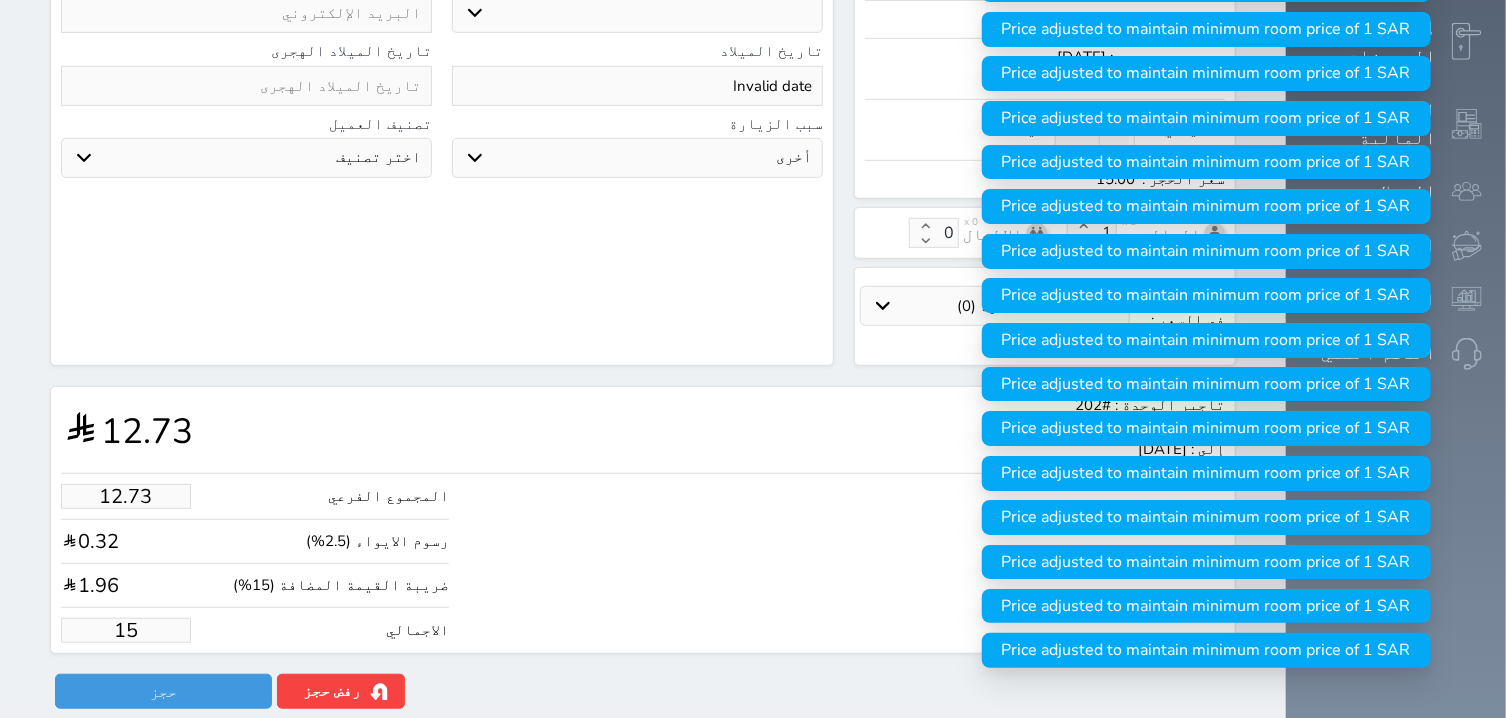type on "127.25" 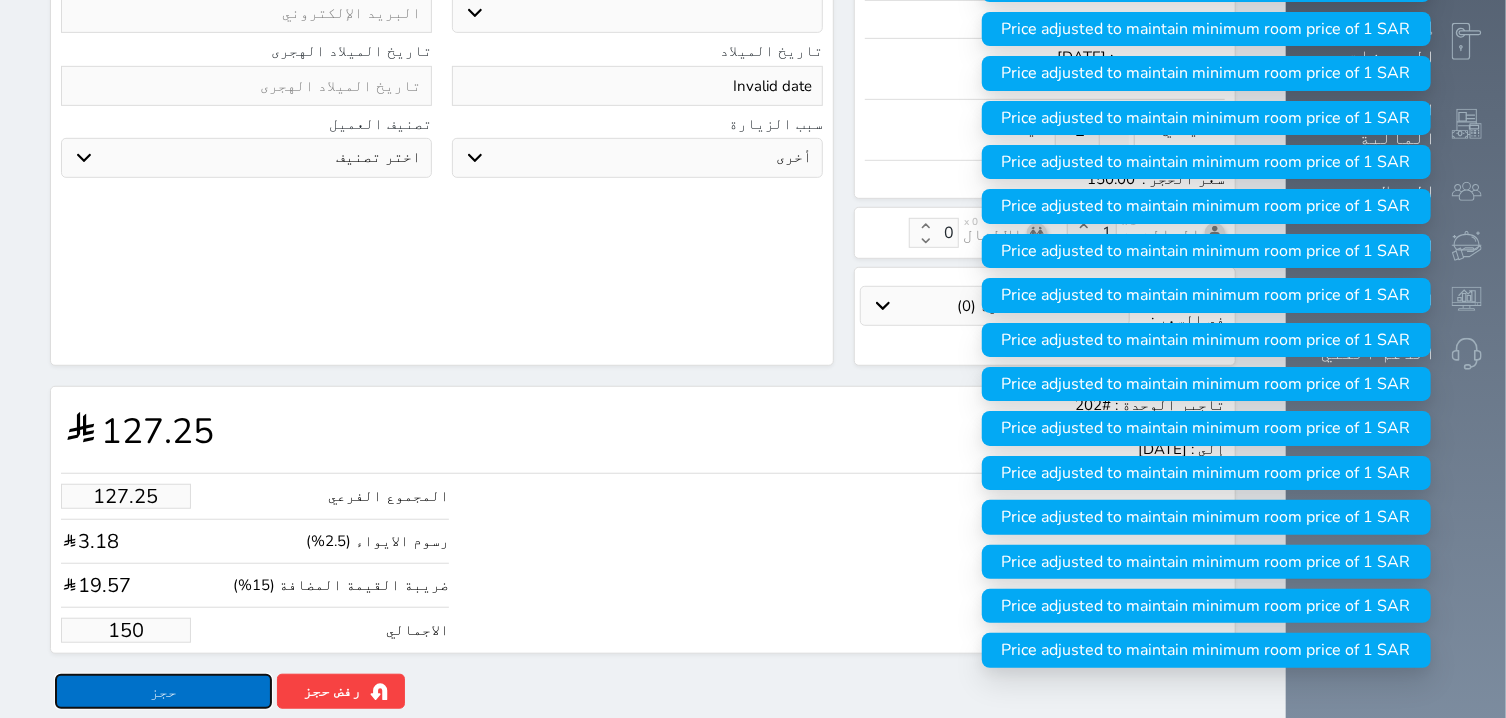 type on "150.00" 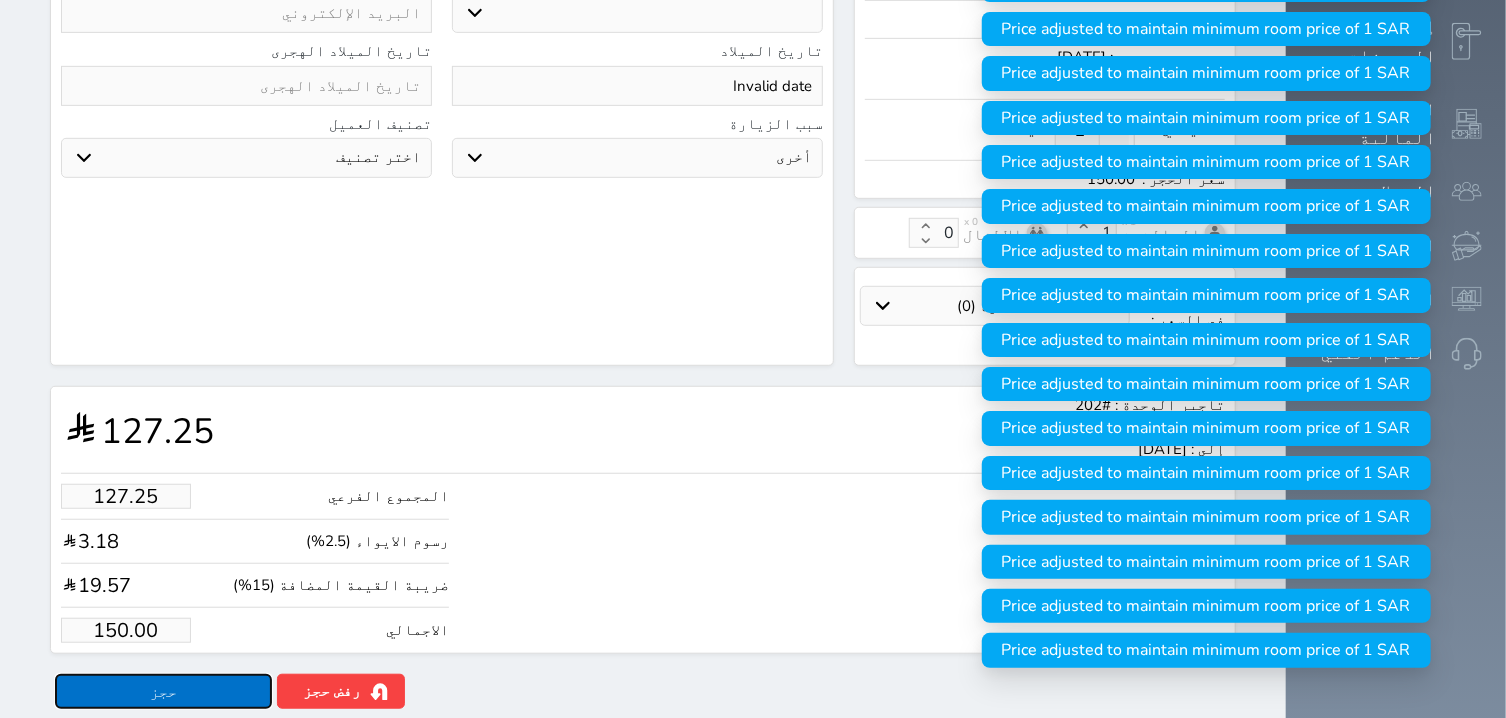 click on "حجز" at bounding box center (163, 691) 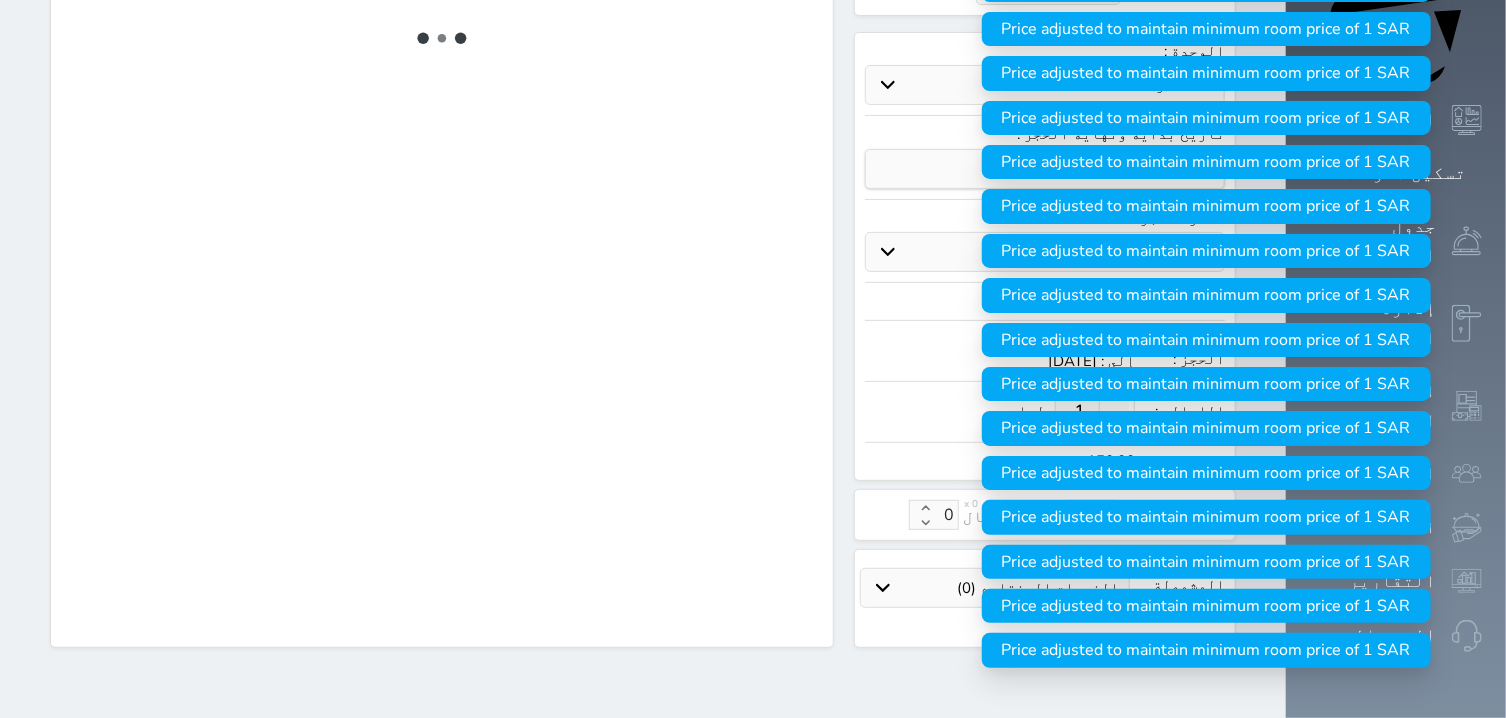 scroll, scrollTop: 187, scrollLeft: 0, axis: vertical 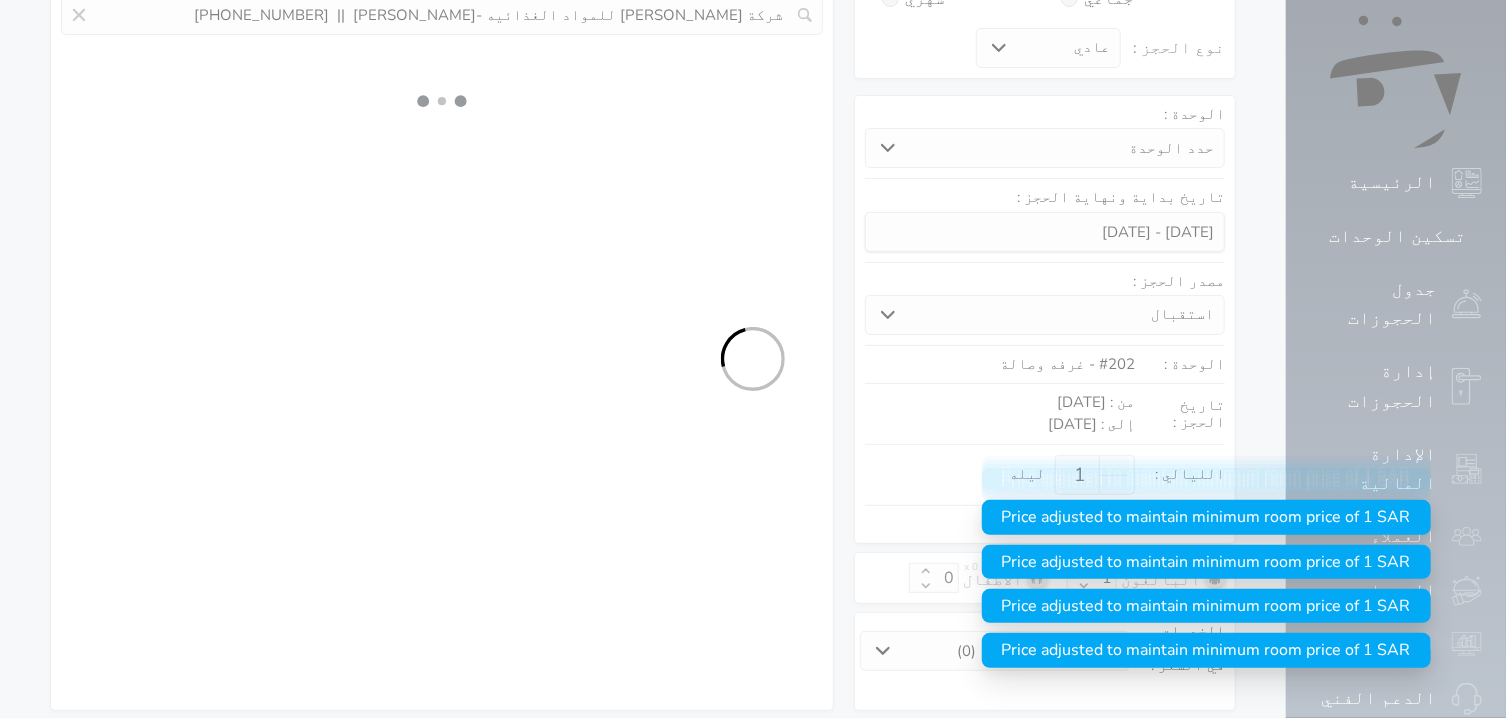select on "4" 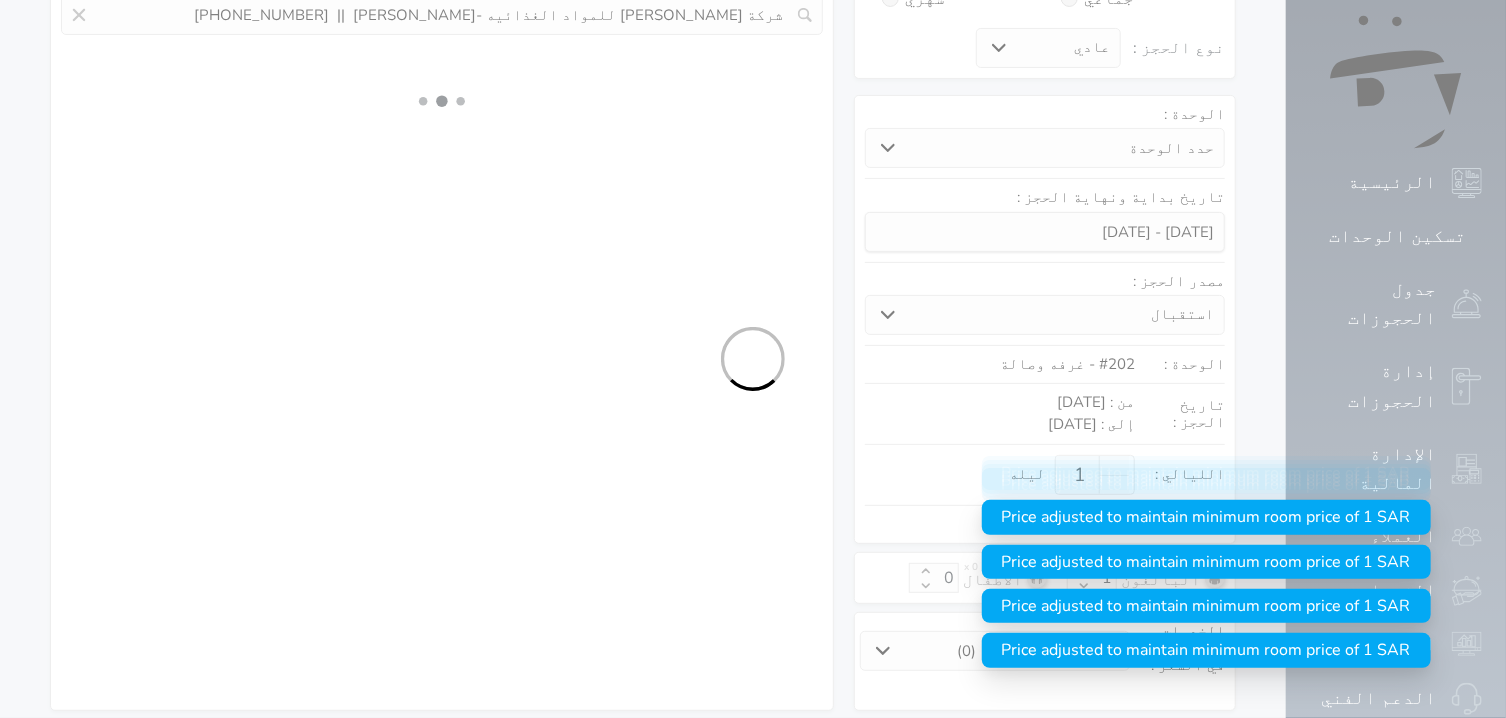 select on "207" 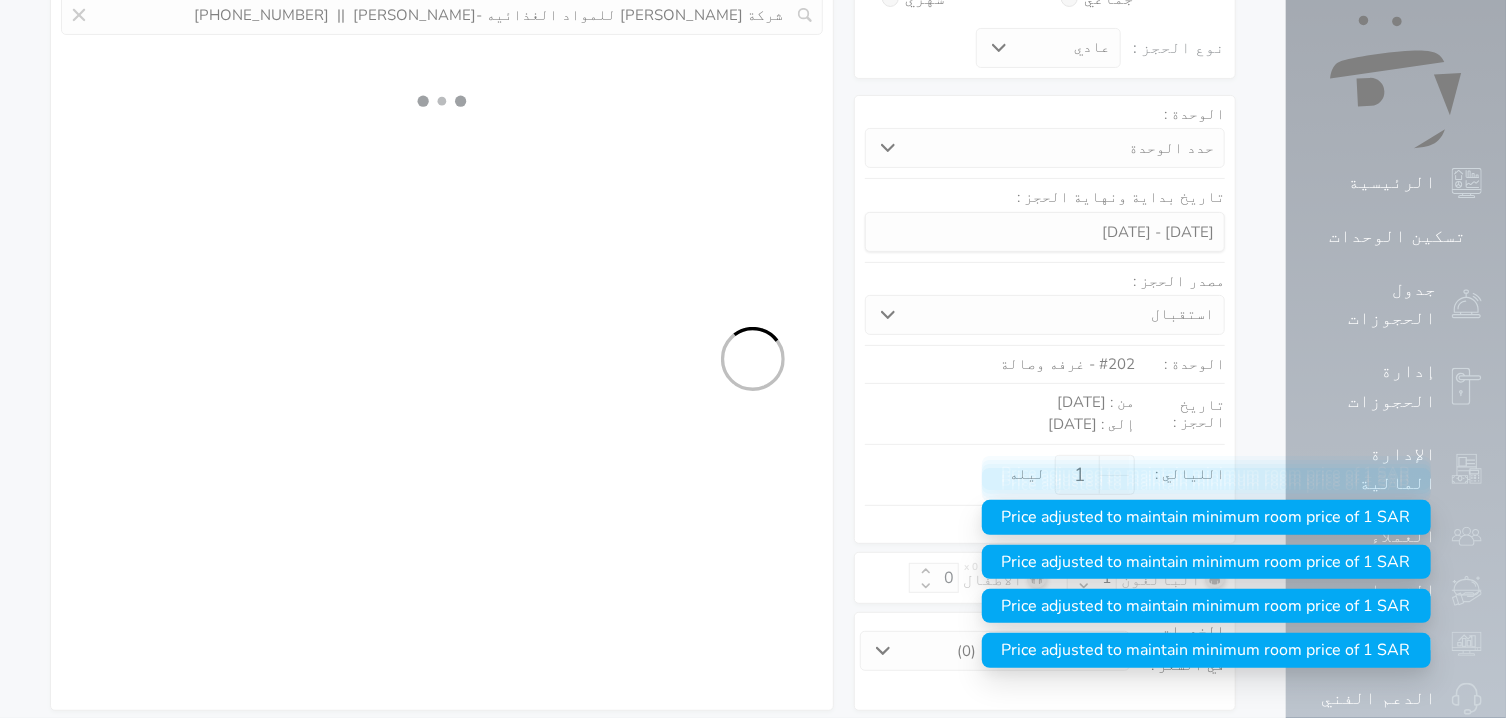 select on "4" 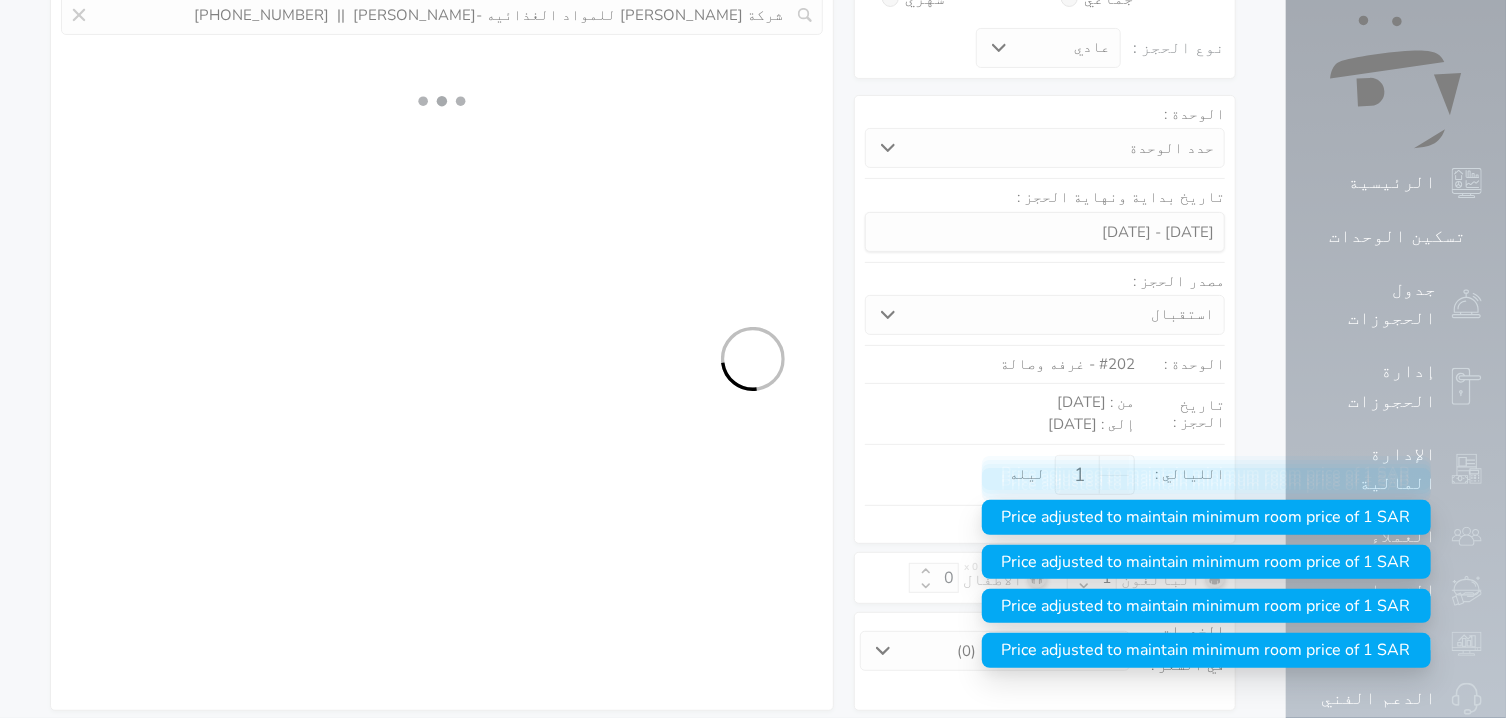 select on "7" 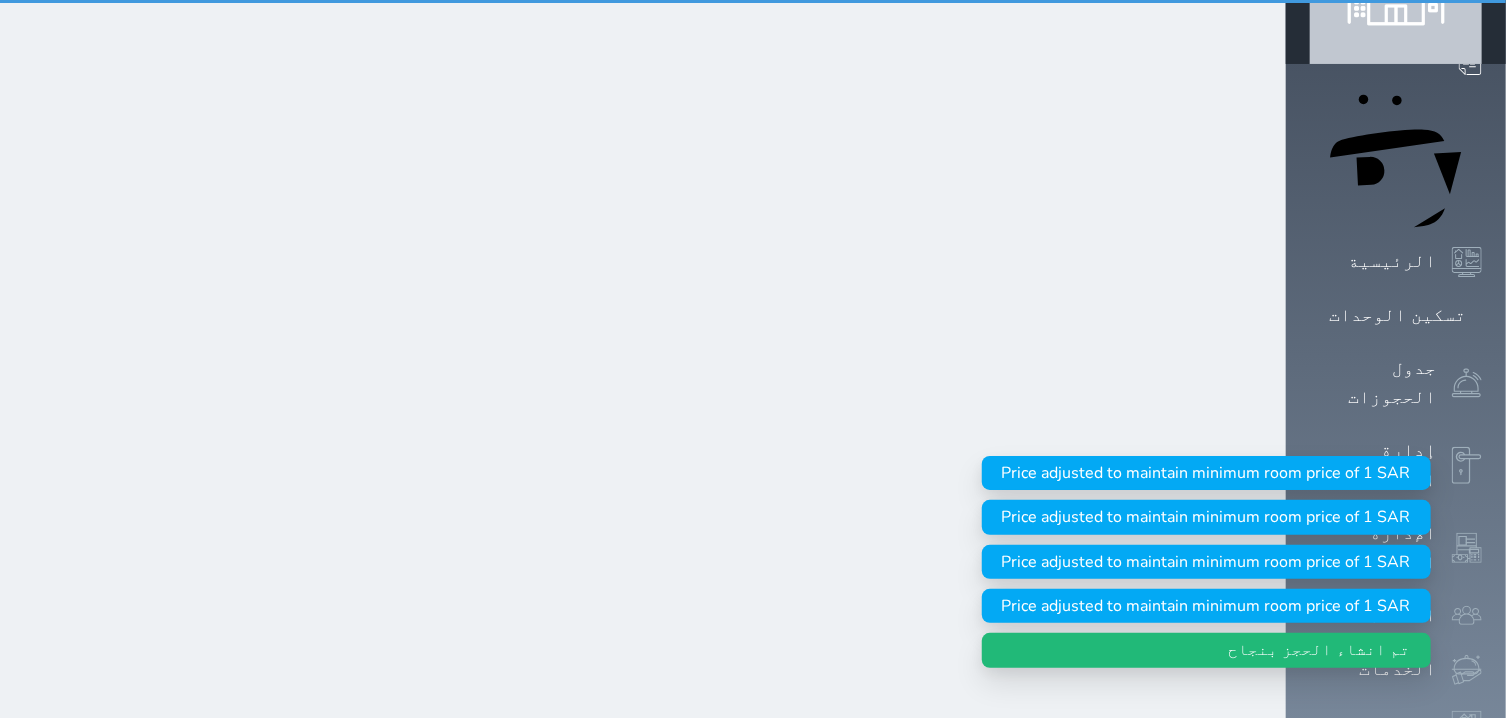 scroll, scrollTop: 0, scrollLeft: 0, axis: both 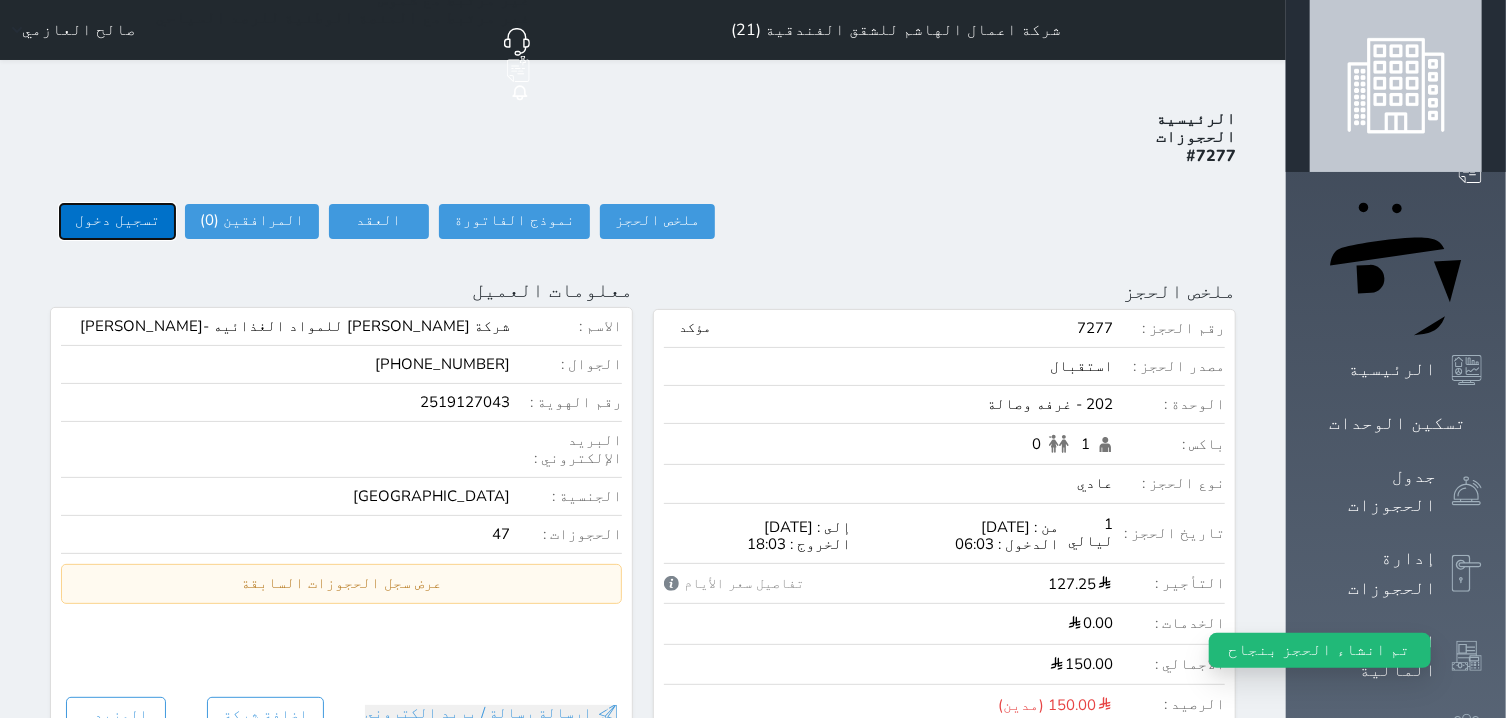 click on "تسجيل دخول" at bounding box center [117, 221] 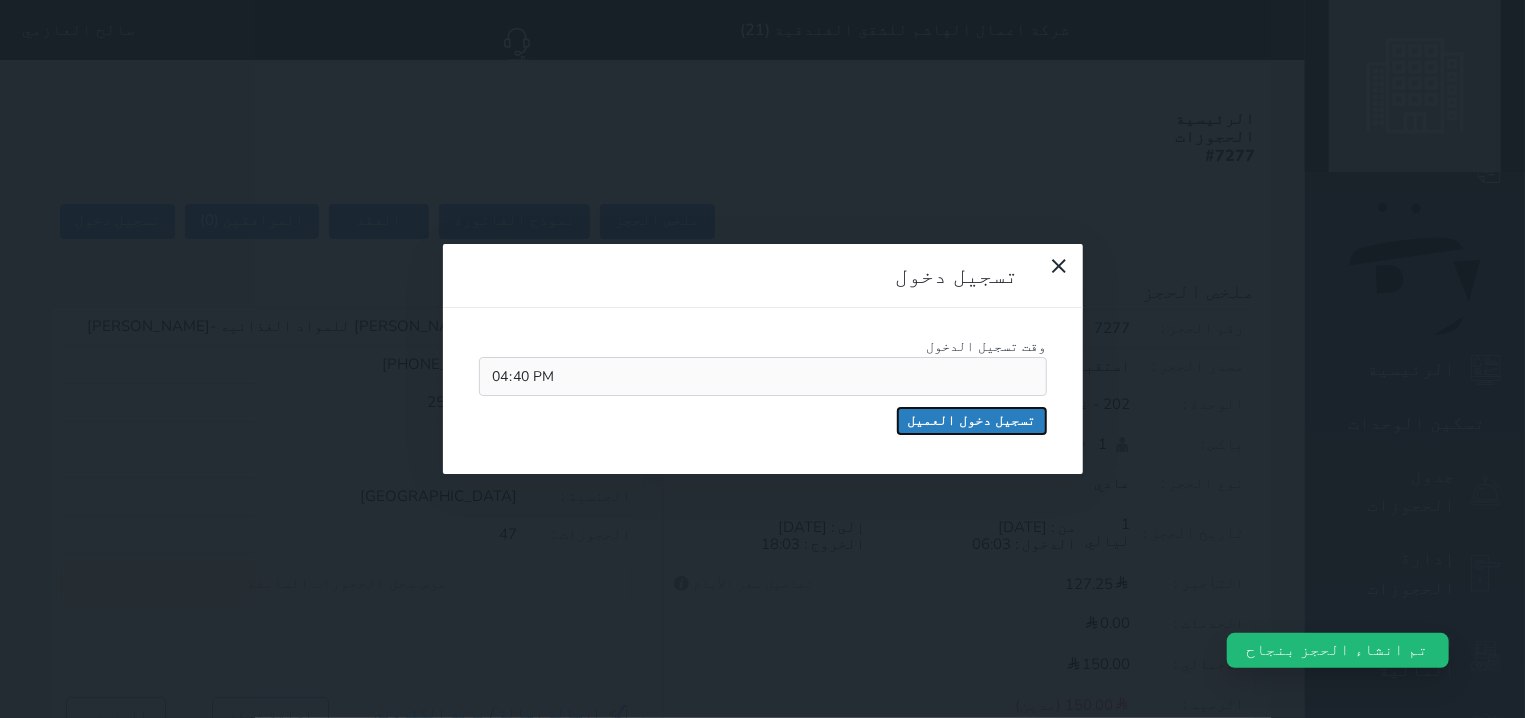 click on "تسجيل دخول العميل" at bounding box center [972, 421] 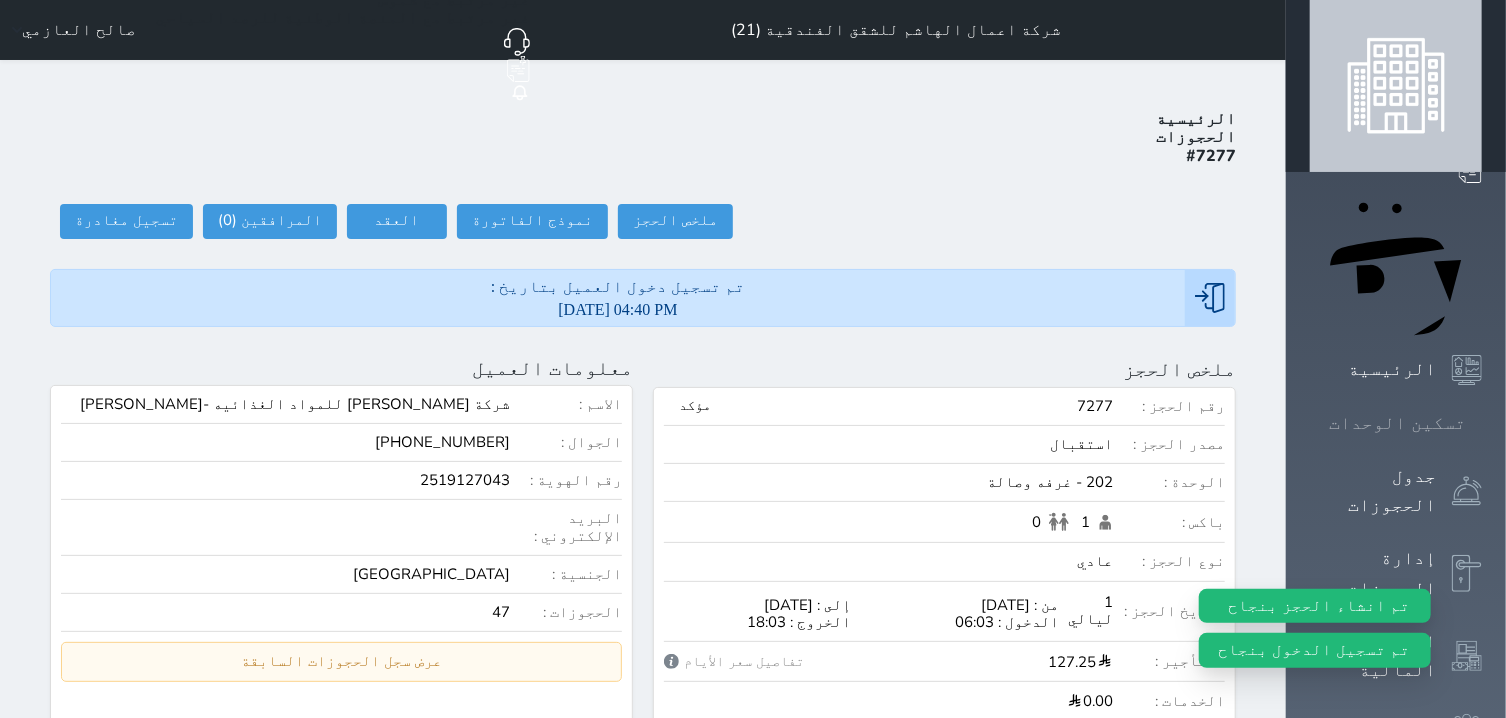 click 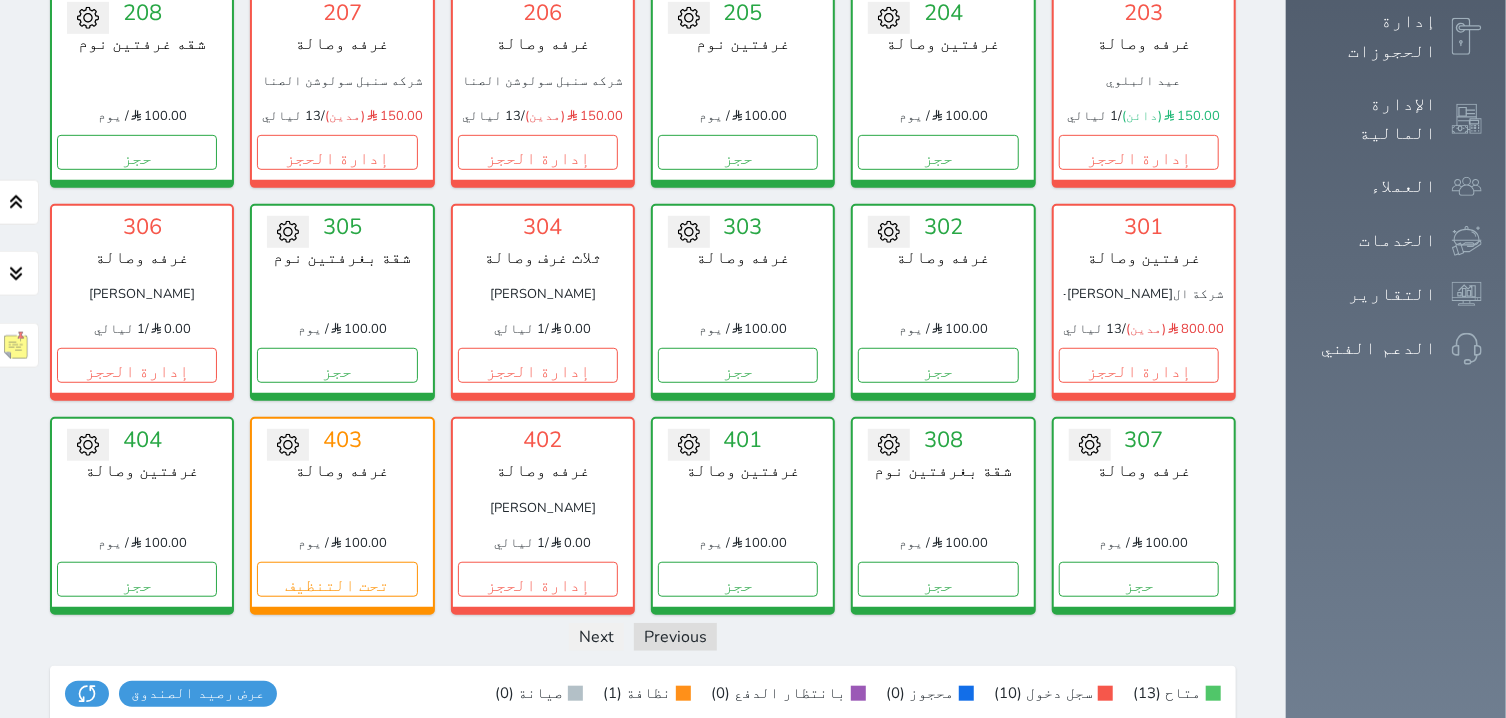 scroll, scrollTop: 587, scrollLeft: 0, axis: vertical 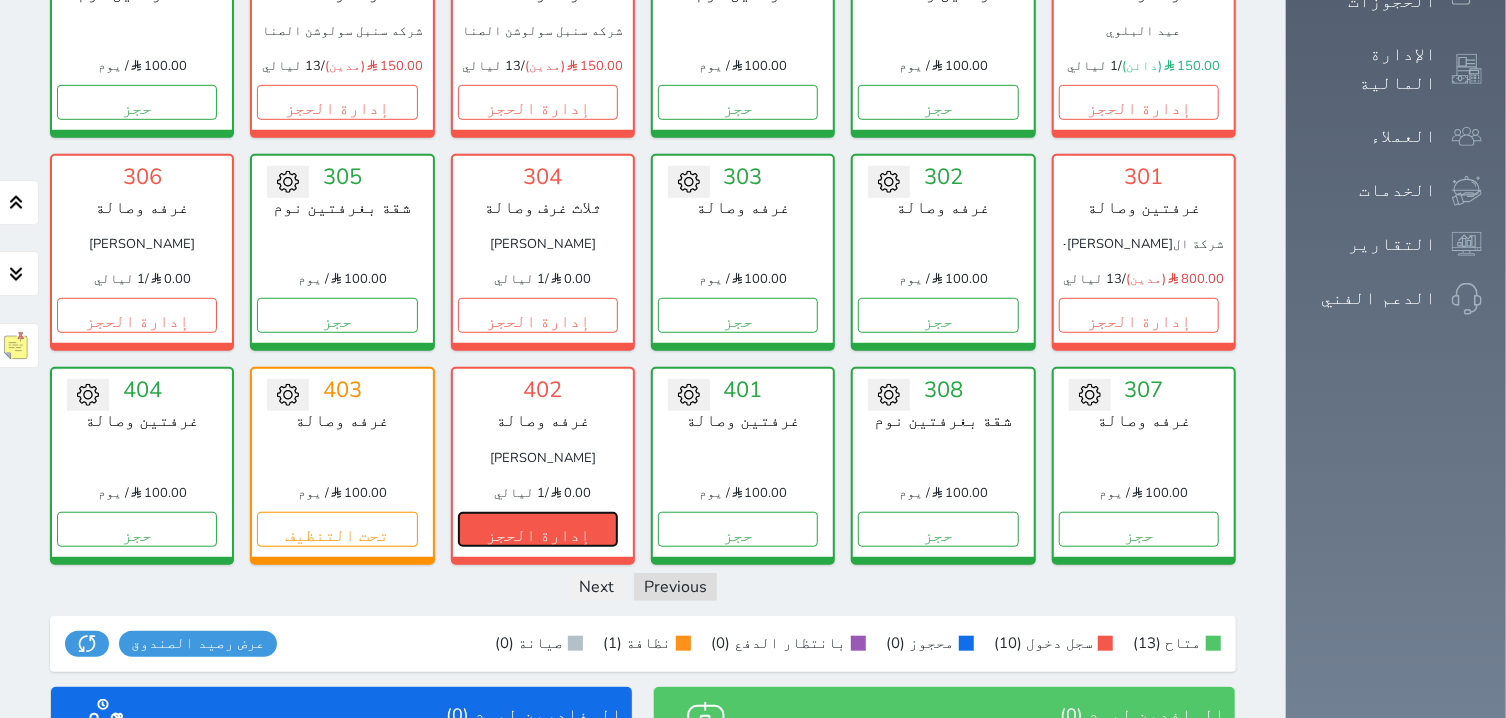 click on "إدارة الحجز" at bounding box center [538, 529] 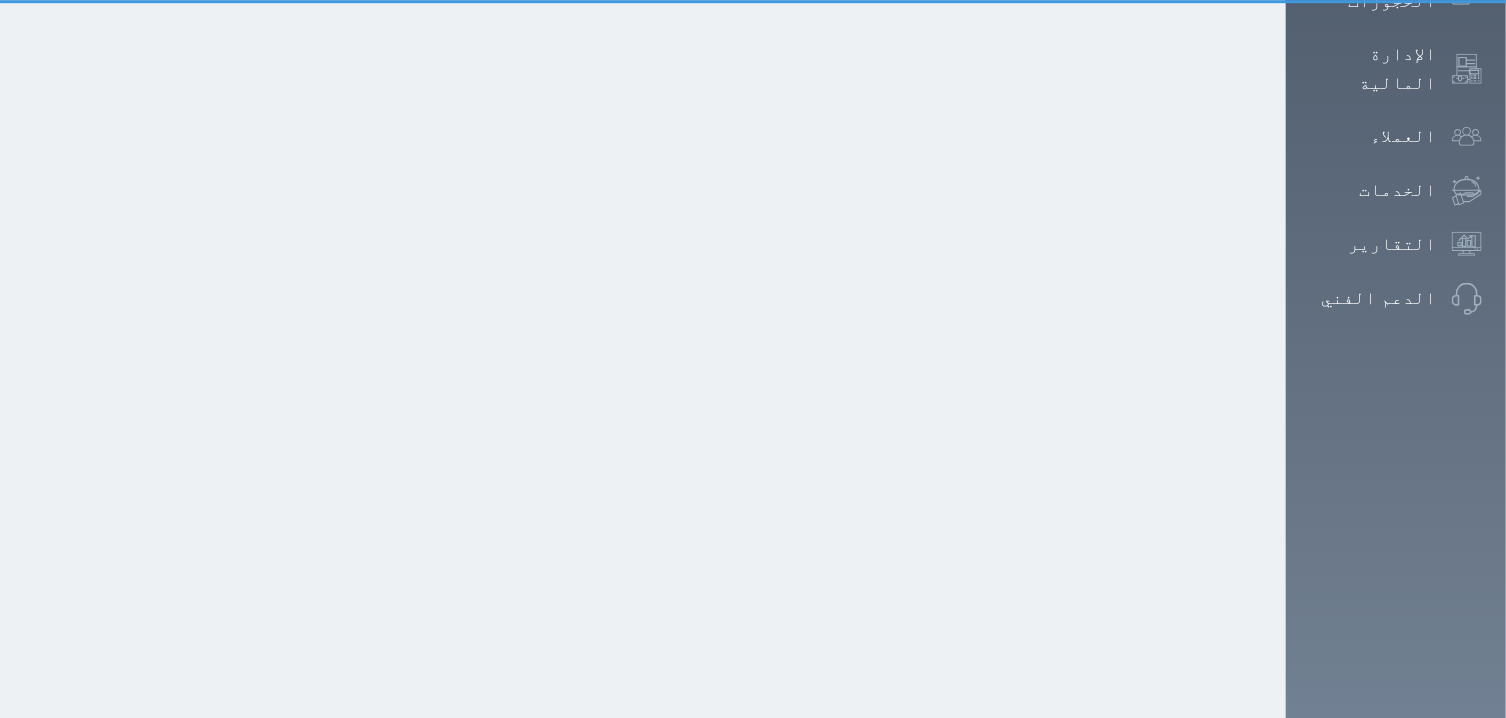 scroll, scrollTop: 0, scrollLeft: 0, axis: both 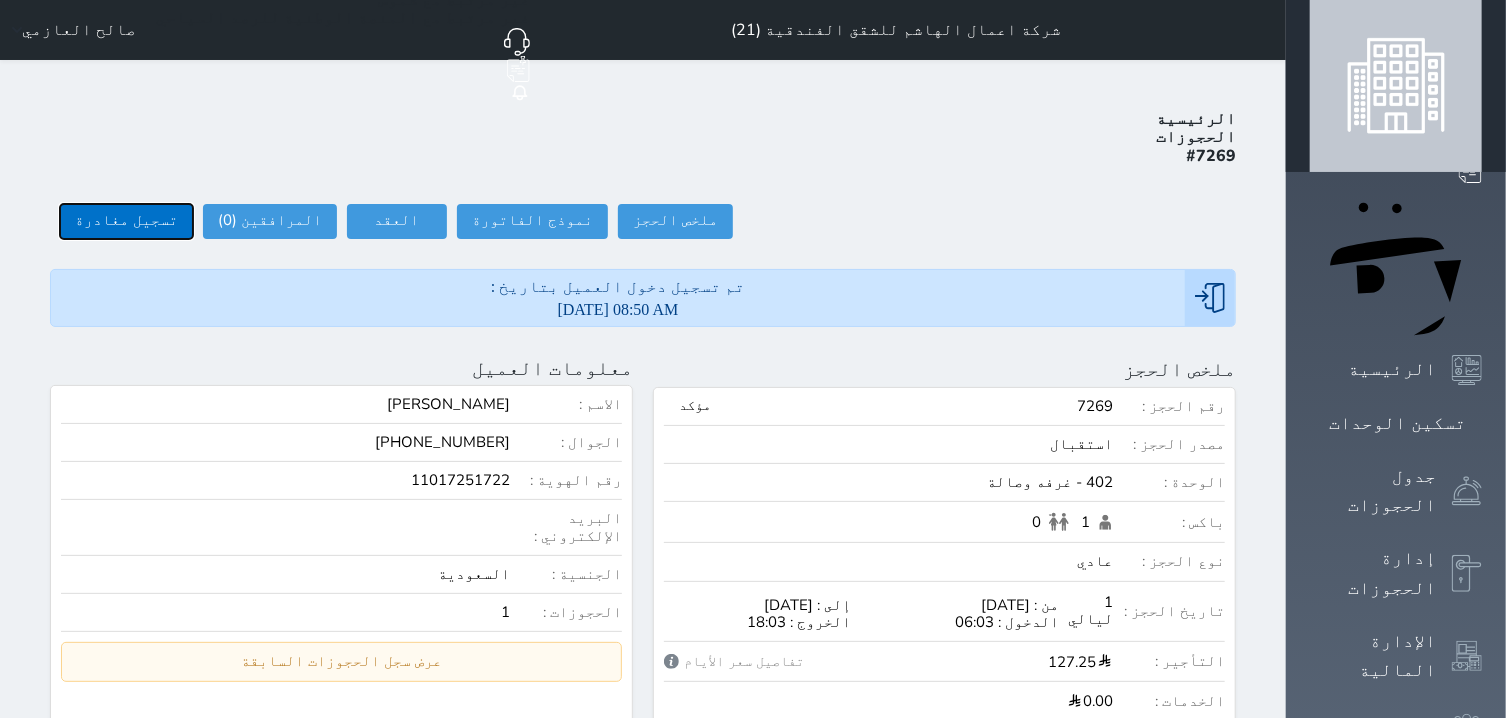 click on "تسجيل مغادرة" at bounding box center [126, 221] 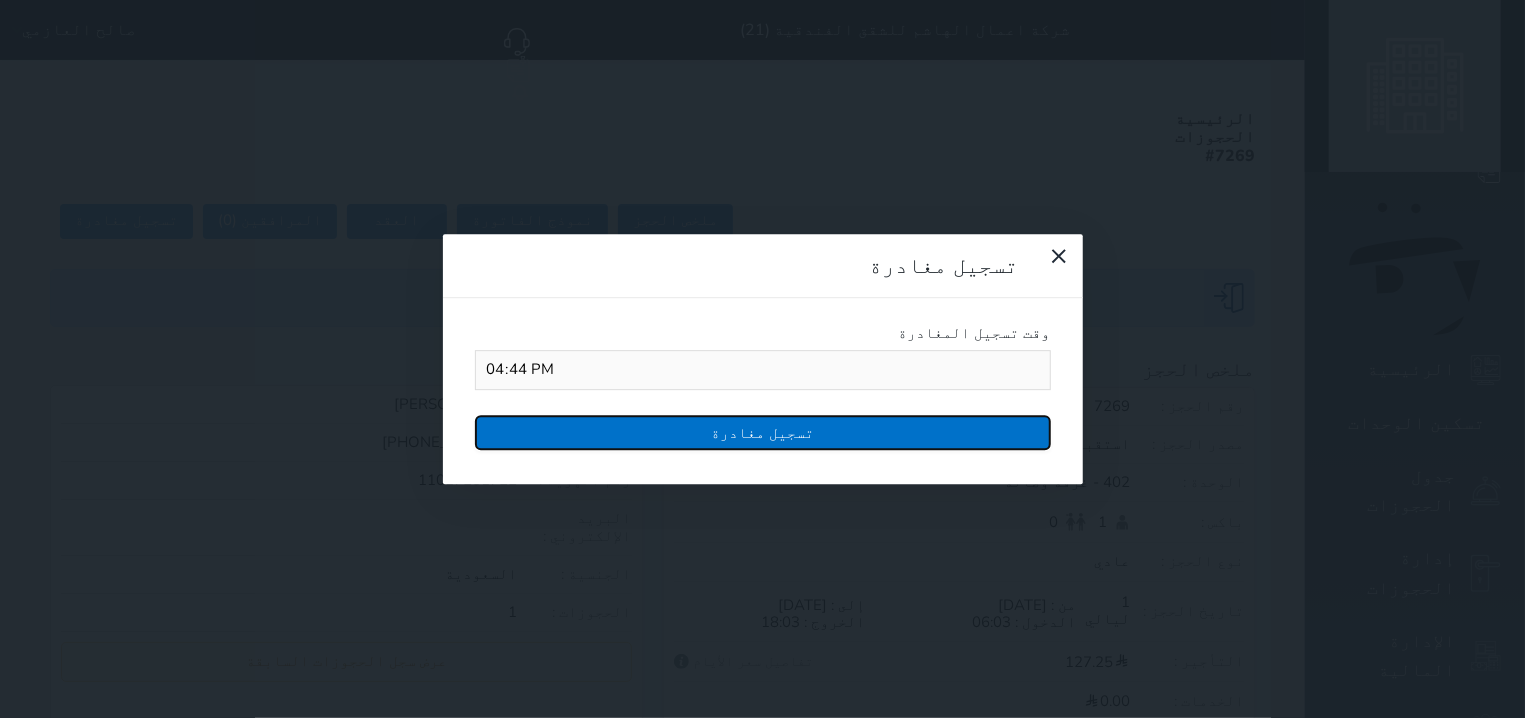 click on "تسجيل مغادرة" at bounding box center [763, 432] 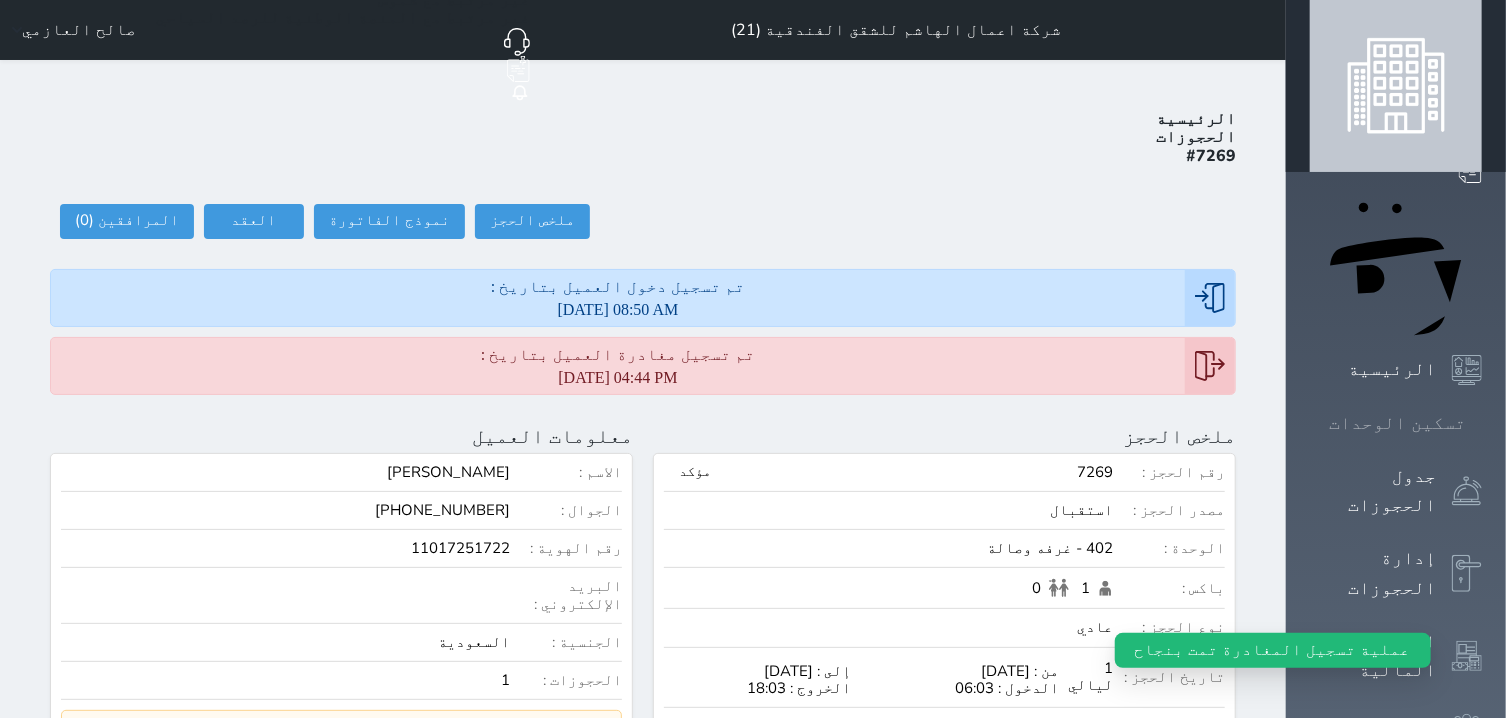 click 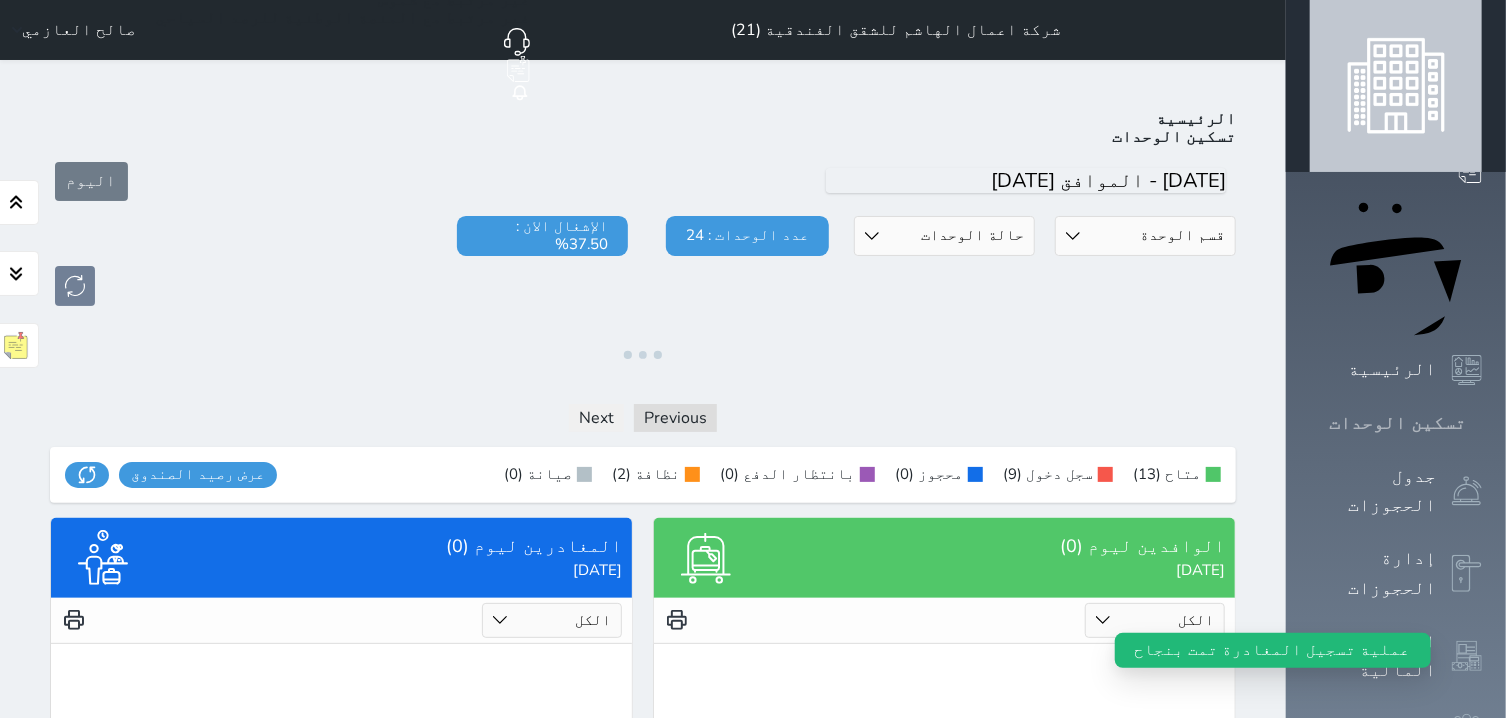 click on "تسكين الوحدات" at bounding box center (1397, 423) 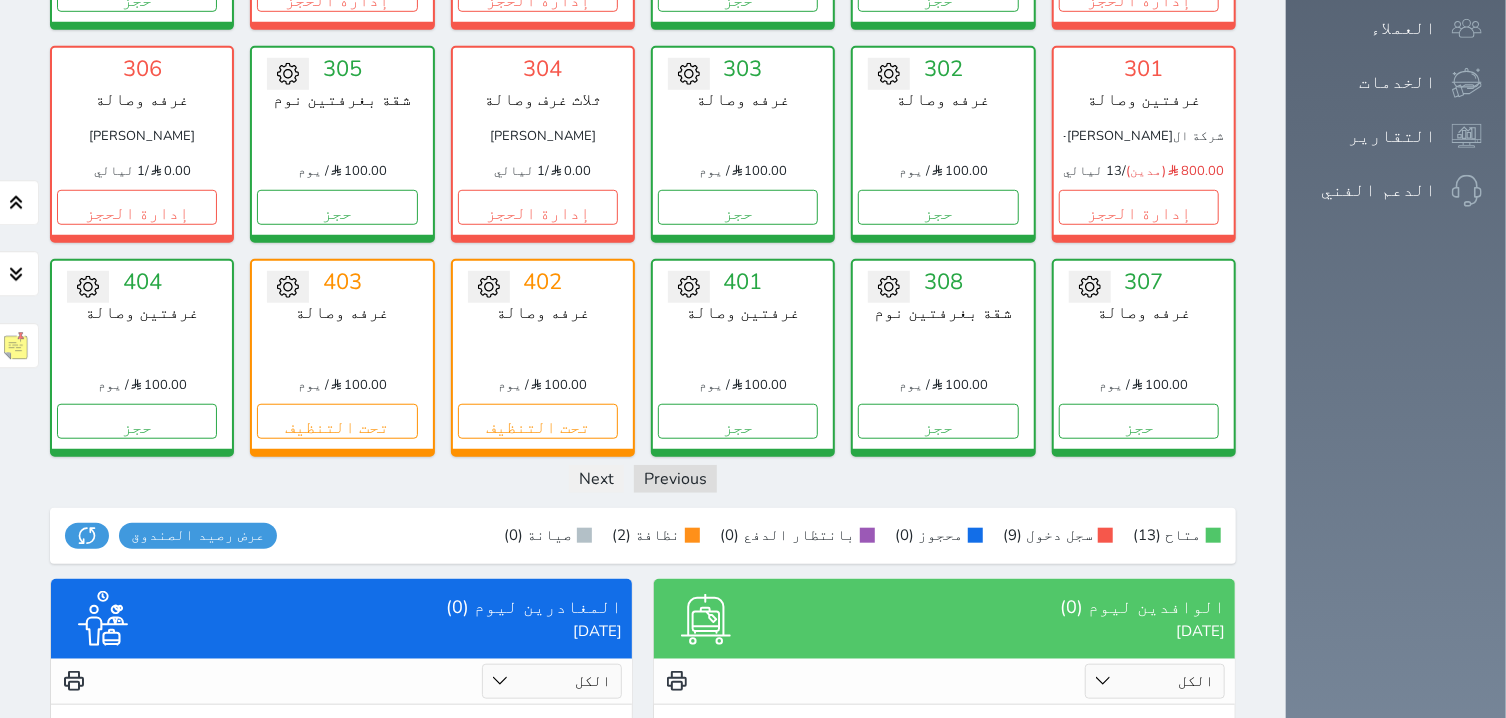 scroll, scrollTop: 458, scrollLeft: 0, axis: vertical 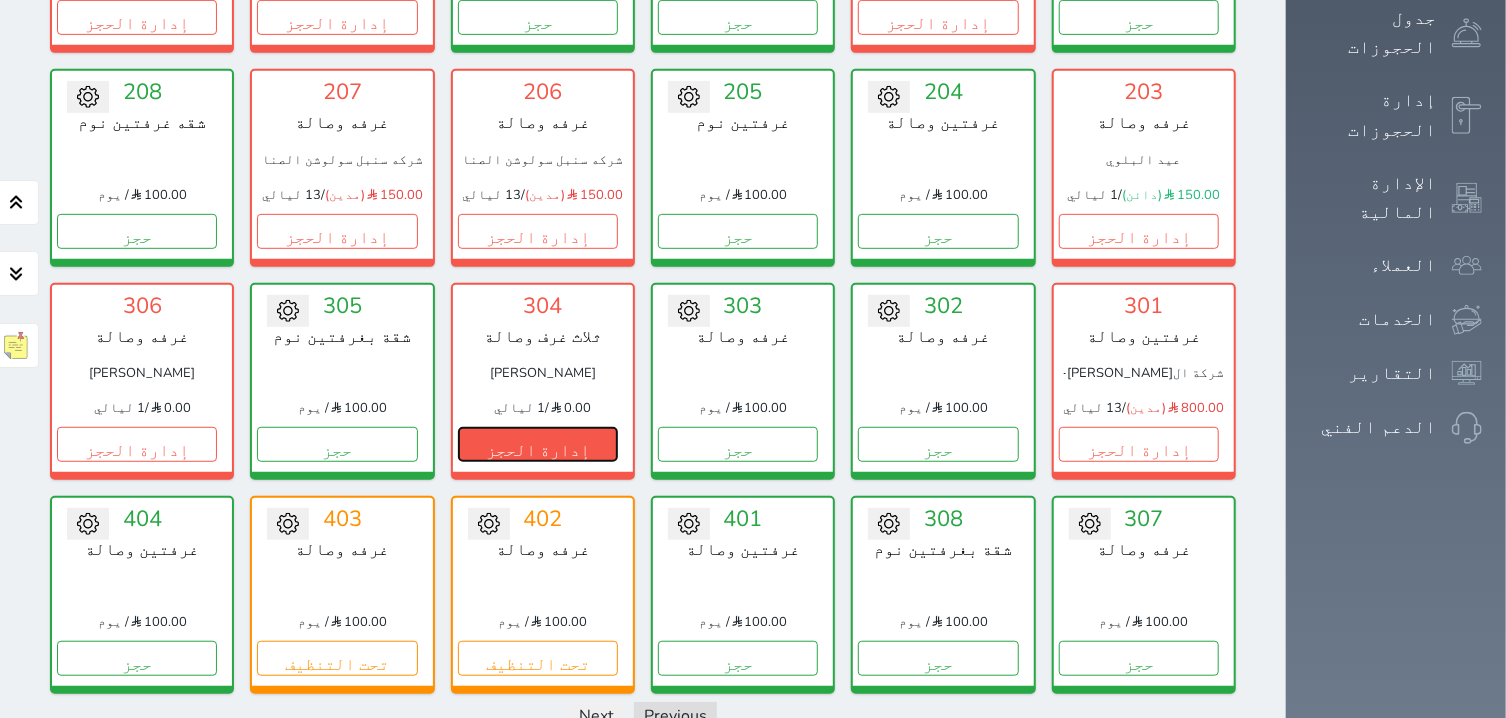 click on "إدارة الحجز" at bounding box center (538, 444) 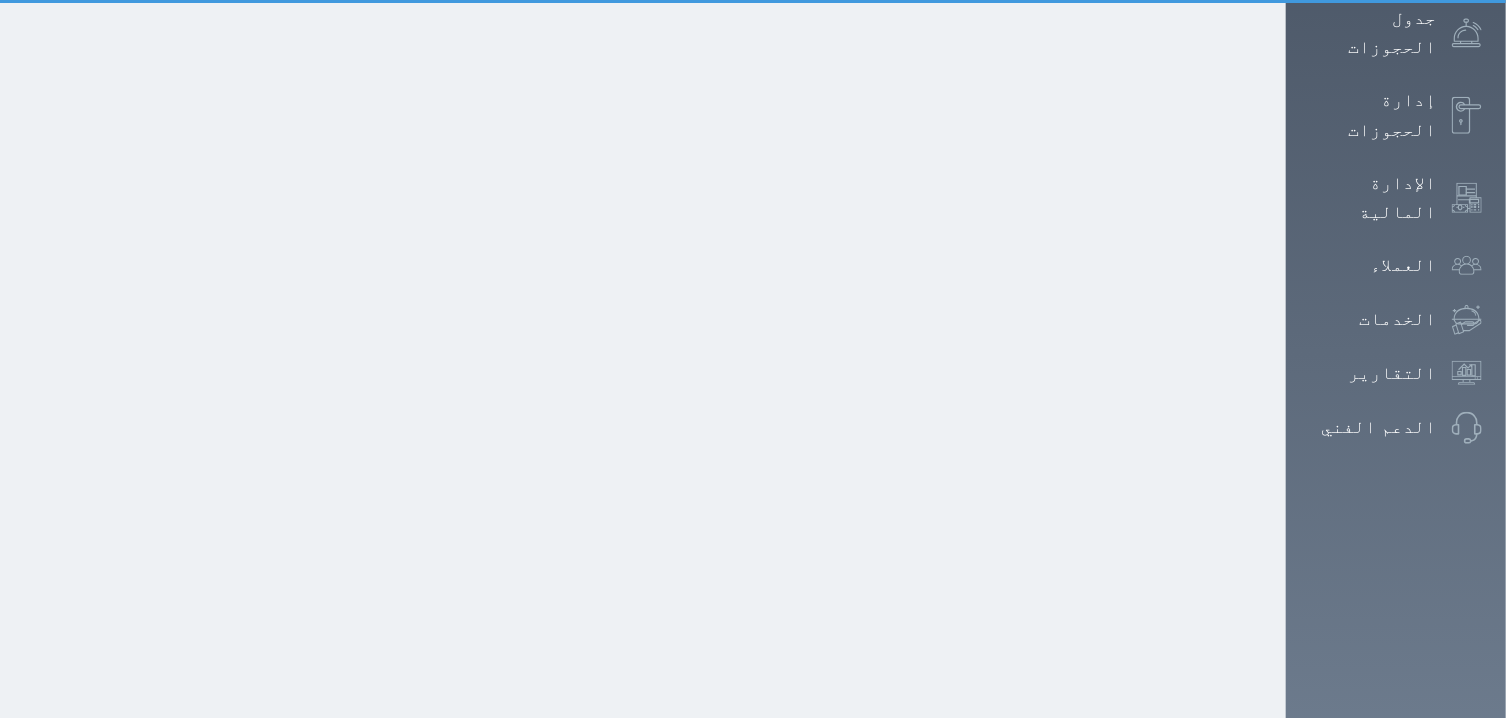 scroll, scrollTop: 0, scrollLeft: 0, axis: both 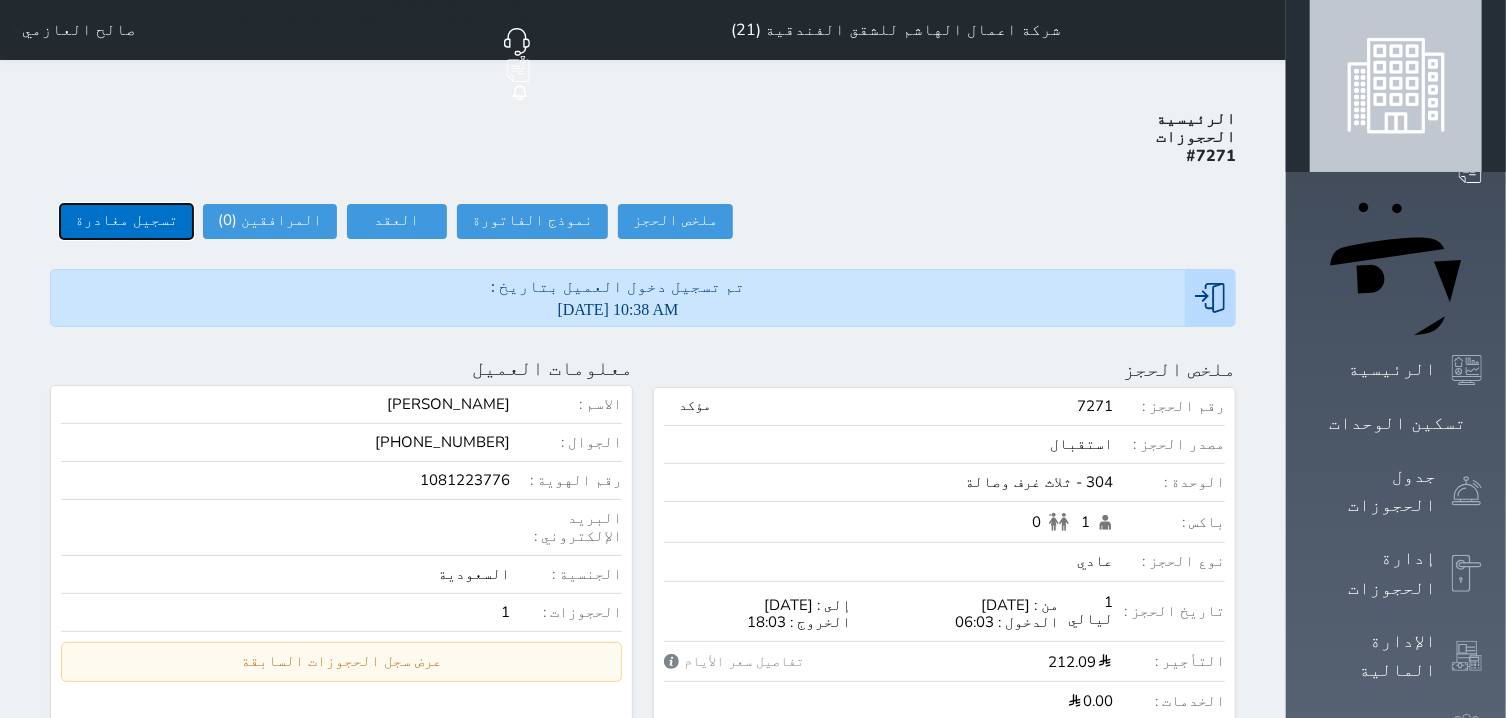 click on "تسجيل مغادرة" at bounding box center [126, 221] 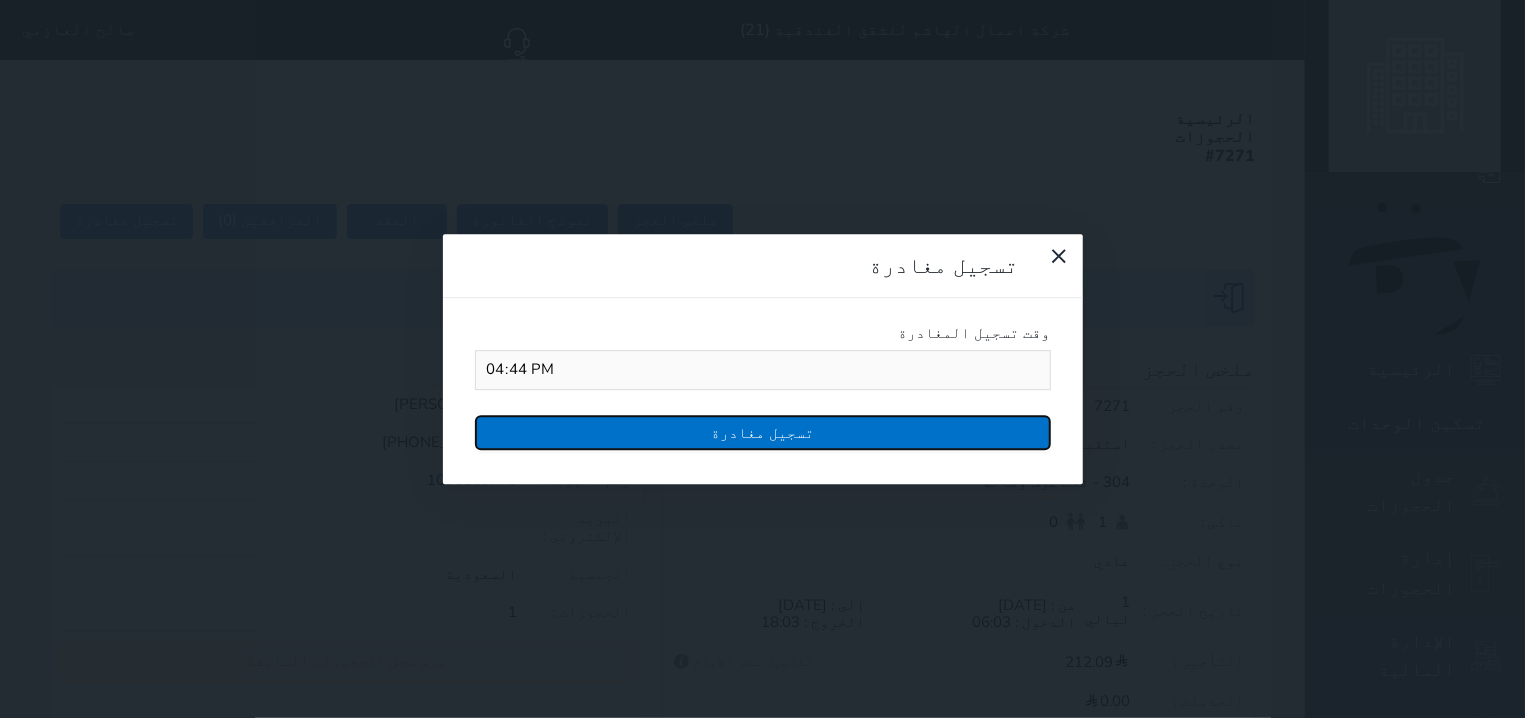click on "تسجيل مغادرة" at bounding box center (763, 432) 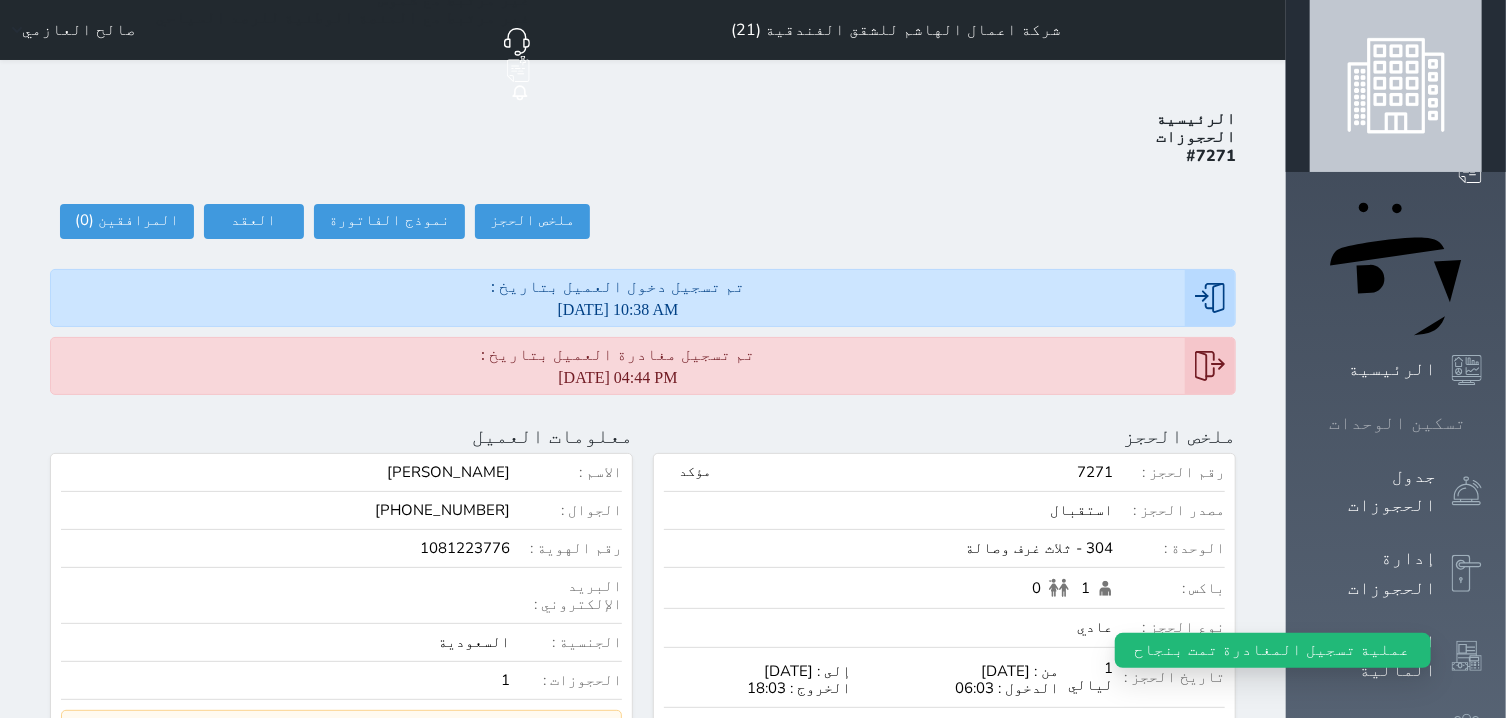 click at bounding box center (1482, 423) 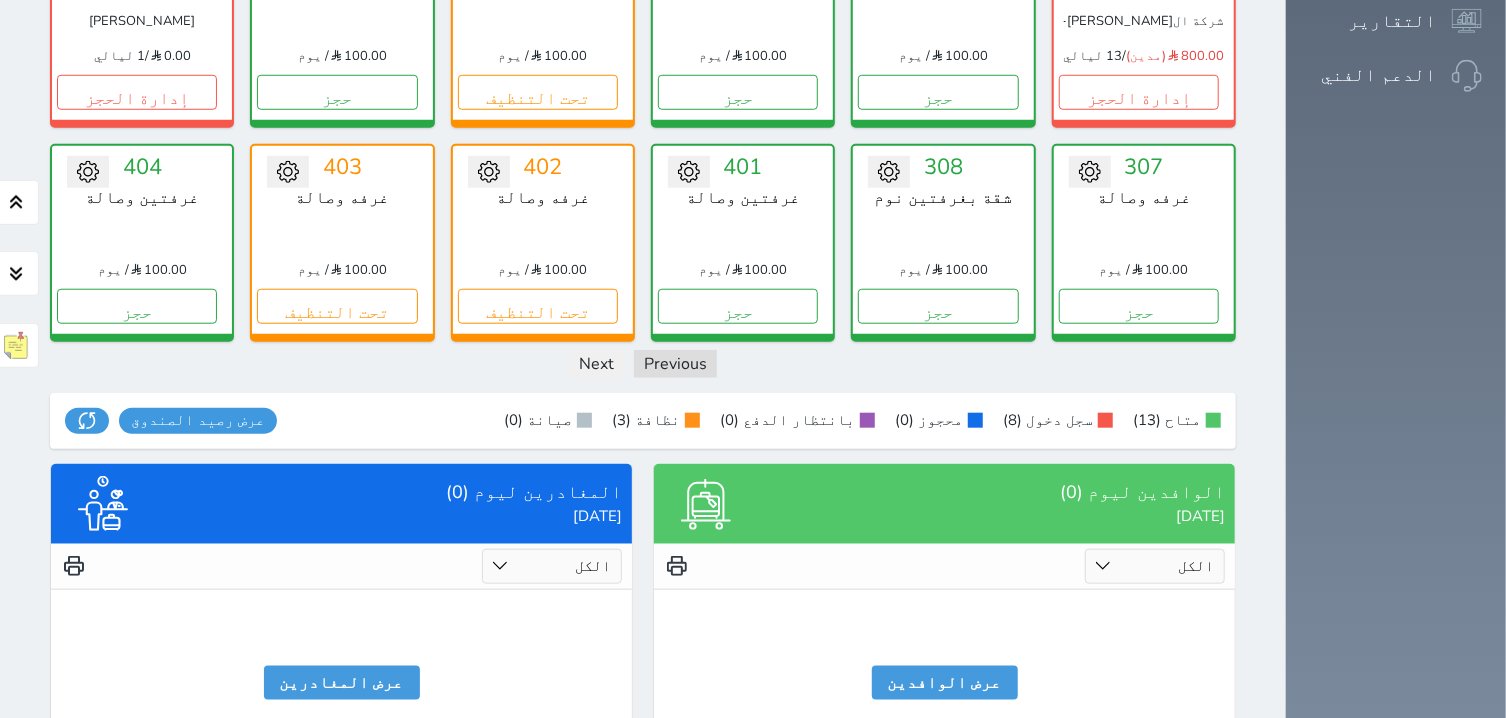 scroll, scrollTop: 840, scrollLeft: 0, axis: vertical 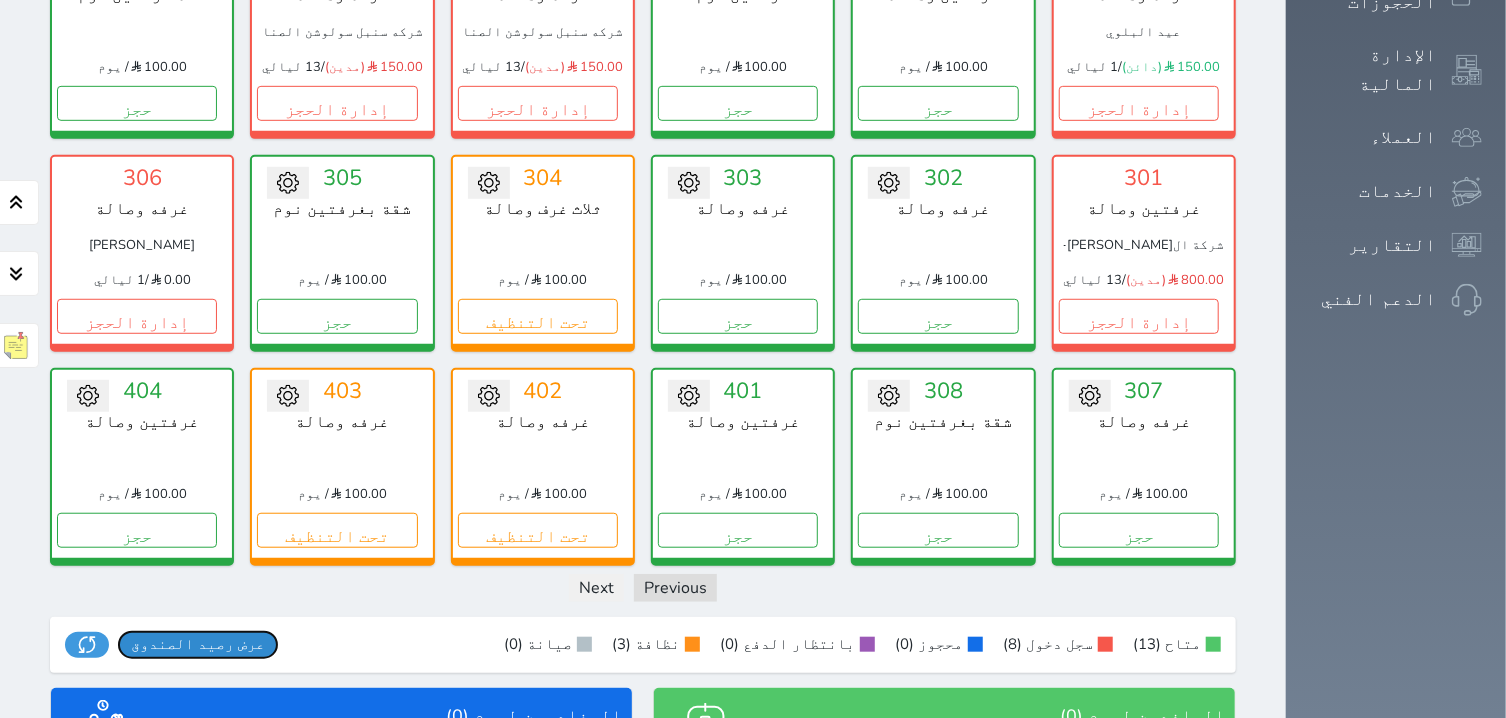 click on "عرض رصيد الصندوق" at bounding box center [198, 644] 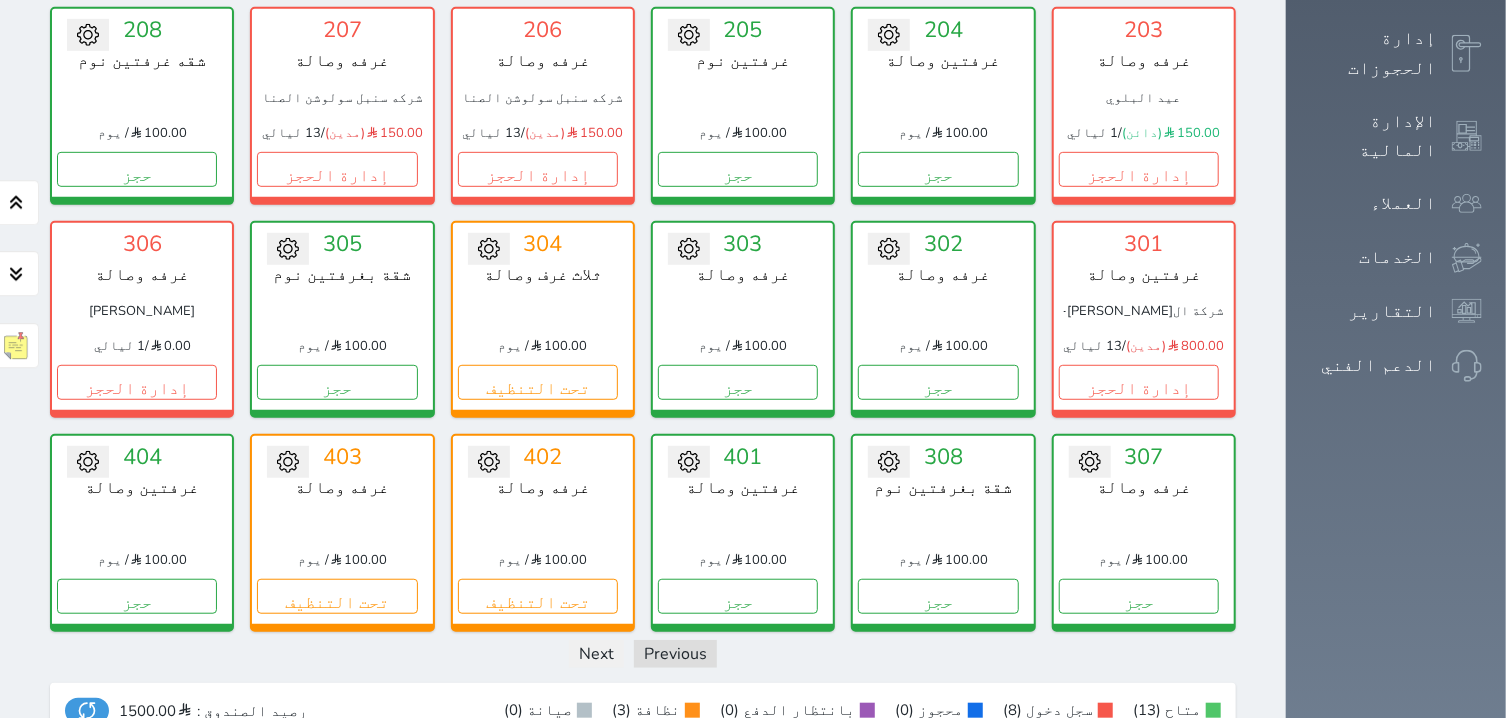 scroll, scrollTop: 636, scrollLeft: 0, axis: vertical 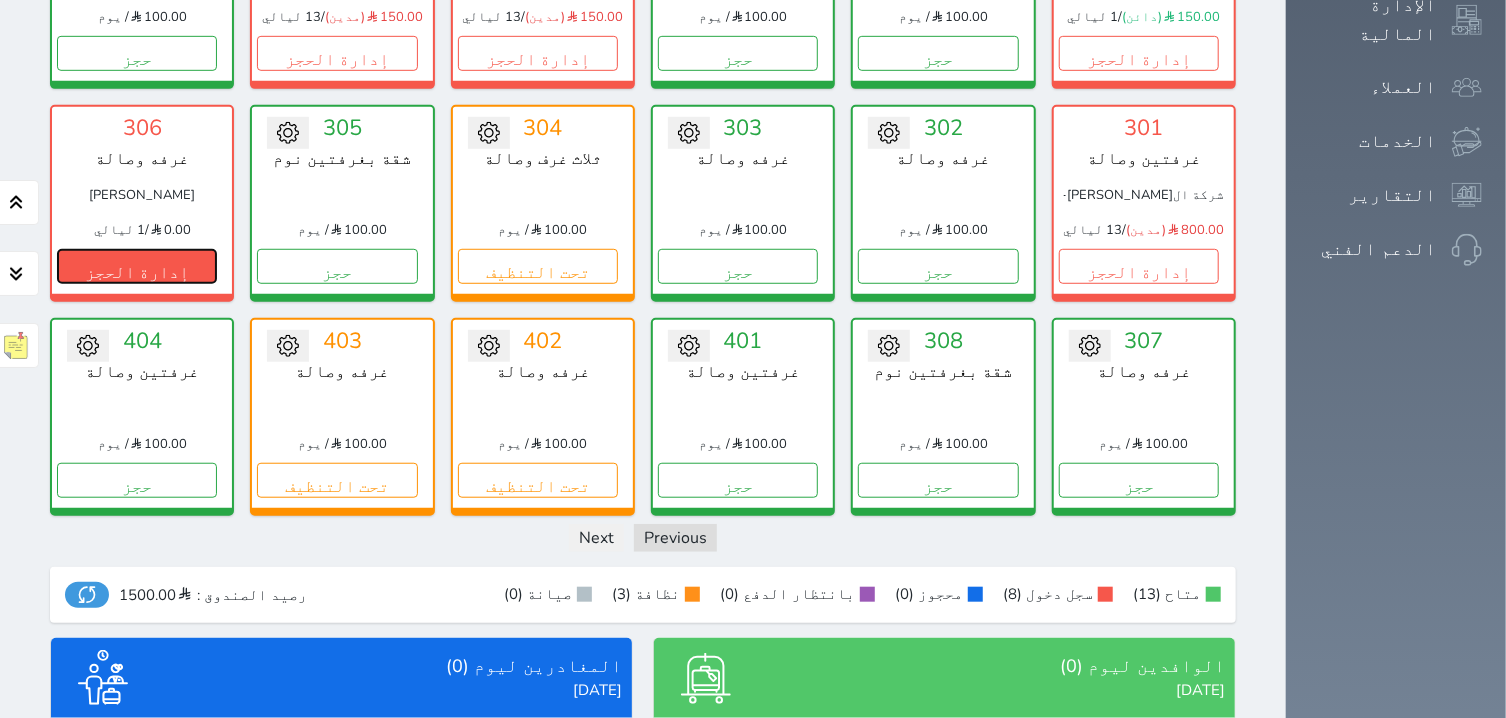 click on "إدارة الحجز" at bounding box center [137, 266] 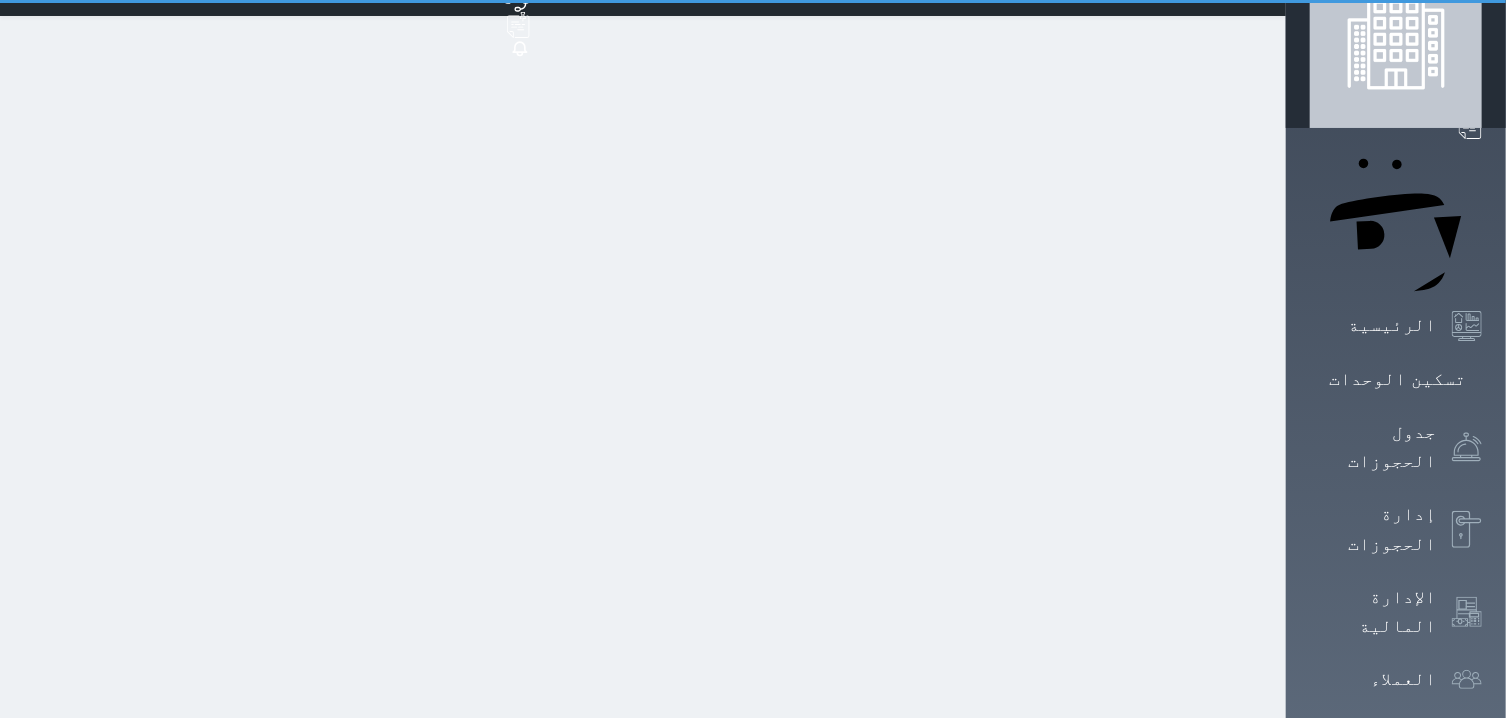 scroll, scrollTop: 0, scrollLeft: 0, axis: both 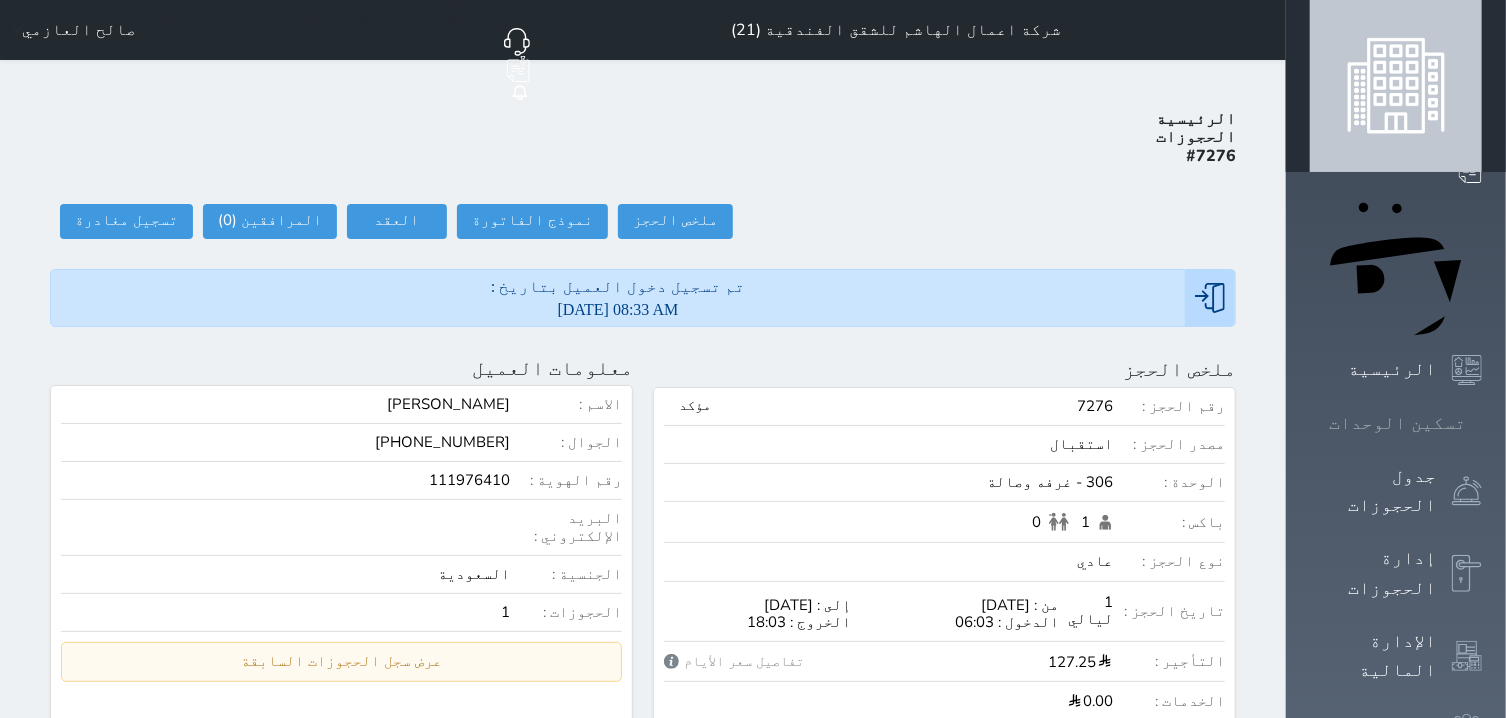 click 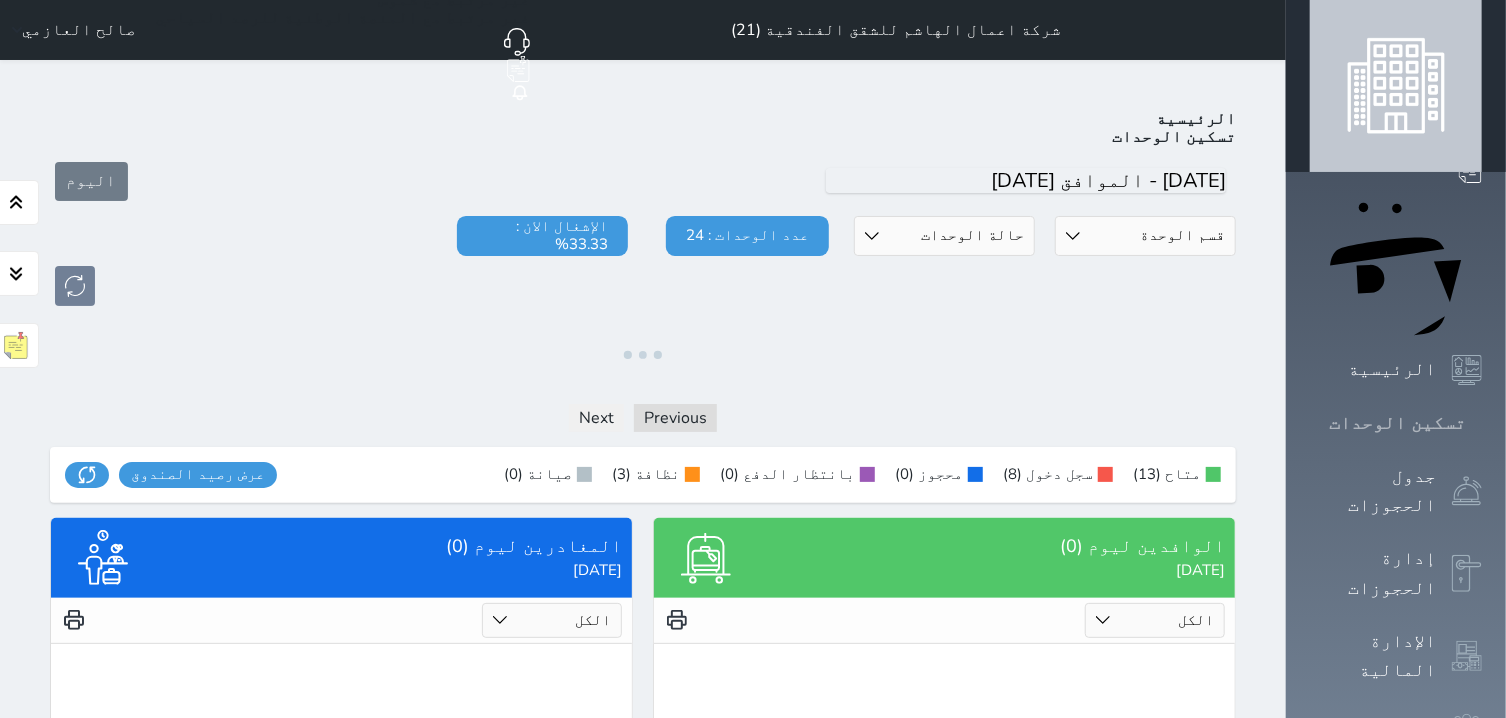 click 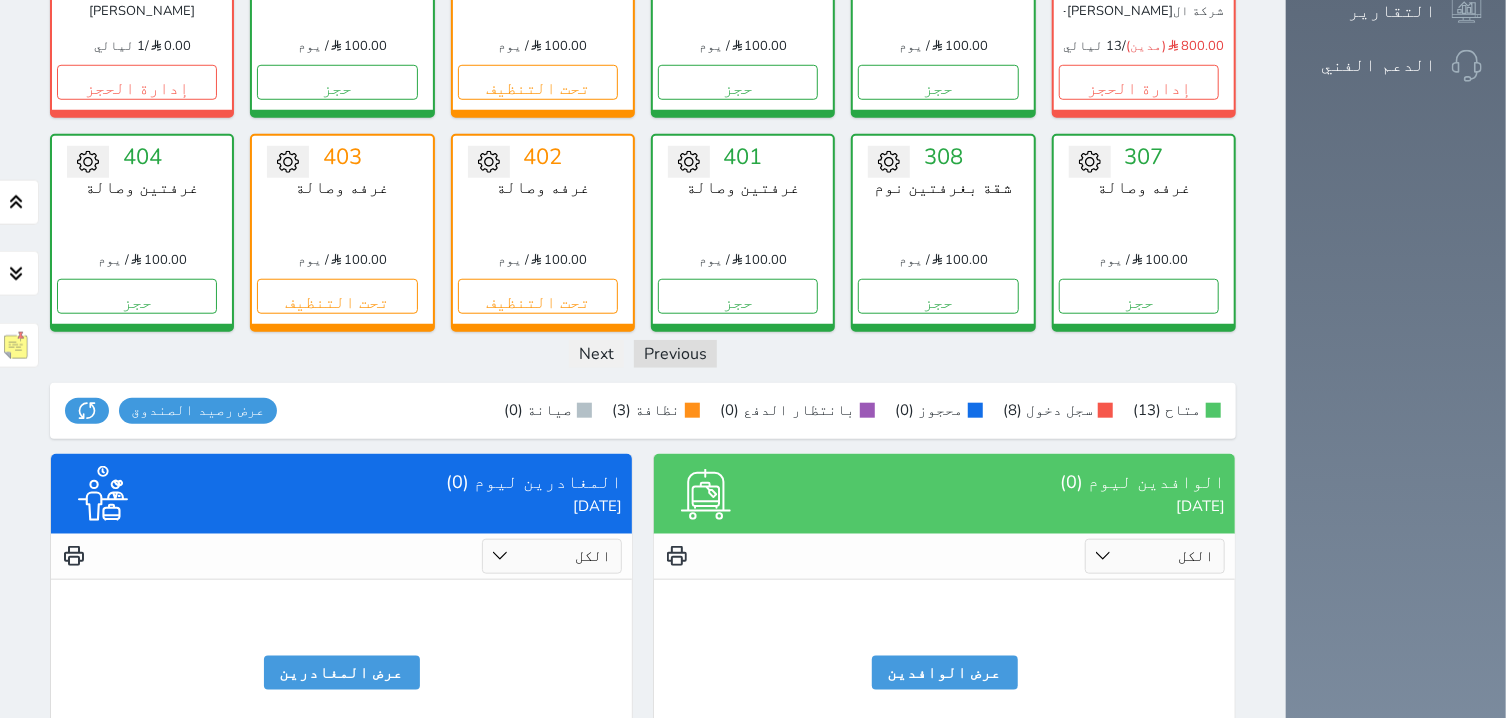scroll, scrollTop: 840, scrollLeft: 0, axis: vertical 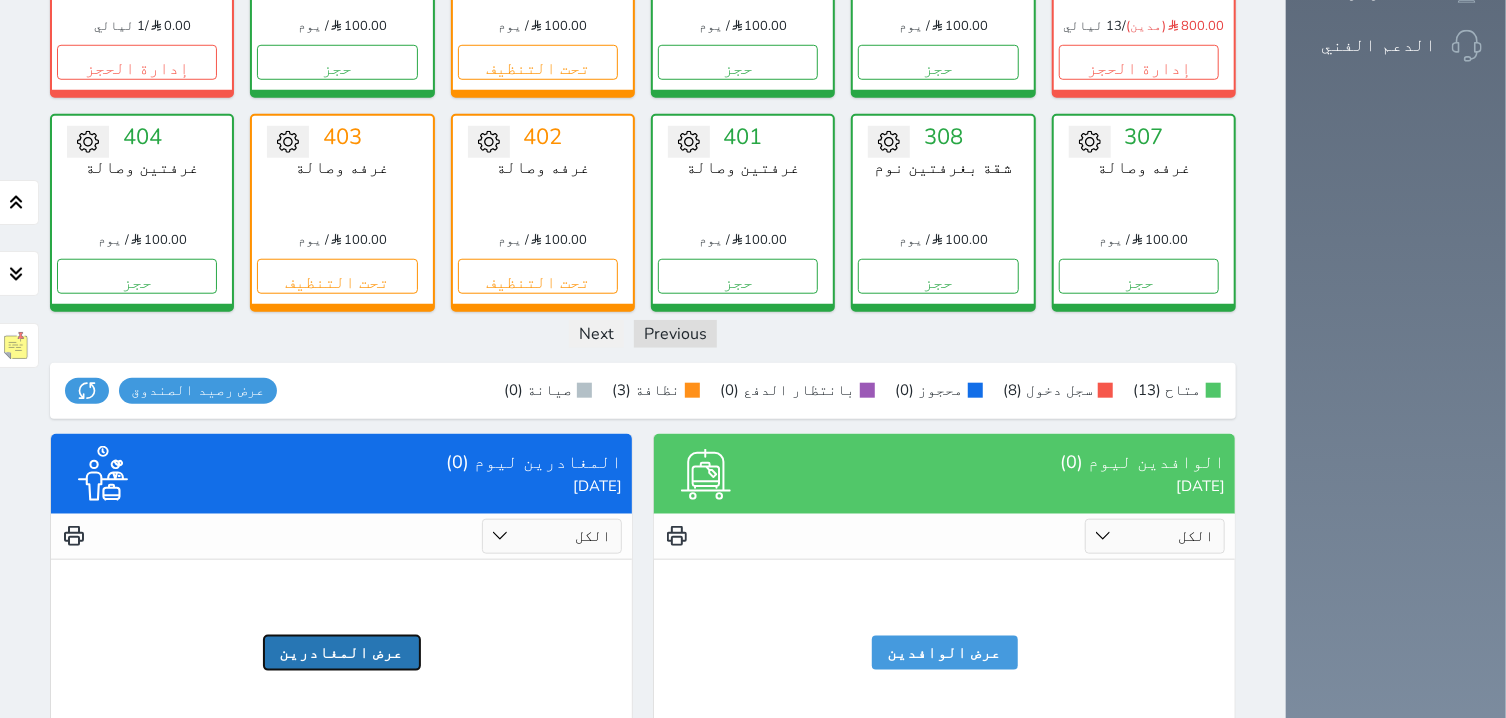 click on "عرض المغادرين" at bounding box center [342, 653] 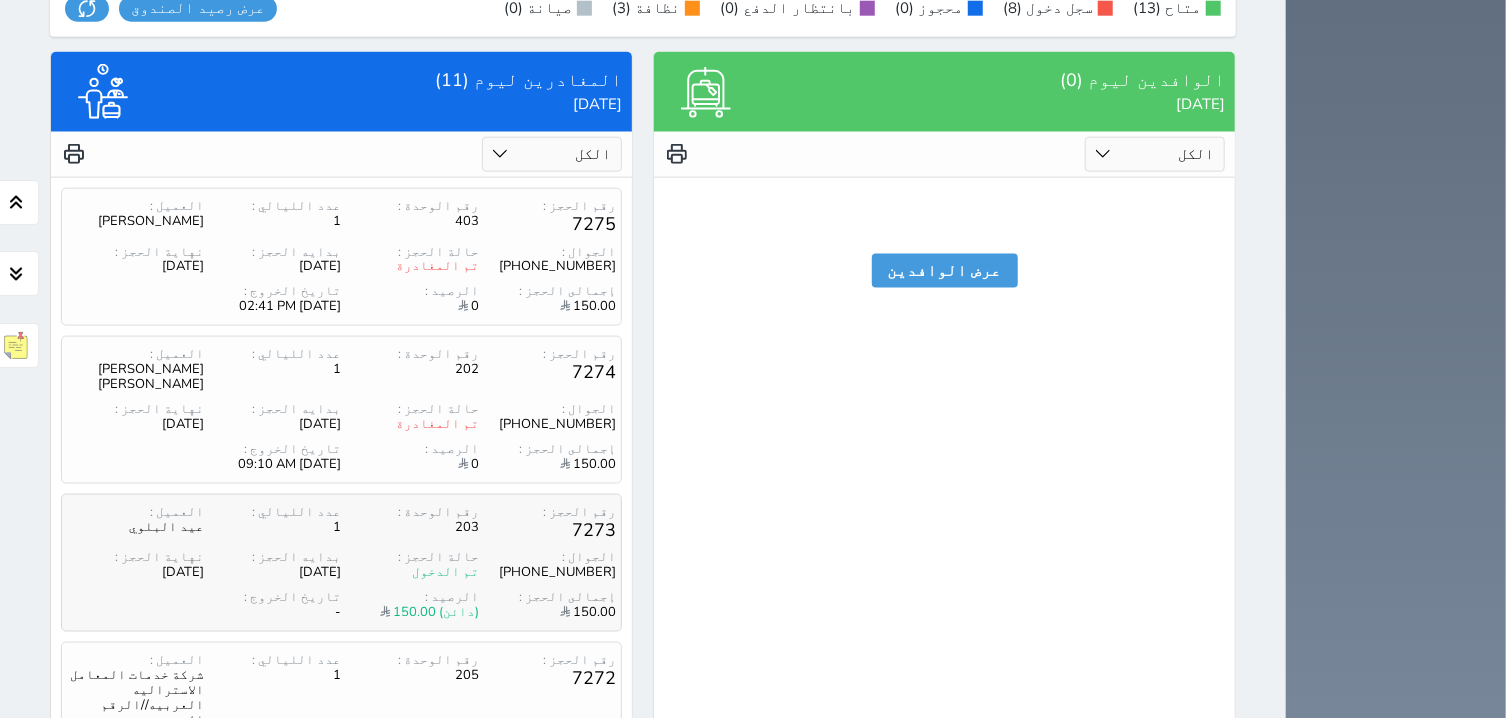 scroll, scrollTop: 1370, scrollLeft: 0, axis: vertical 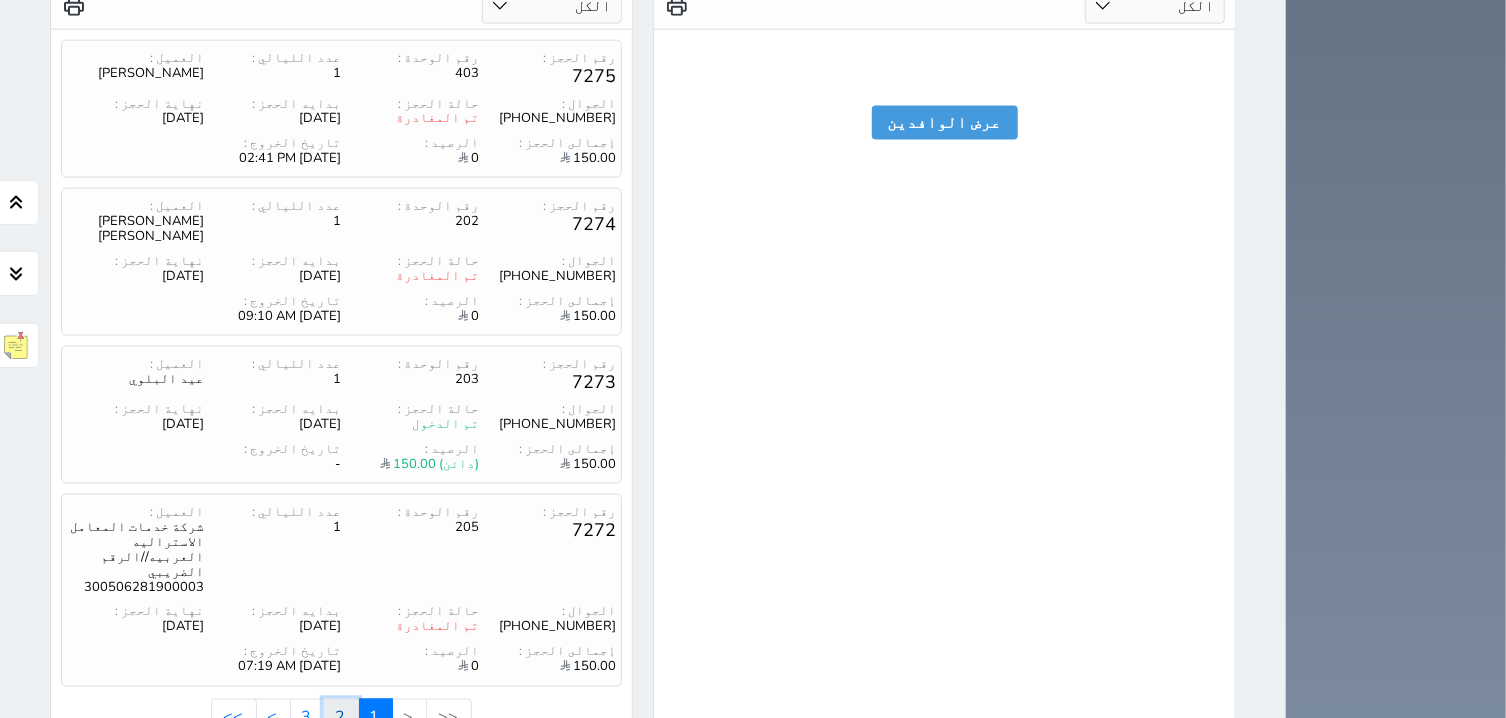 click on "2" at bounding box center (341, 718) 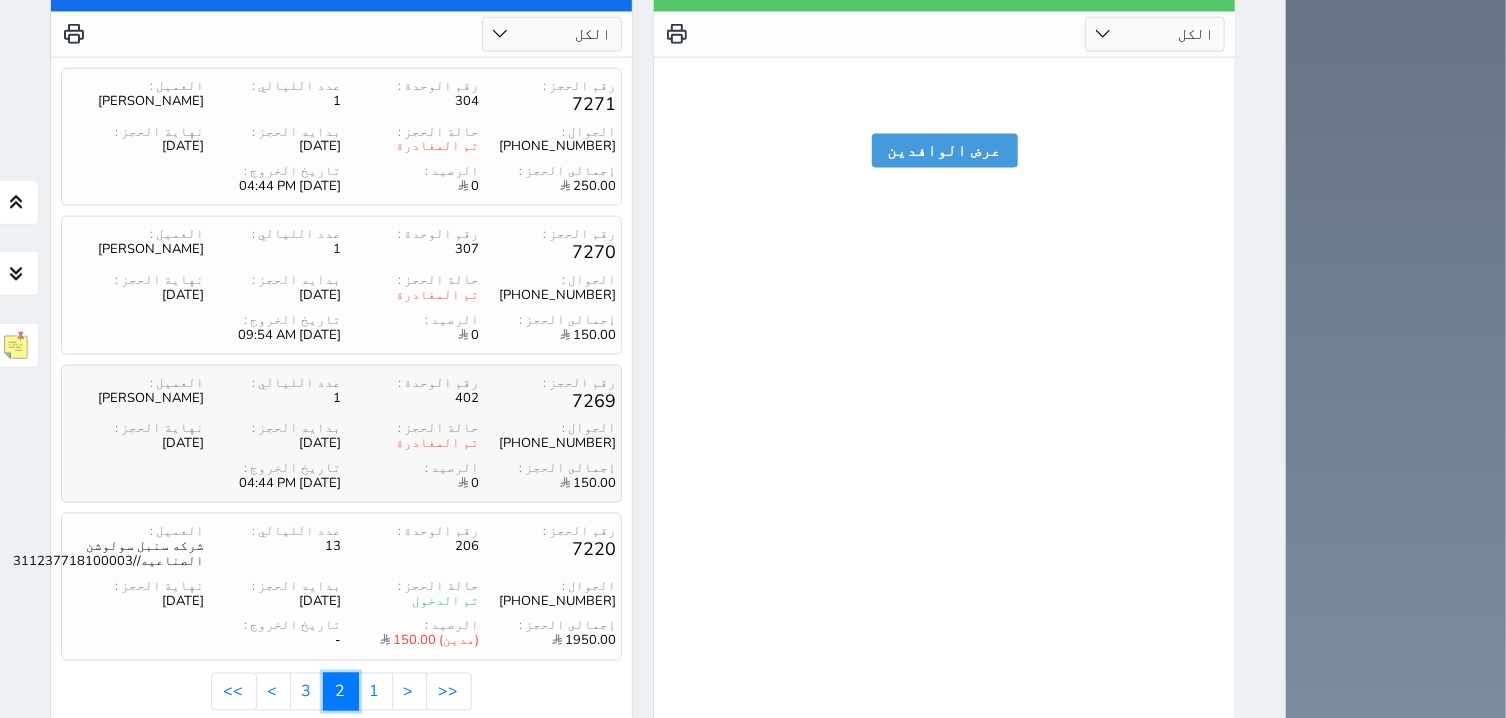 scroll, scrollTop: 1355, scrollLeft: 0, axis: vertical 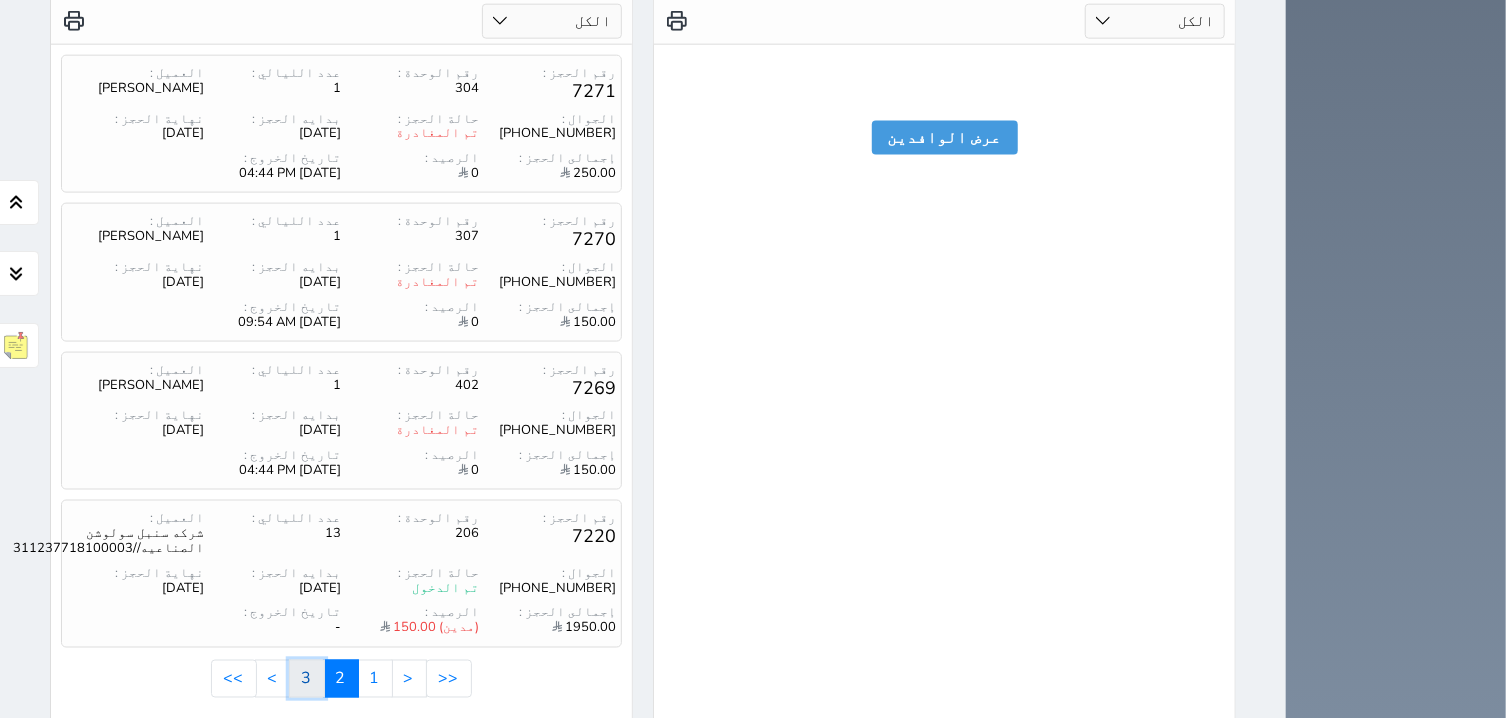 click on "3" at bounding box center [307, 679] 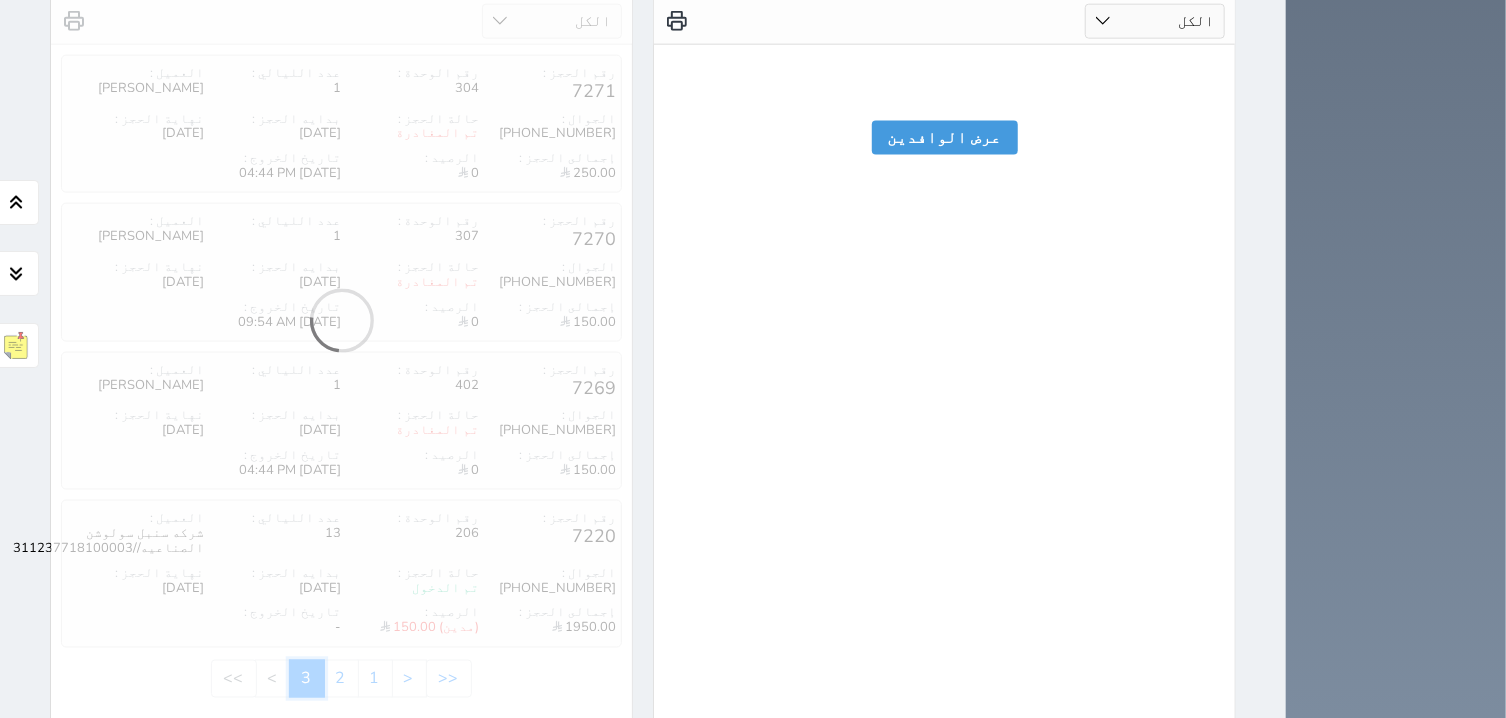scroll, scrollTop: 1229, scrollLeft: 0, axis: vertical 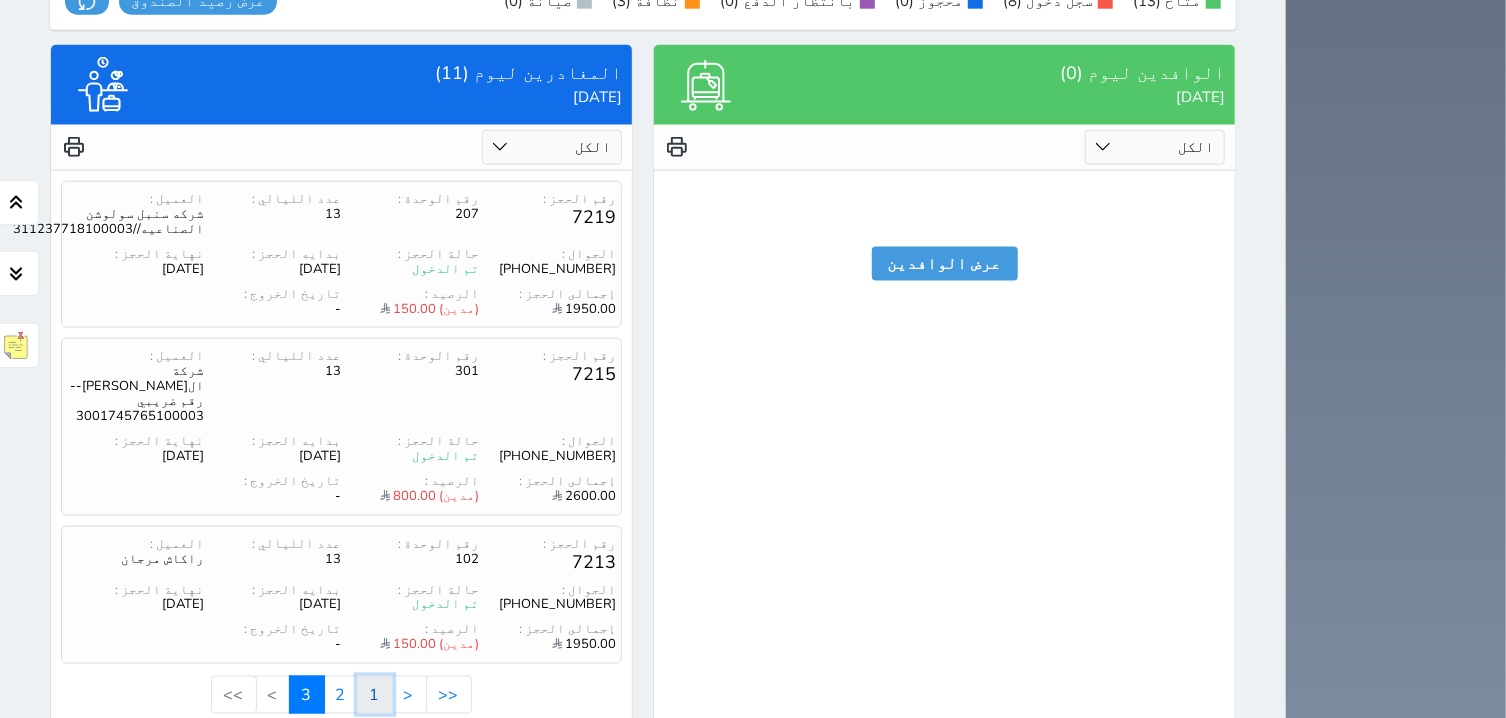 click on "1" at bounding box center [375, 695] 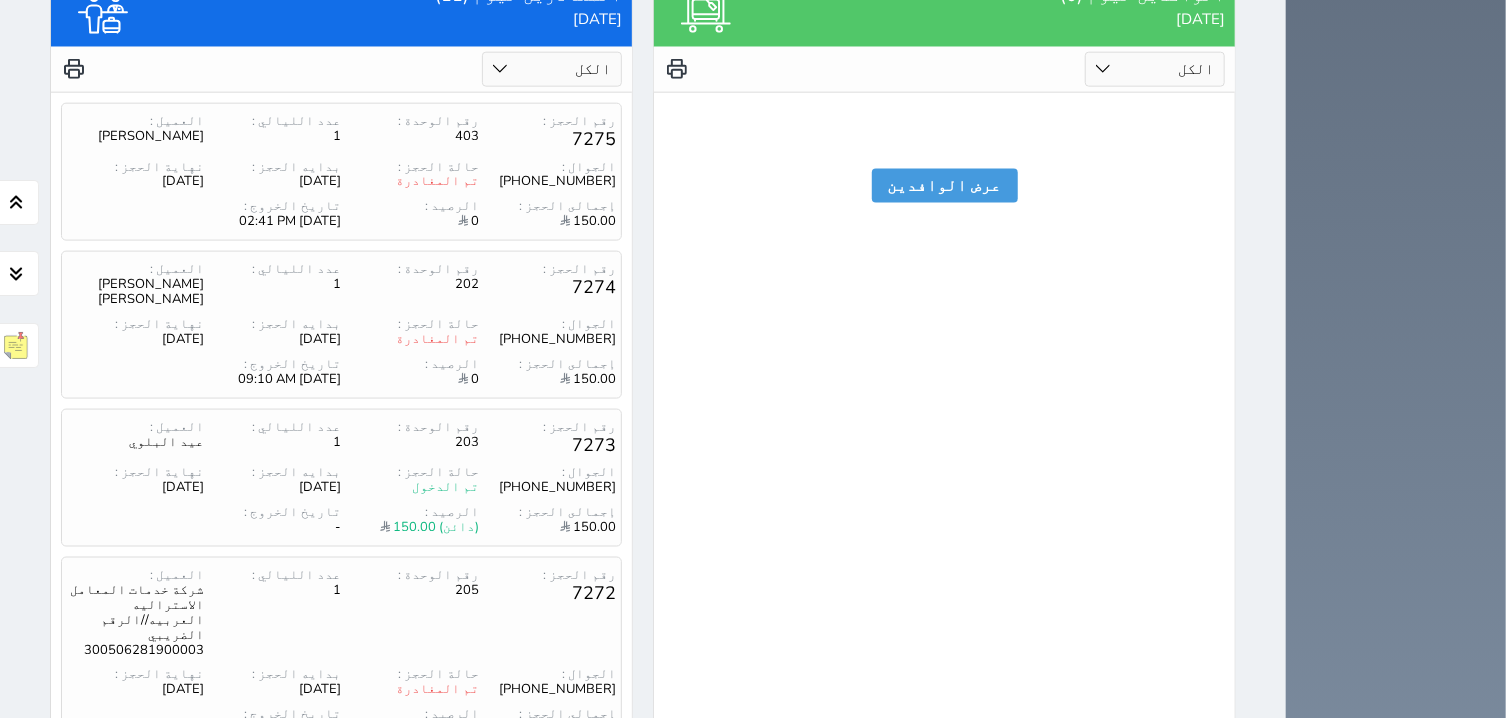 scroll, scrollTop: 1370, scrollLeft: 0, axis: vertical 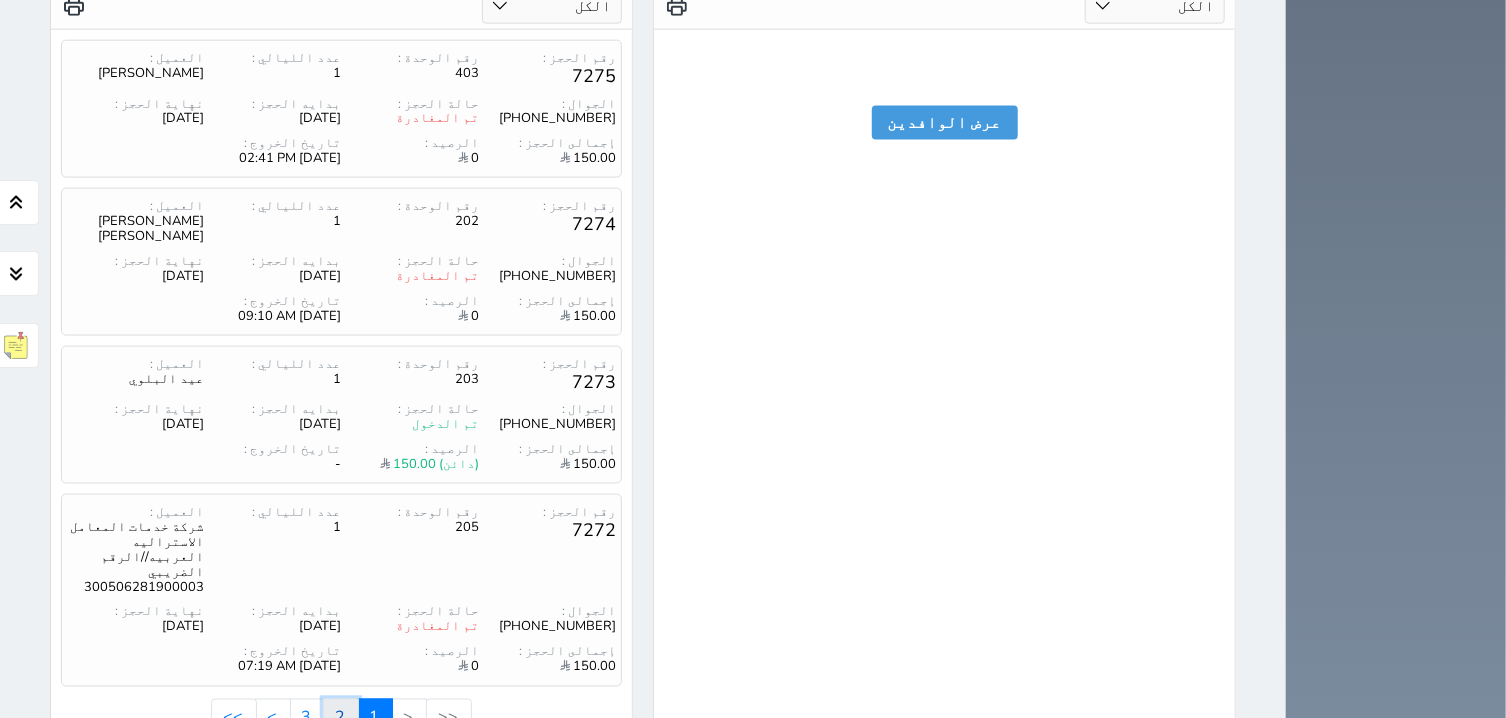 click on "2" at bounding box center (341, 718) 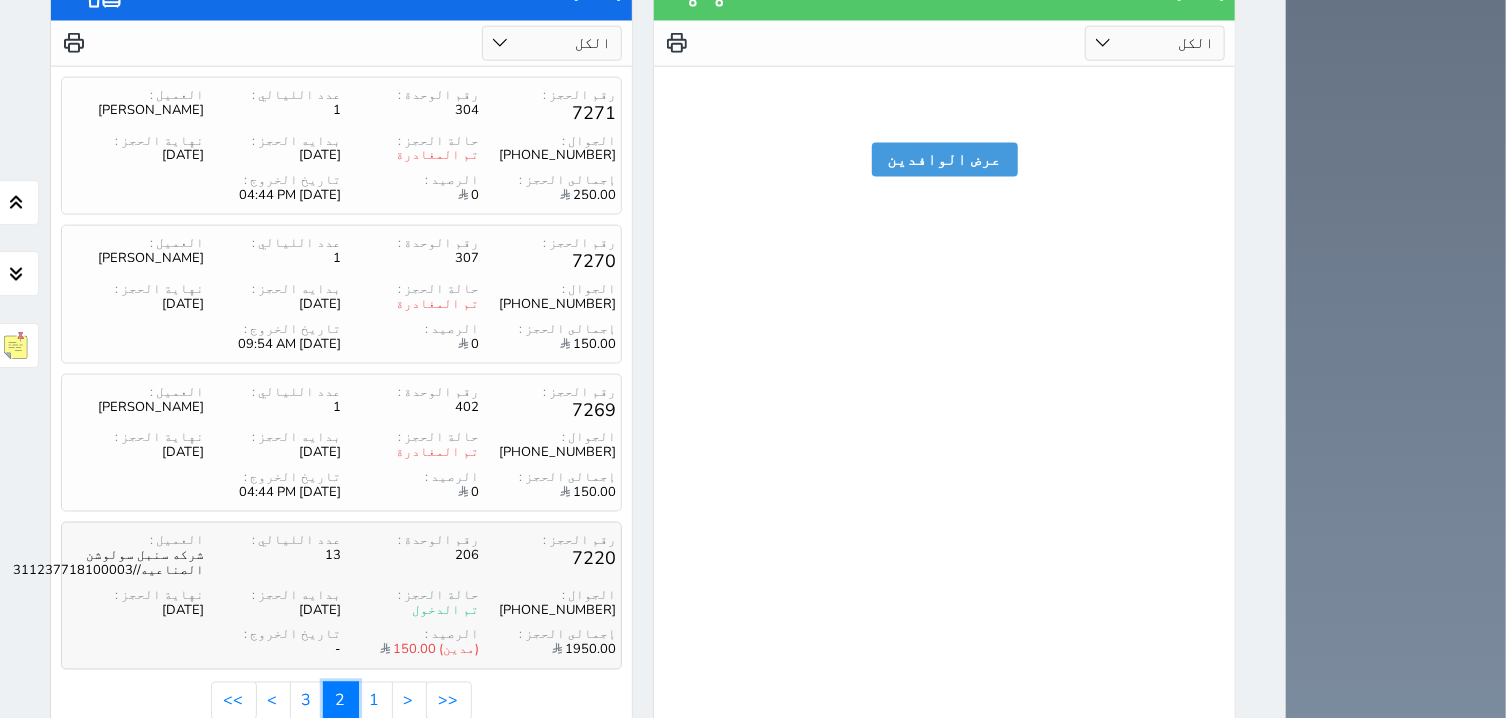 scroll, scrollTop: 1355, scrollLeft: 0, axis: vertical 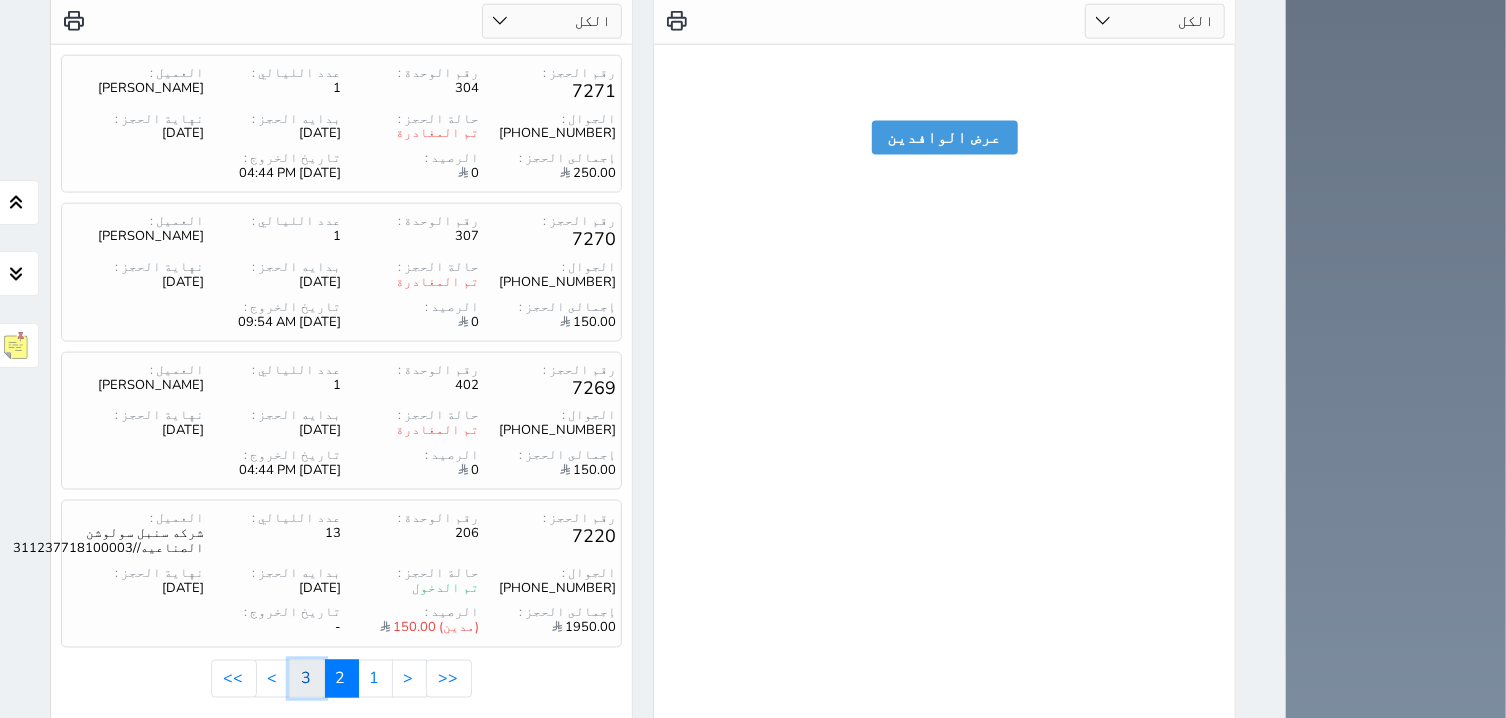 click on "3" at bounding box center [307, 679] 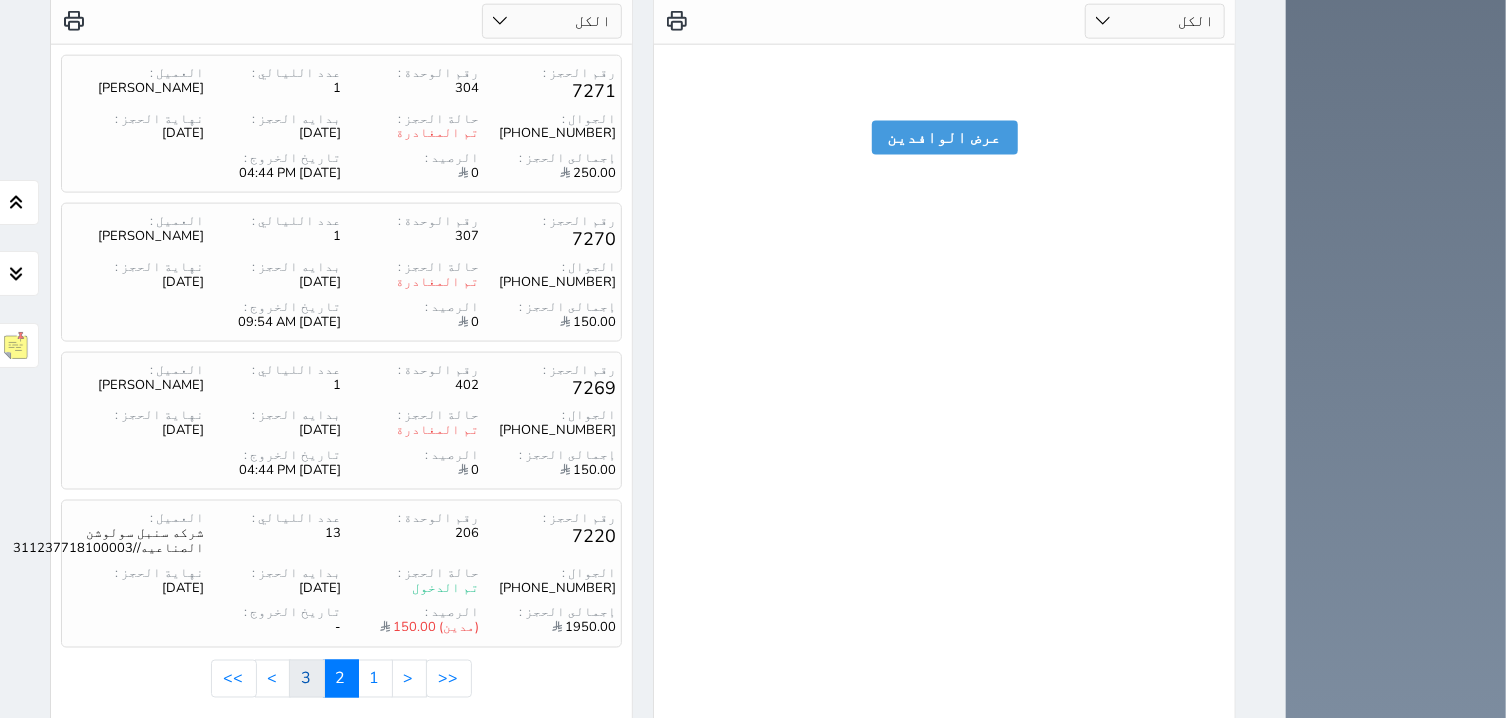 click at bounding box center [0, 0] 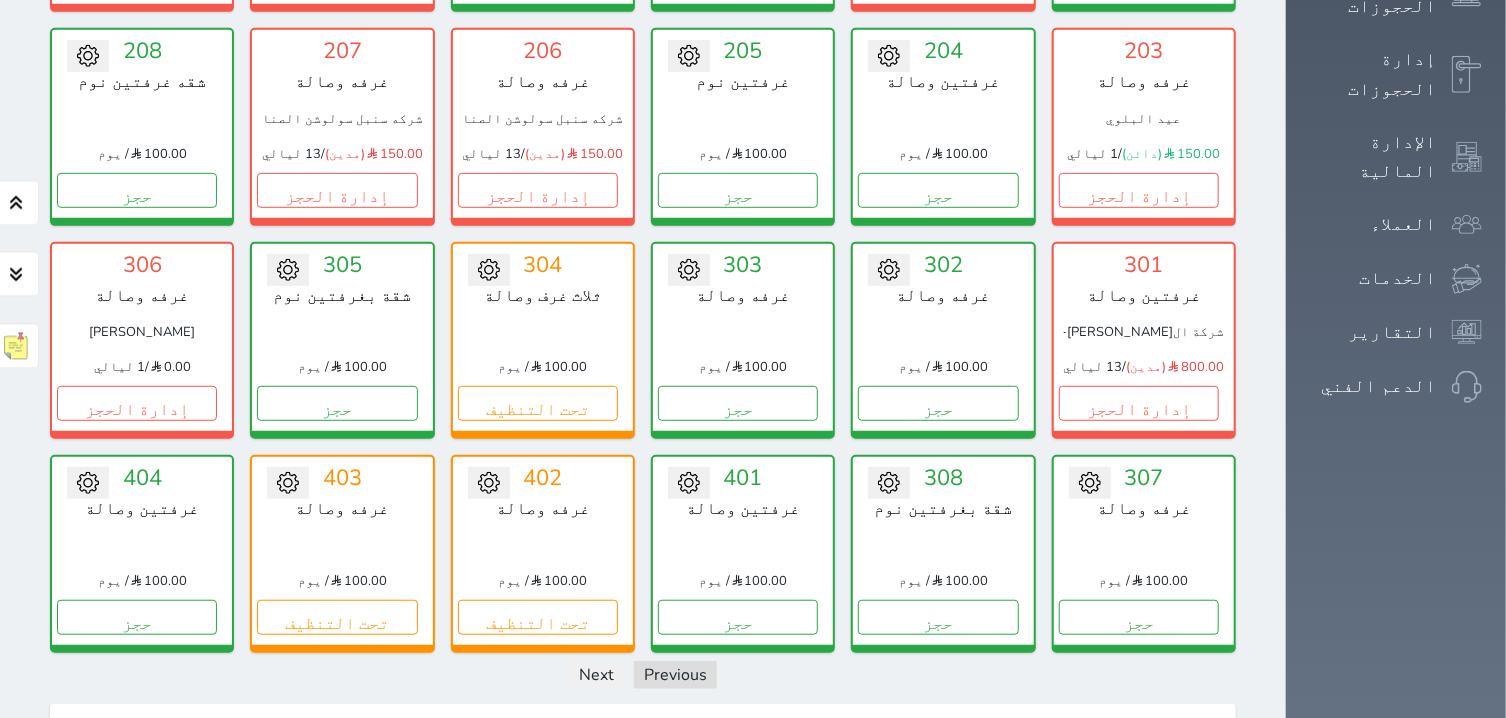 scroll, scrollTop: 509, scrollLeft: 0, axis: vertical 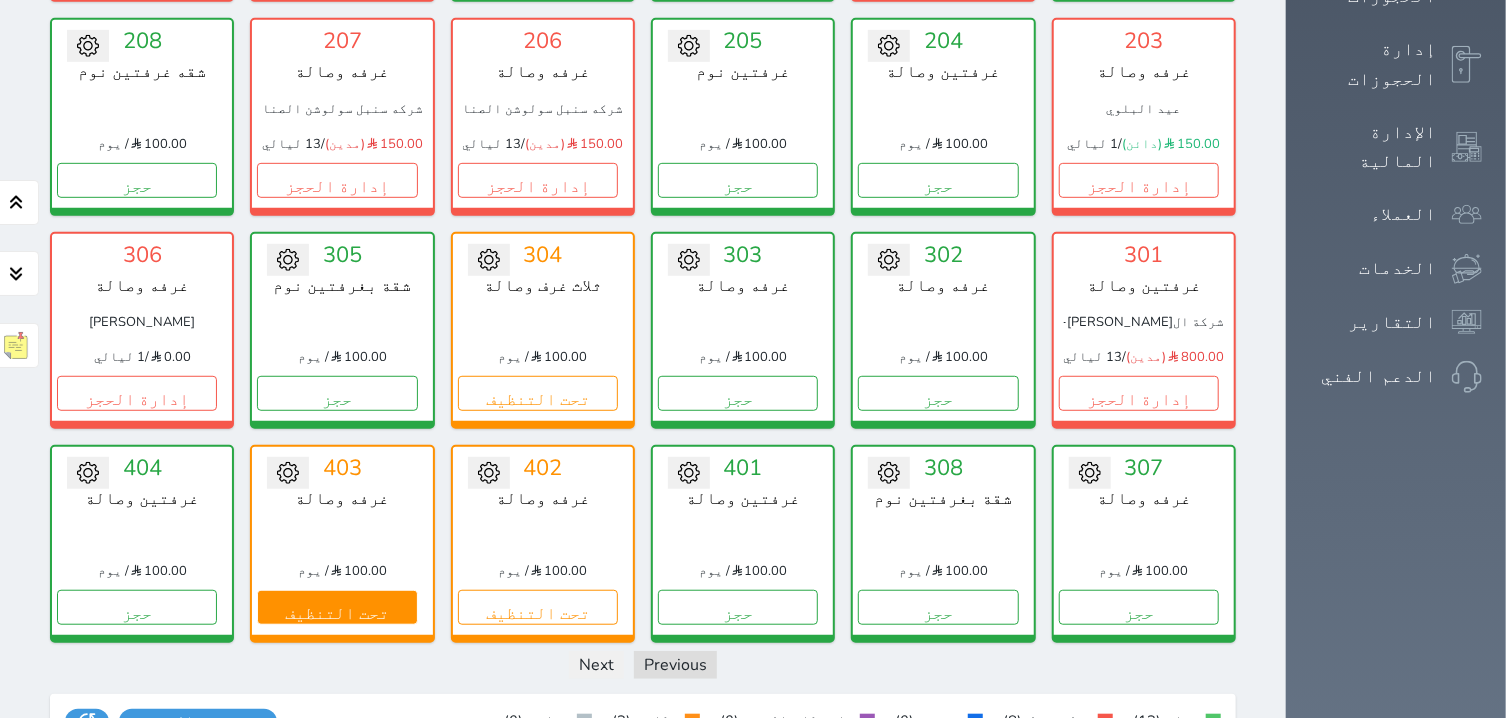 click on "تحويل لمتاح
403   غرفه وصالة
100.00
/ يوم             تحت التنظيف" at bounding box center [342, 543] 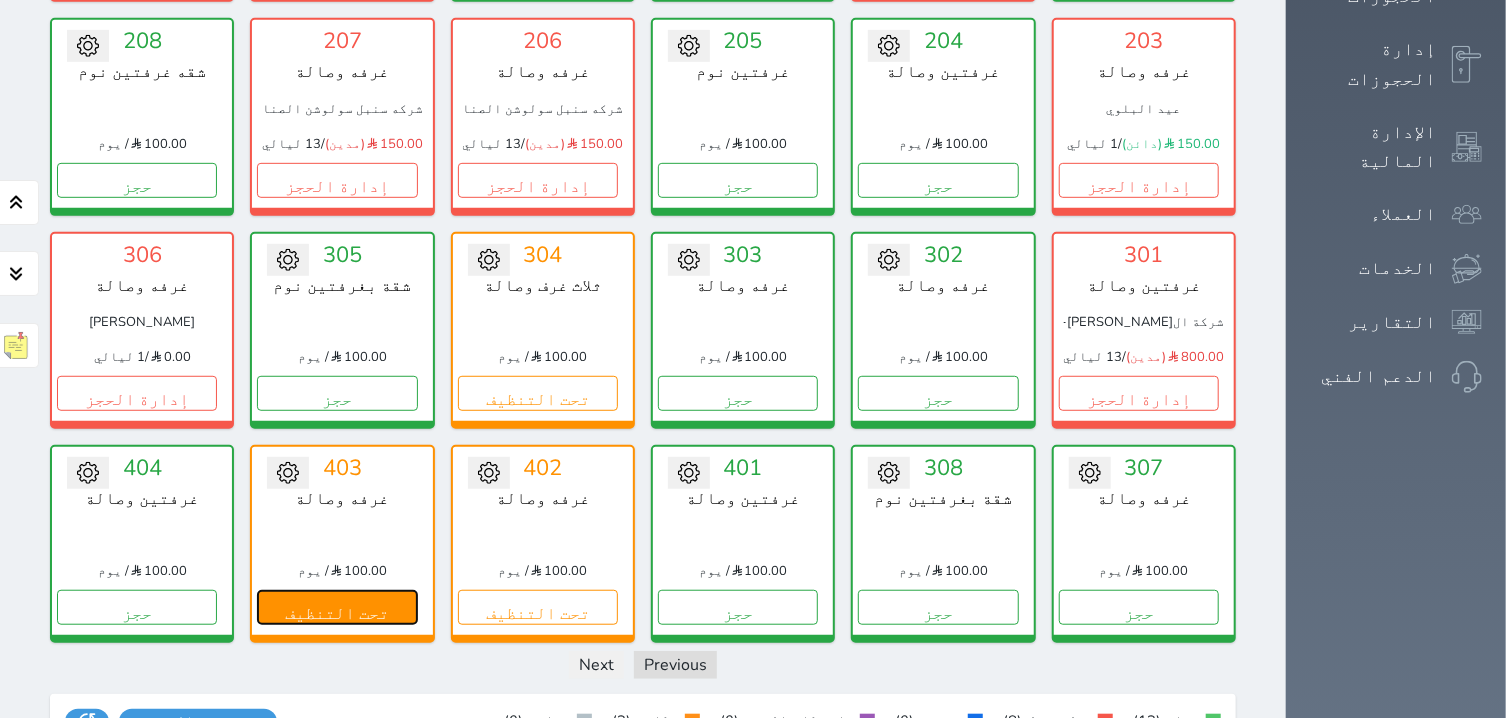 click on "تحت التنظيف" at bounding box center [337, 607] 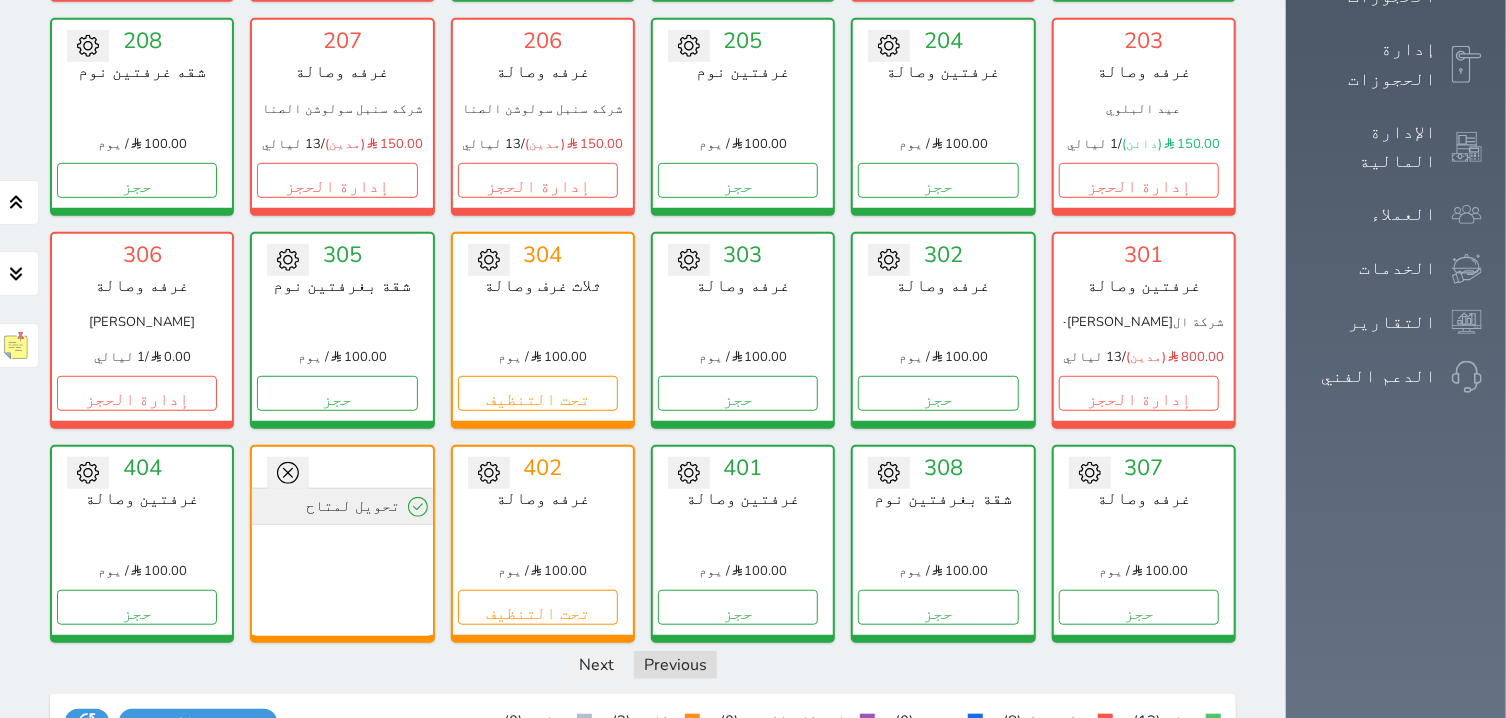 click on "تحويل لمتاح" at bounding box center (342, 506) 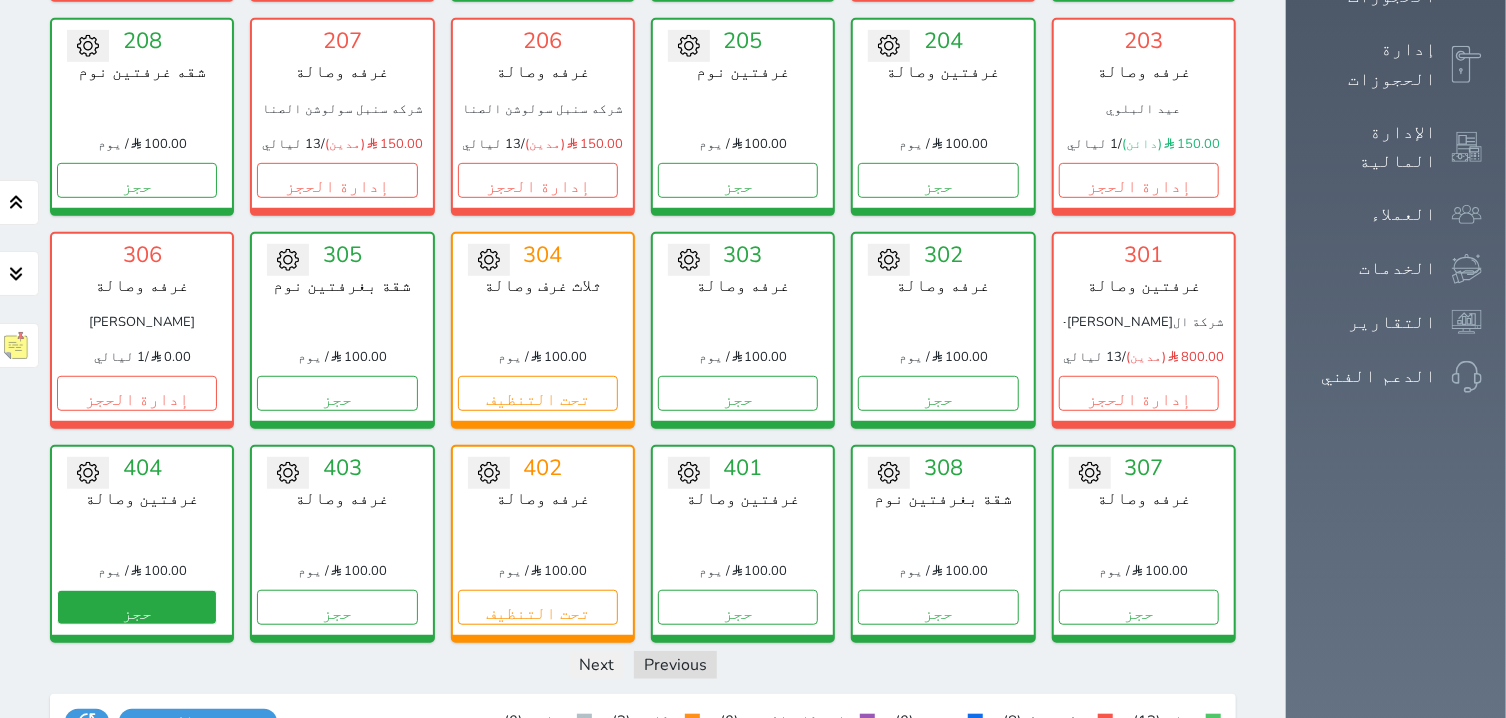 scroll, scrollTop: 636, scrollLeft: 0, axis: vertical 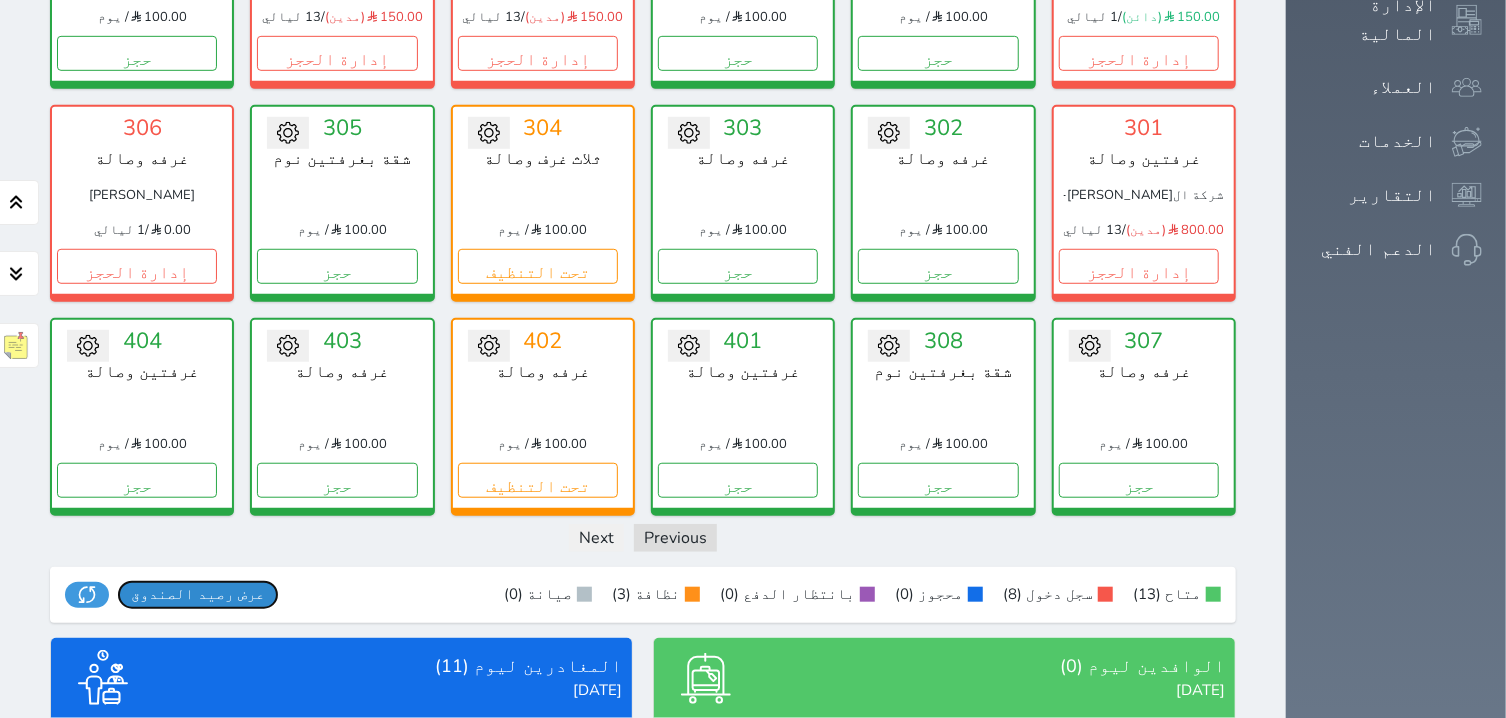click on "عرض رصيد الصندوق" at bounding box center [198, 594] 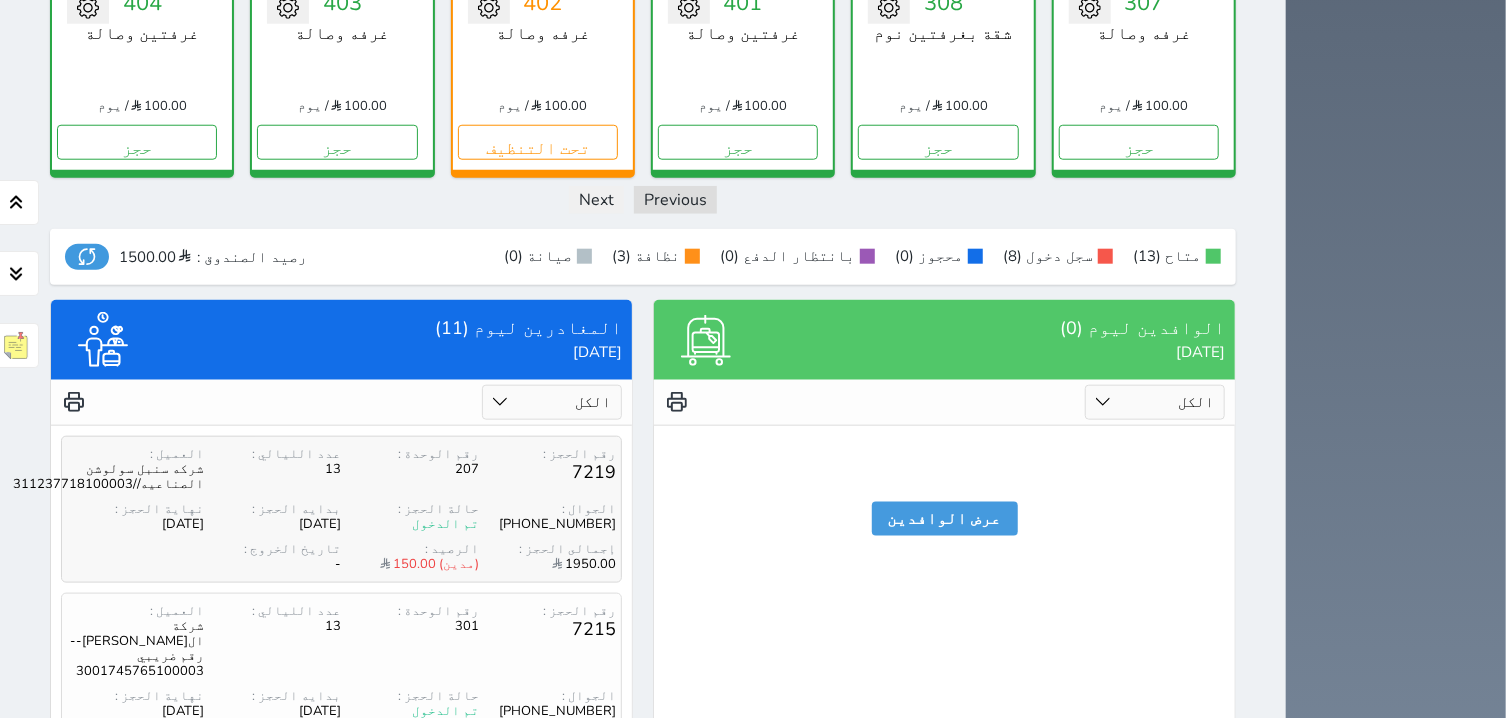 scroll, scrollTop: 1229, scrollLeft: 0, axis: vertical 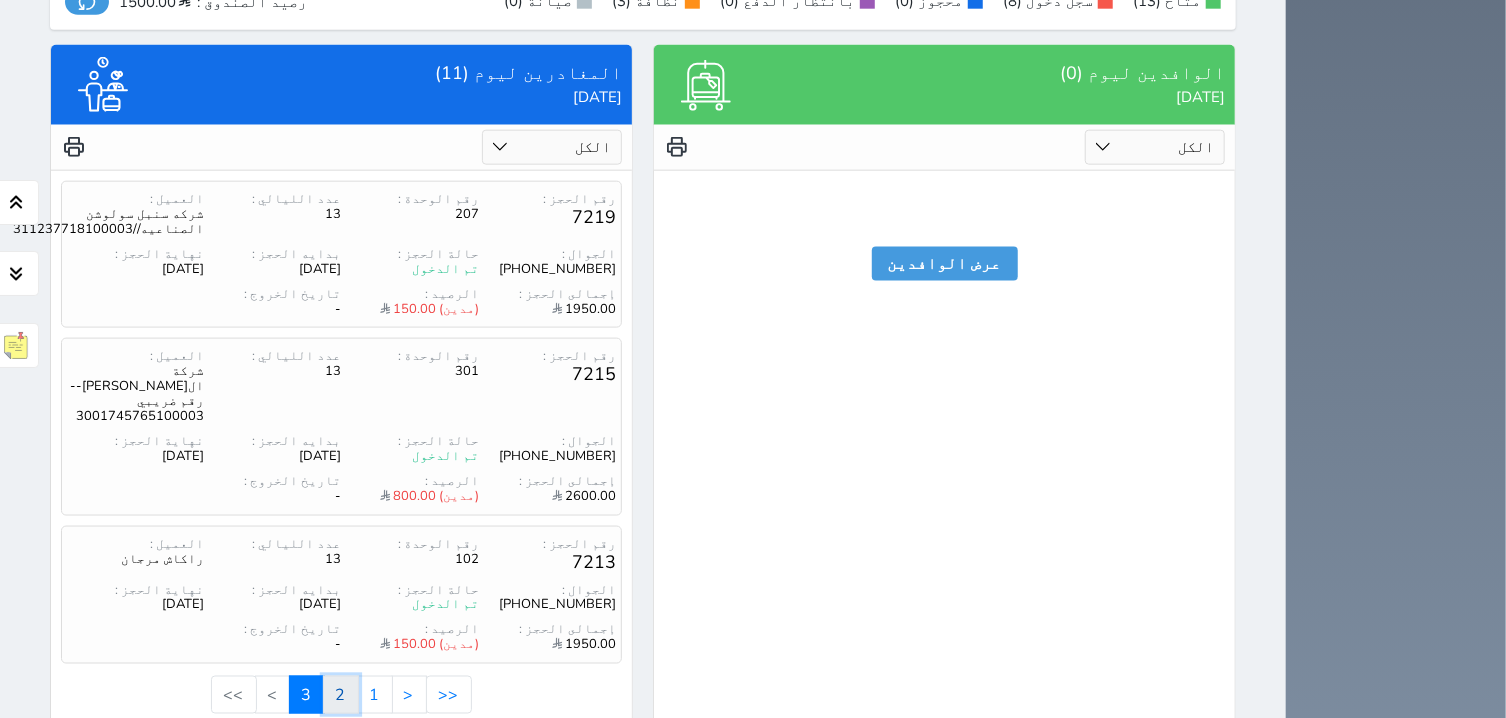 click on "2" at bounding box center (341, 695) 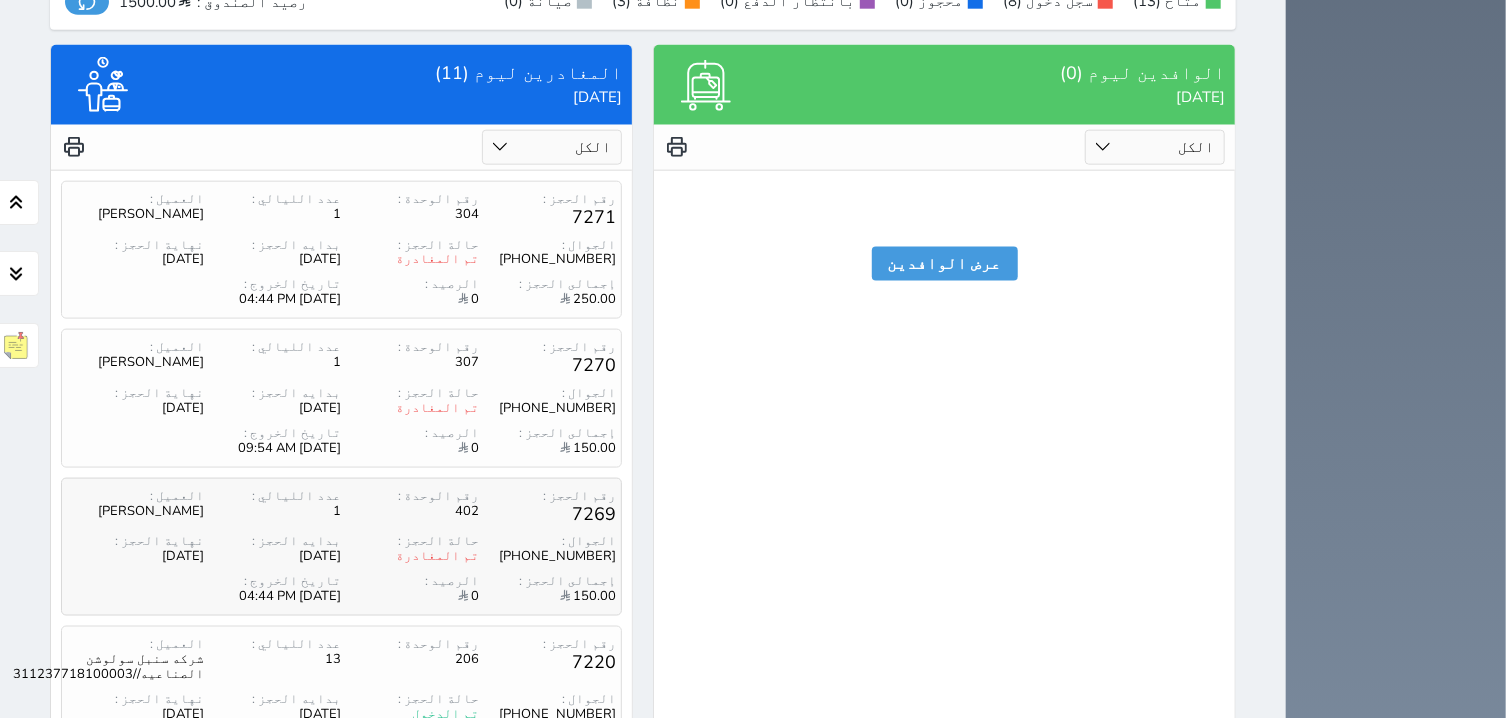 scroll, scrollTop: 1355, scrollLeft: 0, axis: vertical 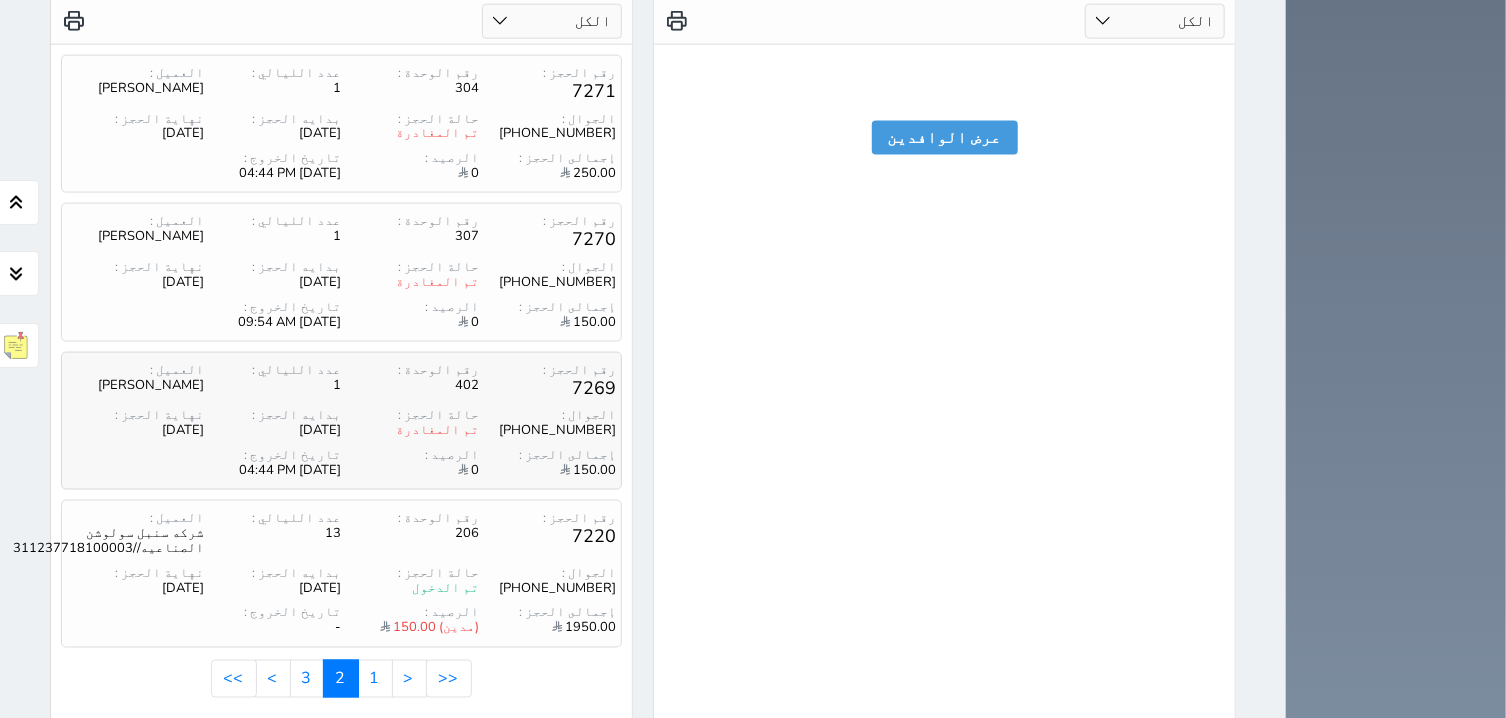 click on "الجوال :   [PHONE_NUMBER]    حالة الحجز :   تم المغادرة    بدايه الحجز :   [DATE]    نهاية الحجز :   [DATE]" at bounding box center (341, 423) 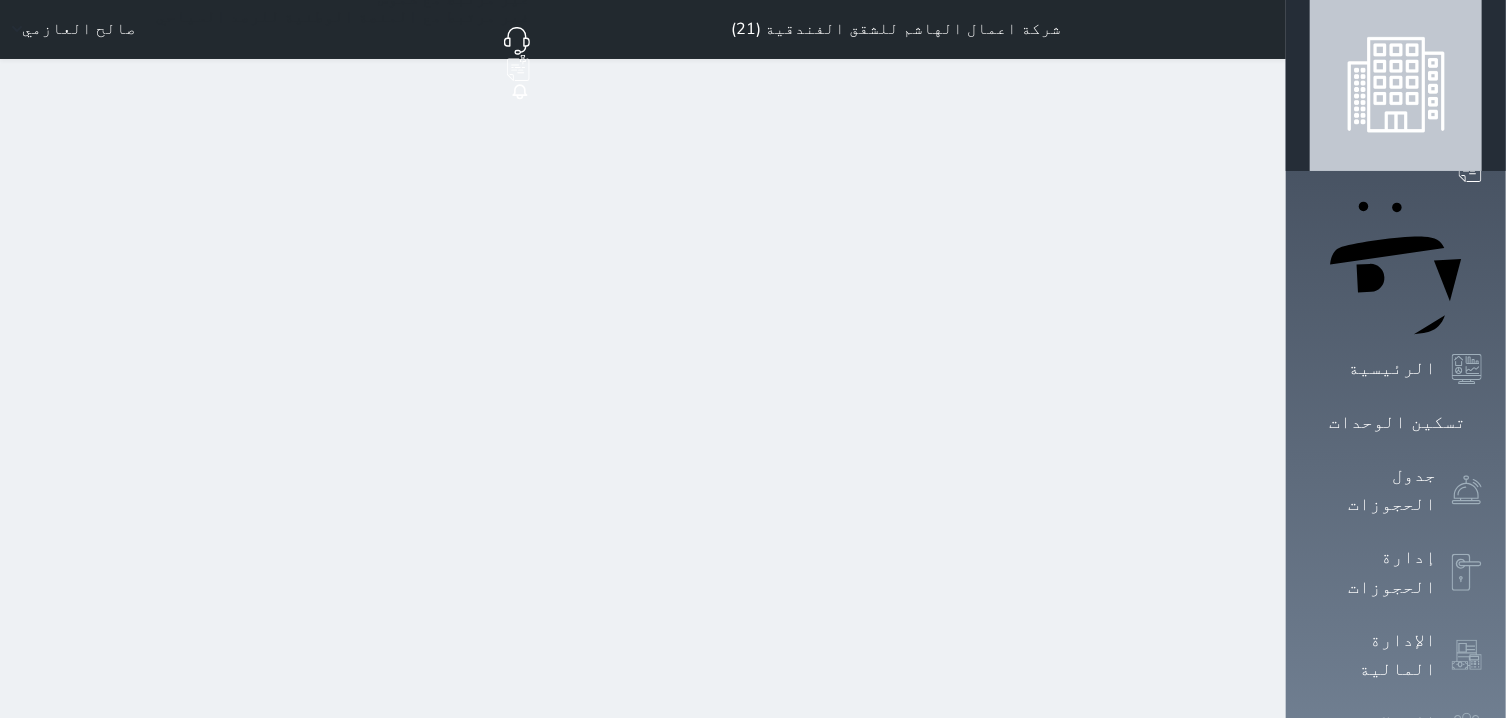scroll, scrollTop: 0, scrollLeft: 0, axis: both 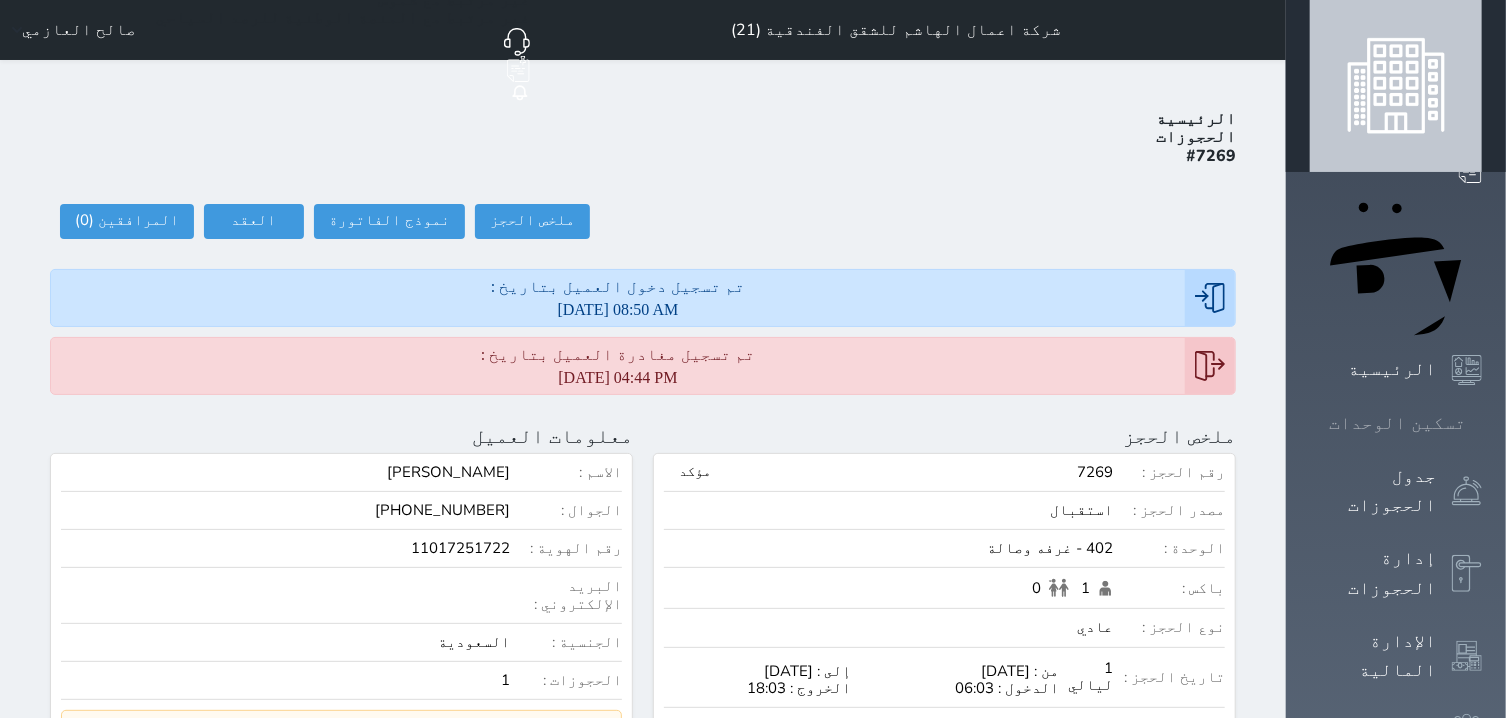 click 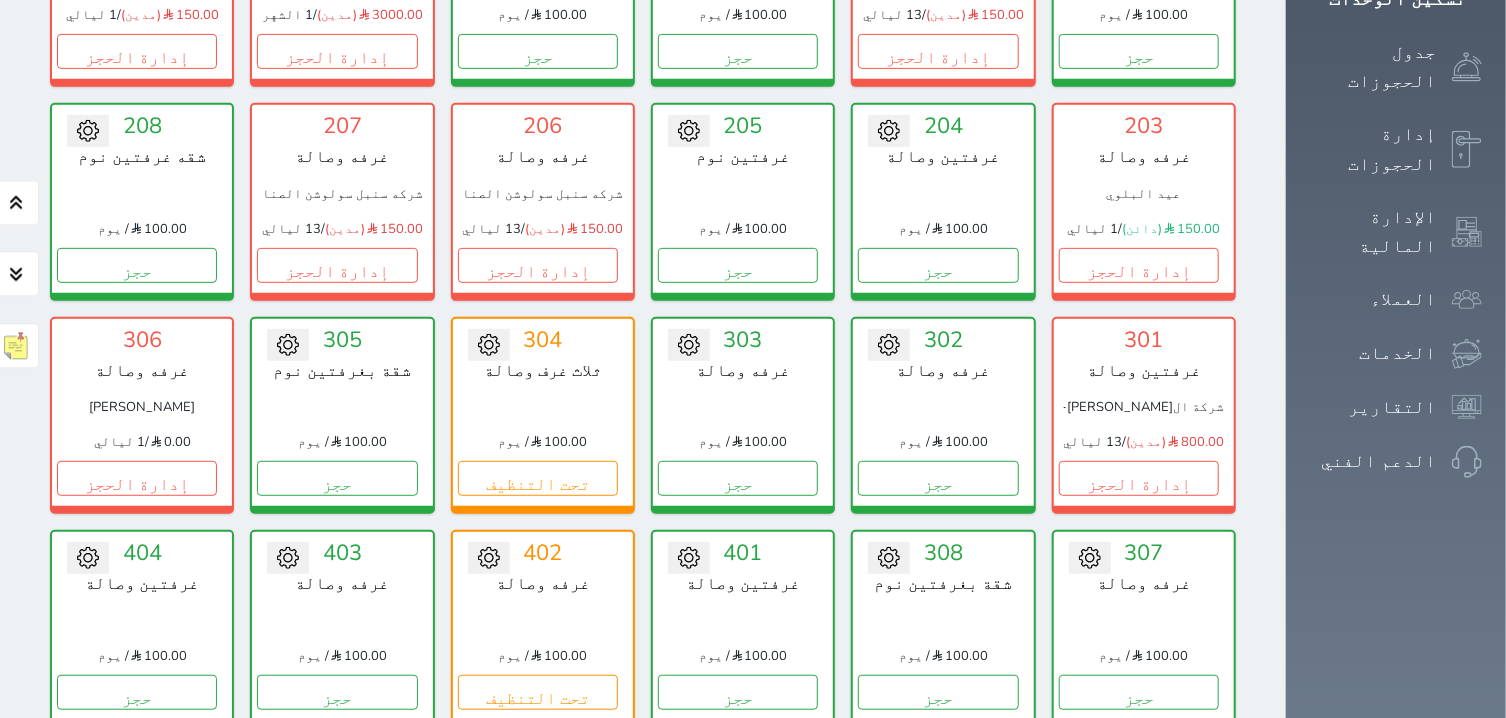 scroll, scrollTop: 460, scrollLeft: 0, axis: vertical 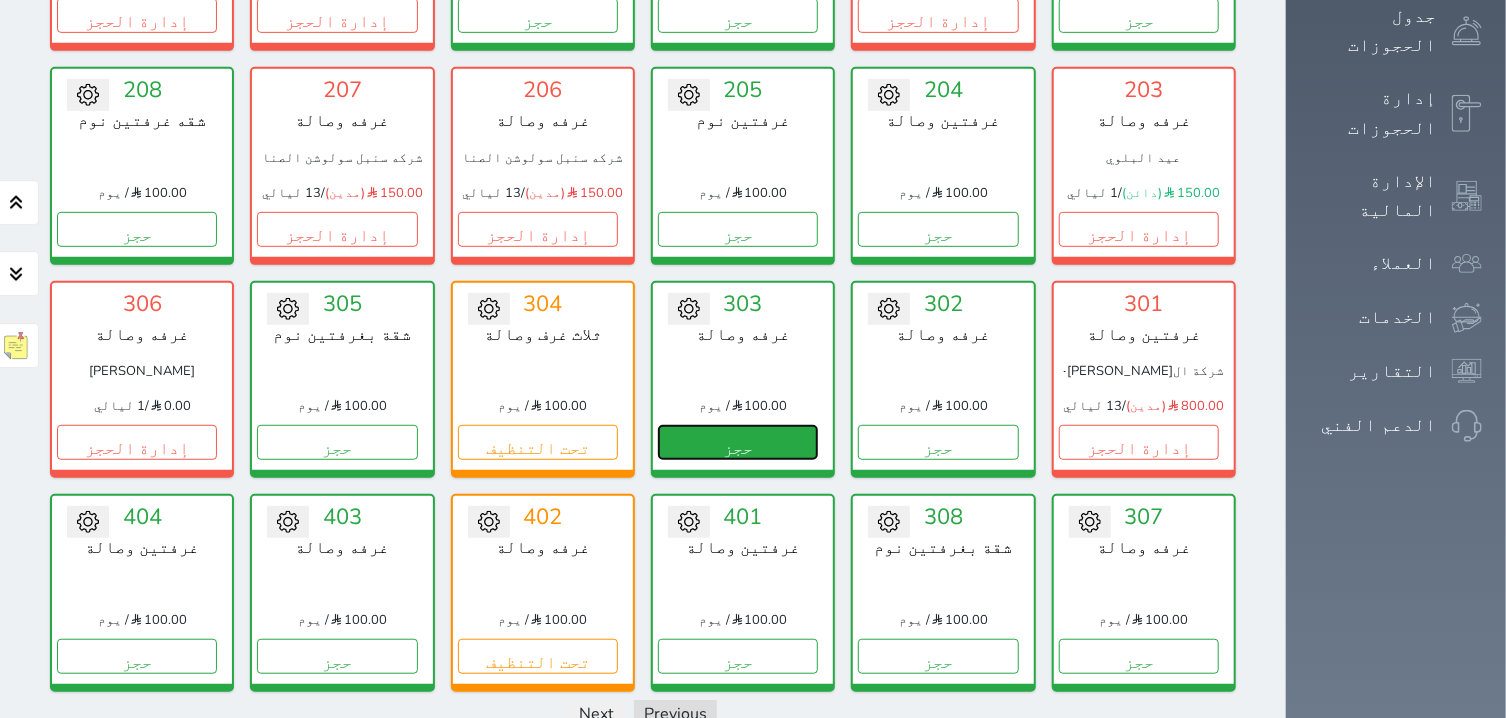 click on "حجز" at bounding box center (738, 442) 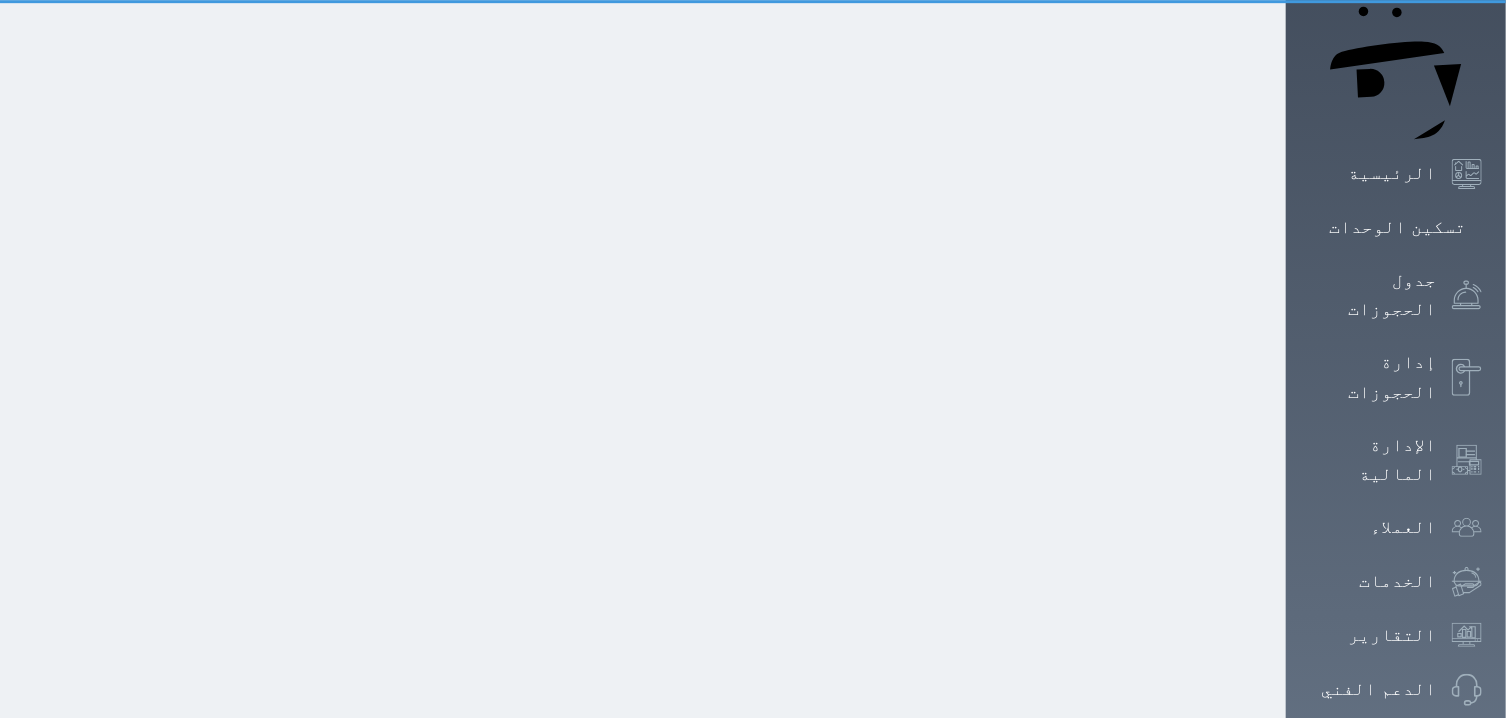 scroll, scrollTop: 10, scrollLeft: 0, axis: vertical 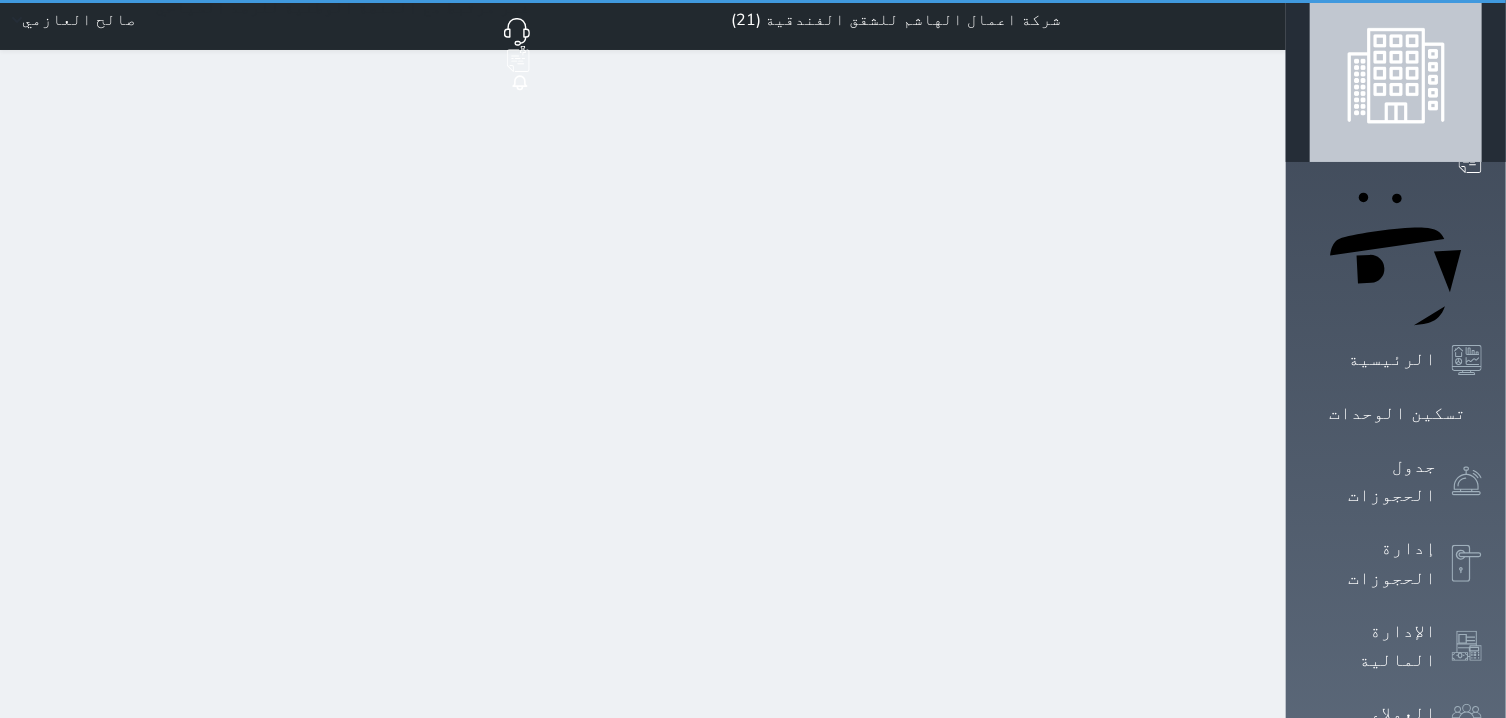 select on "1" 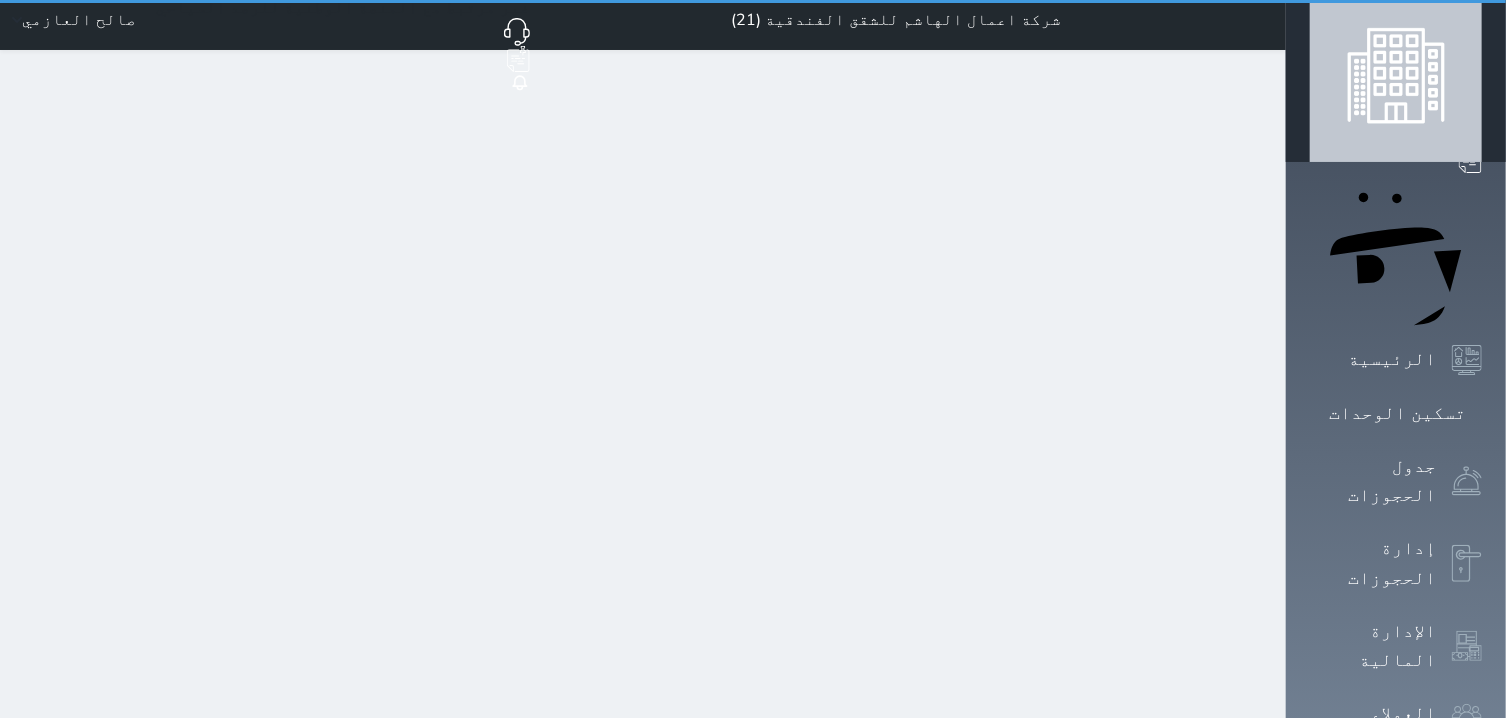 scroll, scrollTop: 0, scrollLeft: 0, axis: both 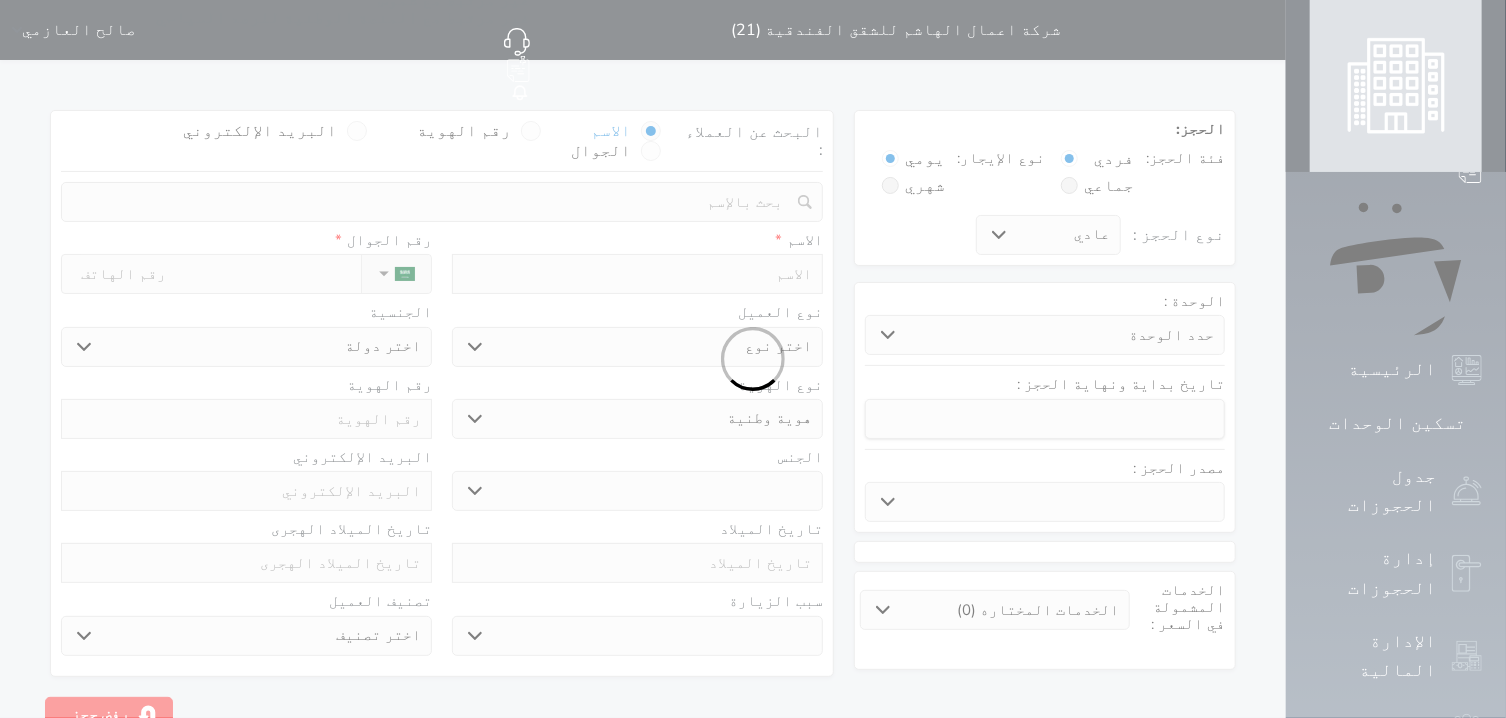 select 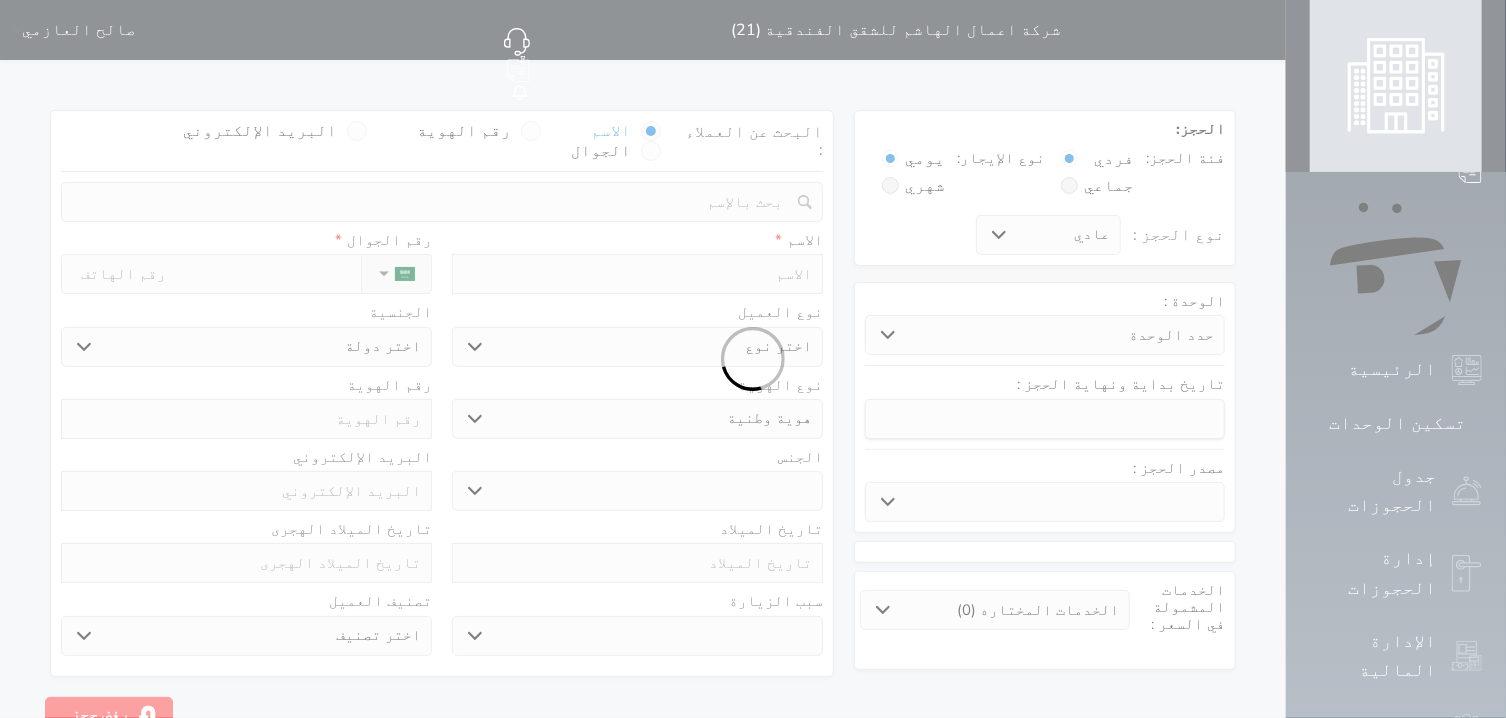 select 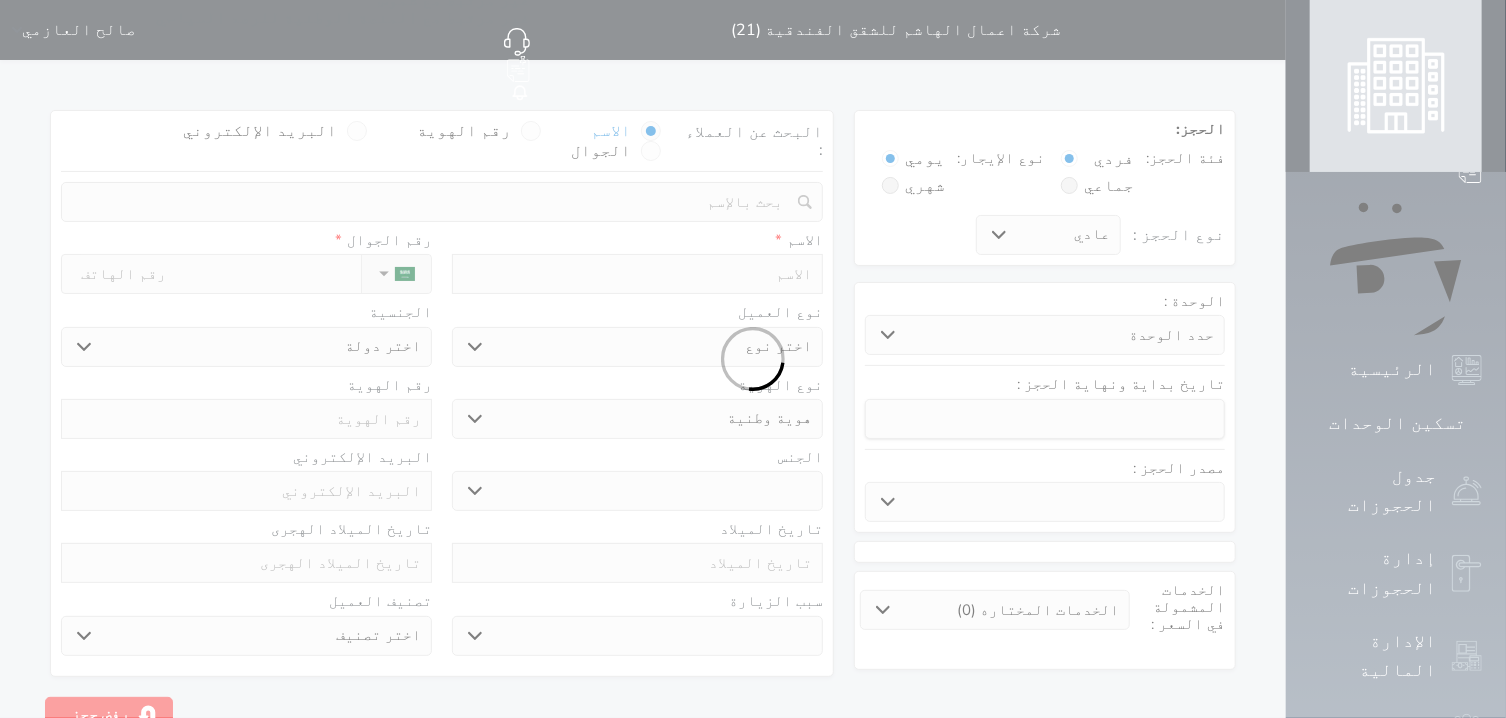 select 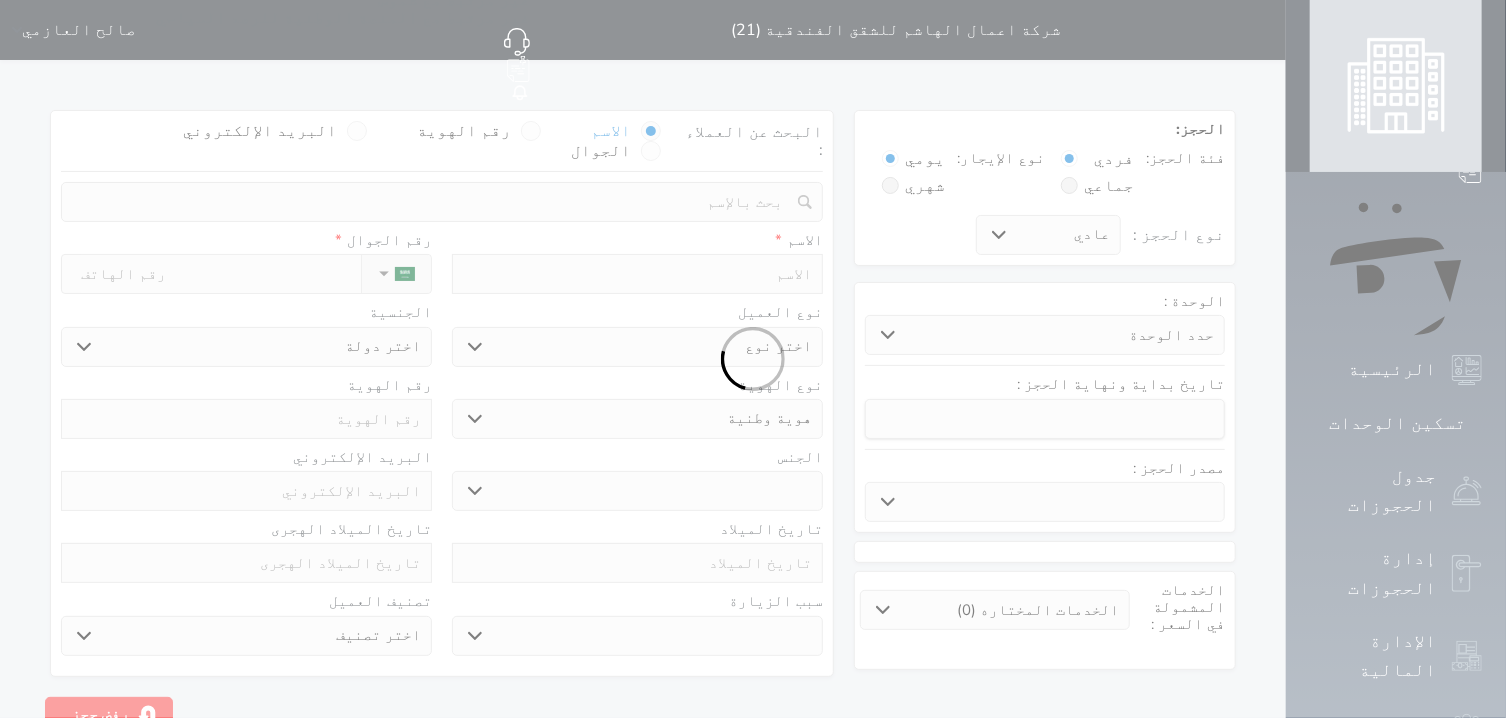 select 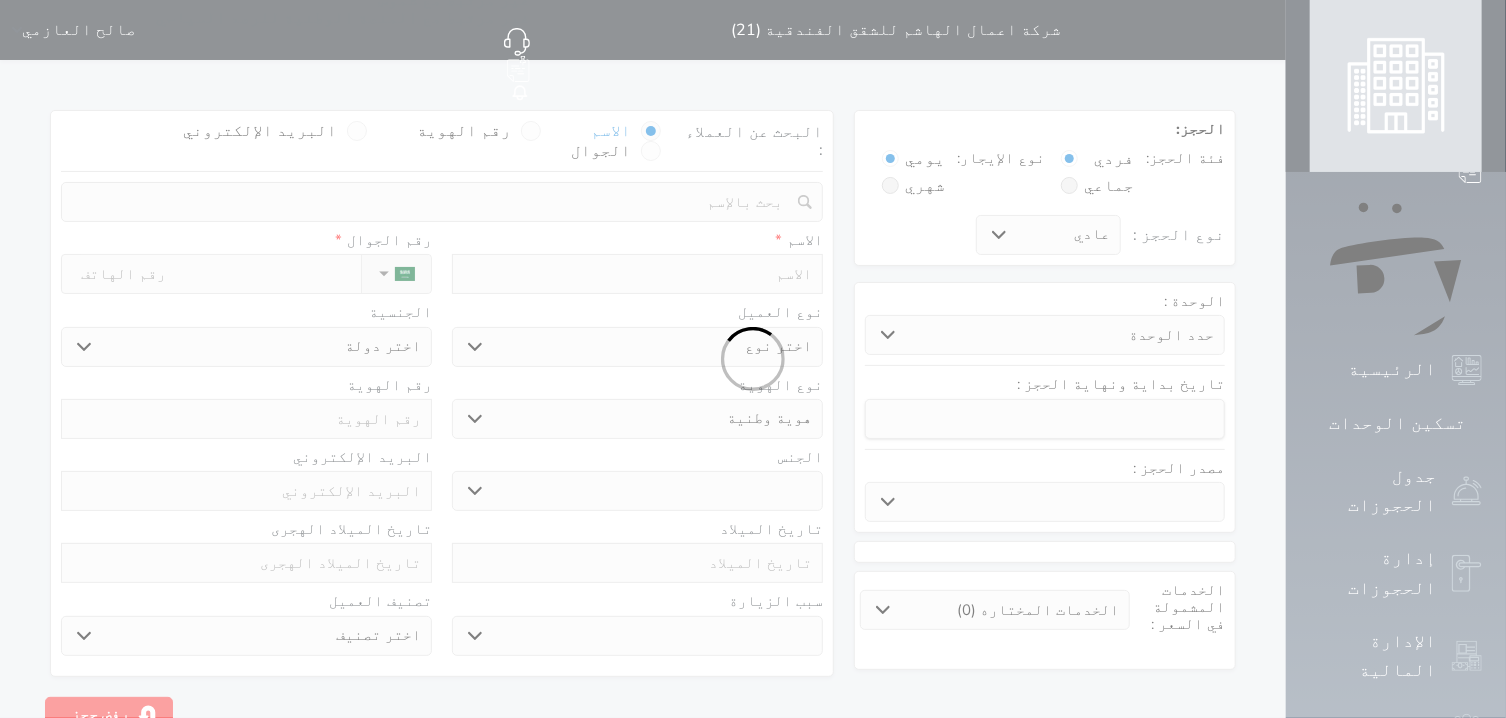 select 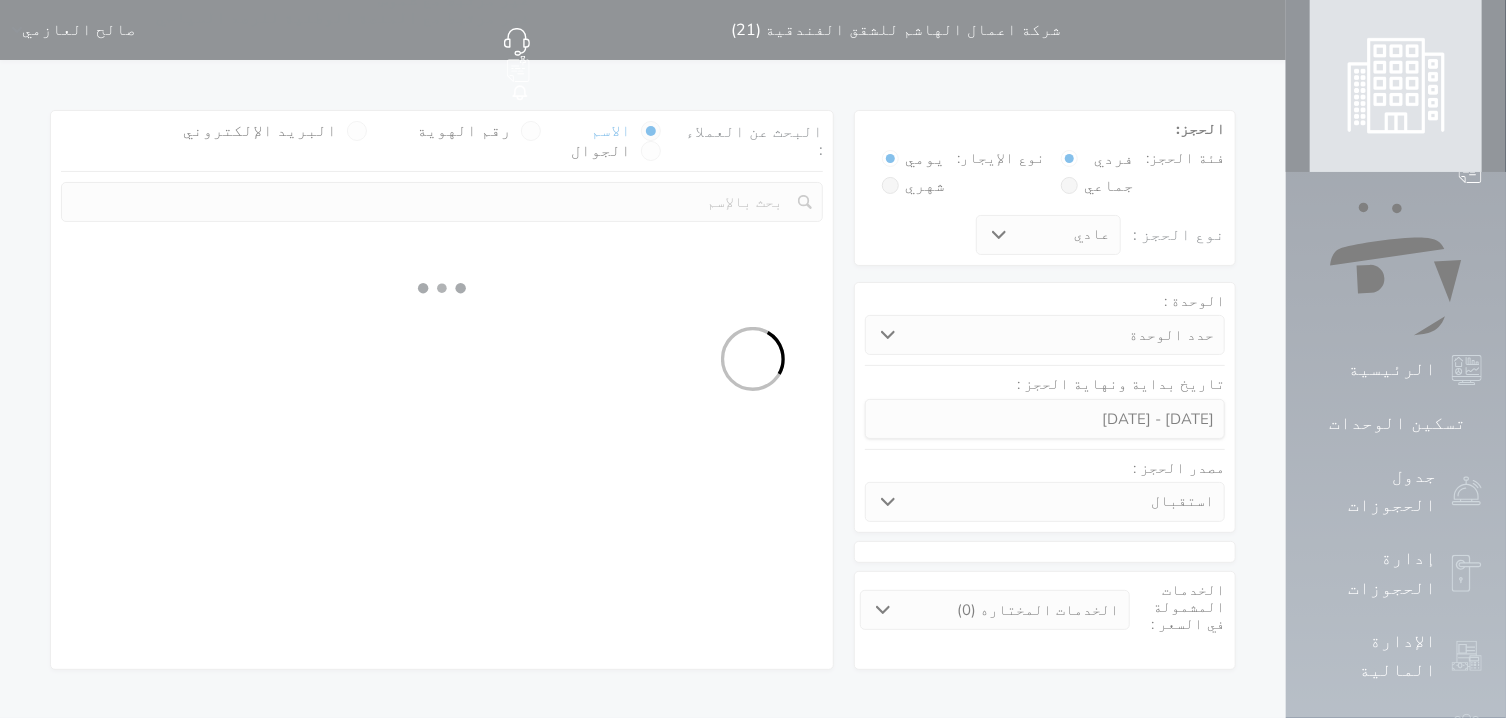 select 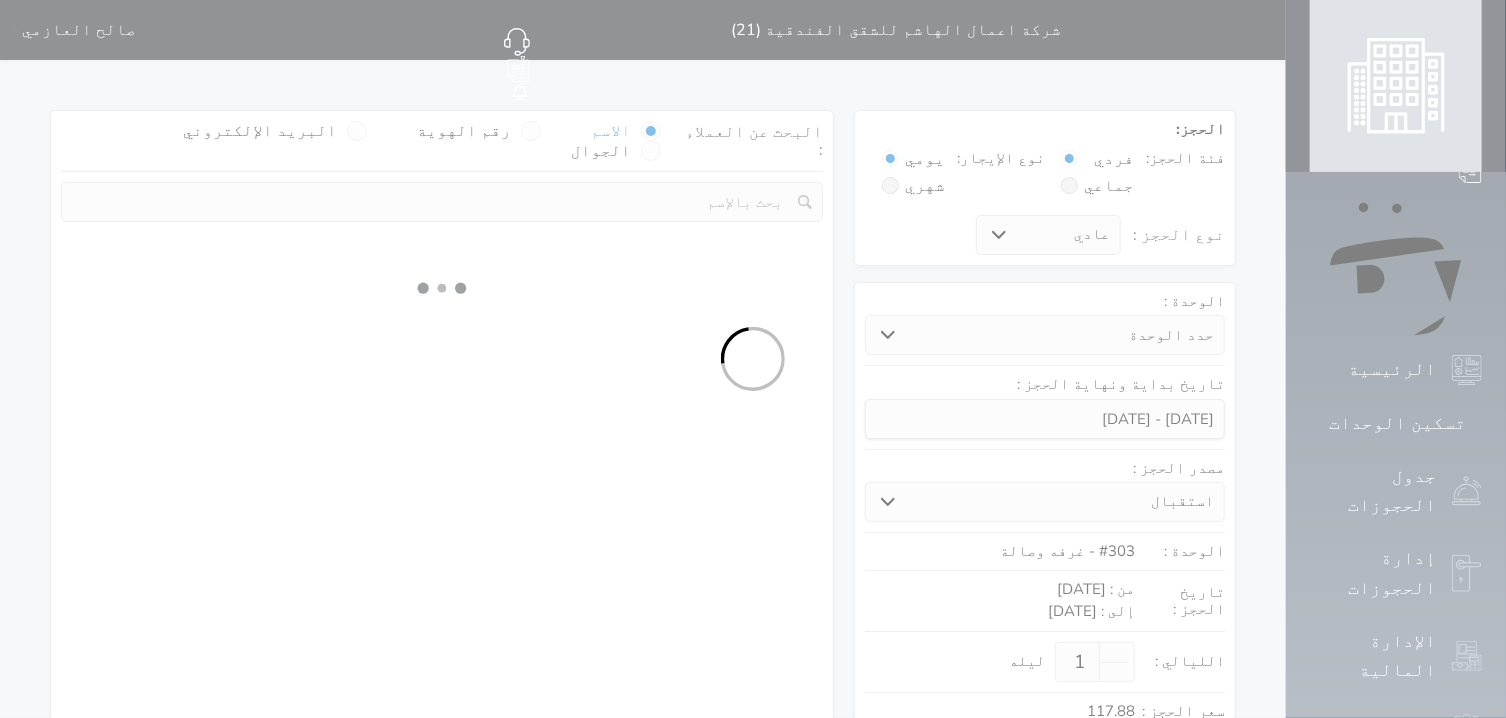 select on "1" 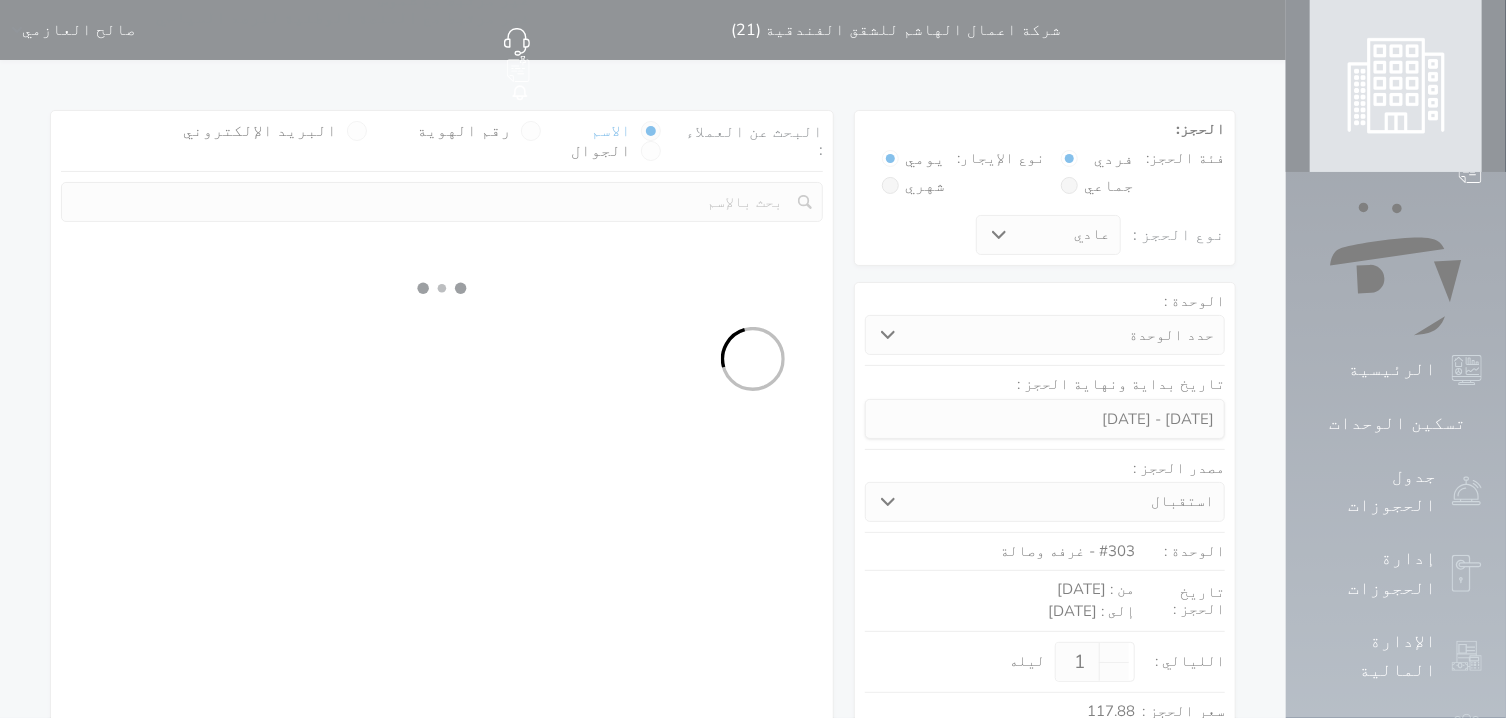 select on "113" 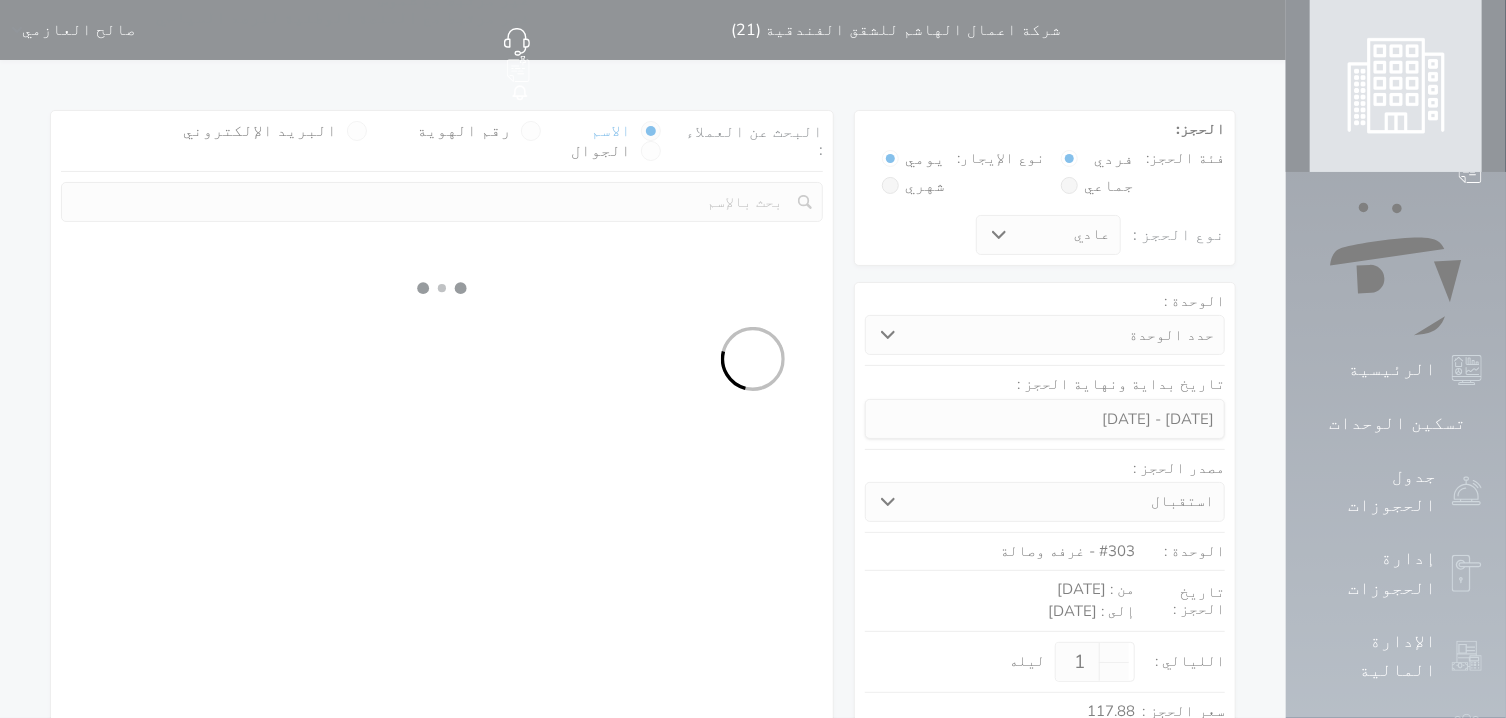 select on "1" 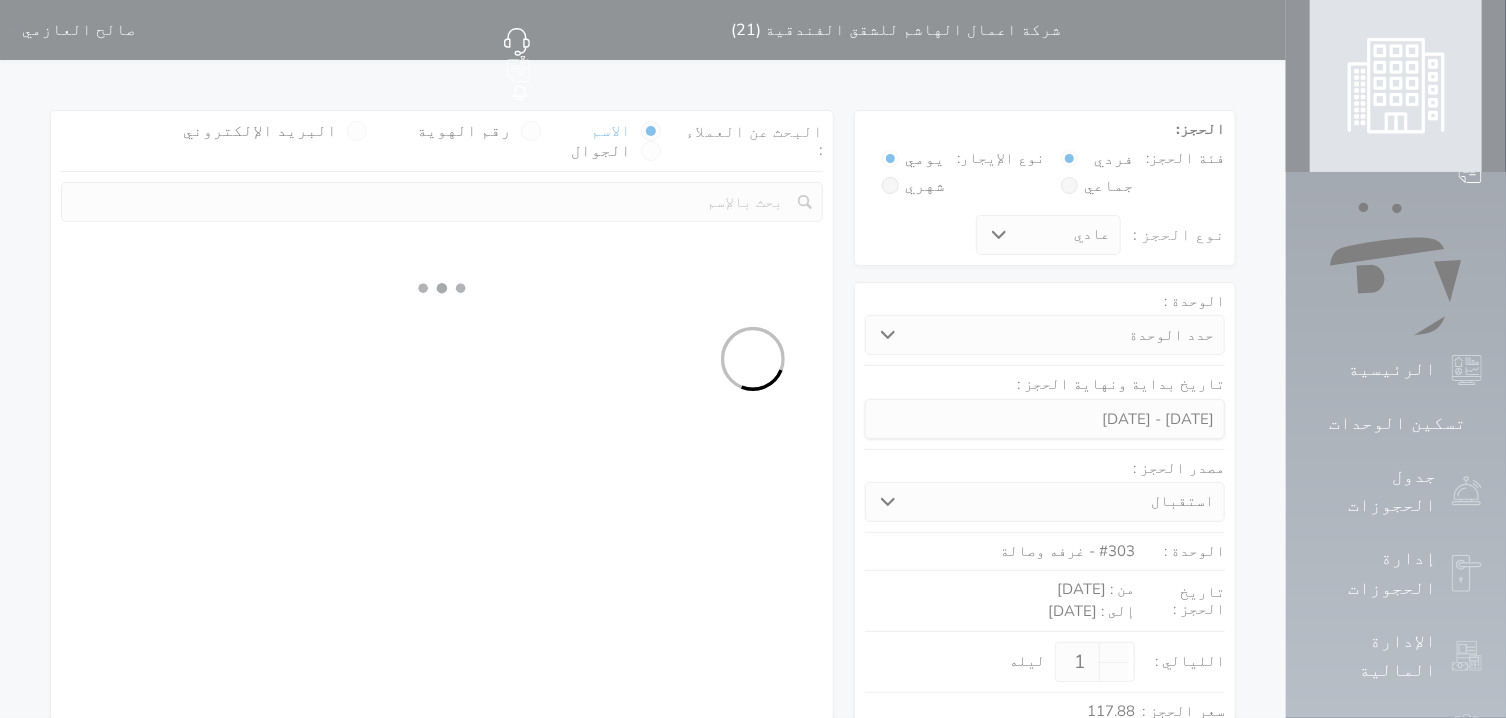 select 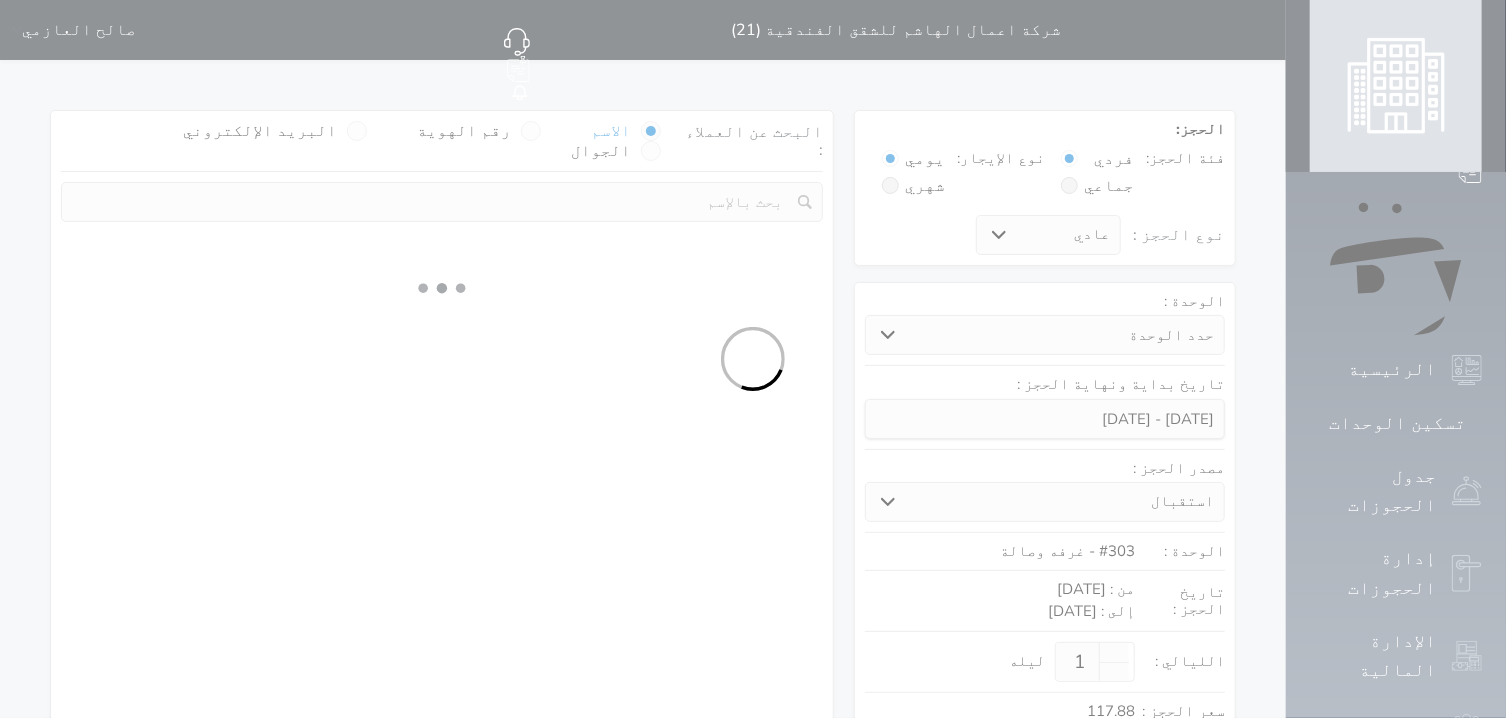select on "7" 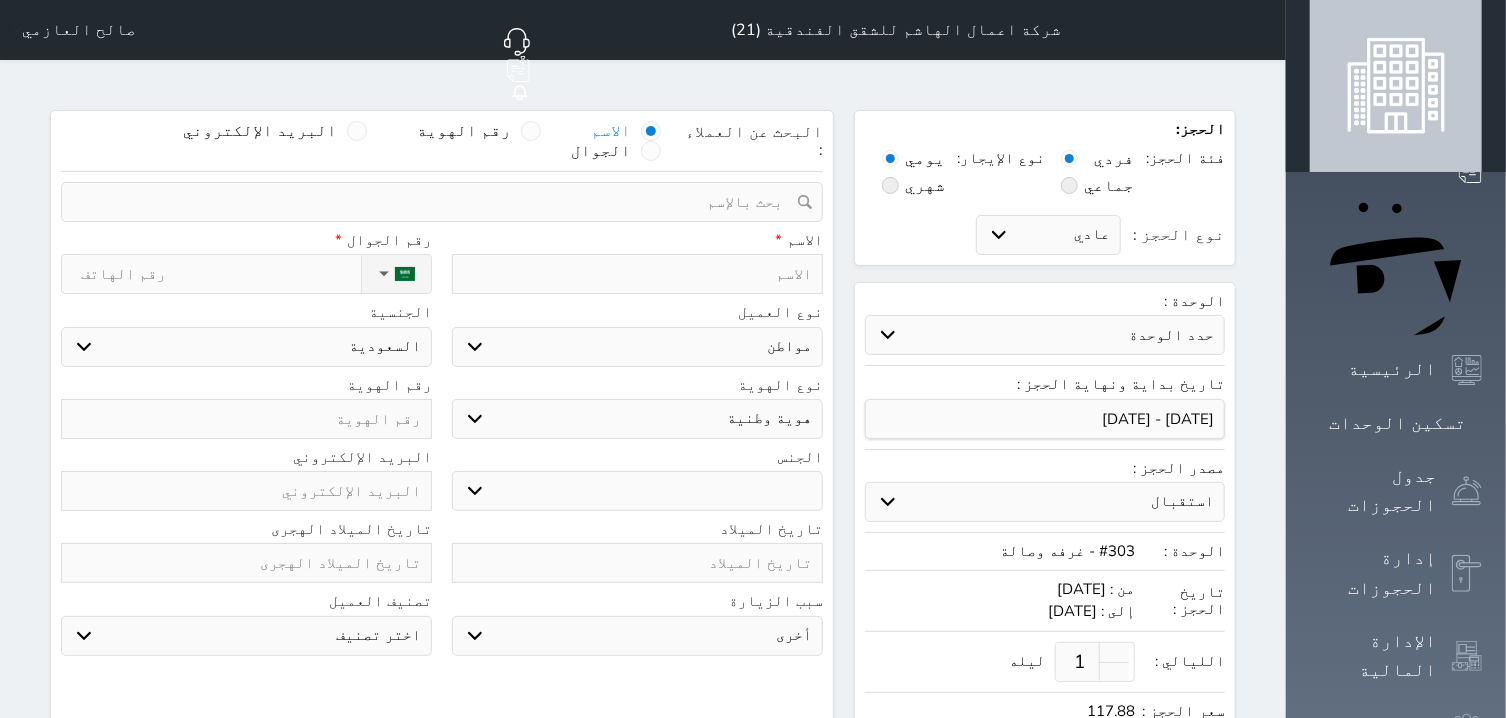 select 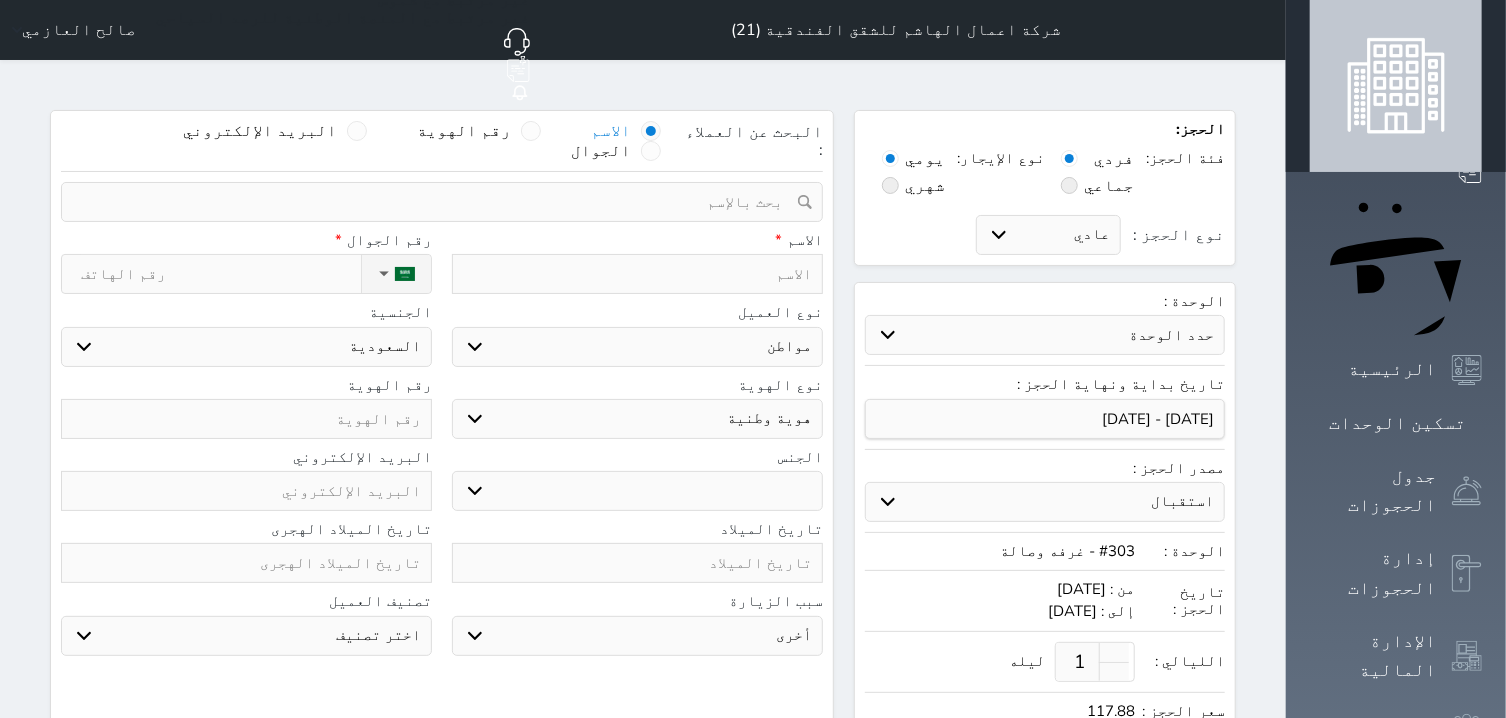 click at bounding box center (246, 419) 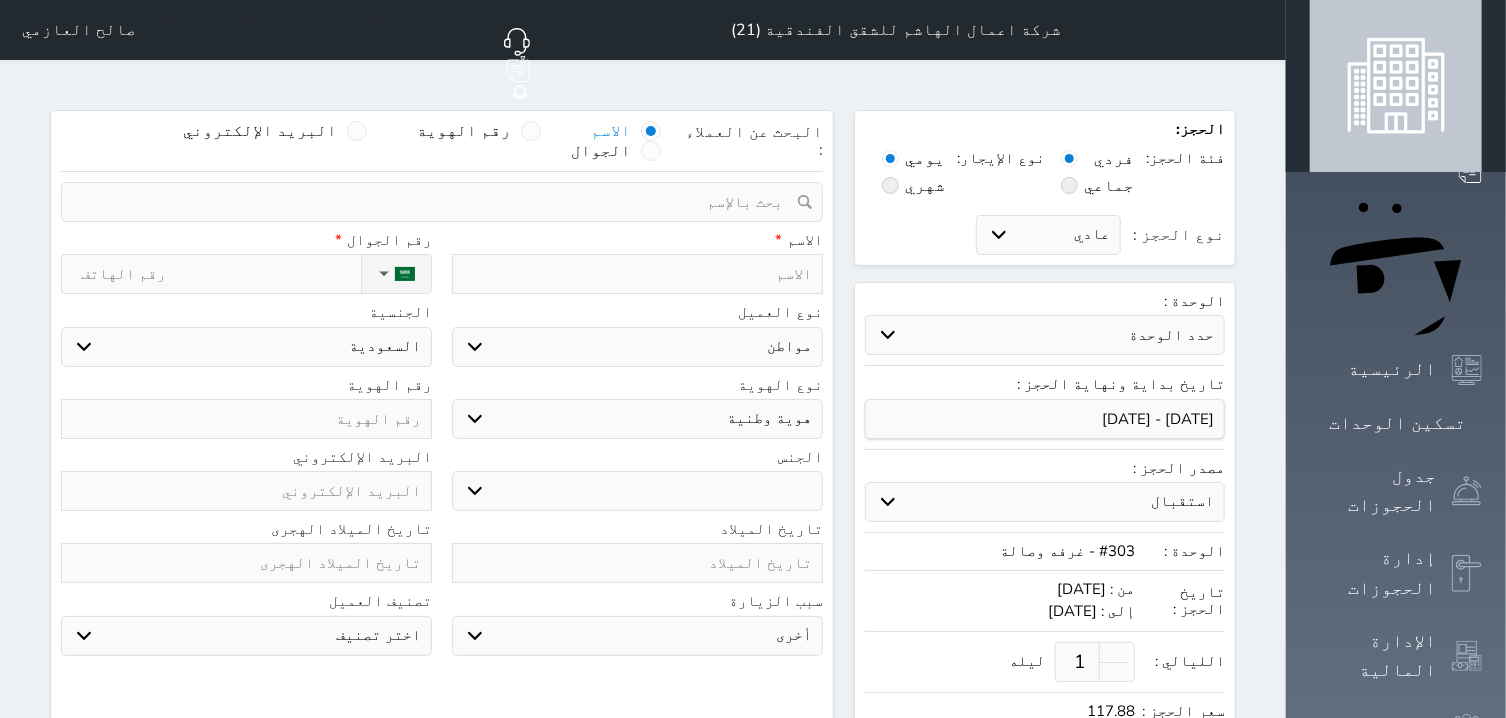 type on "2" 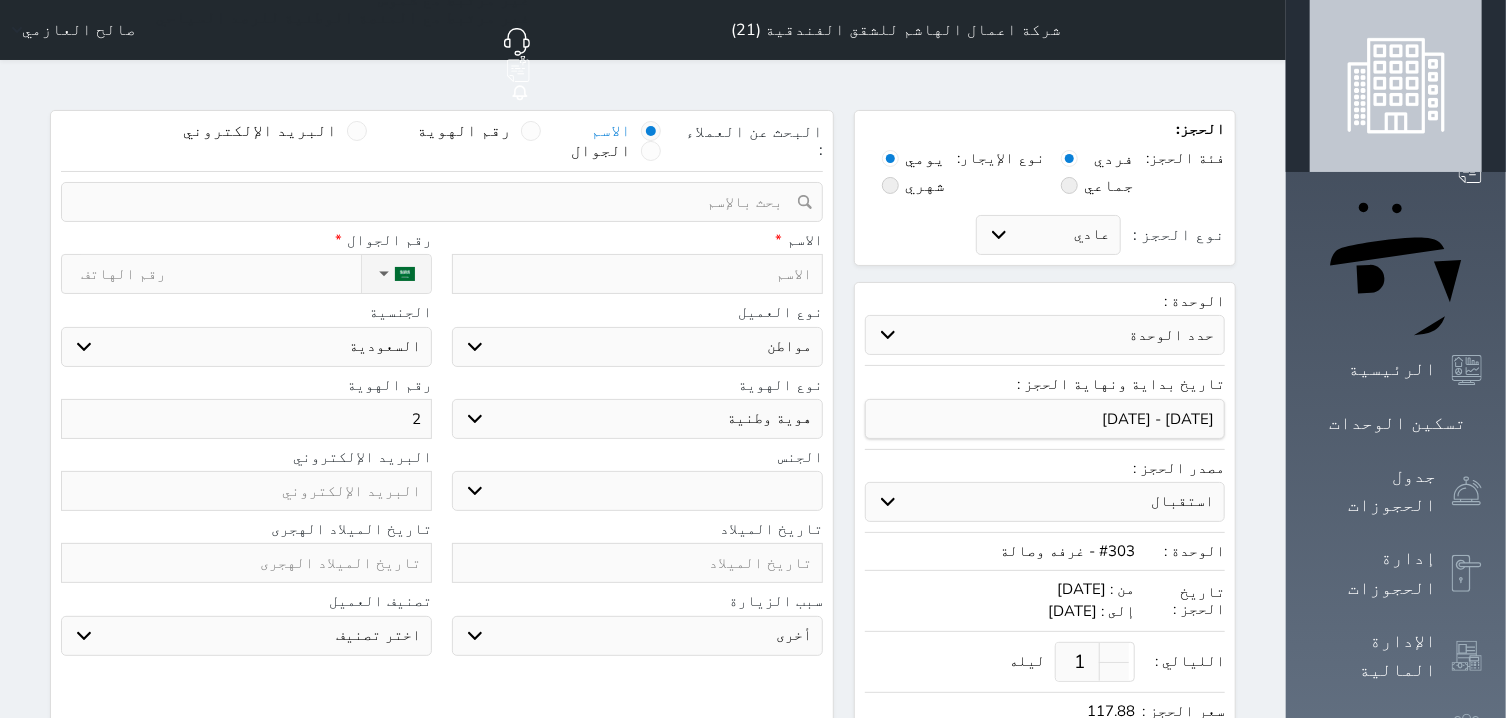 type on "22" 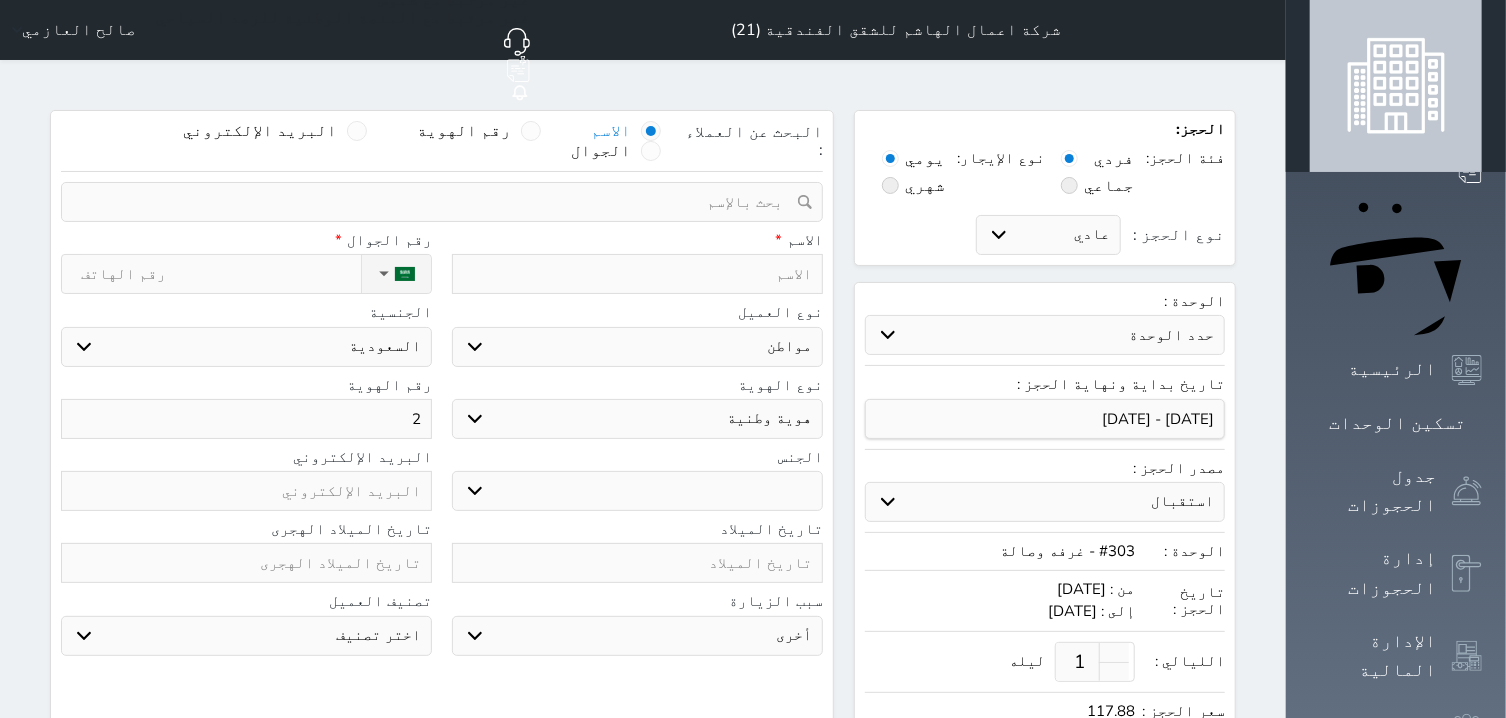 select 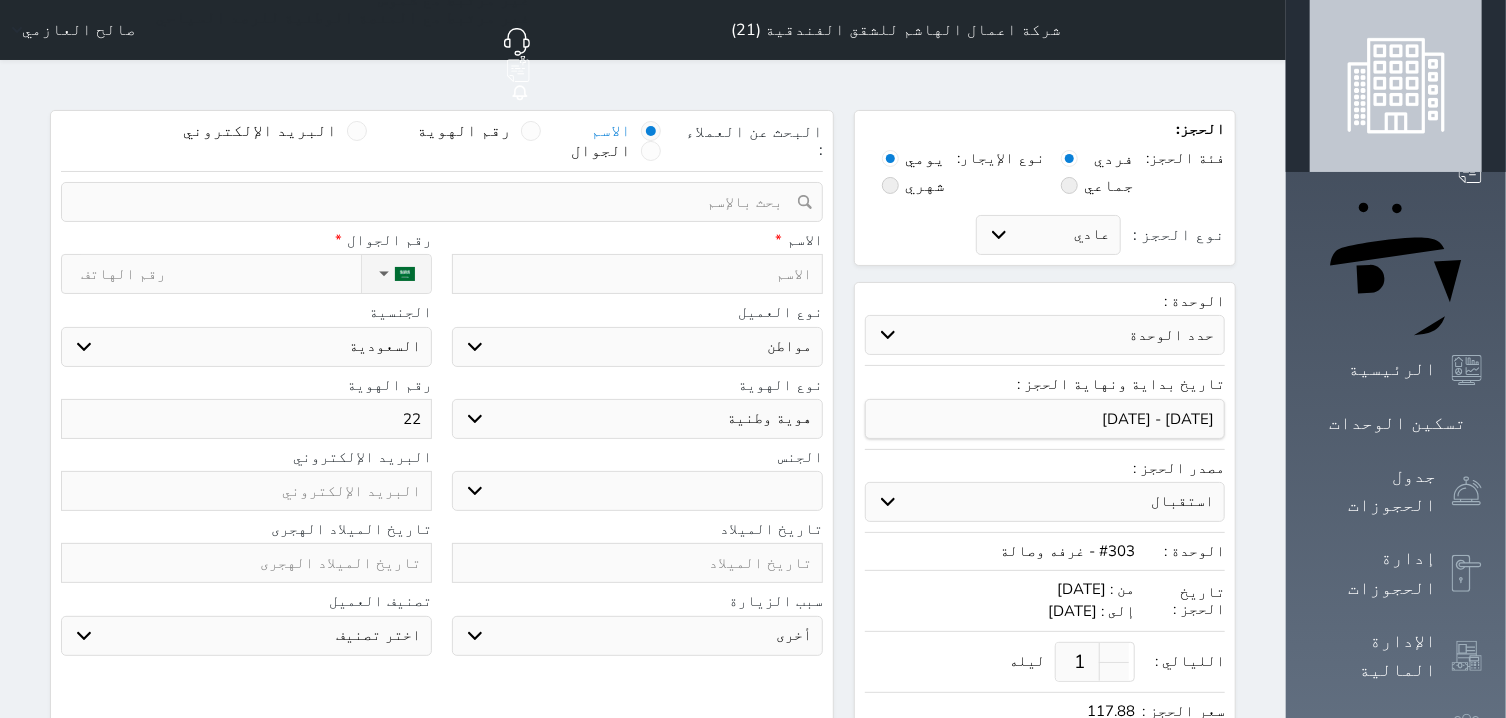 type on "226" 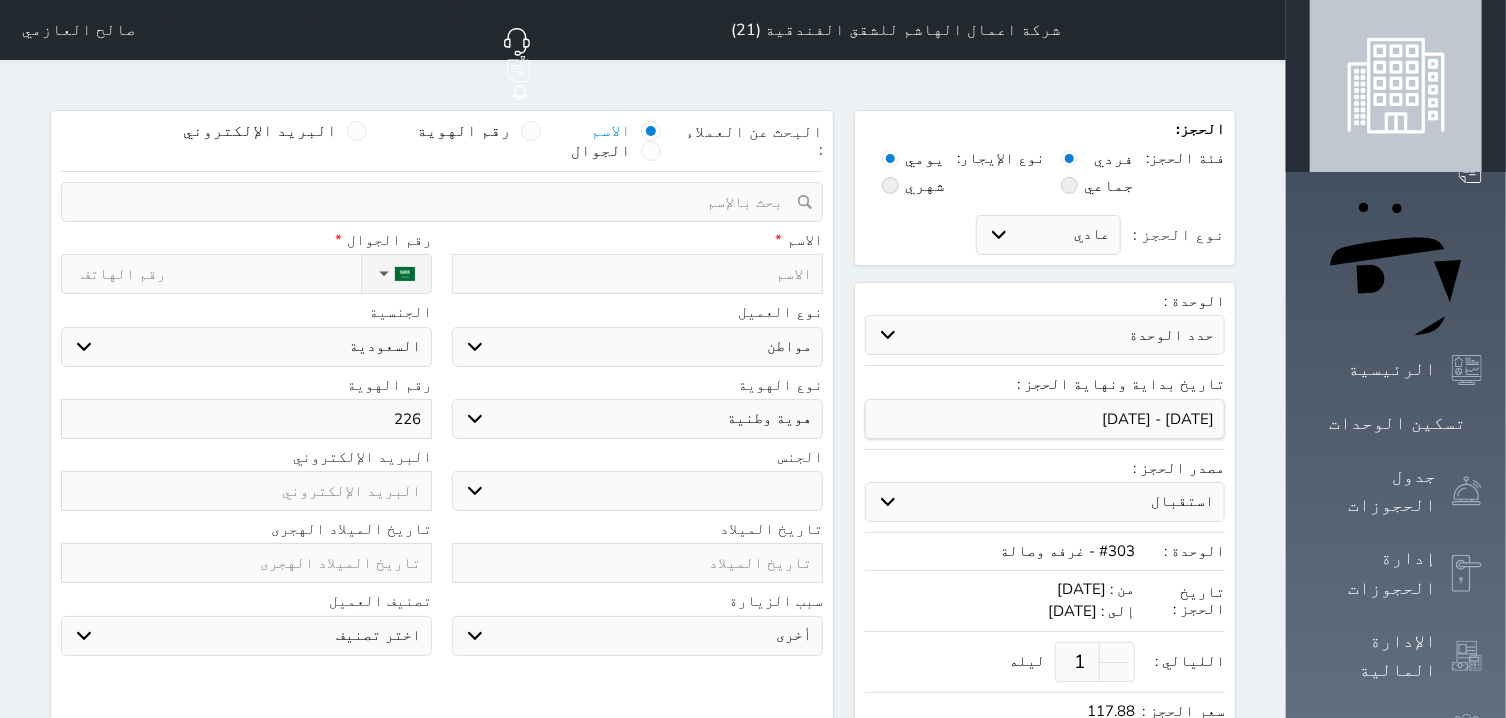 type on "2261" 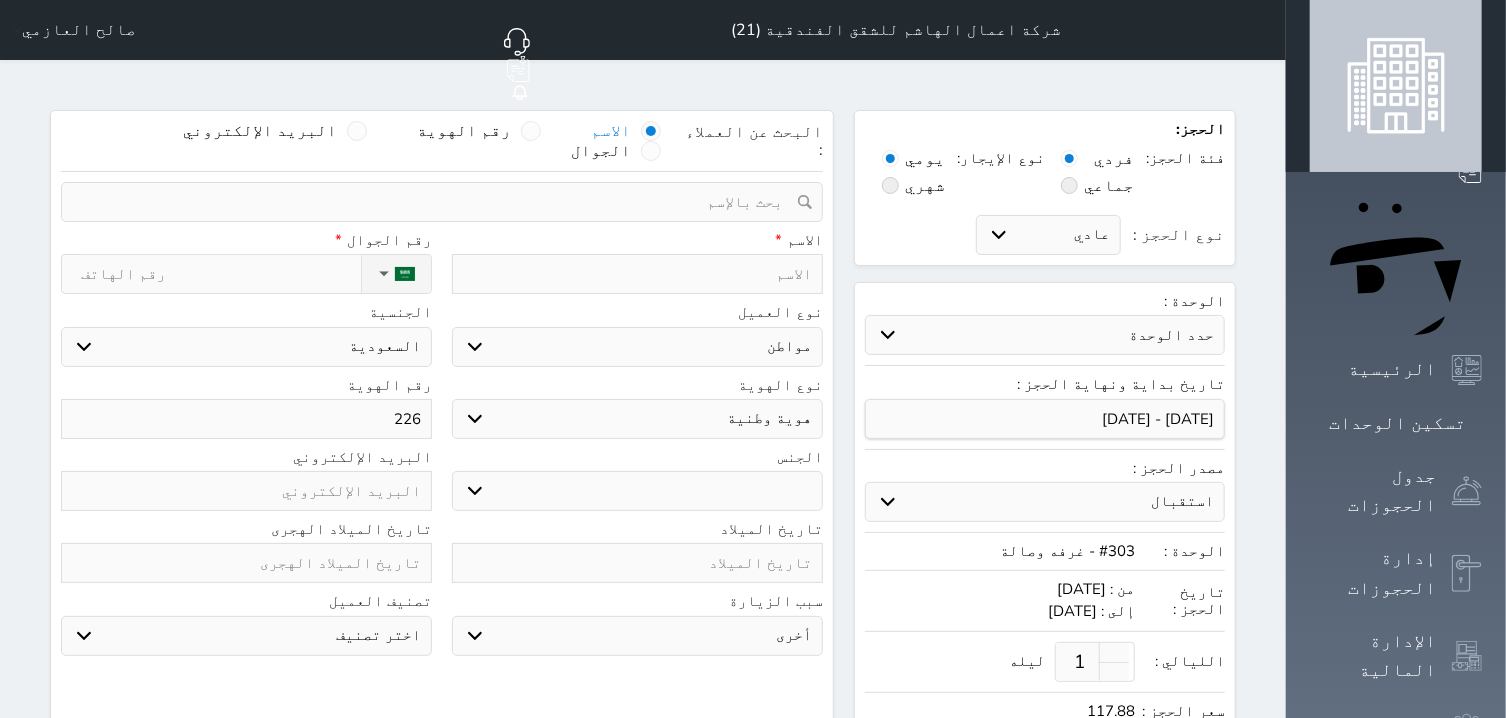 select 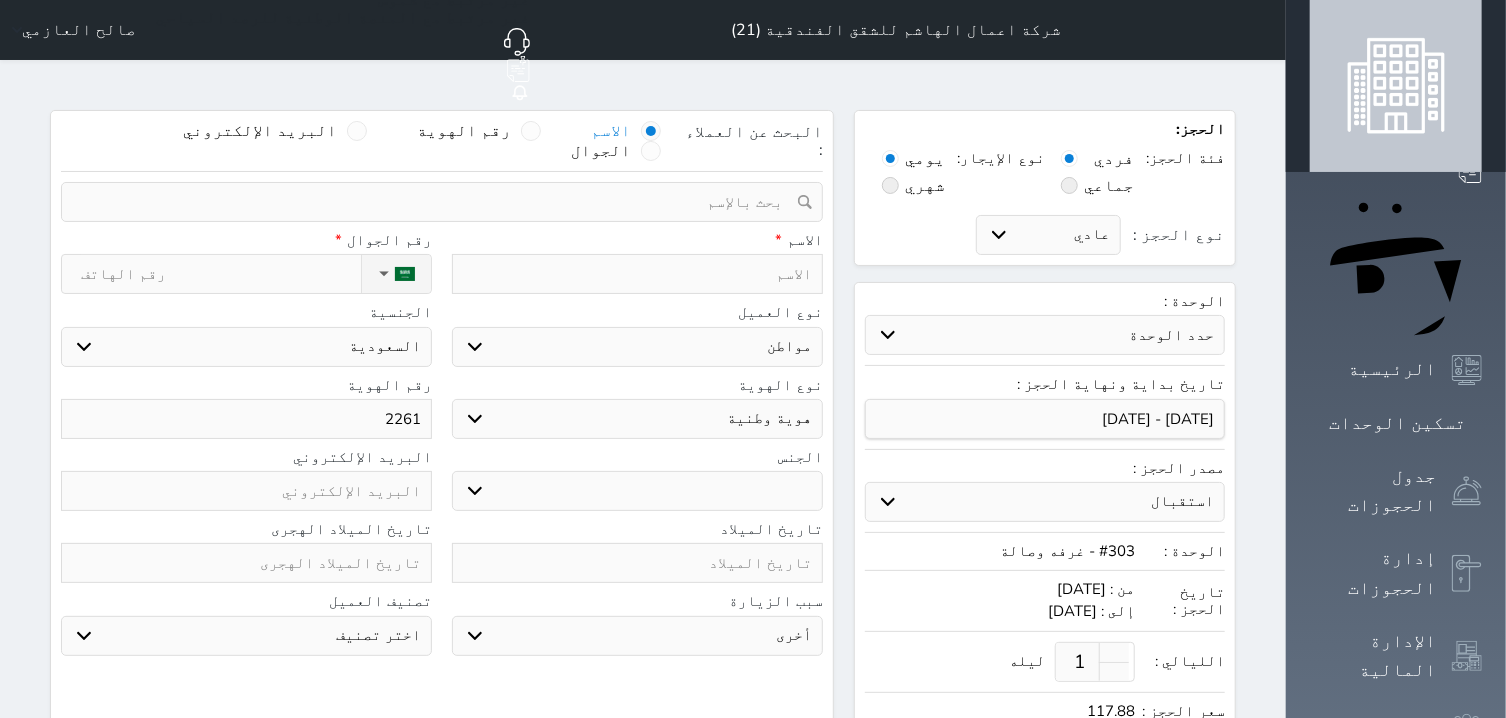 type on "22618" 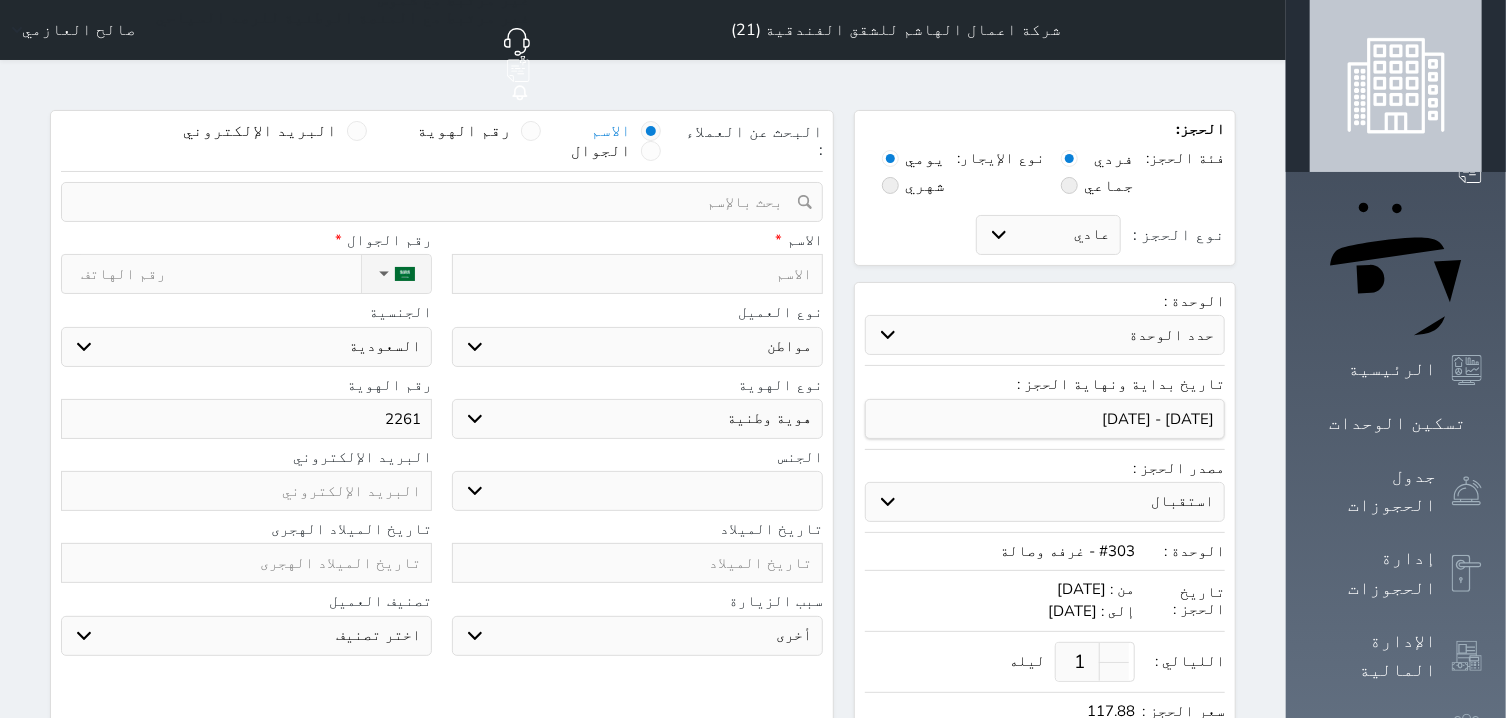select 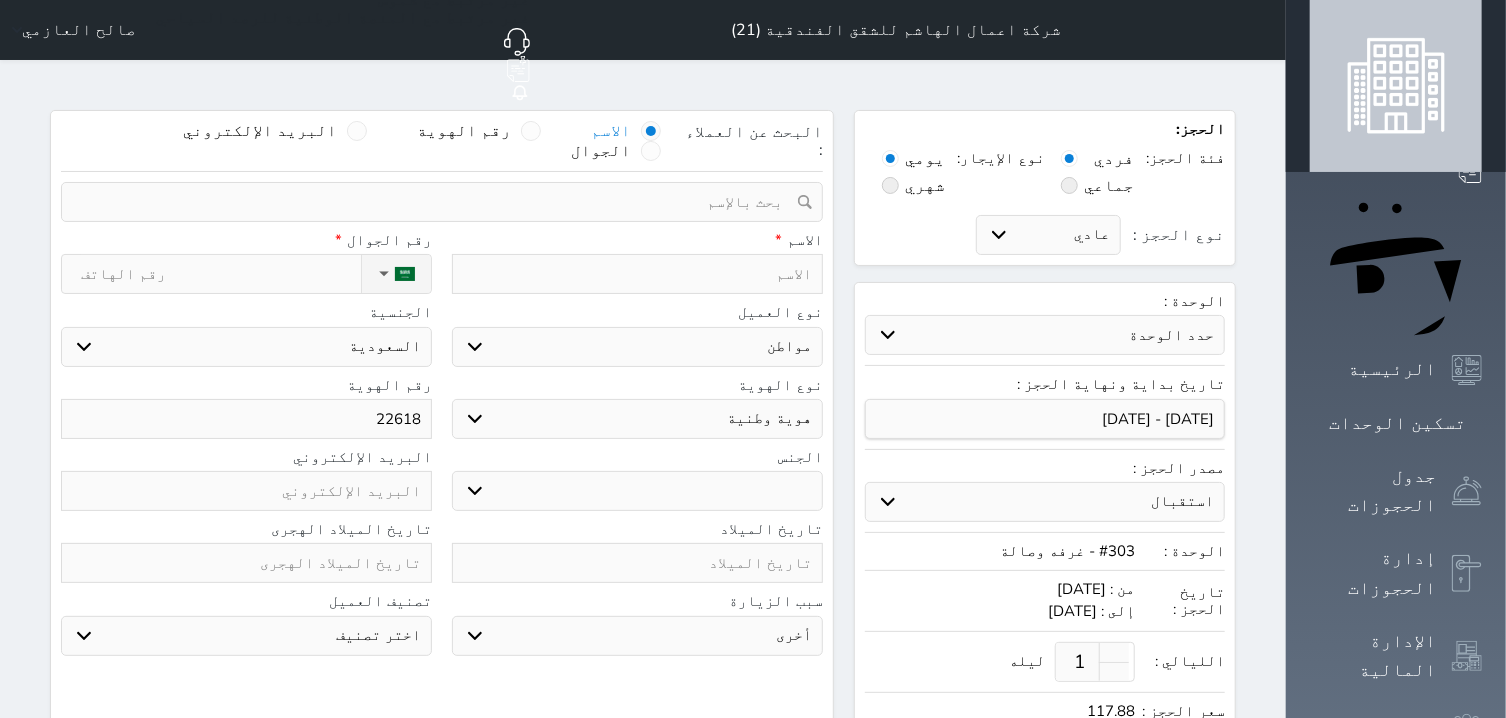 type on "226189" 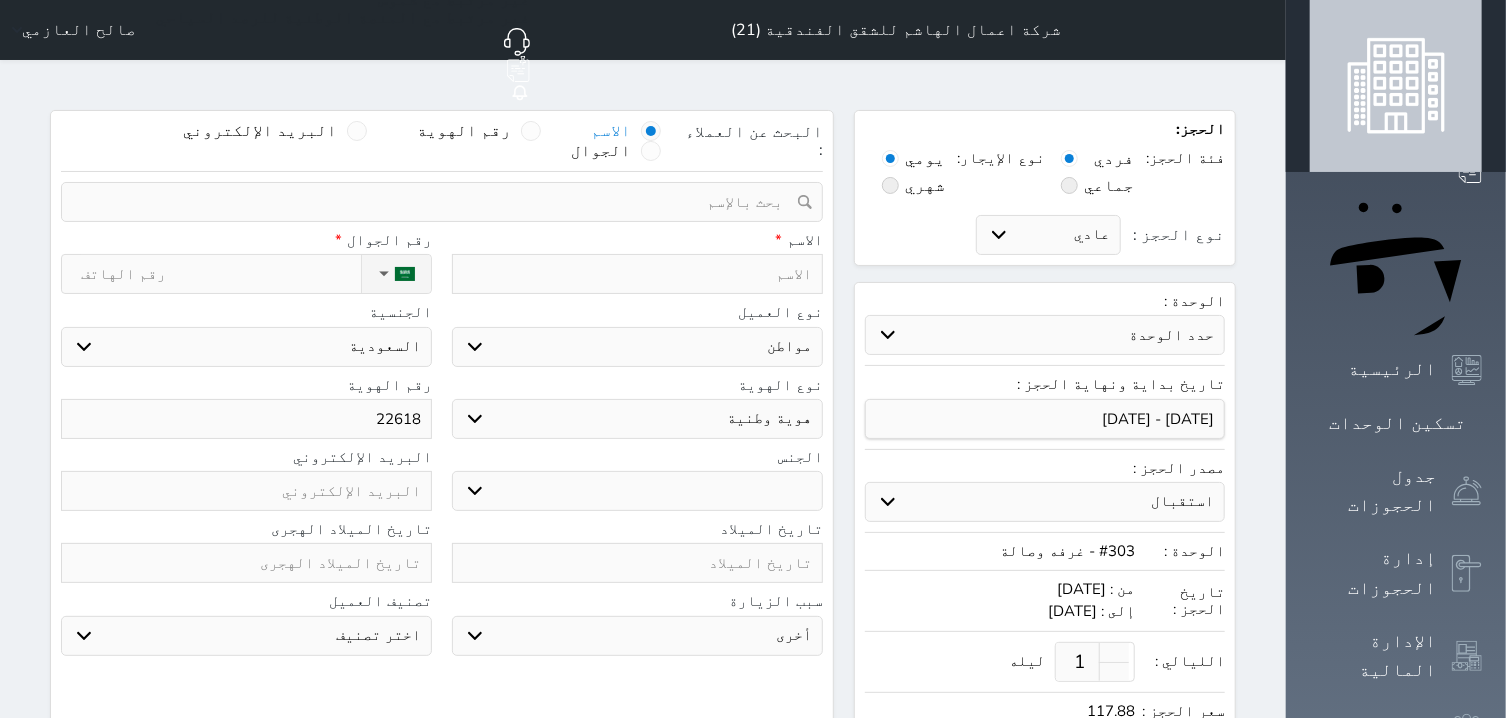 select 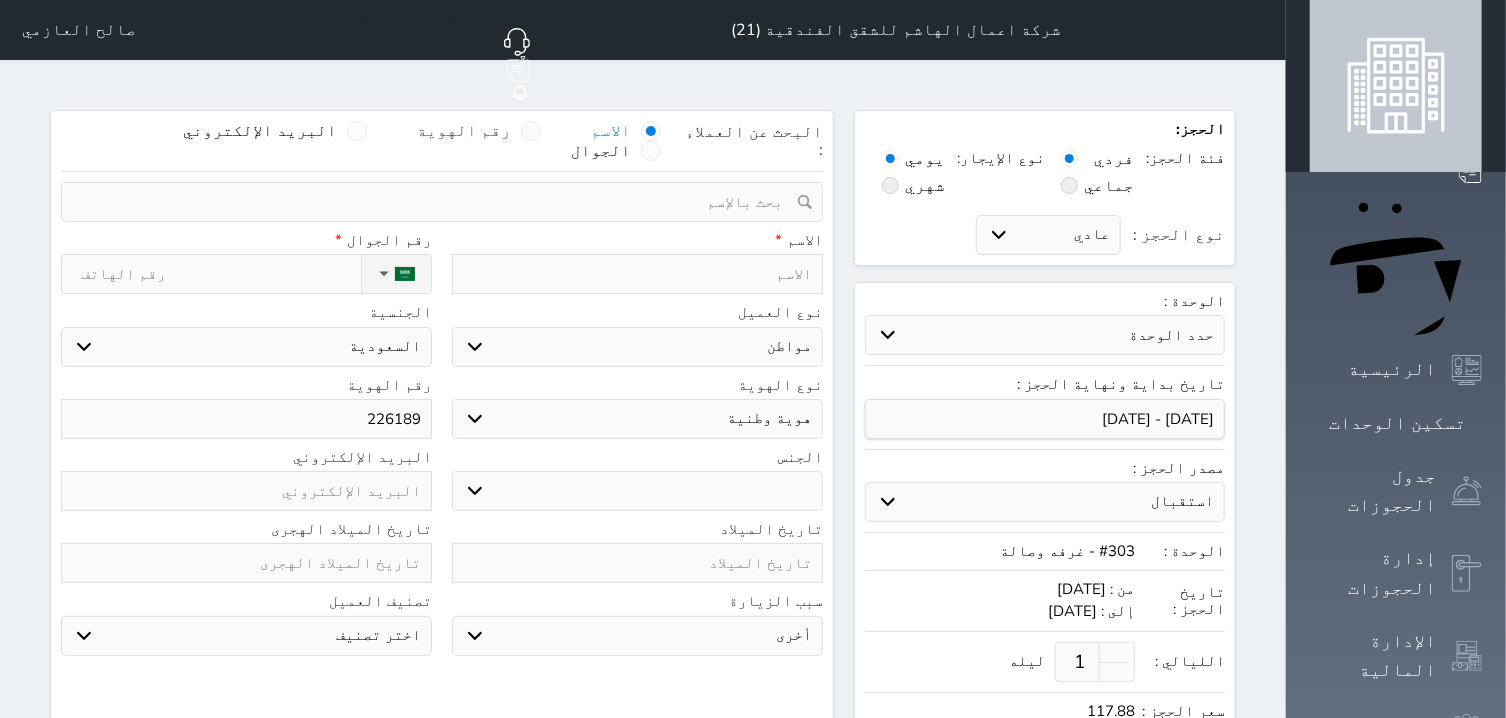 type on "226189" 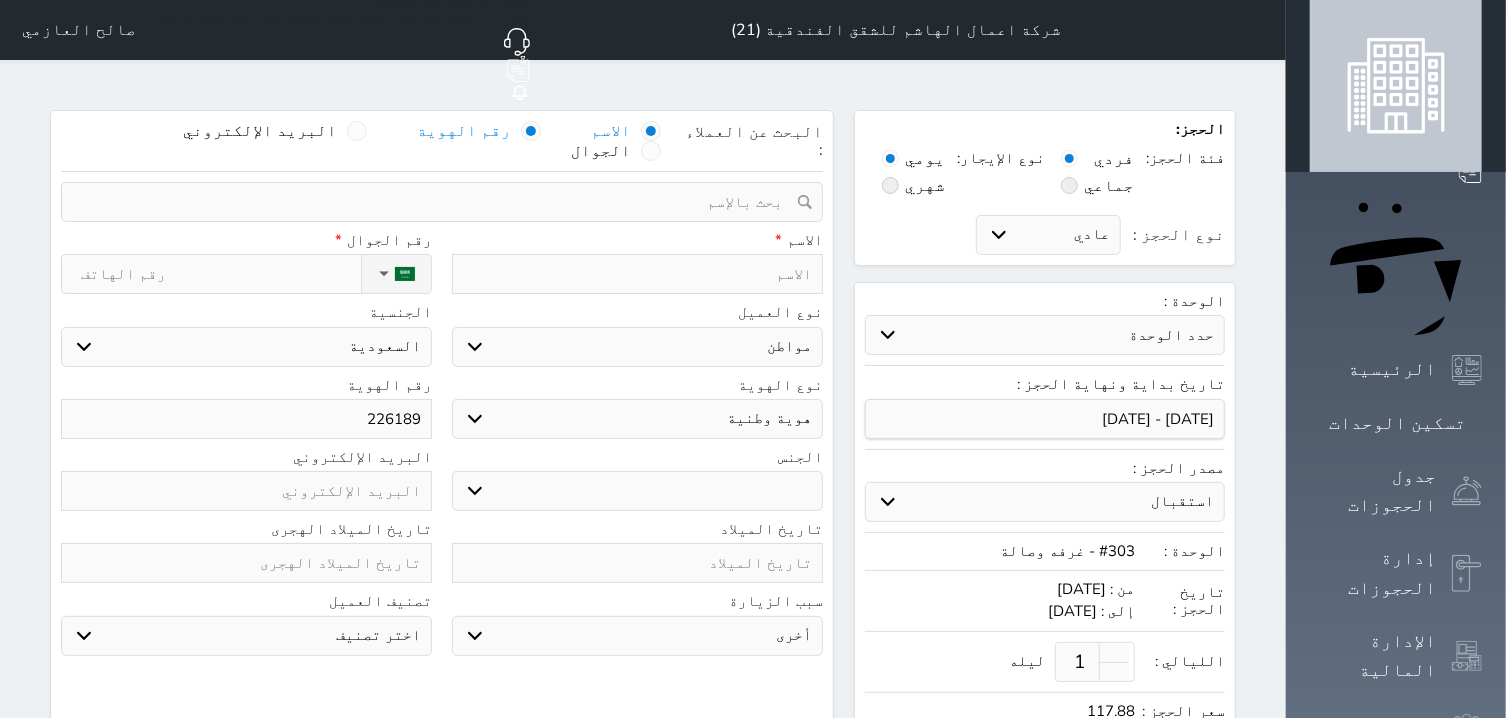 radio on "false" 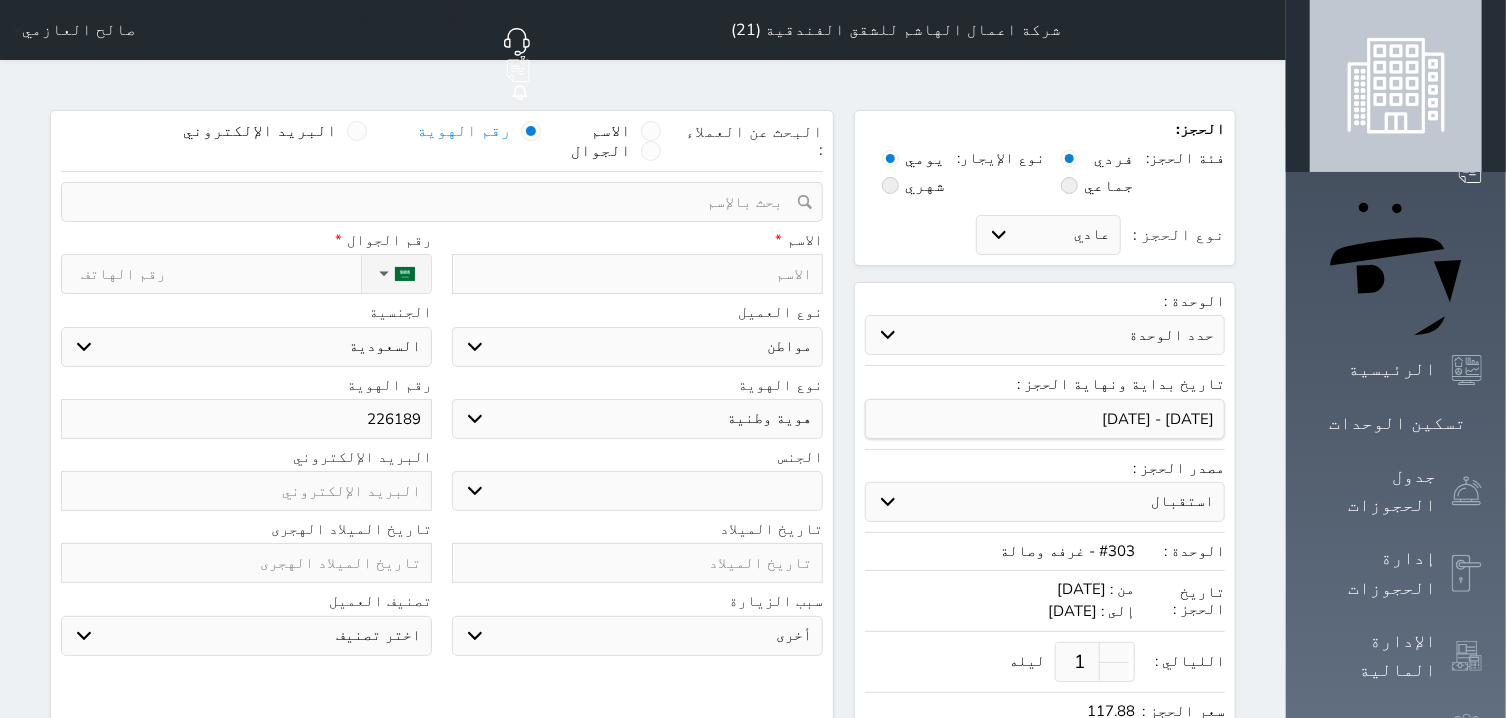 drag, startPoint x: 632, startPoint y: 92, endPoint x: 650, endPoint y: 97, distance: 18.681541 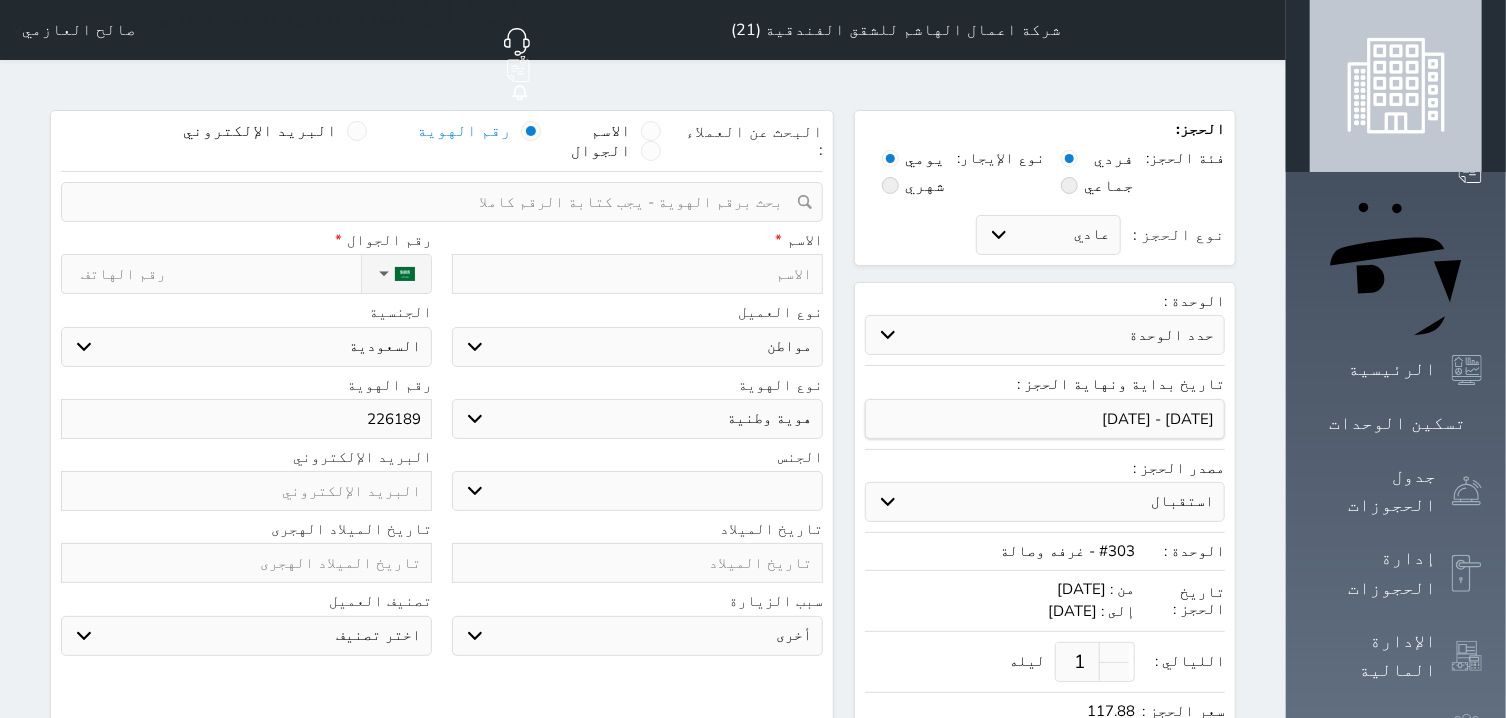 click at bounding box center (435, 202) 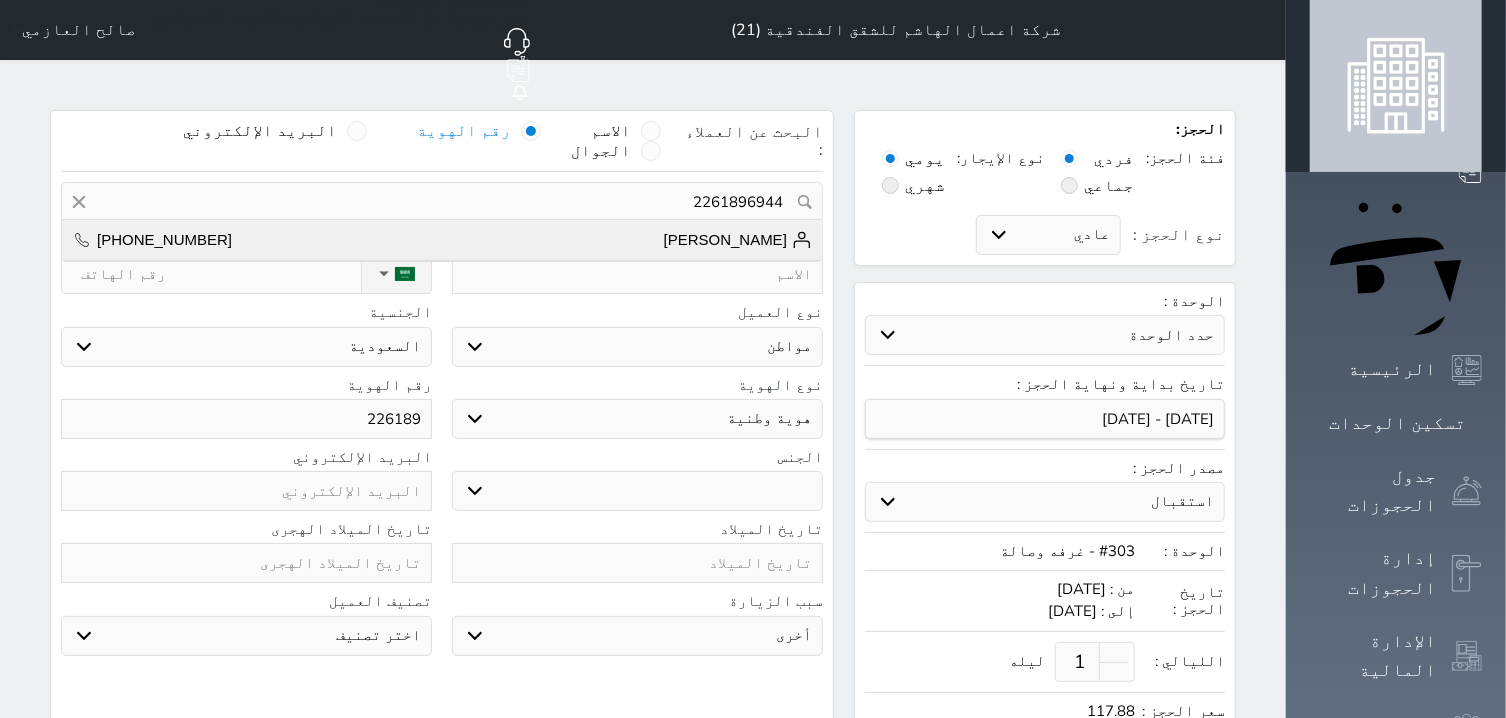 type on "2261896944" 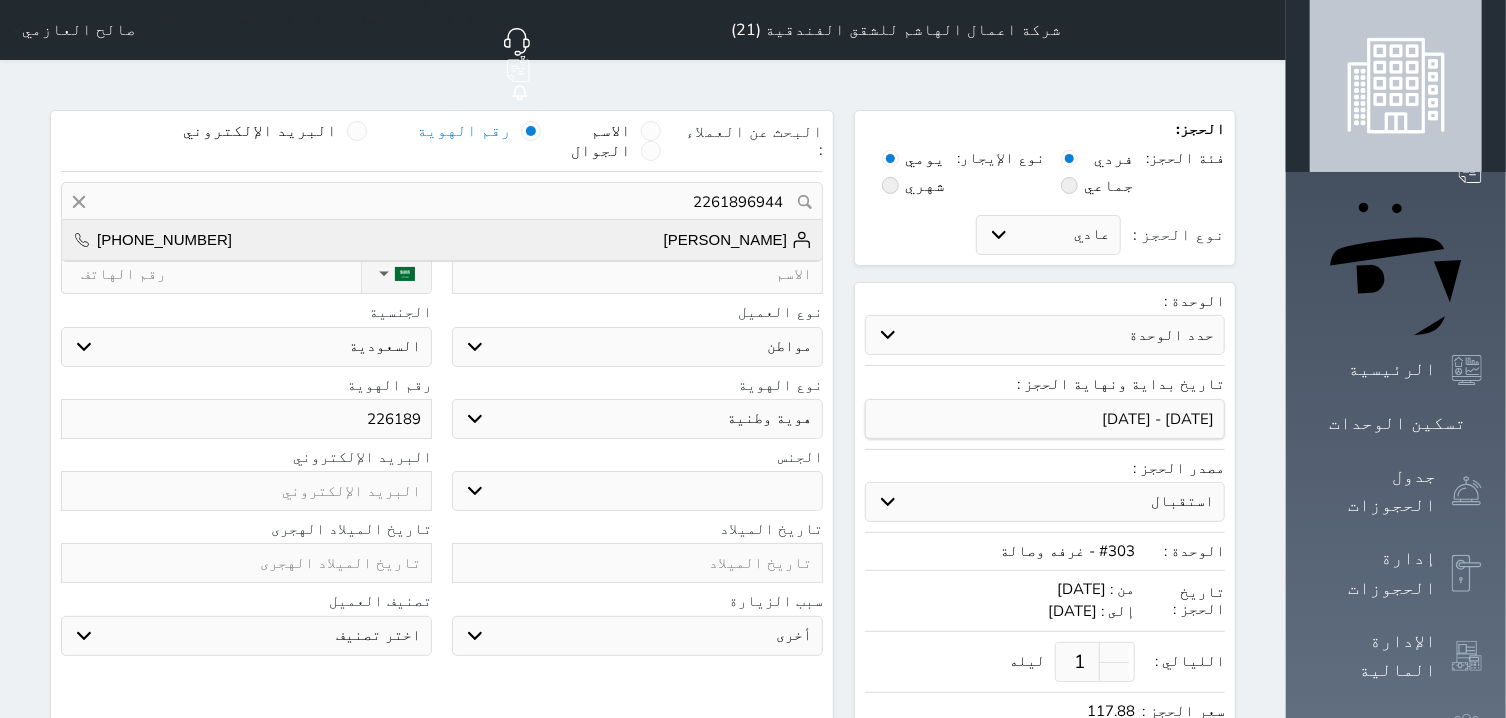 click on "[PERSON_NAME]" at bounding box center [738, 240] 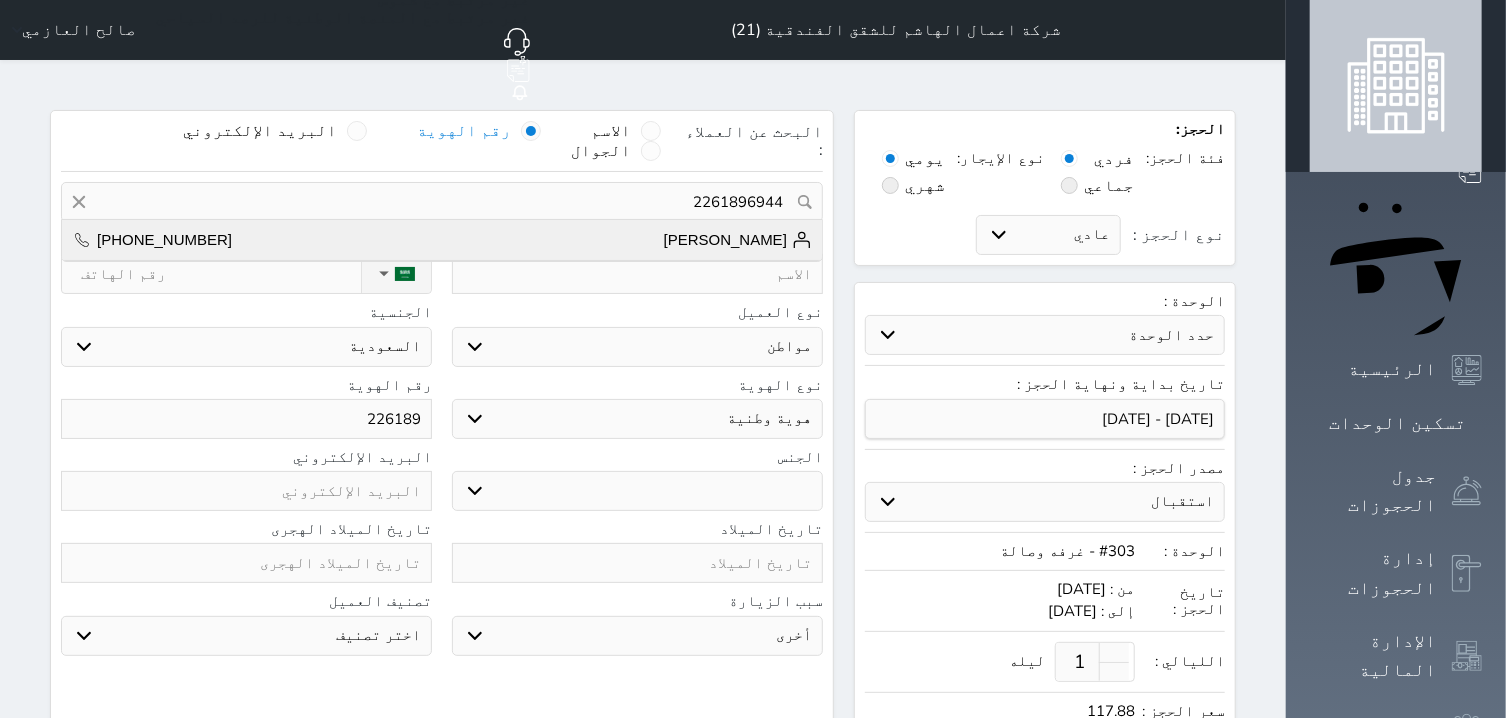 select 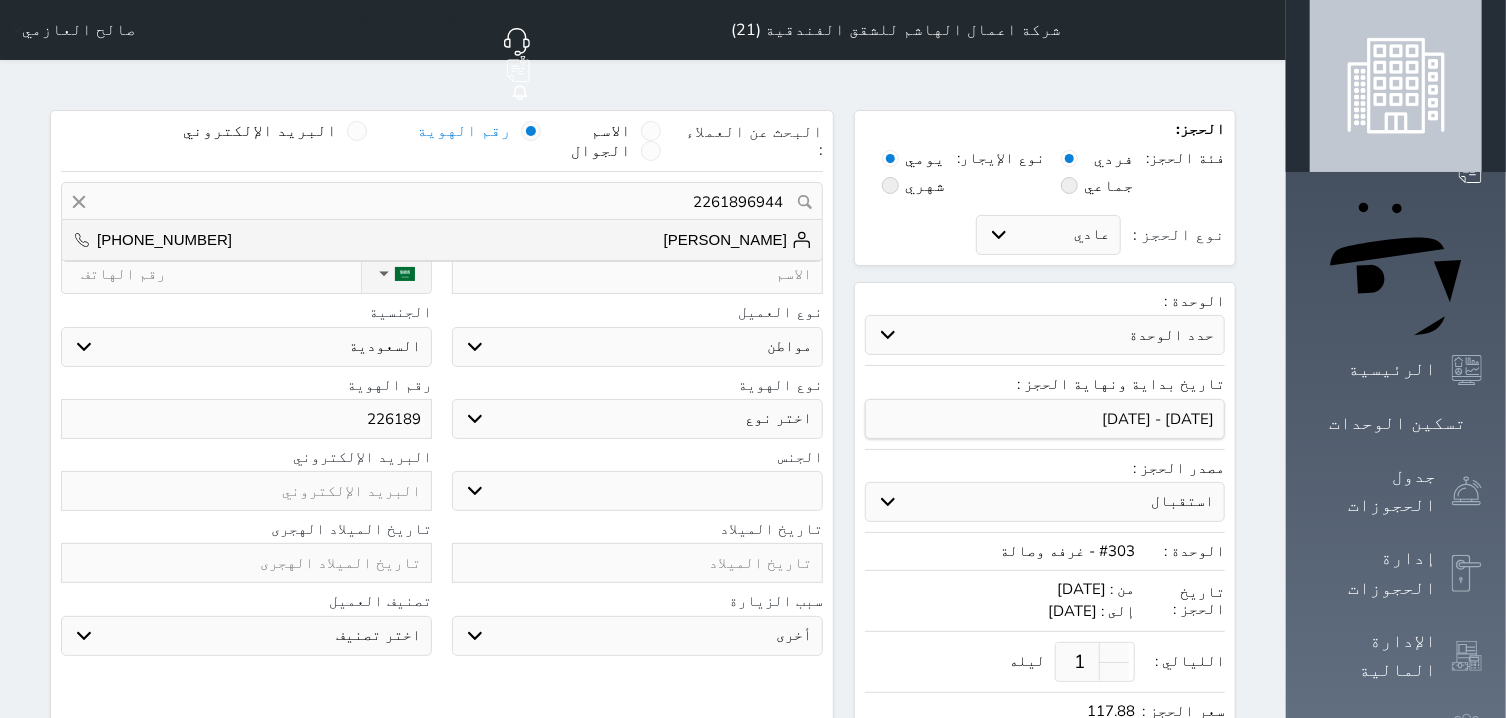 type on "[PERSON_NAME]  ||  [PHONE_NUMBER]" 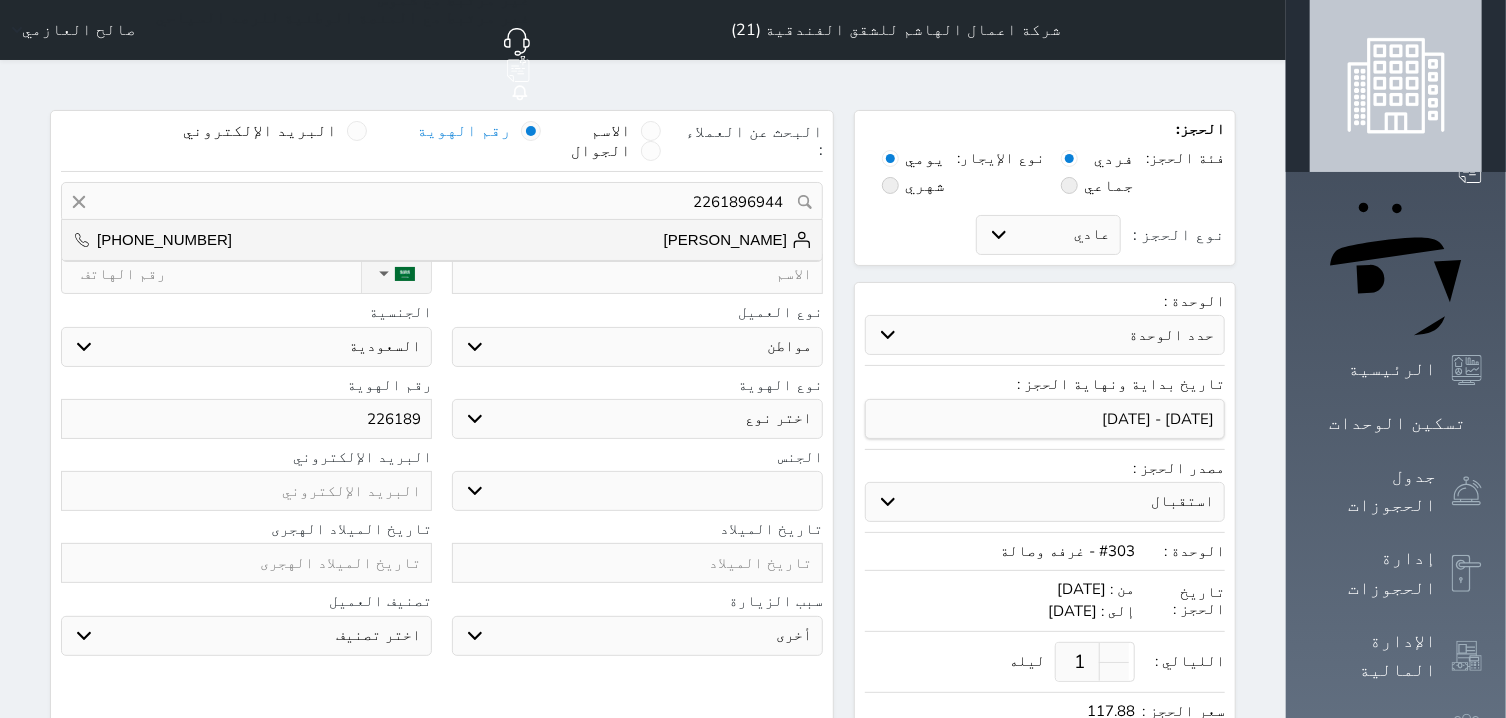 type on "[PERSON_NAME]" 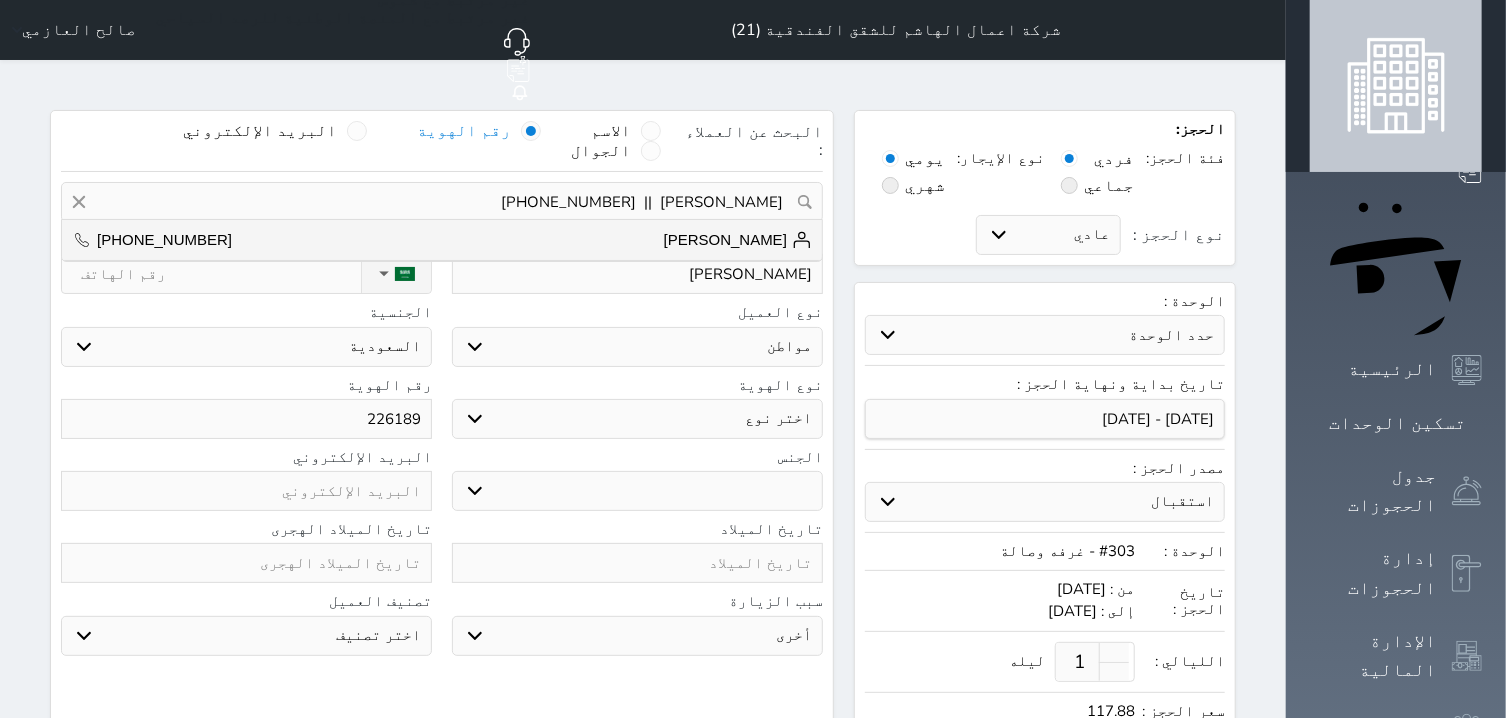 type on "[PHONE_NUMBER]" 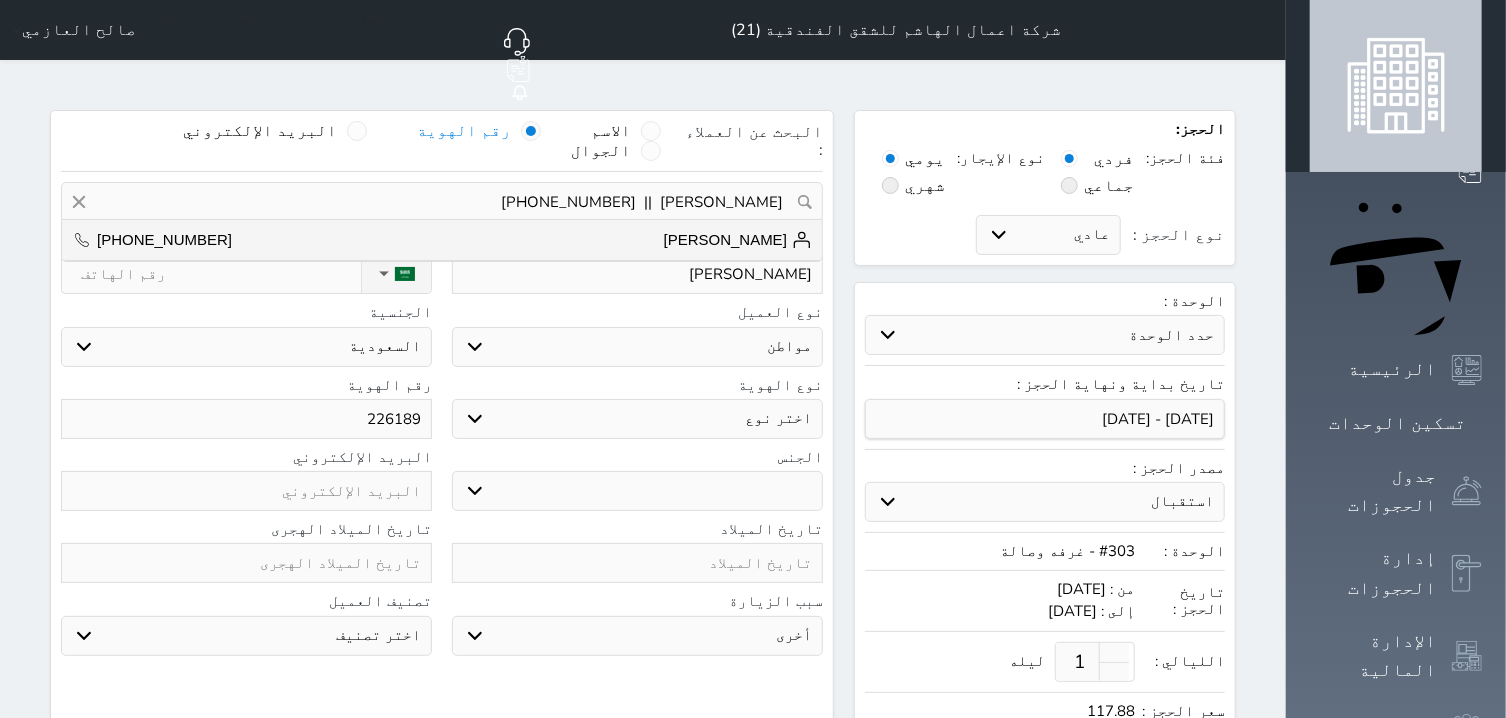 select on "4" 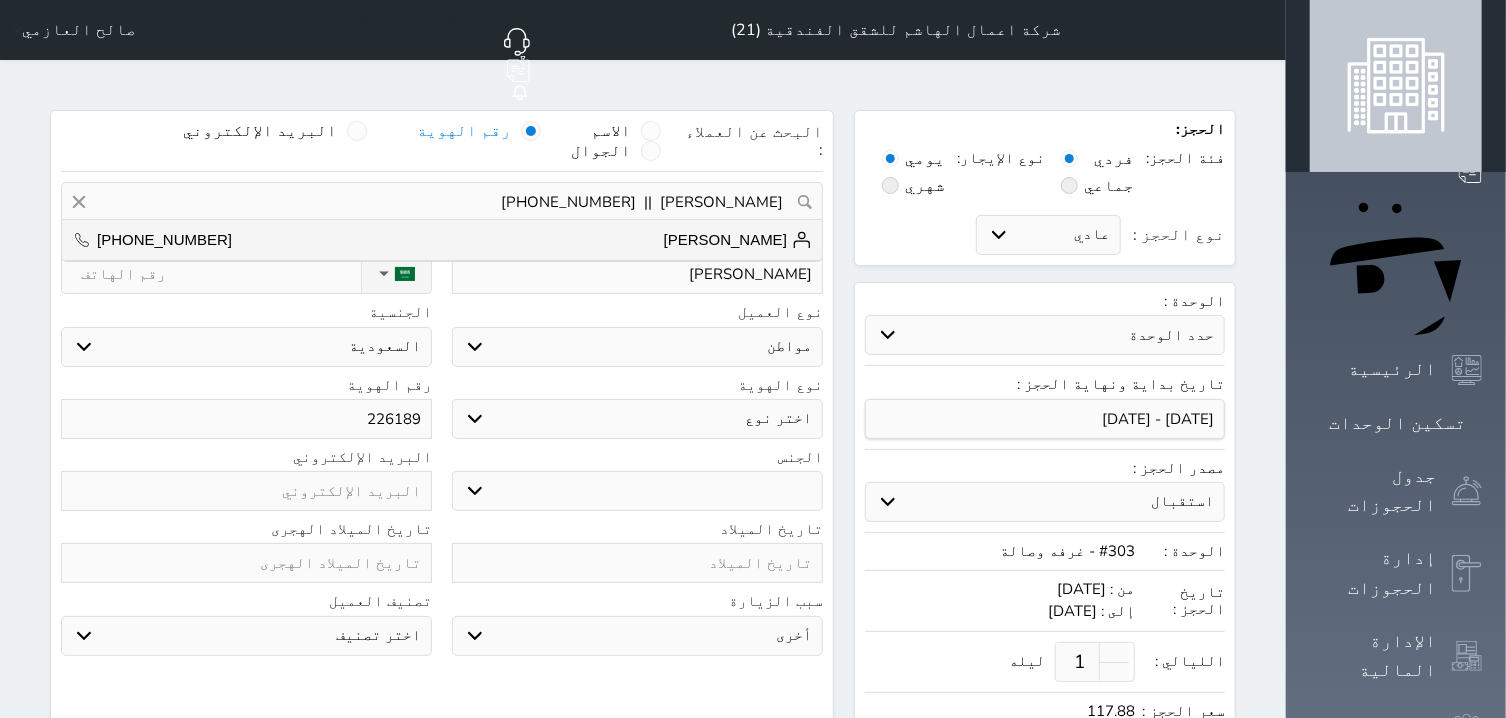 type on "2261896944" 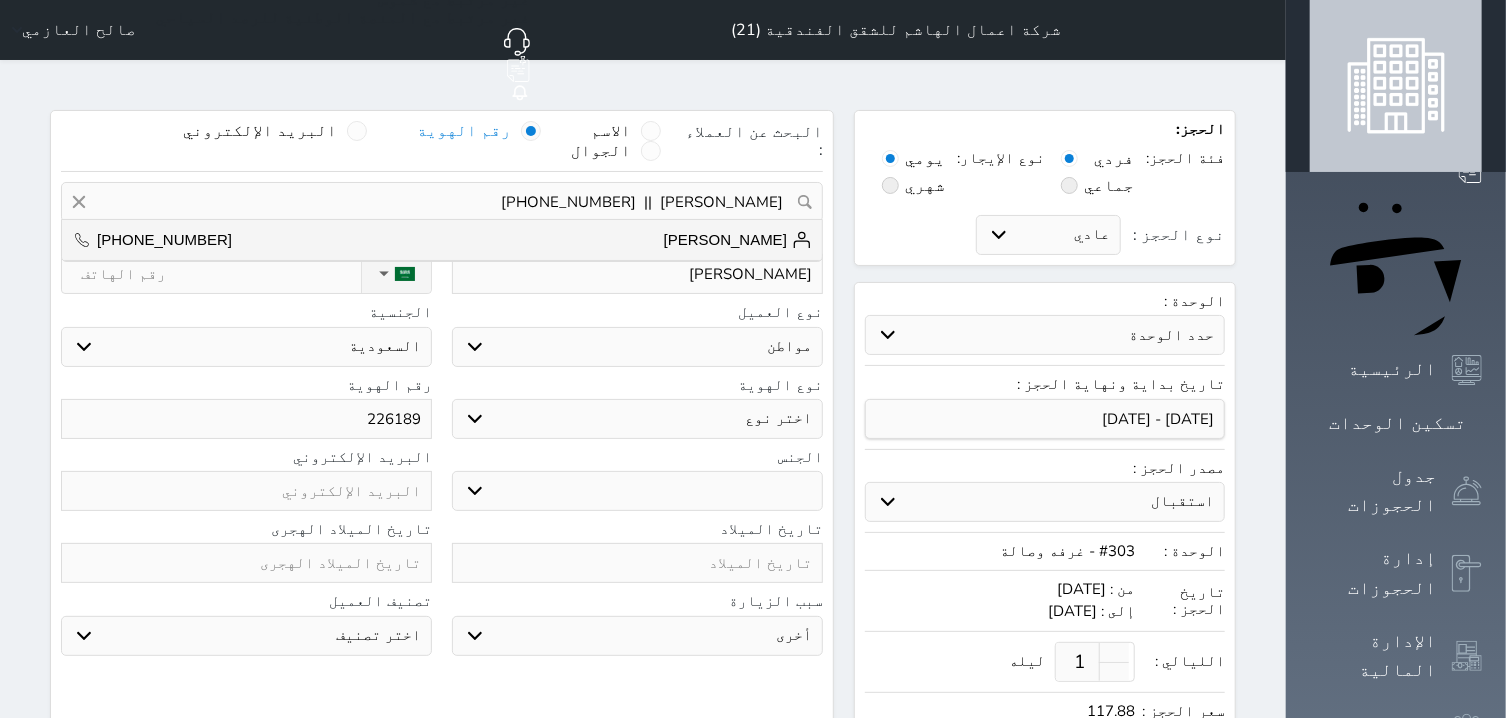 select on "111" 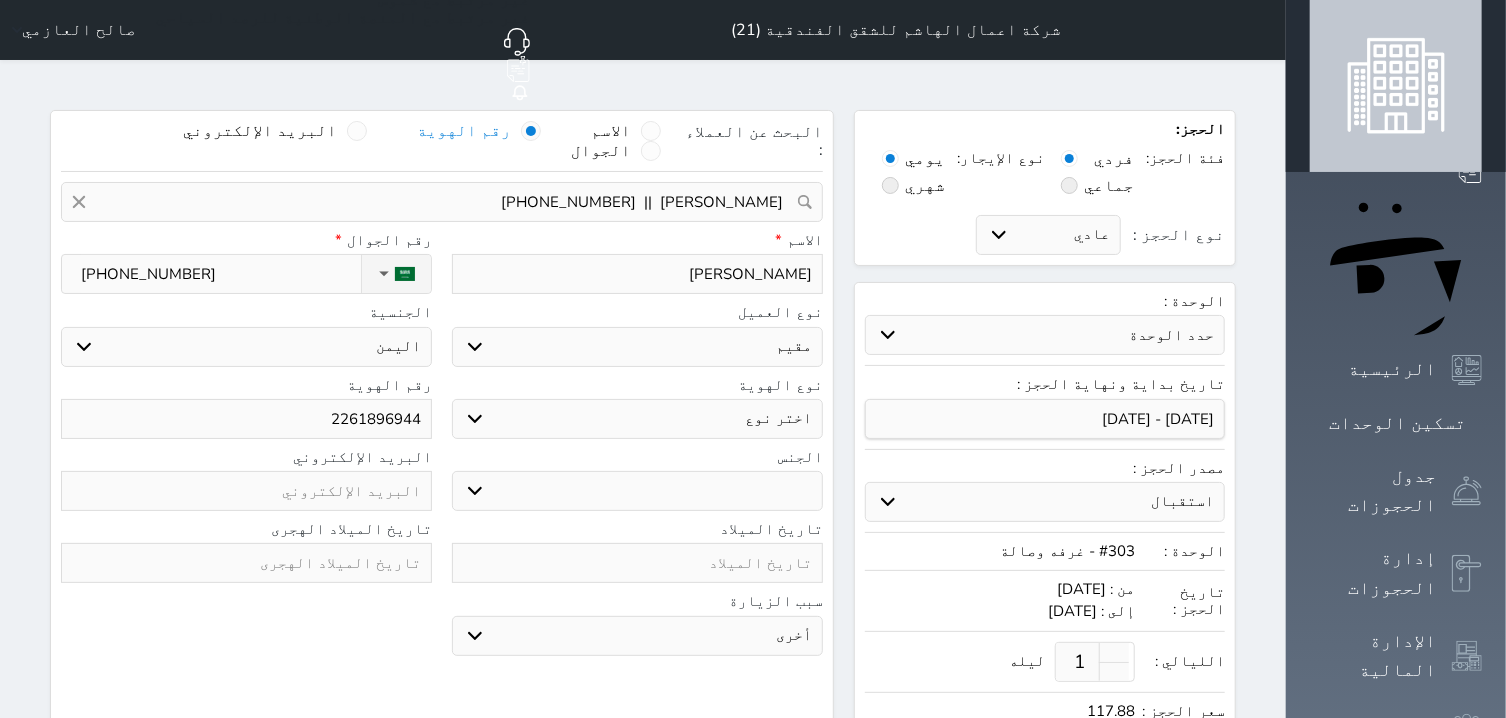 select 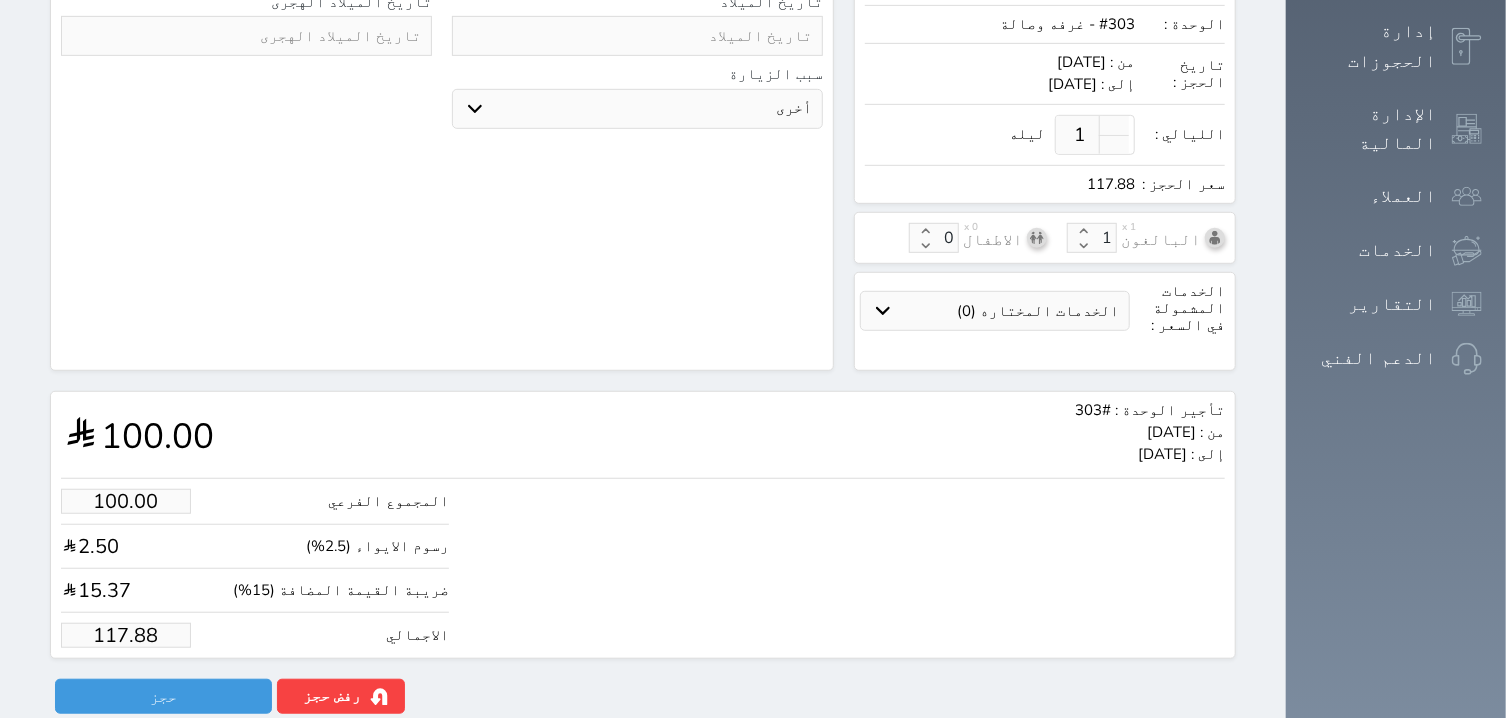 scroll, scrollTop: 532, scrollLeft: 0, axis: vertical 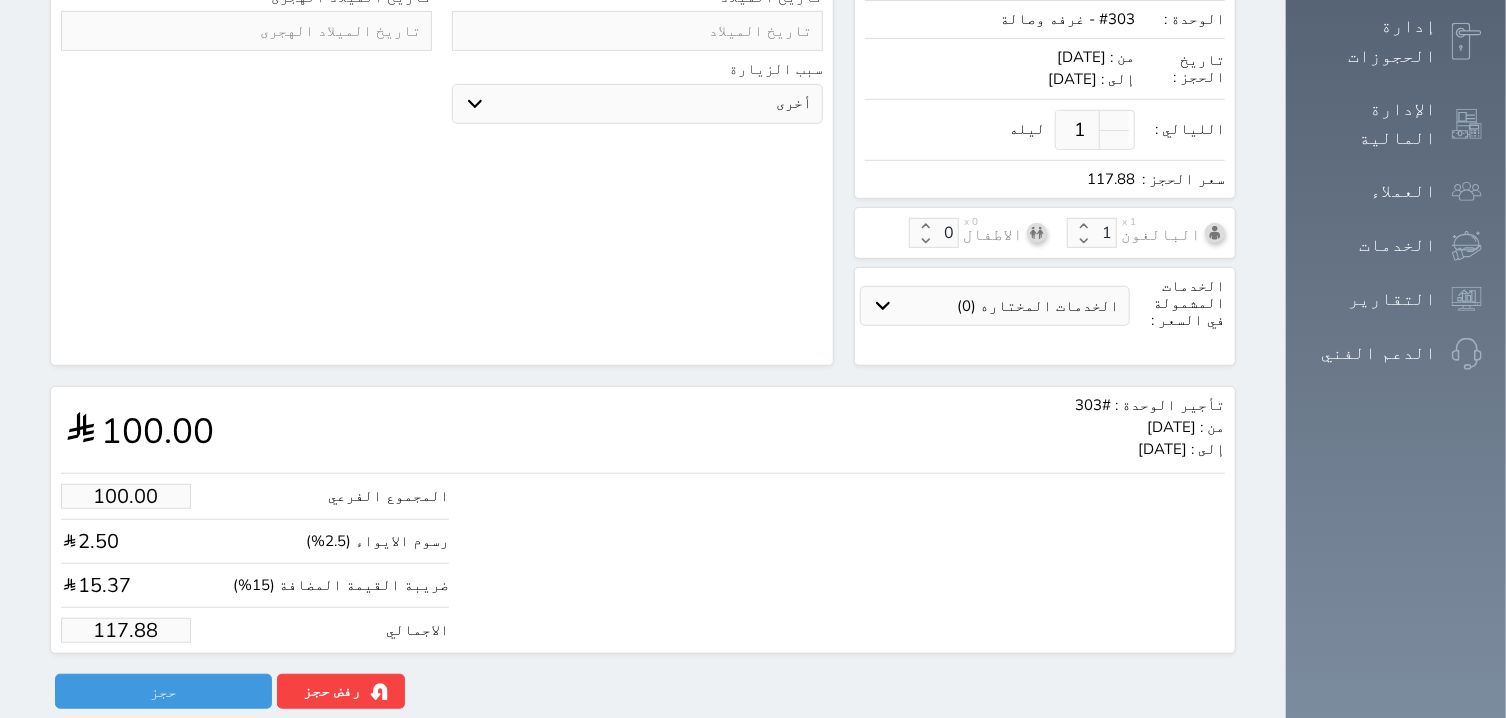 click on "117.88" at bounding box center (126, 630) 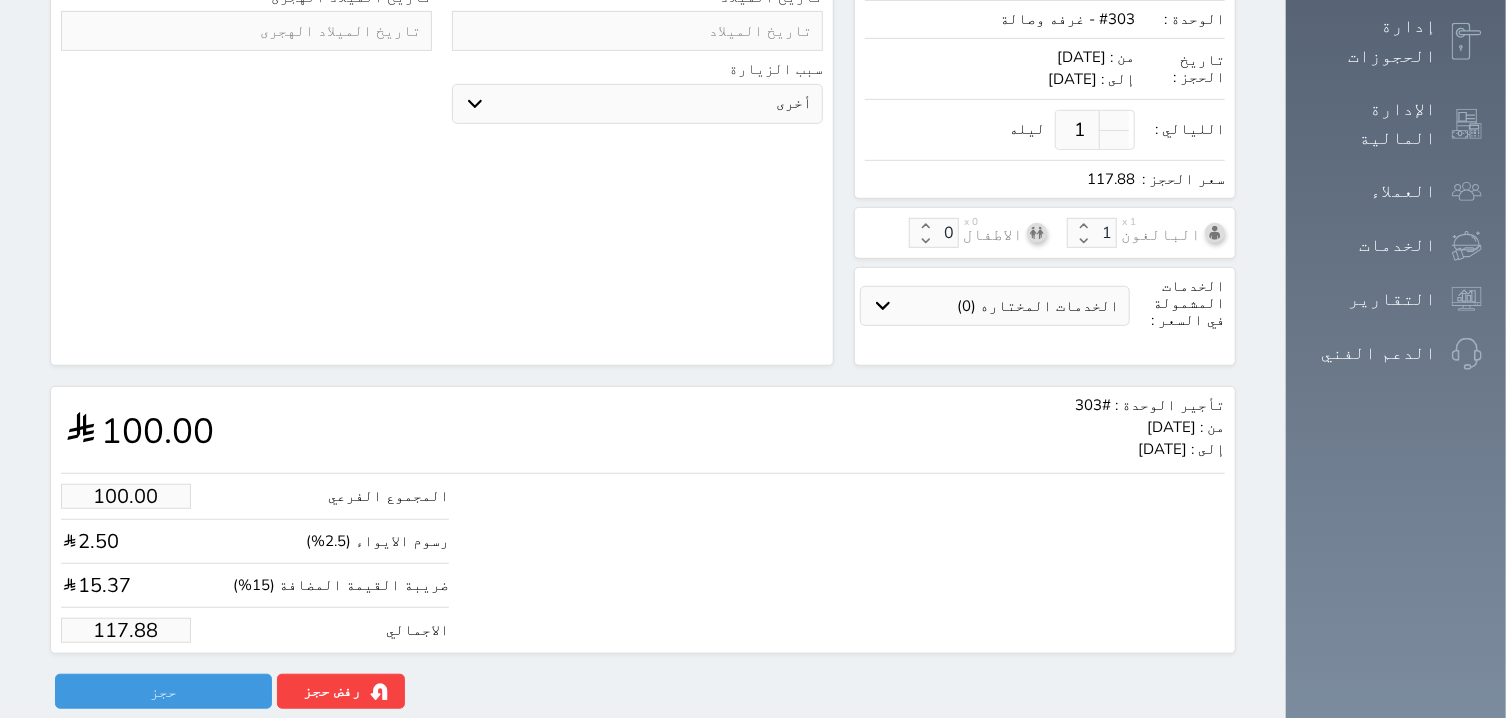 type on "99.94" 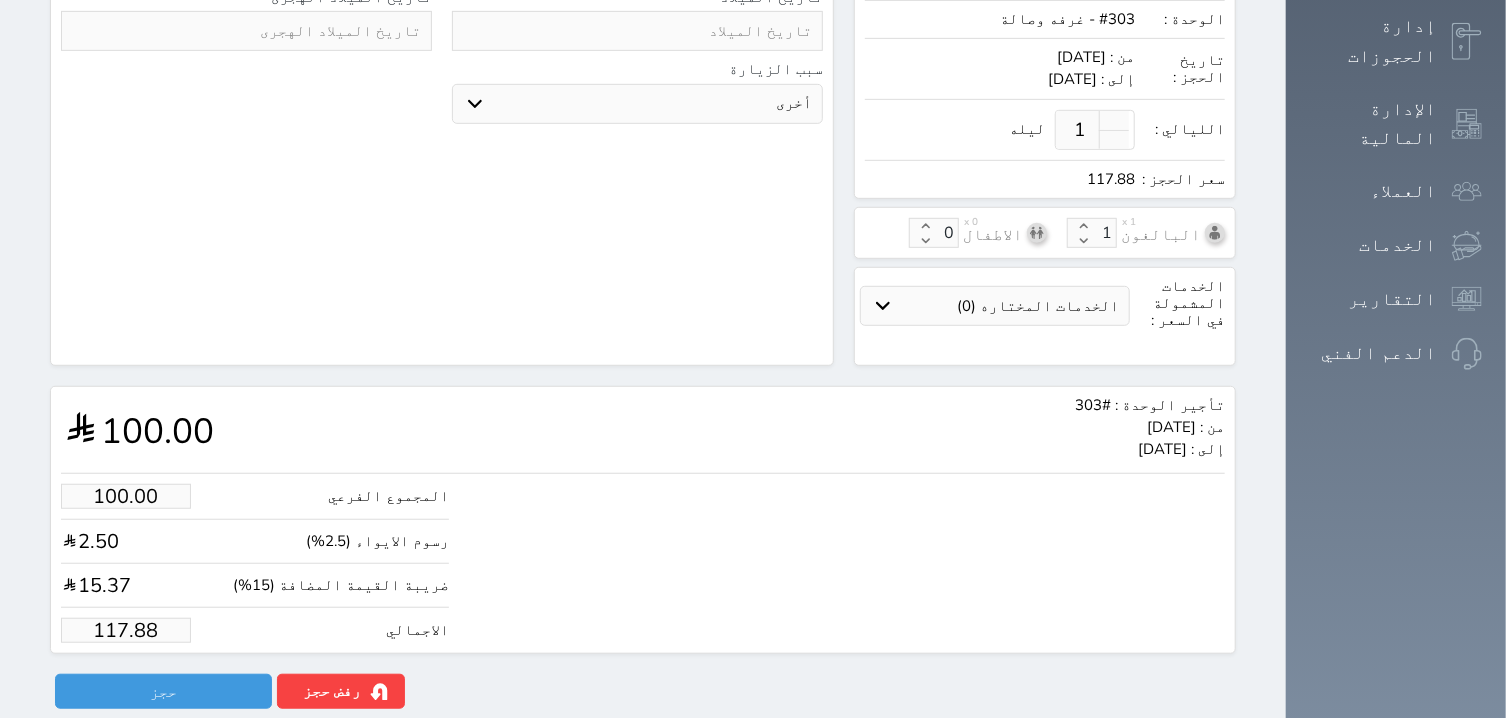 type on "117.8" 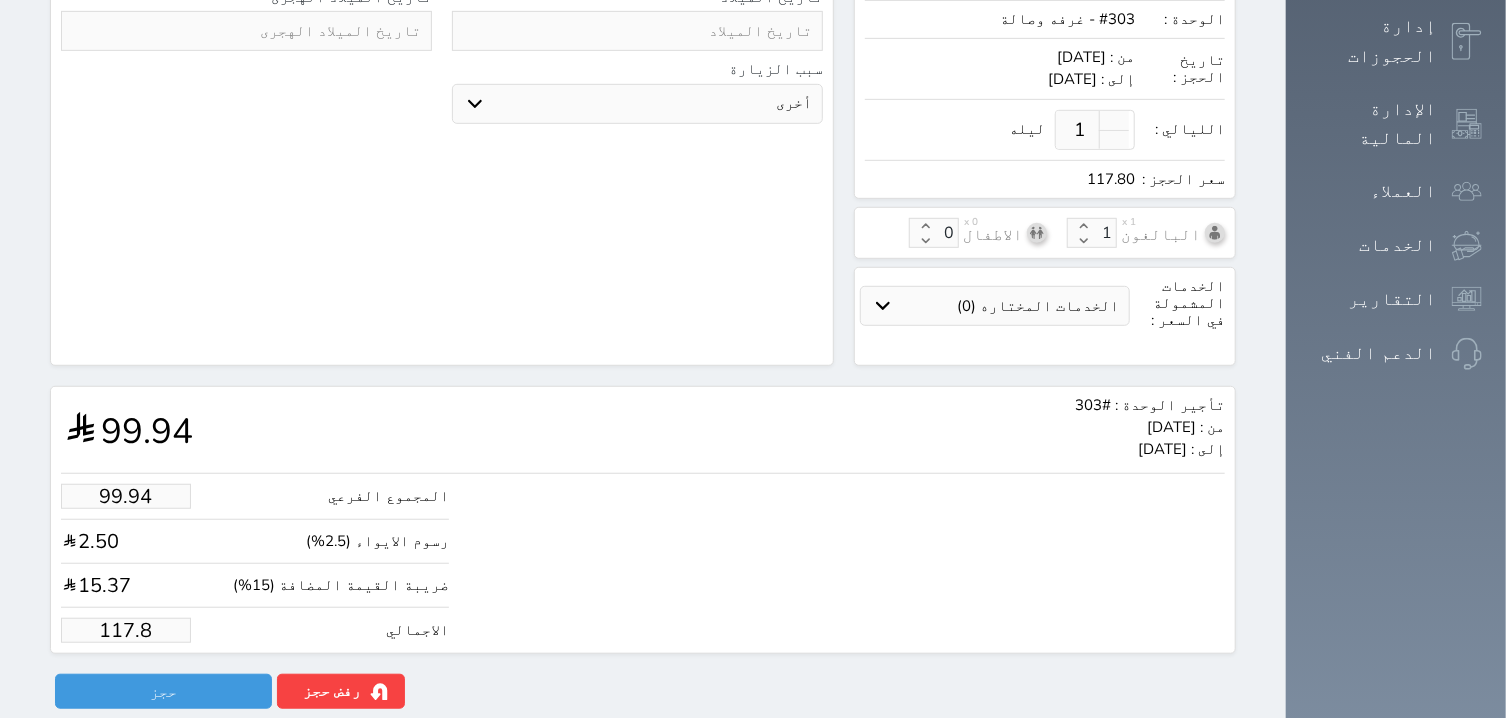 type on "99.26" 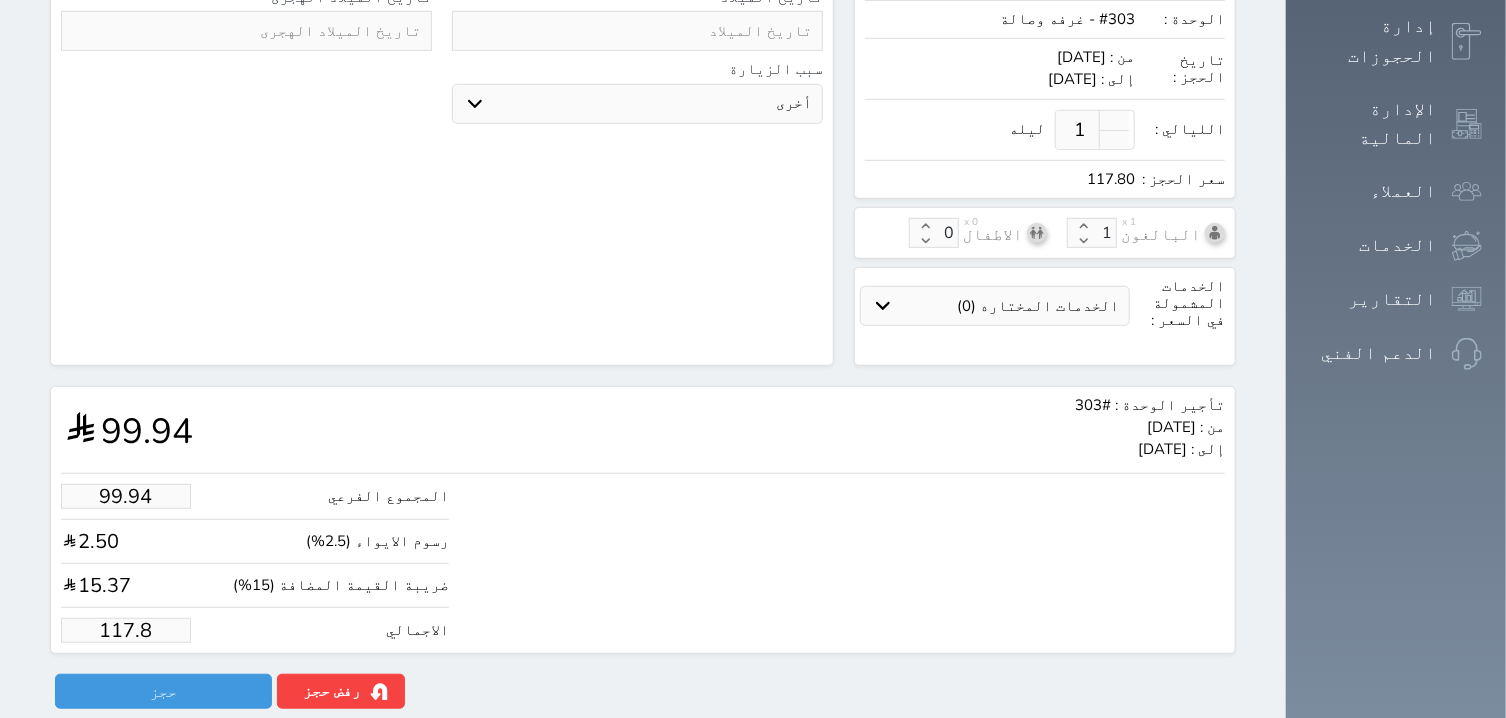 select 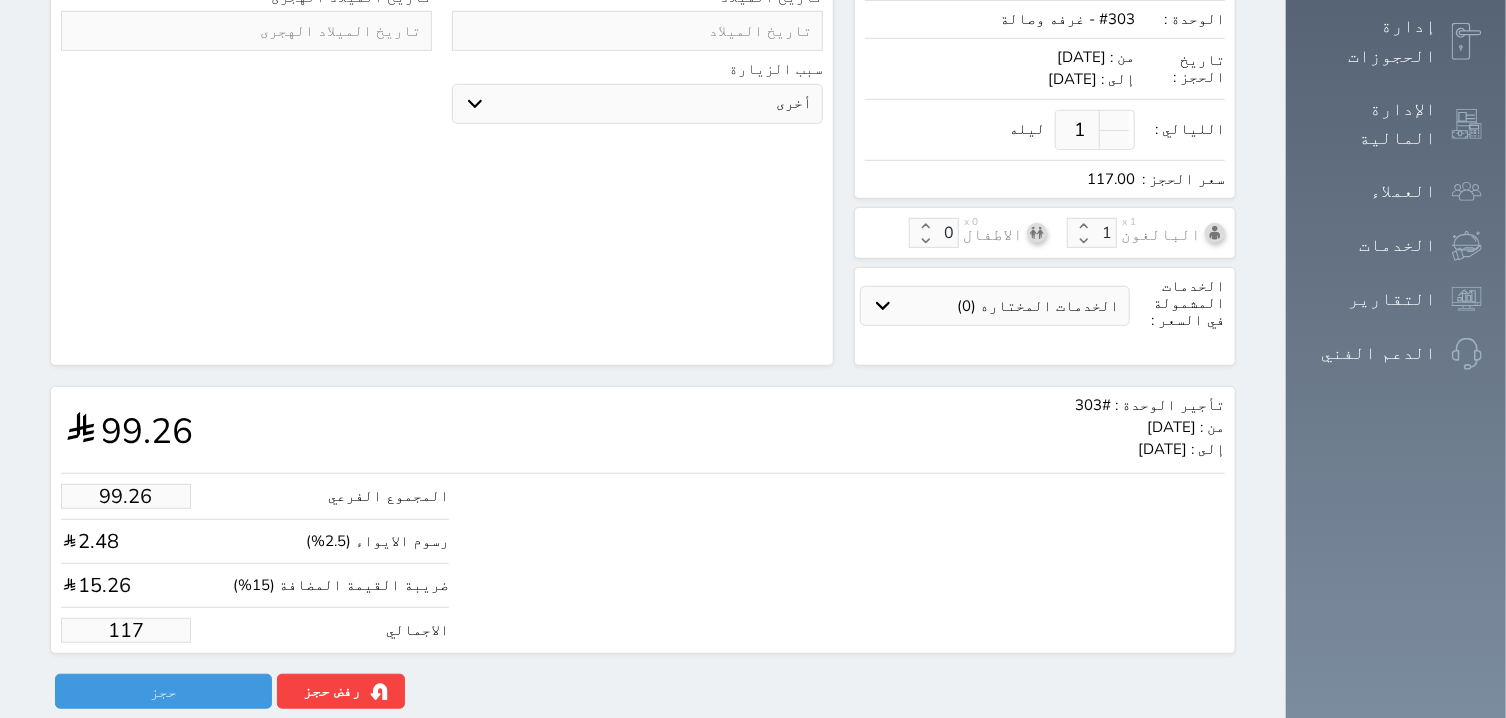 type on "9.33" 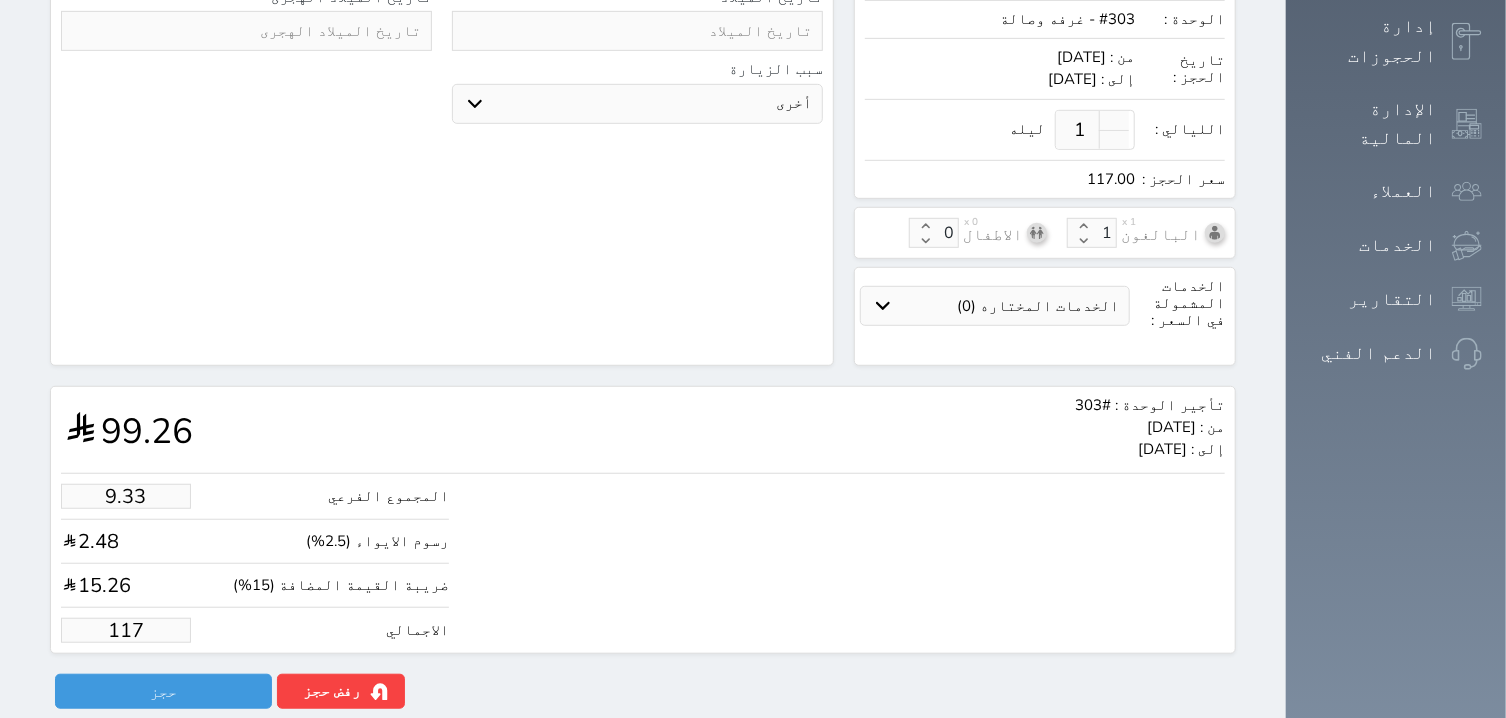 type on "11" 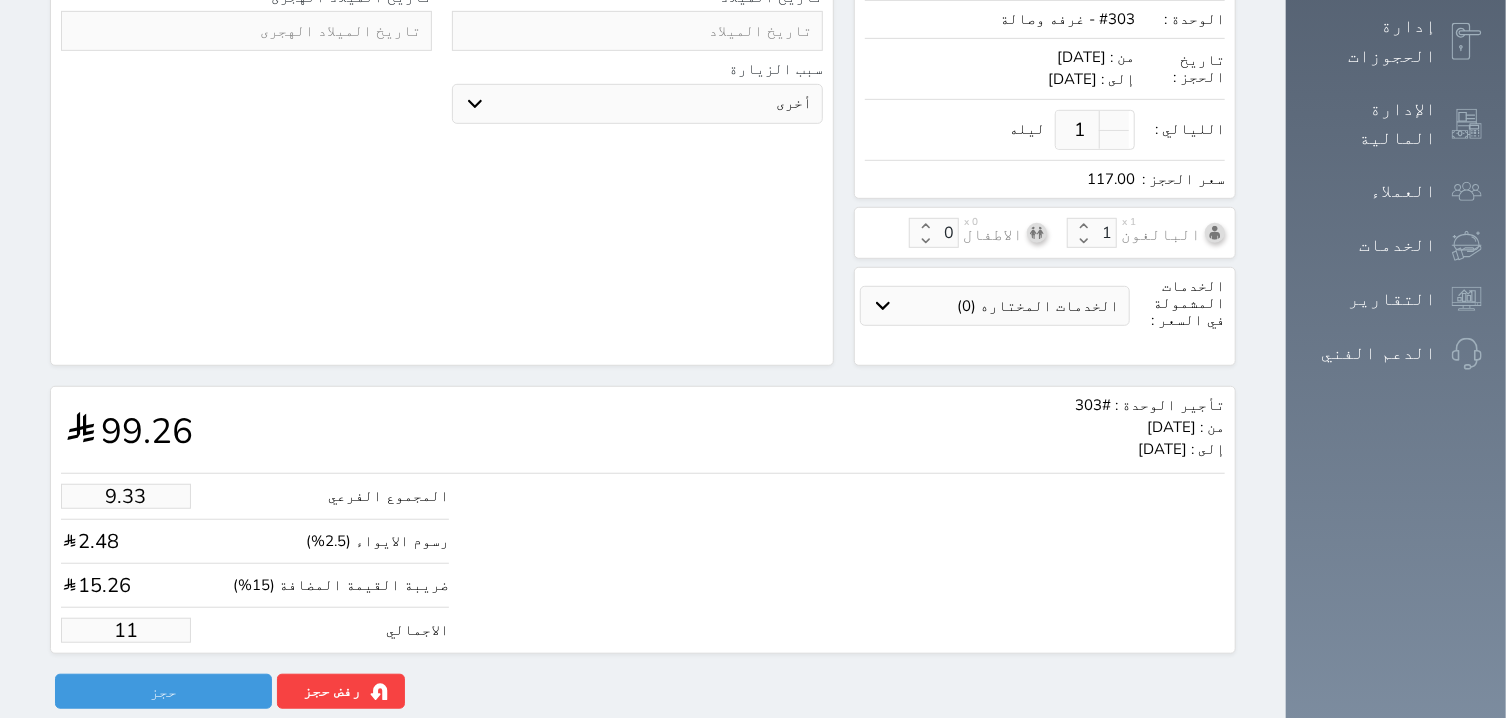 type on "1.00" 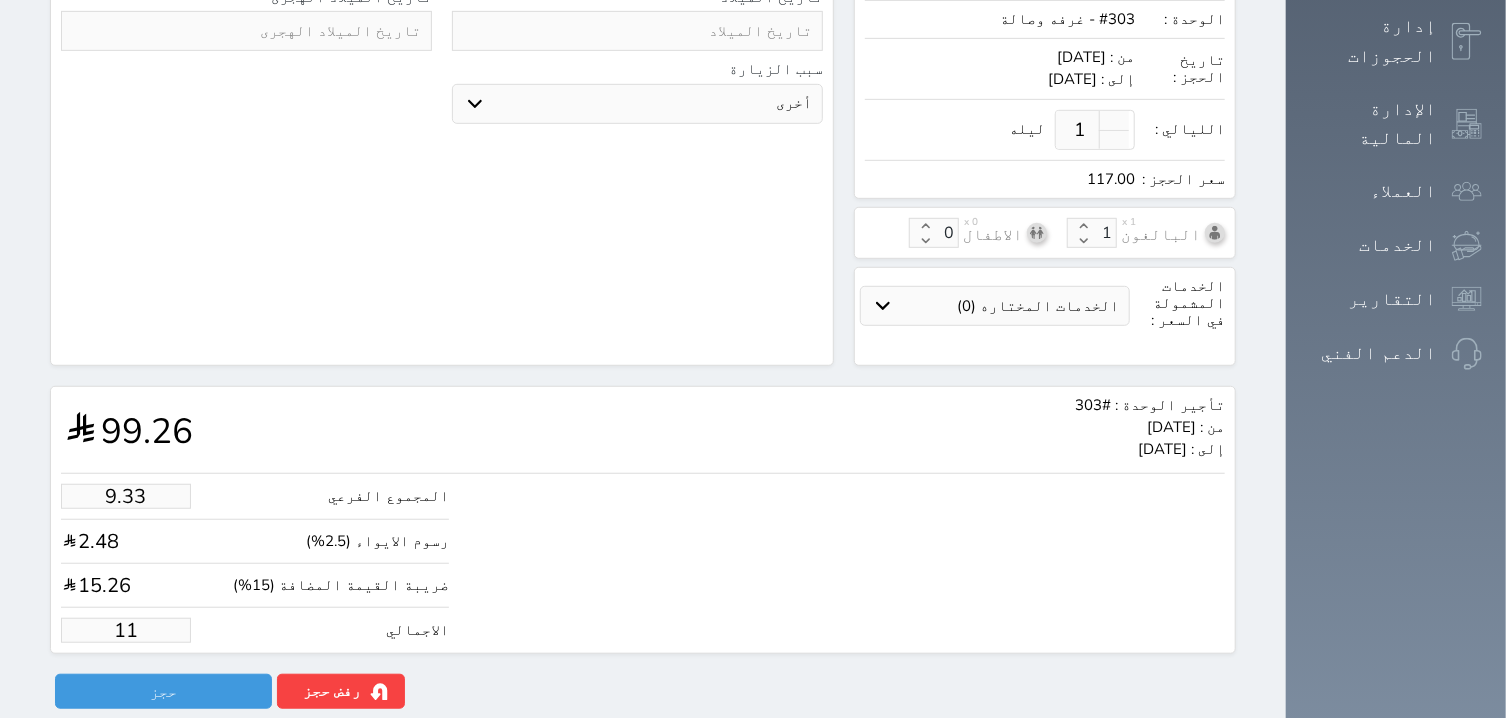 type on "1.17875" 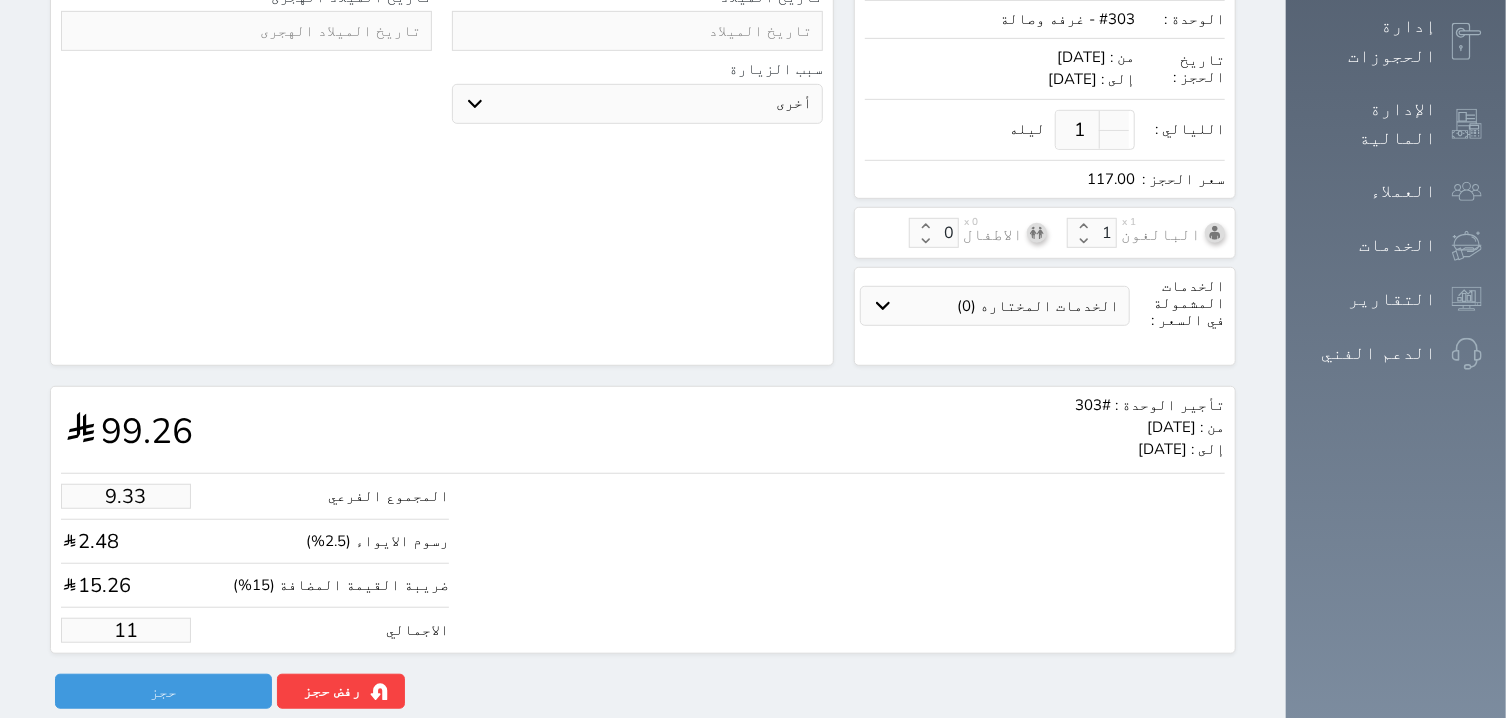 select 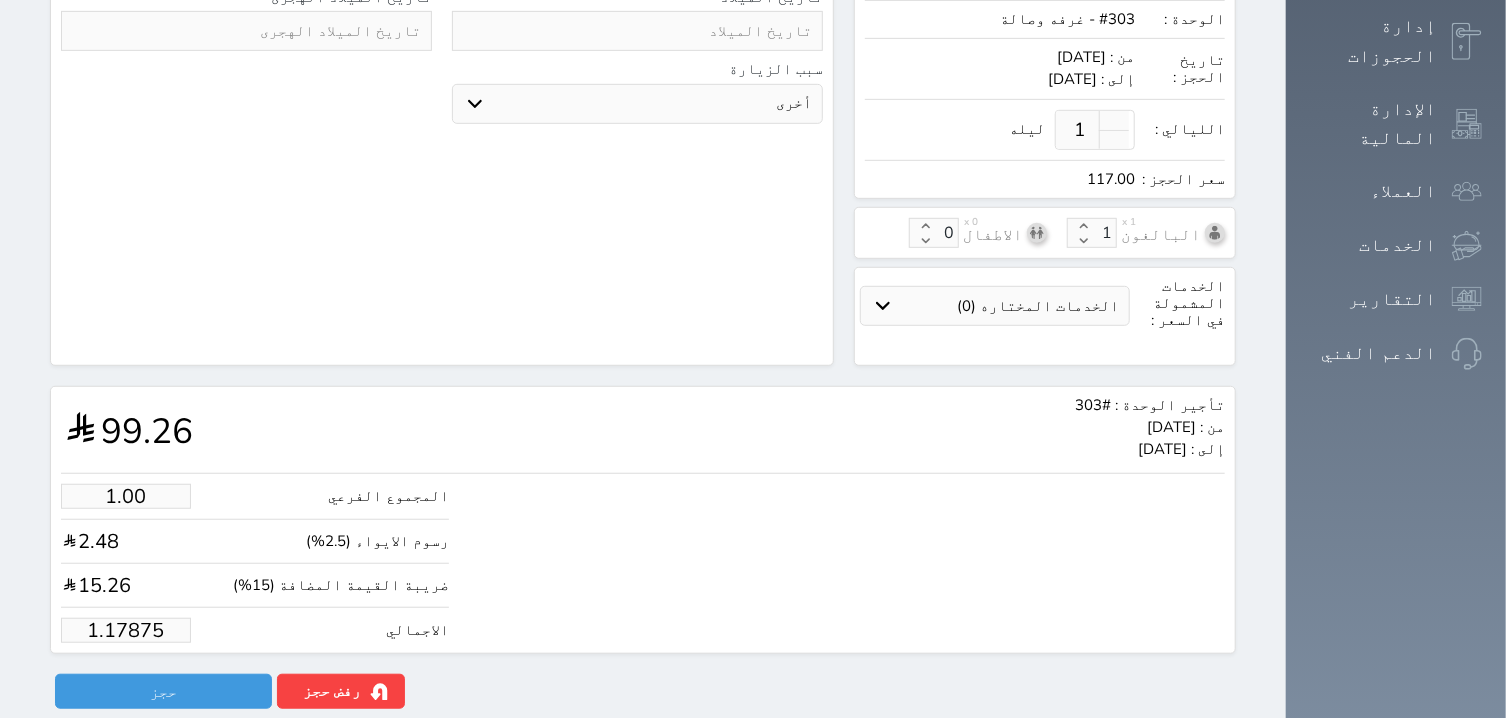 type on "1.1787" 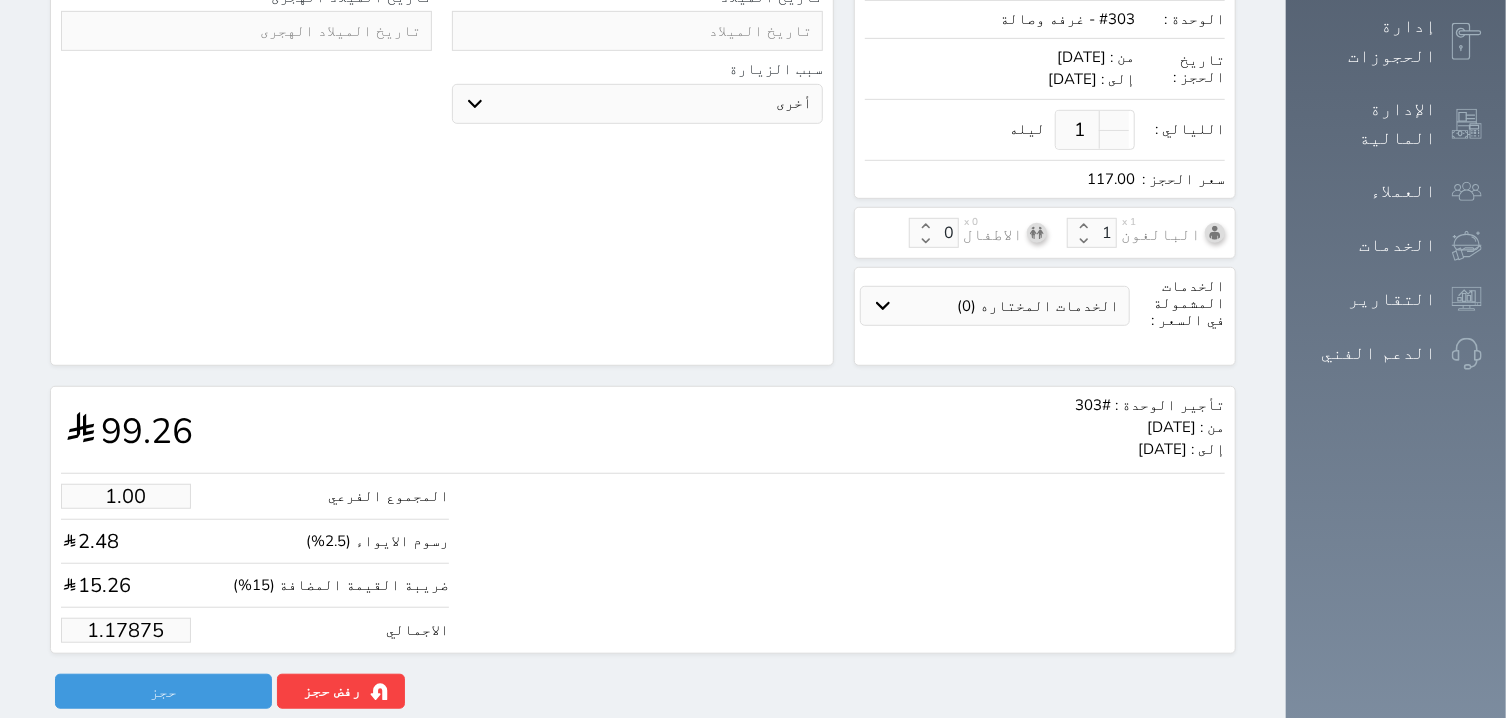 select 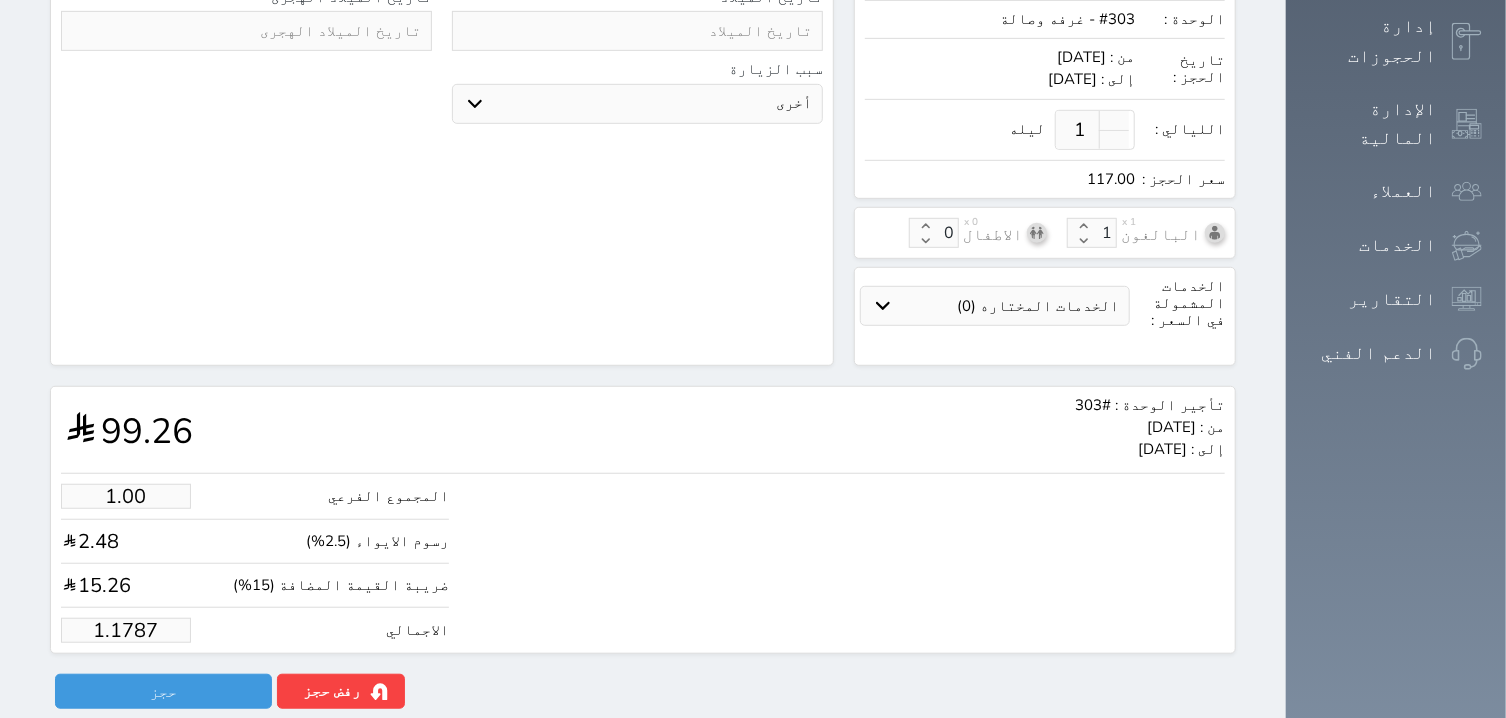 type on "1.178" 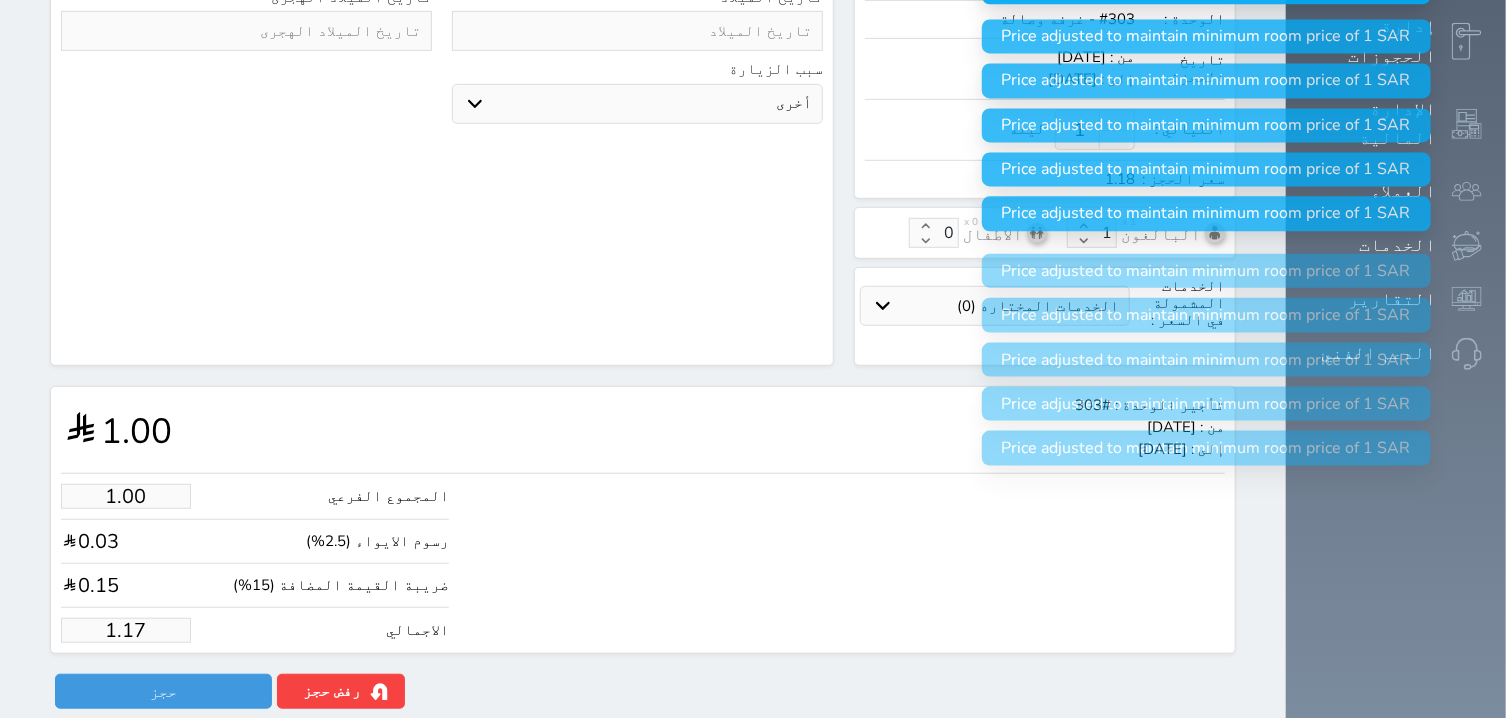 type on "1.1" 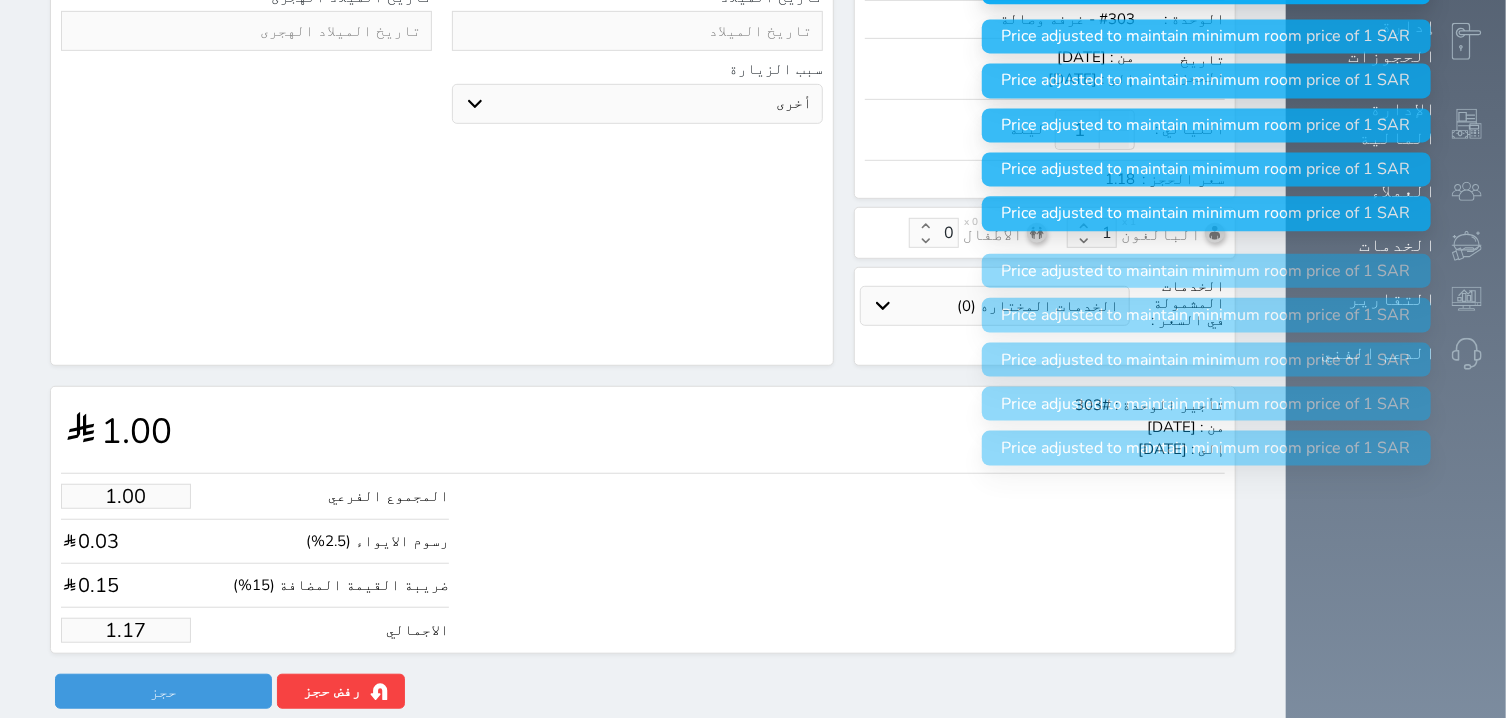 select 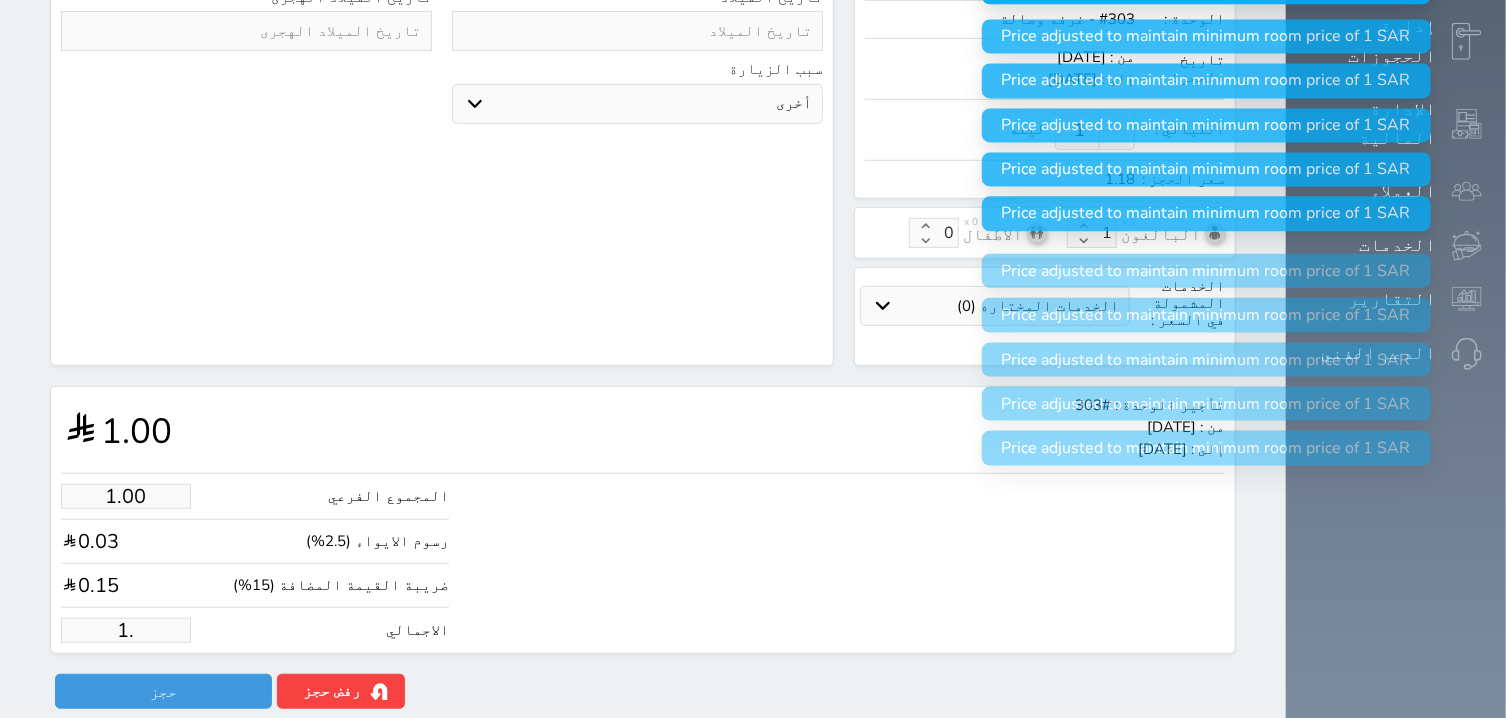 type on "1" 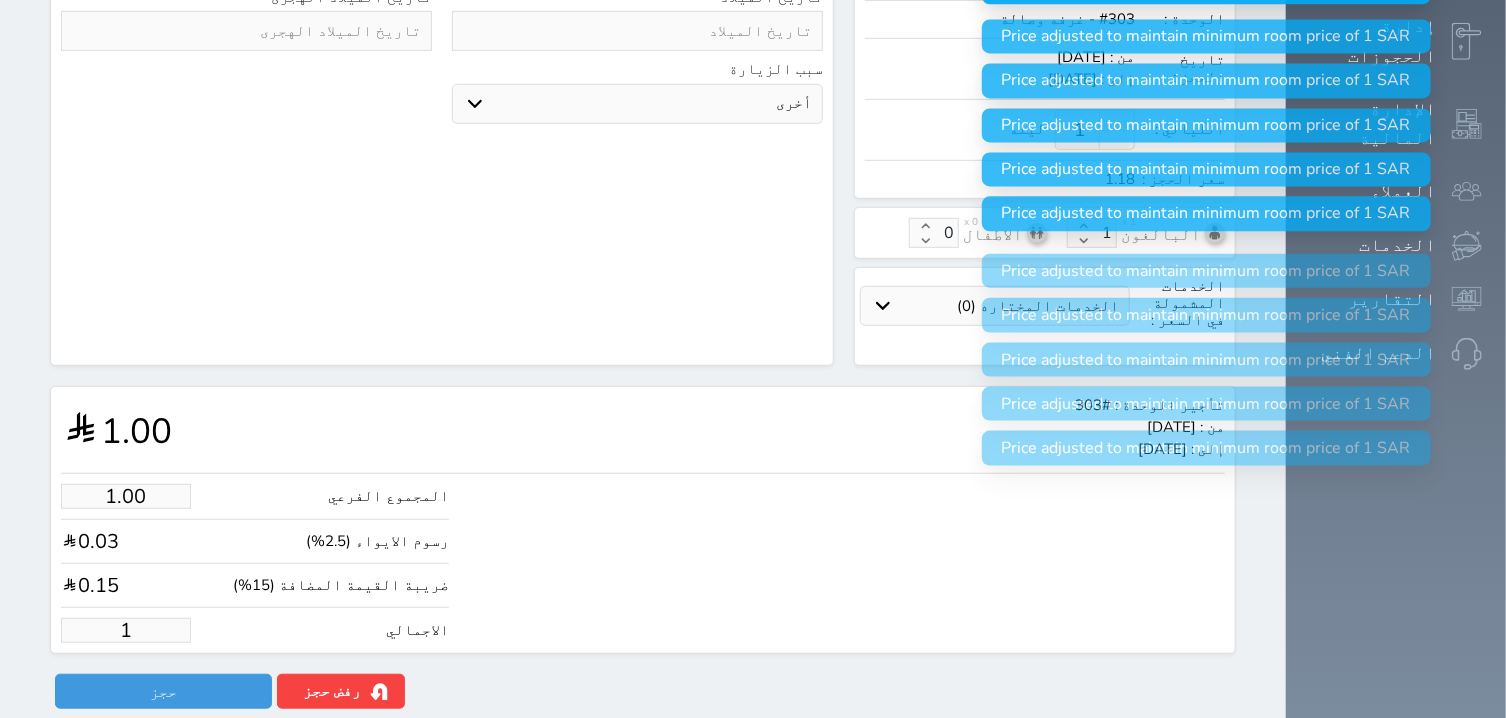 type 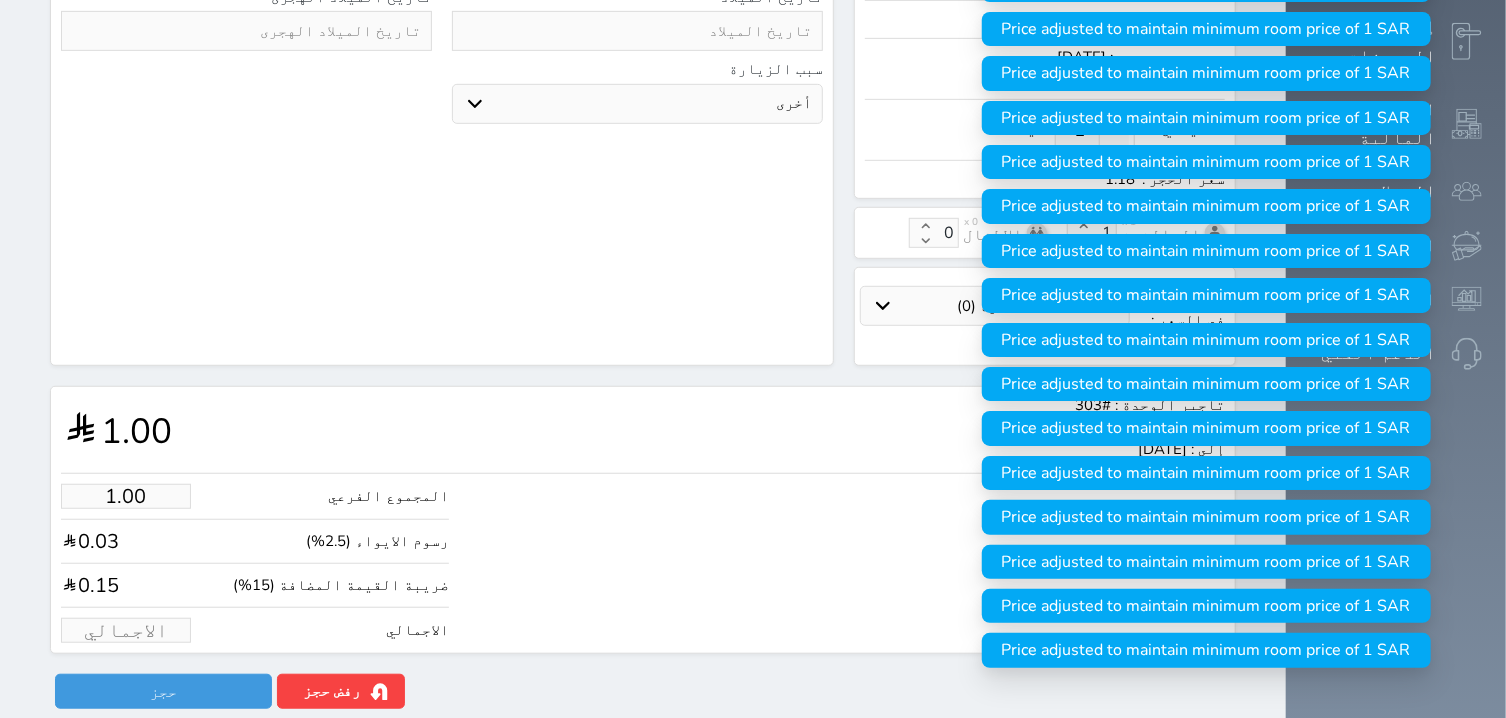 type on "1" 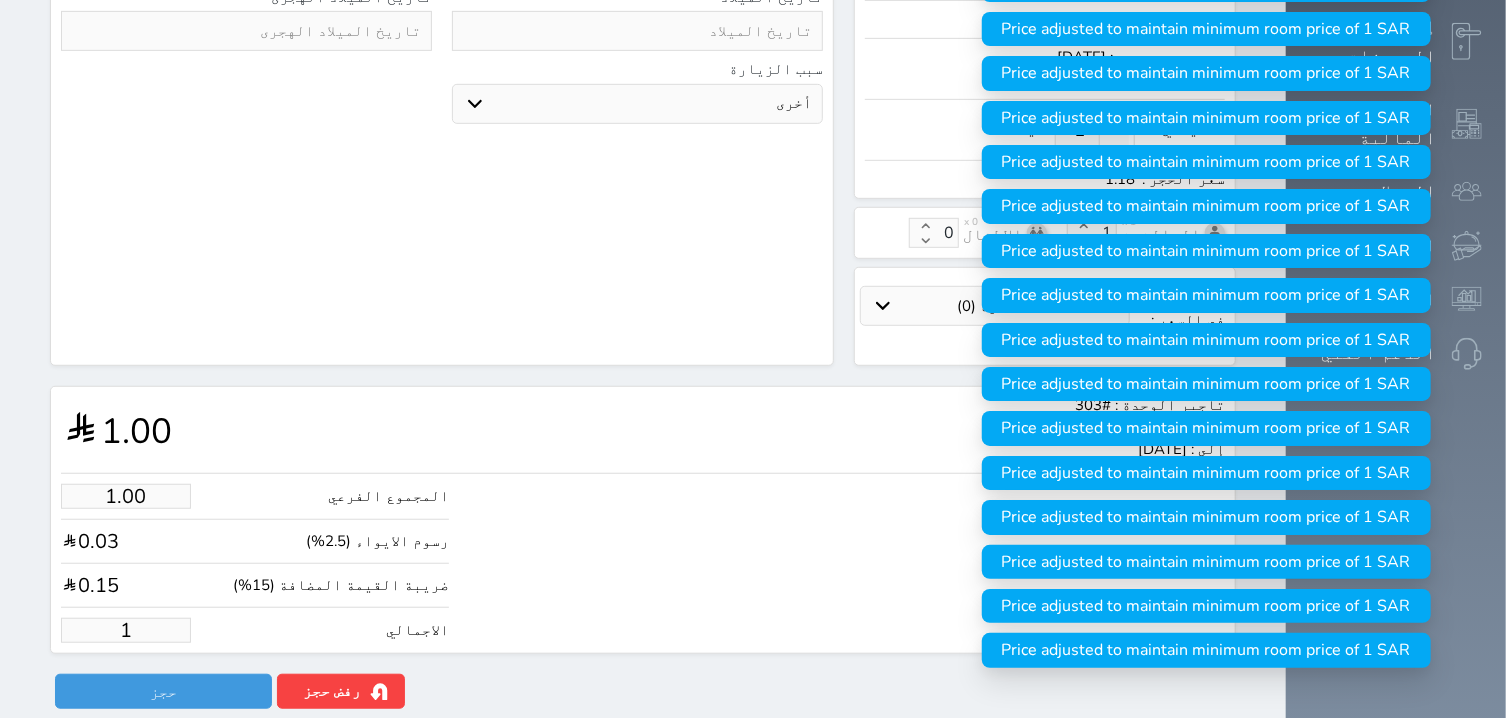 type on "12.73" 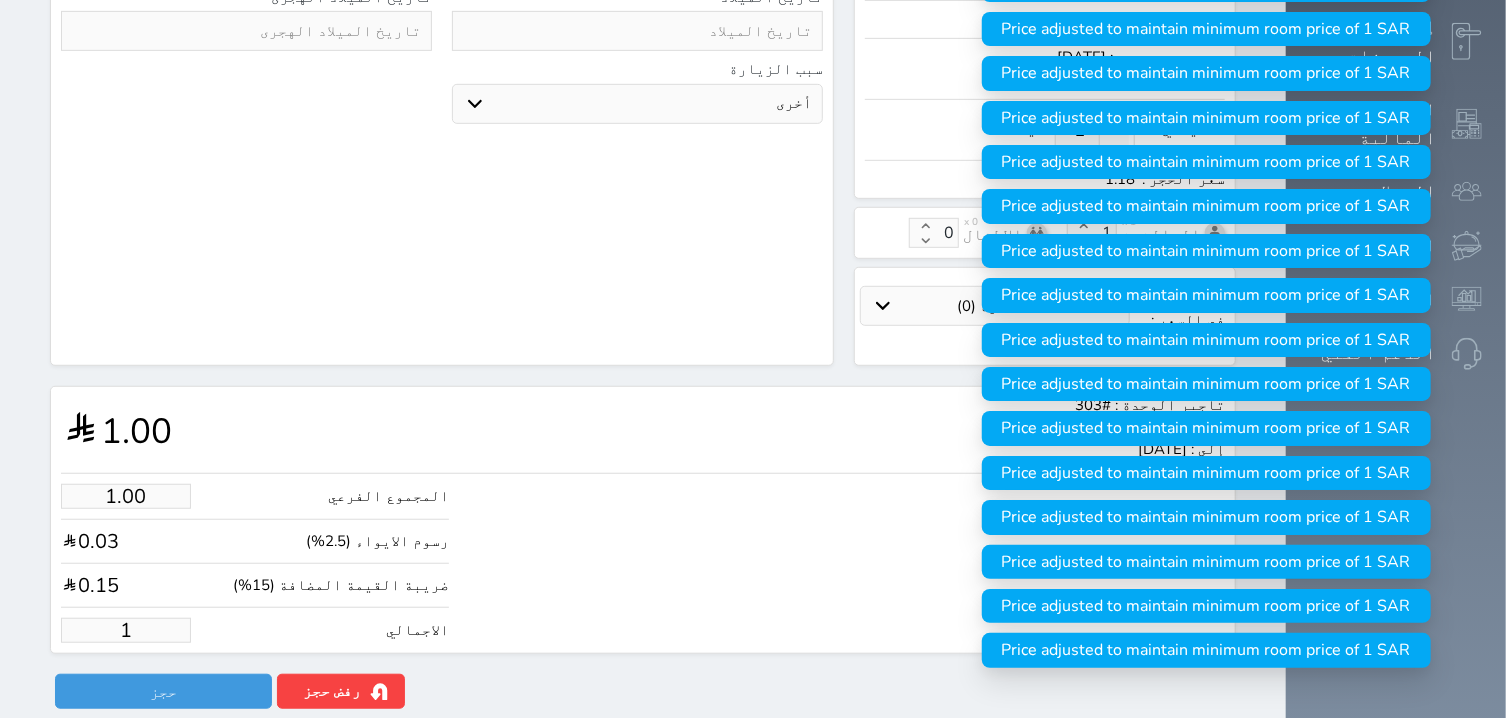 type on "15" 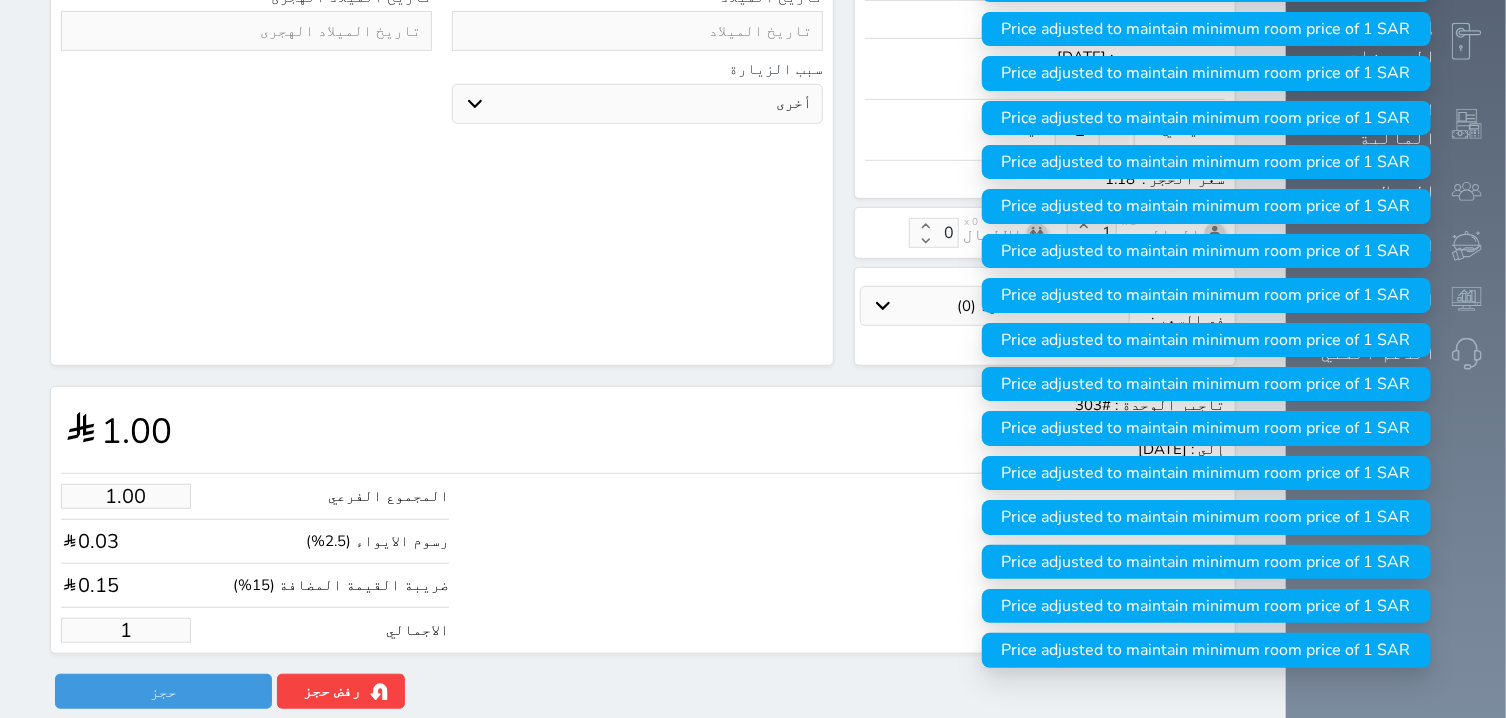 select 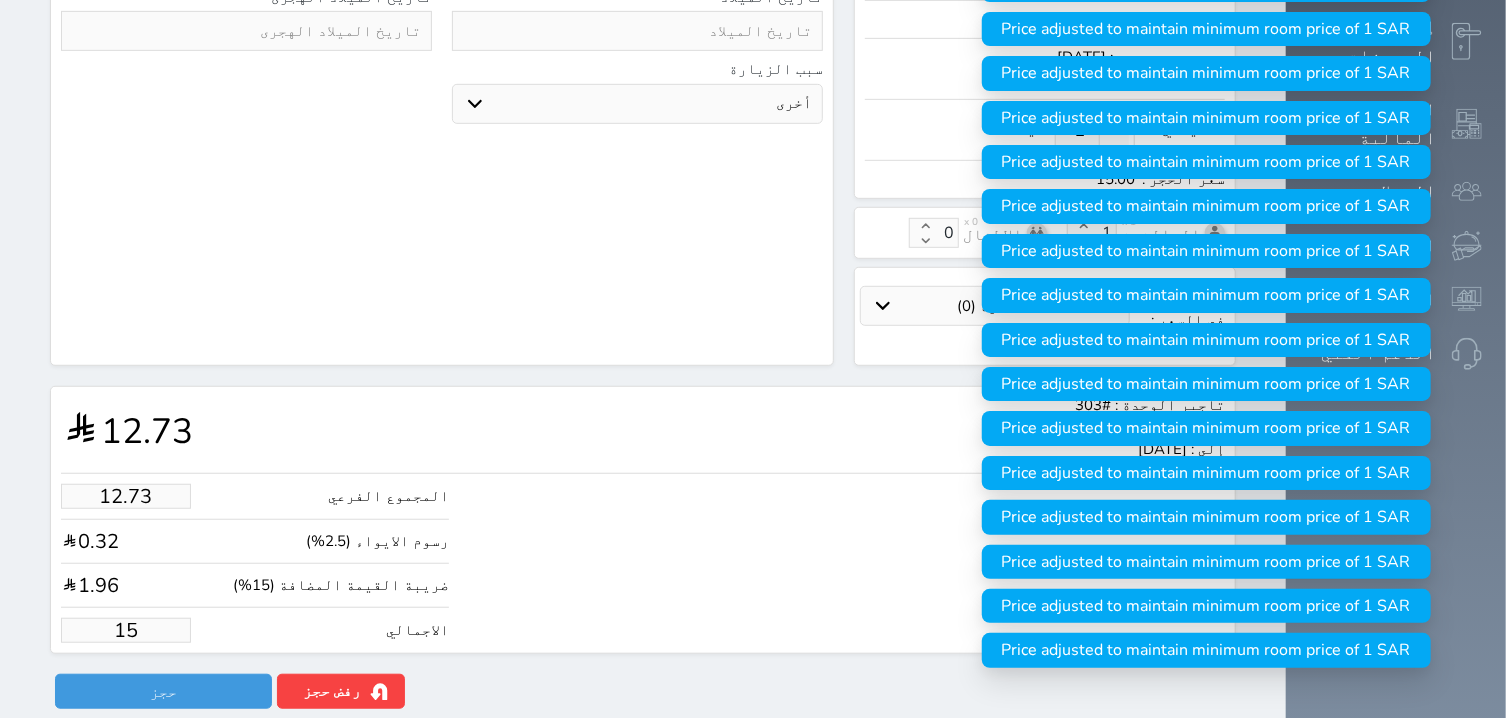 type on "127.25" 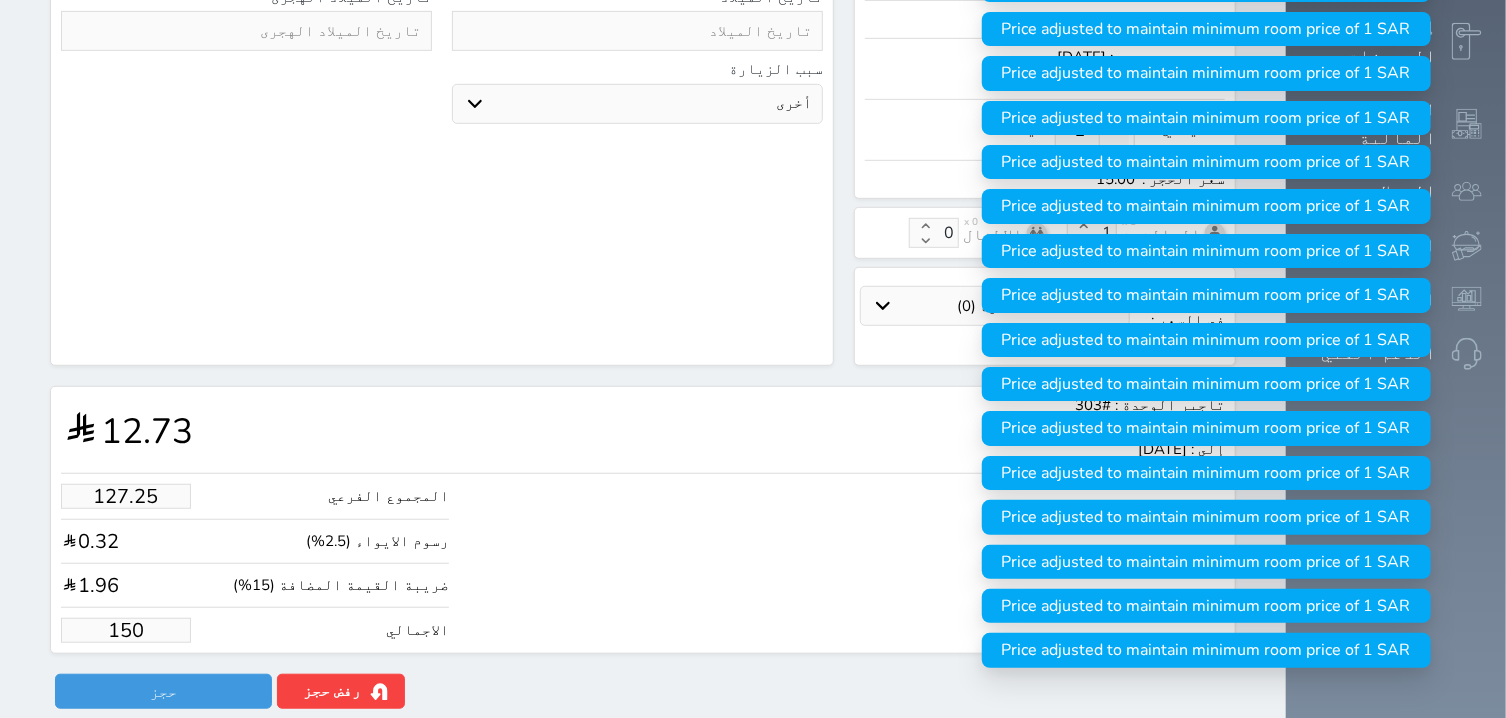 select 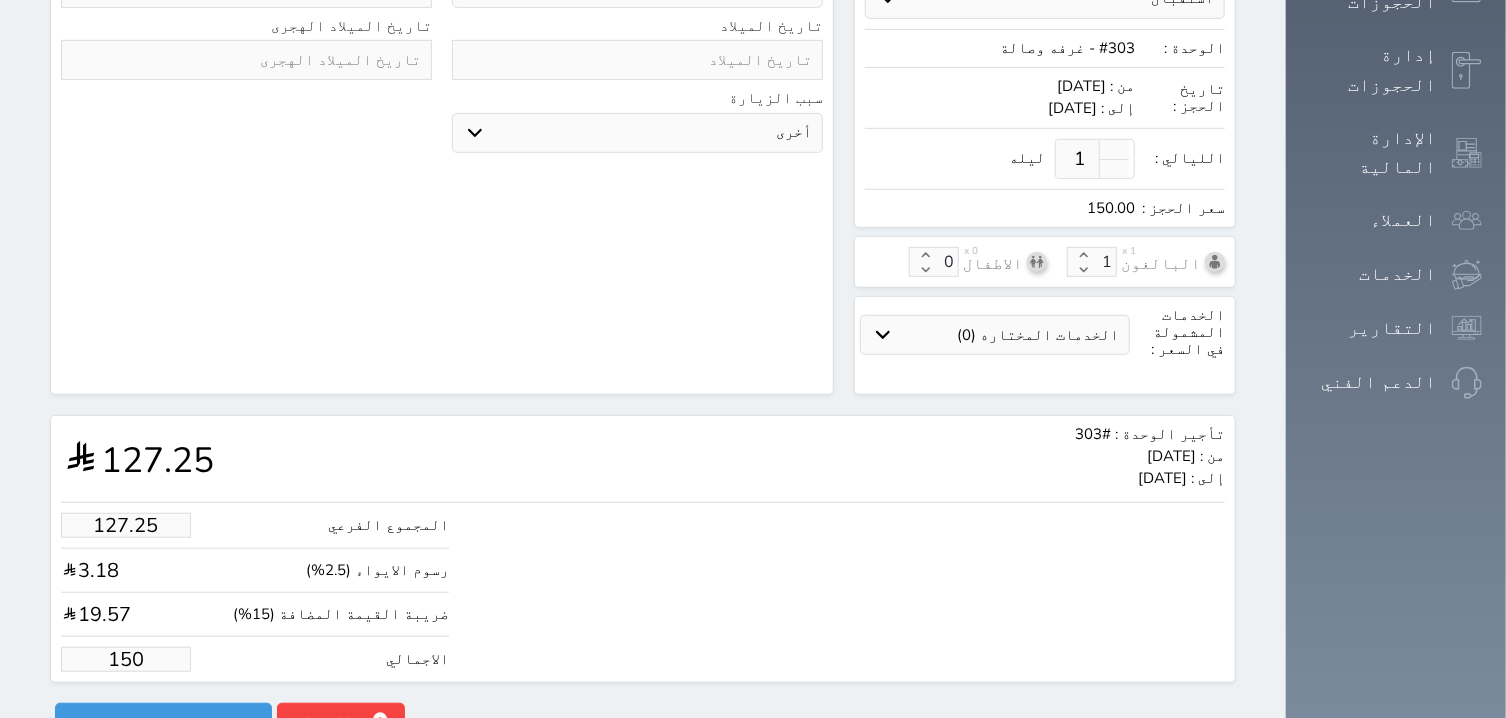 scroll, scrollTop: 532, scrollLeft: 0, axis: vertical 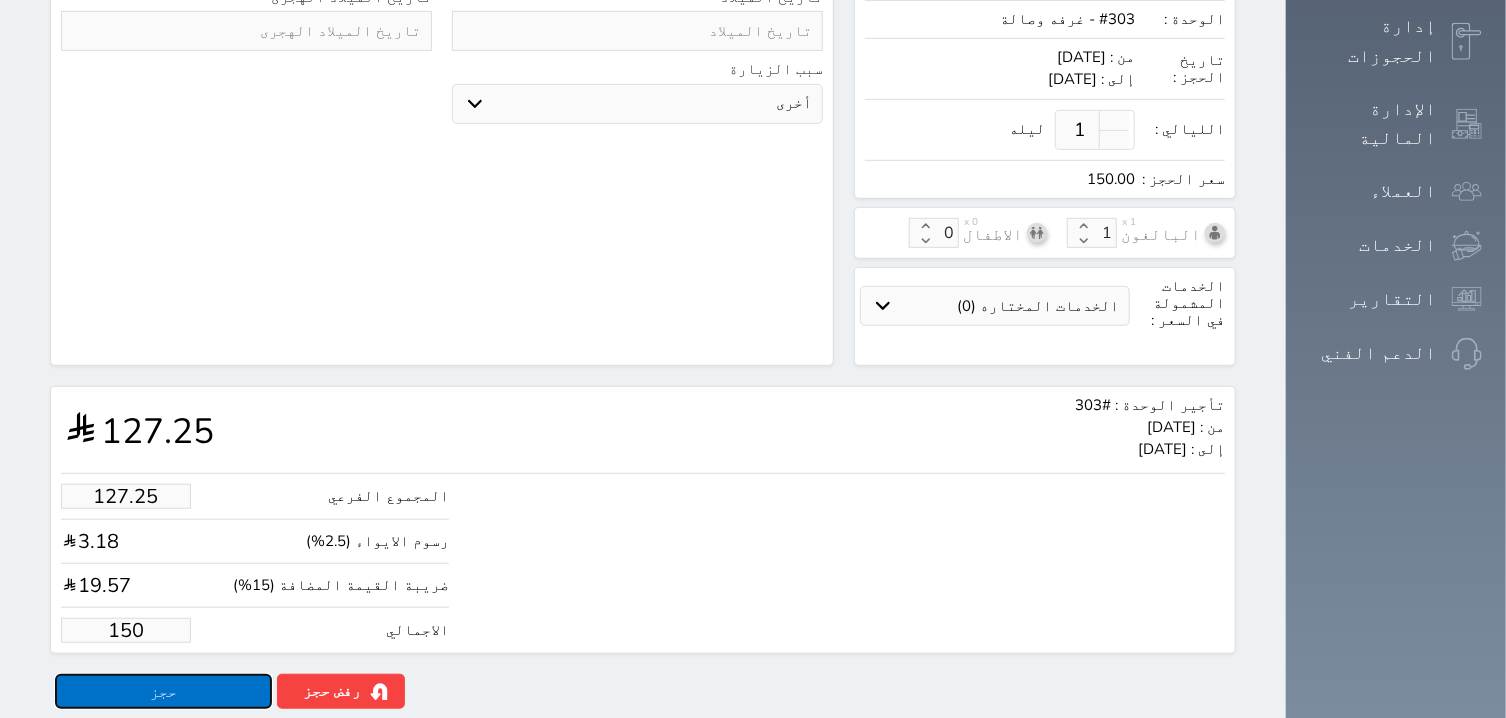 type on "150.00" 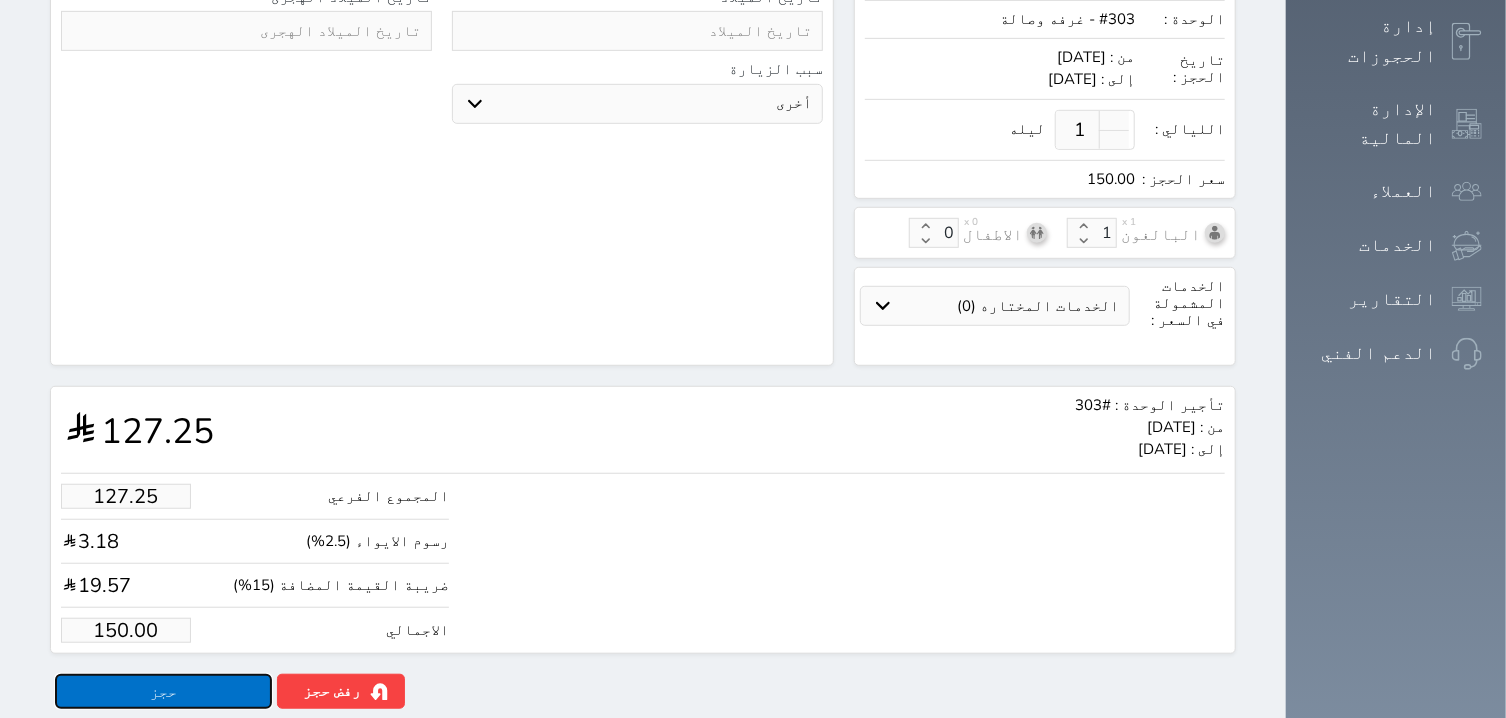 click on "حجز" at bounding box center [163, 691] 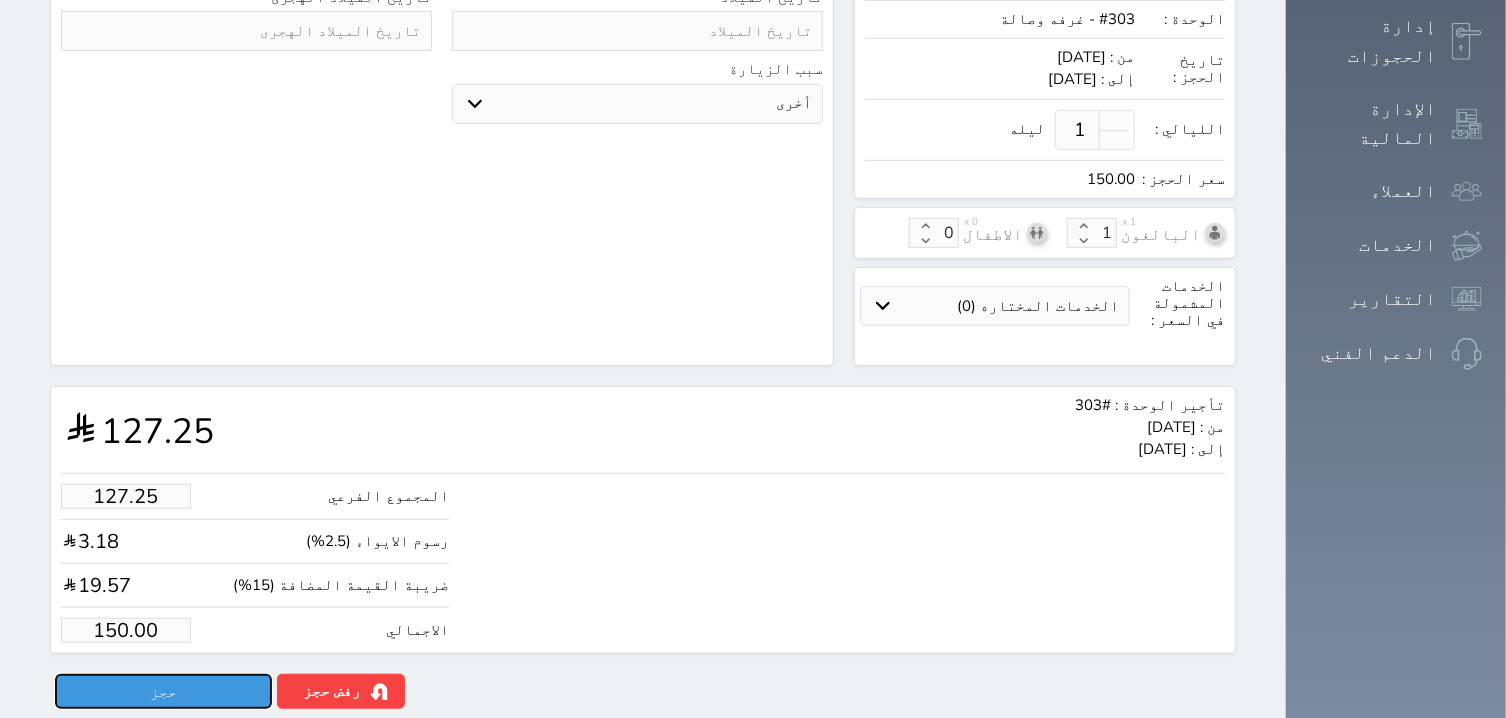 scroll, scrollTop: 187, scrollLeft: 0, axis: vertical 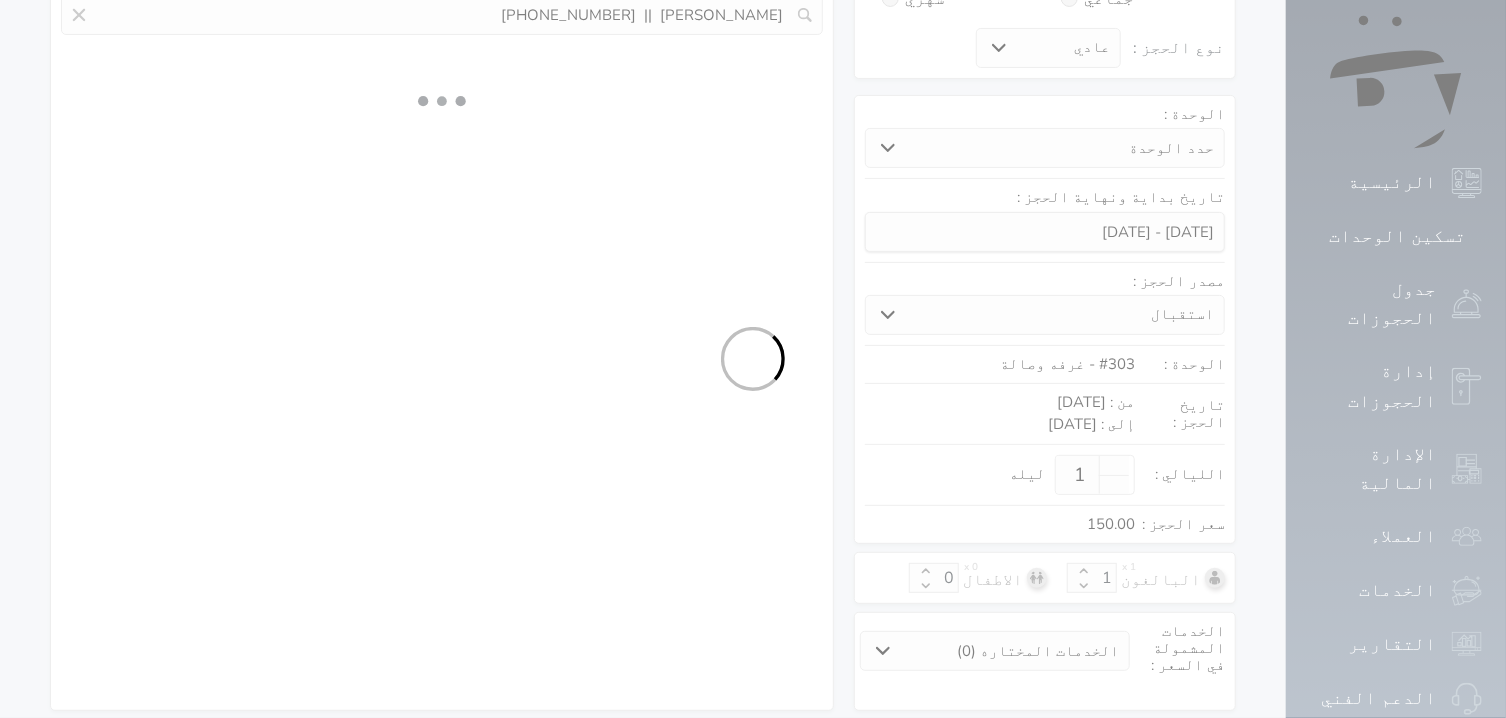 select on "4" 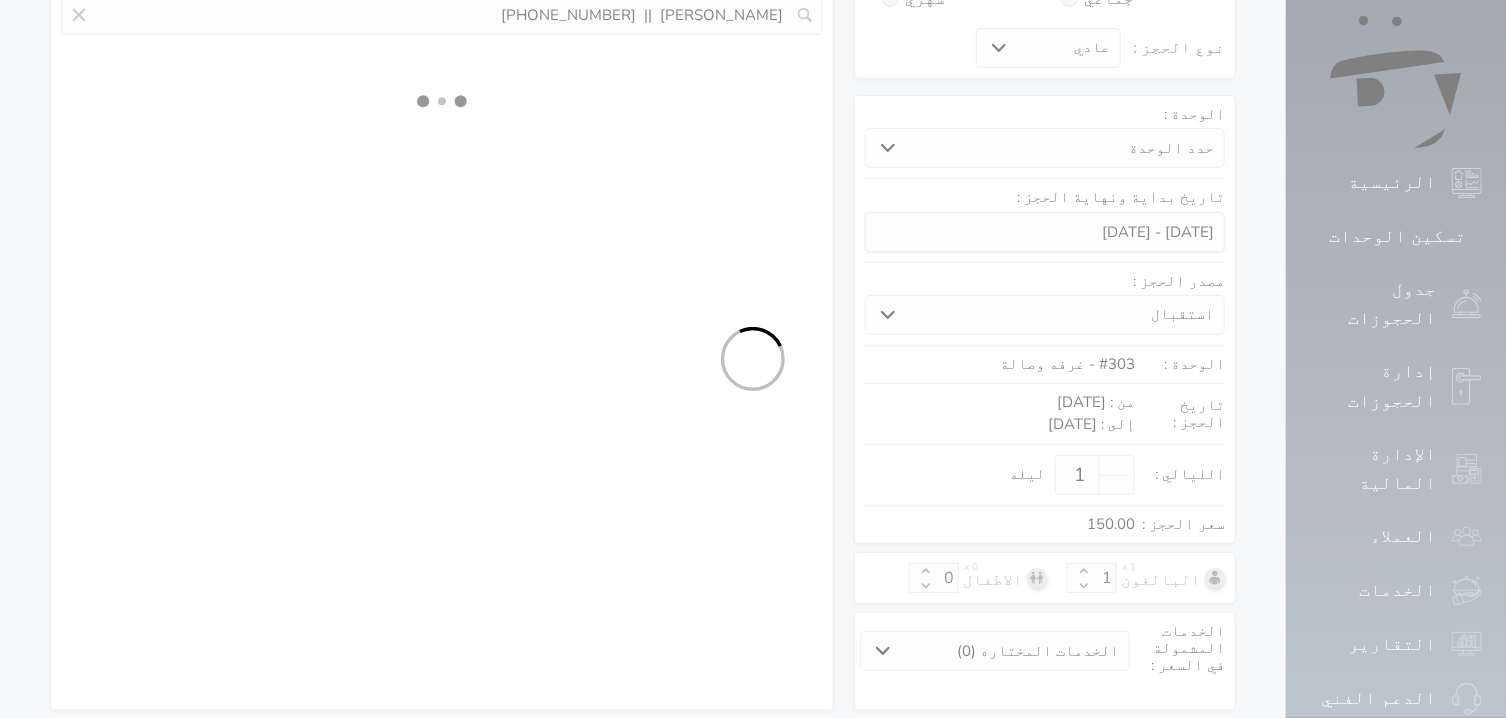 select on "111" 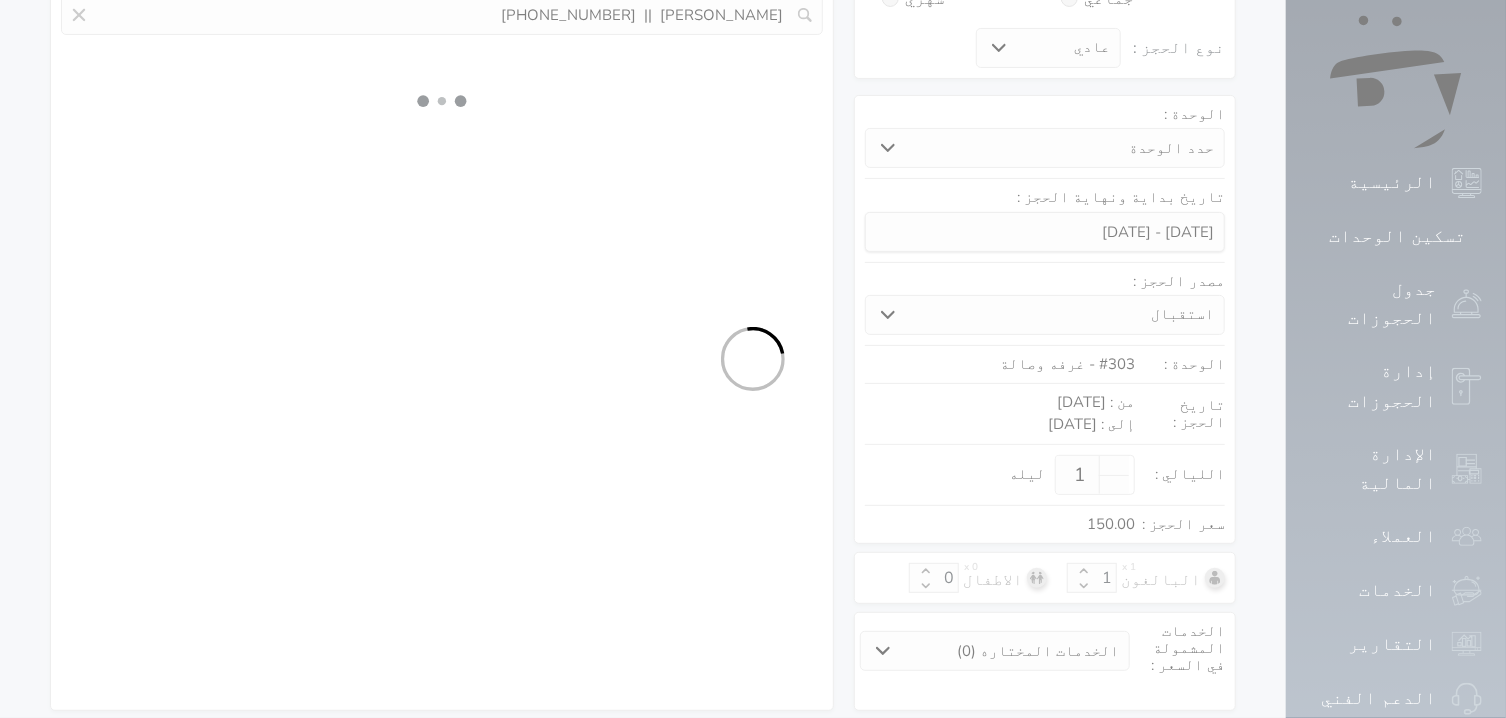 select on "7" 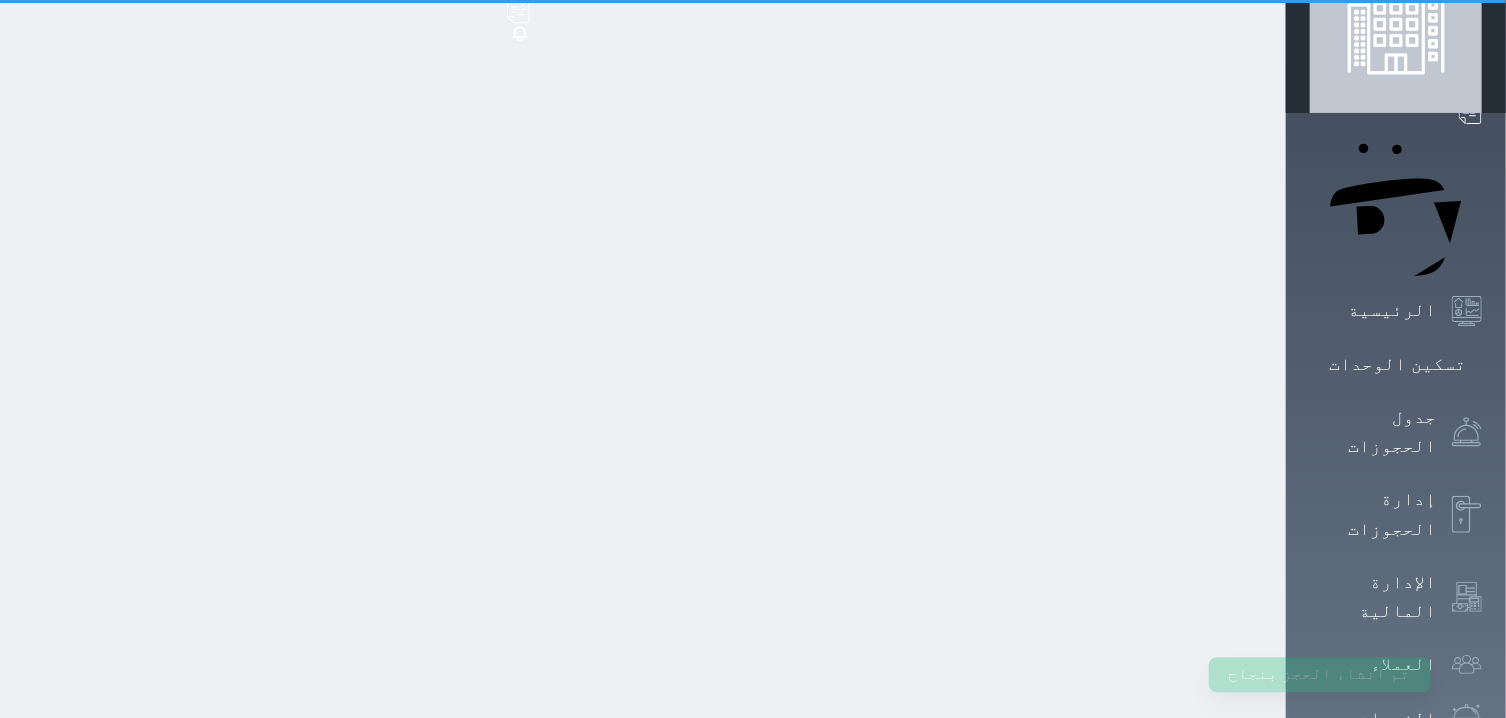 scroll, scrollTop: 0, scrollLeft: 0, axis: both 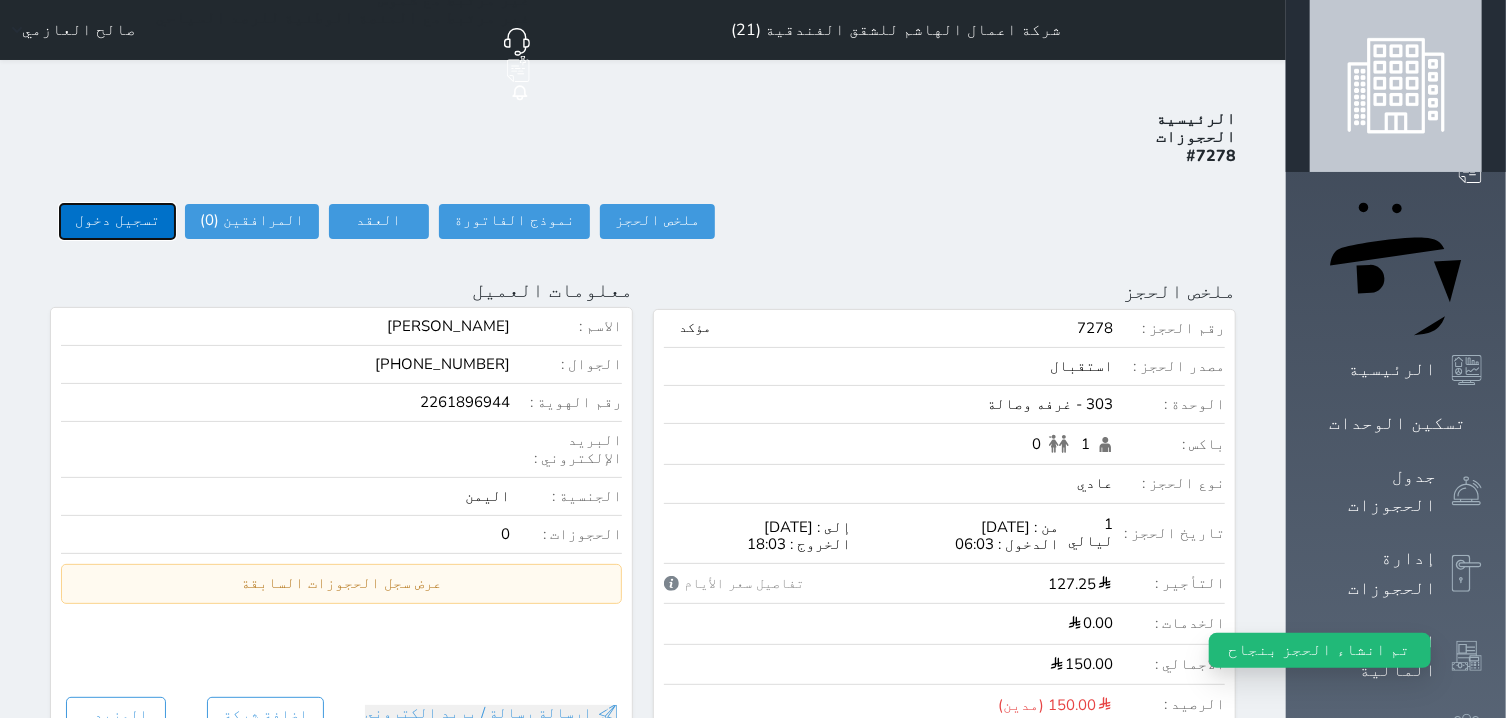 click on "تسجيل دخول" at bounding box center [117, 221] 